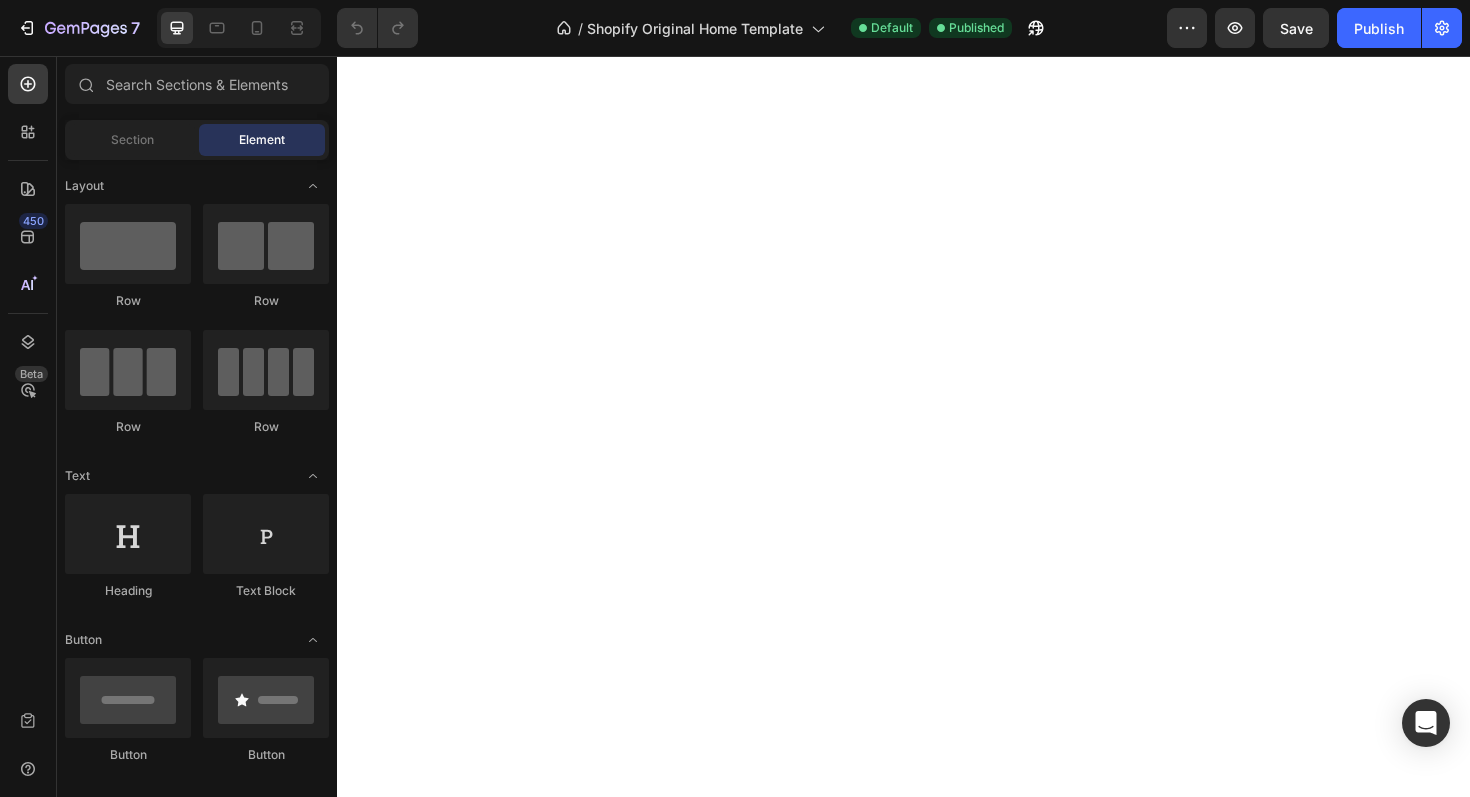scroll, scrollTop: 0, scrollLeft: 0, axis: both 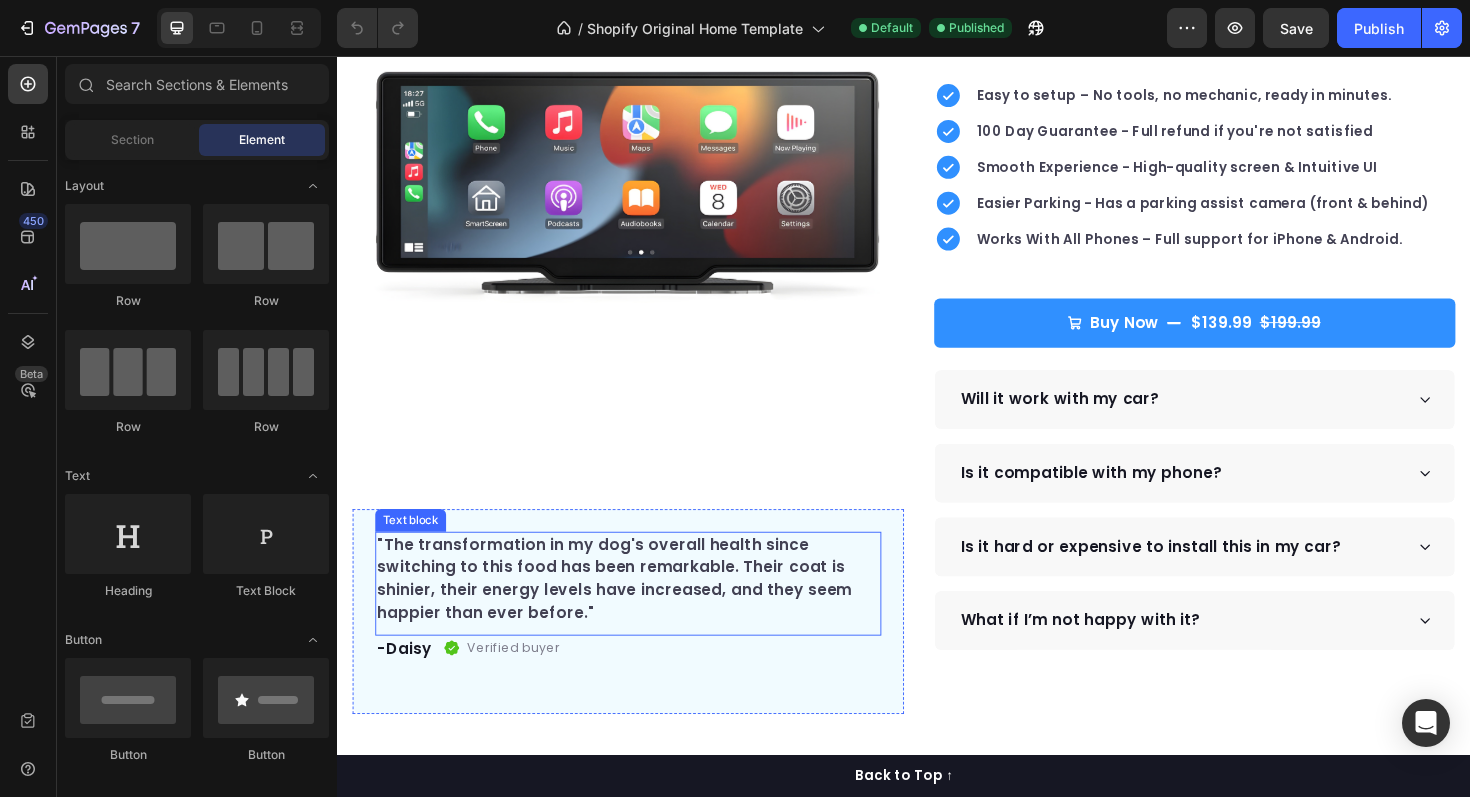 click on ""The transformation in my dog's overall health since switching to this food has been remarkable. Their coat is shinier, their energy levels have increased, and they seem happier than ever before."" at bounding box center (645, 610) 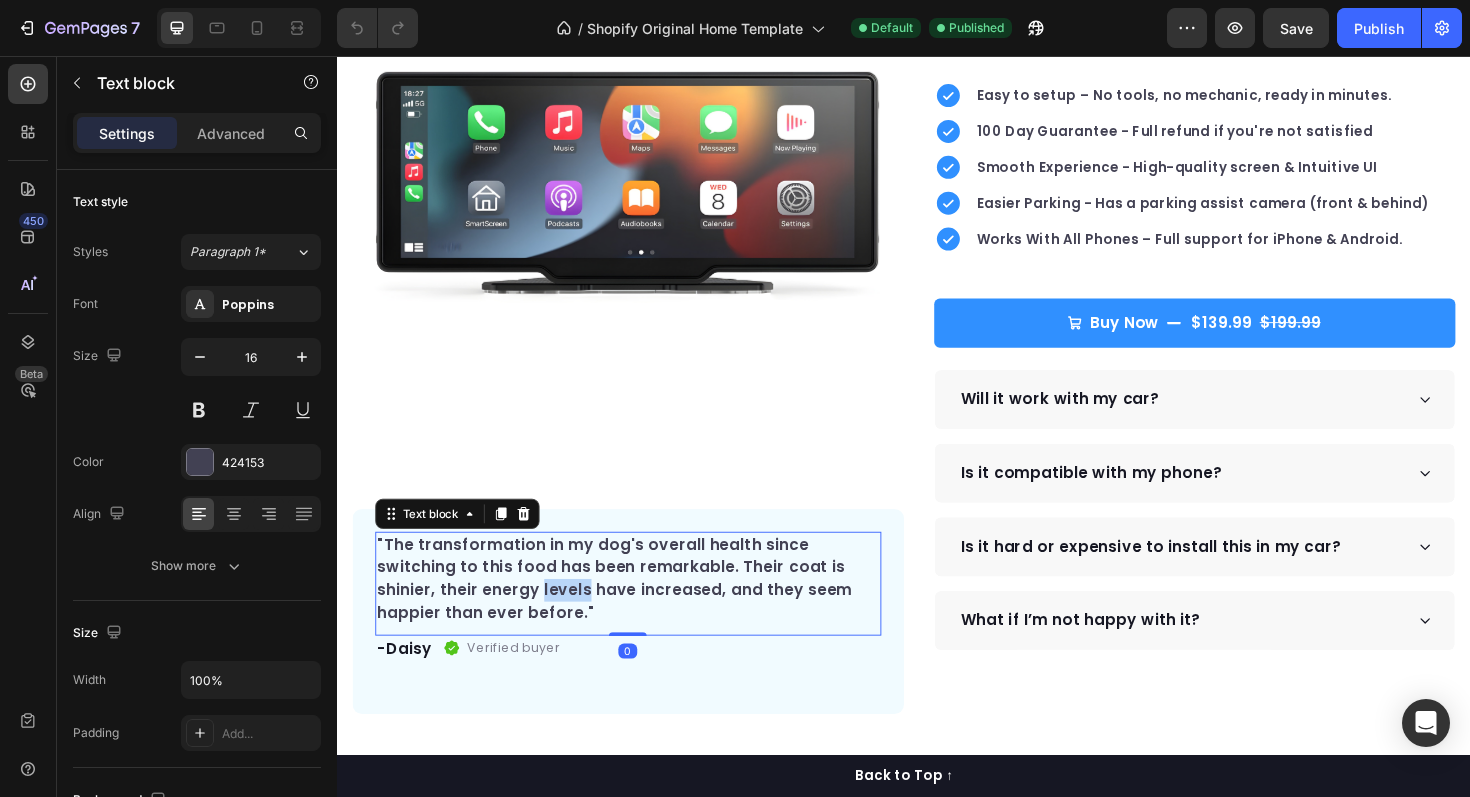 click on ""The transformation in my dog's overall health since switching to this food has been remarkable. Their coat is shinier, their energy levels have increased, and they seem happier than ever before."" at bounding box center [645, 610] 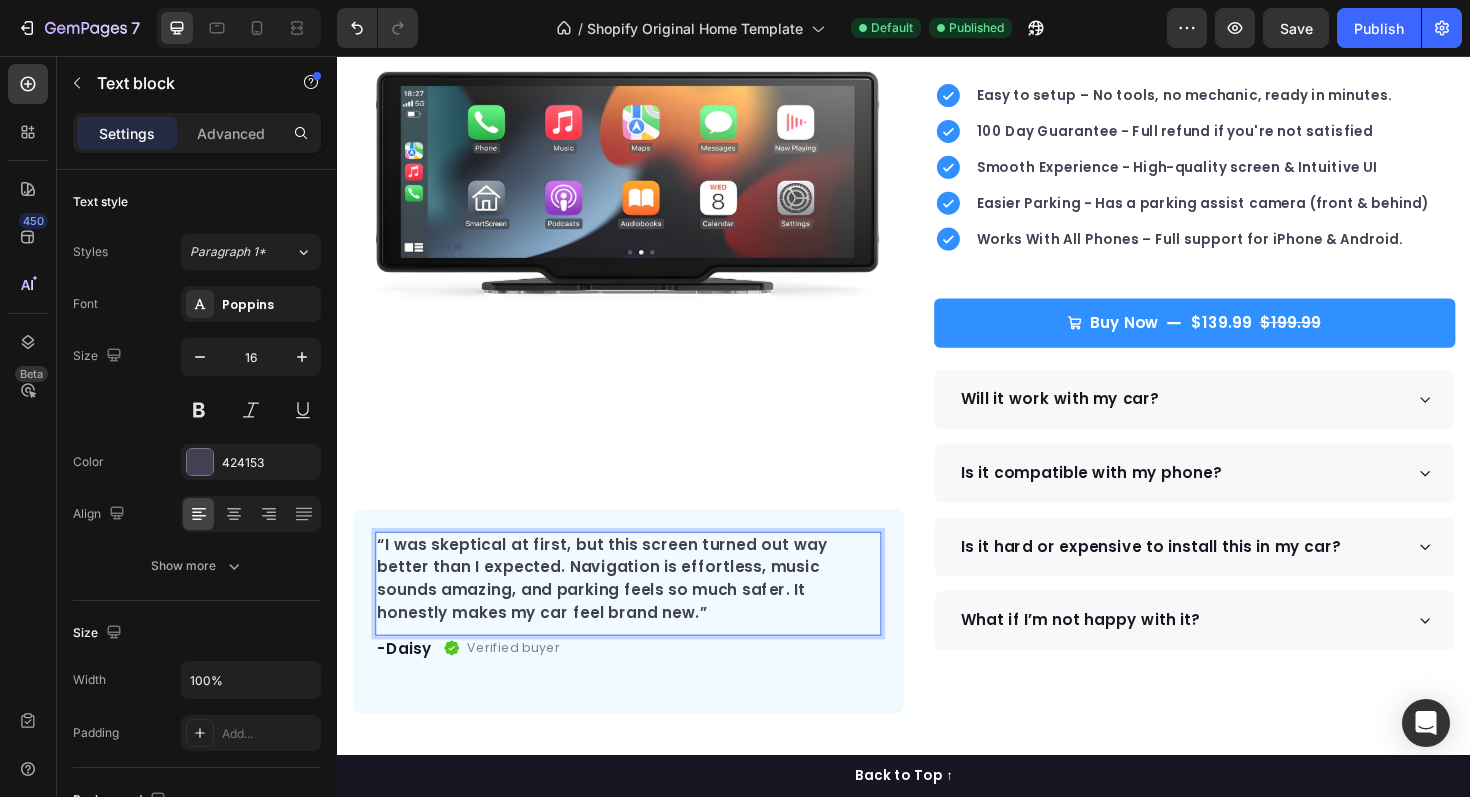 click on "“I was skeptical at first, but this screen turned out way better than I expected. Navigation is effortless, music sounds amazing, and parking feels so much safer. It honestly makes my car feel brand new.”" at bounding box center [645, 610] 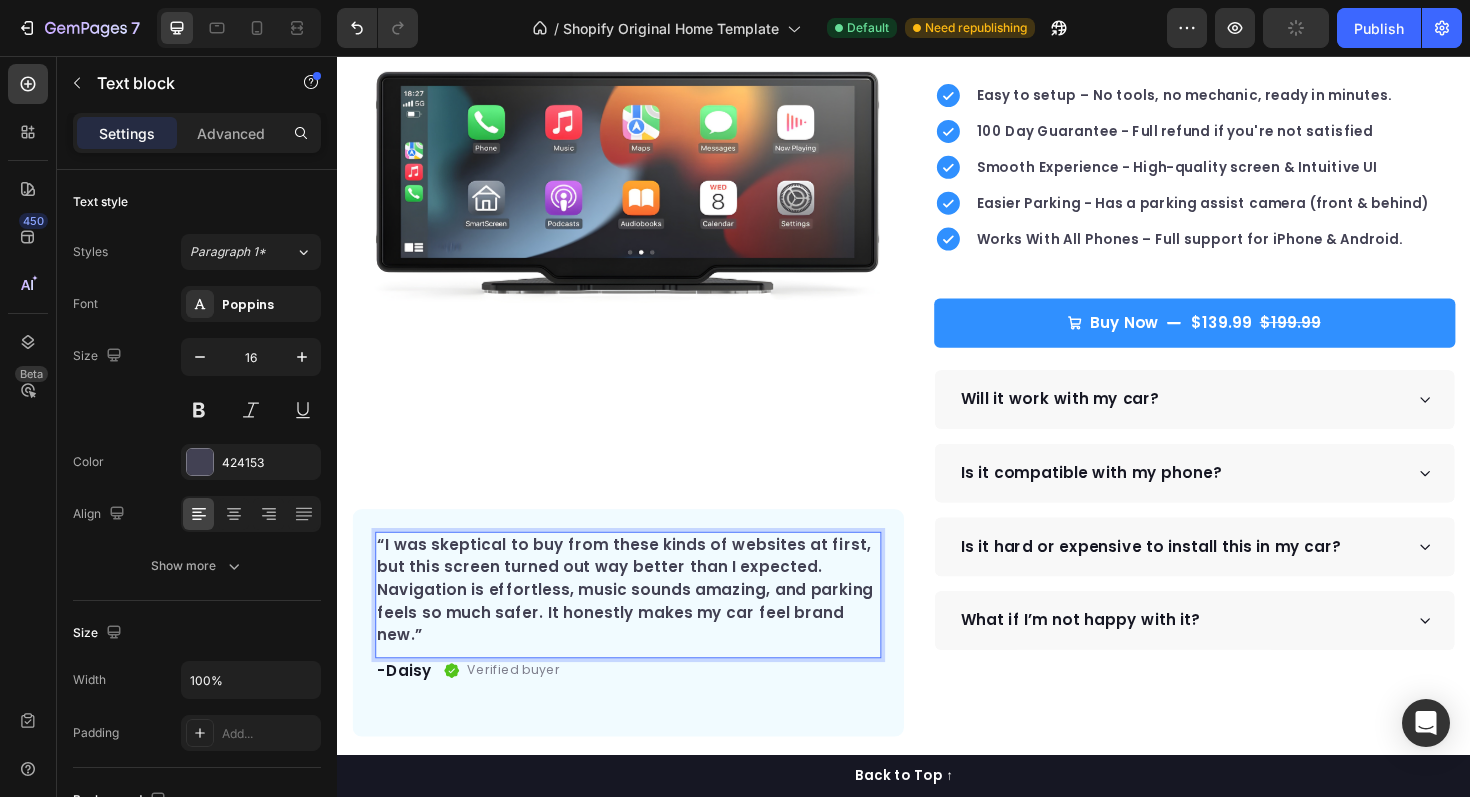 click on "“I was skeptical to buy from these kinds of websites at first, but this screen turned out way better than I expected. Navigation is effortless, music sounds amazing, and parking feels so much safer. It honestly makes my car feel brand new.”" at bounding box center [645, 622] 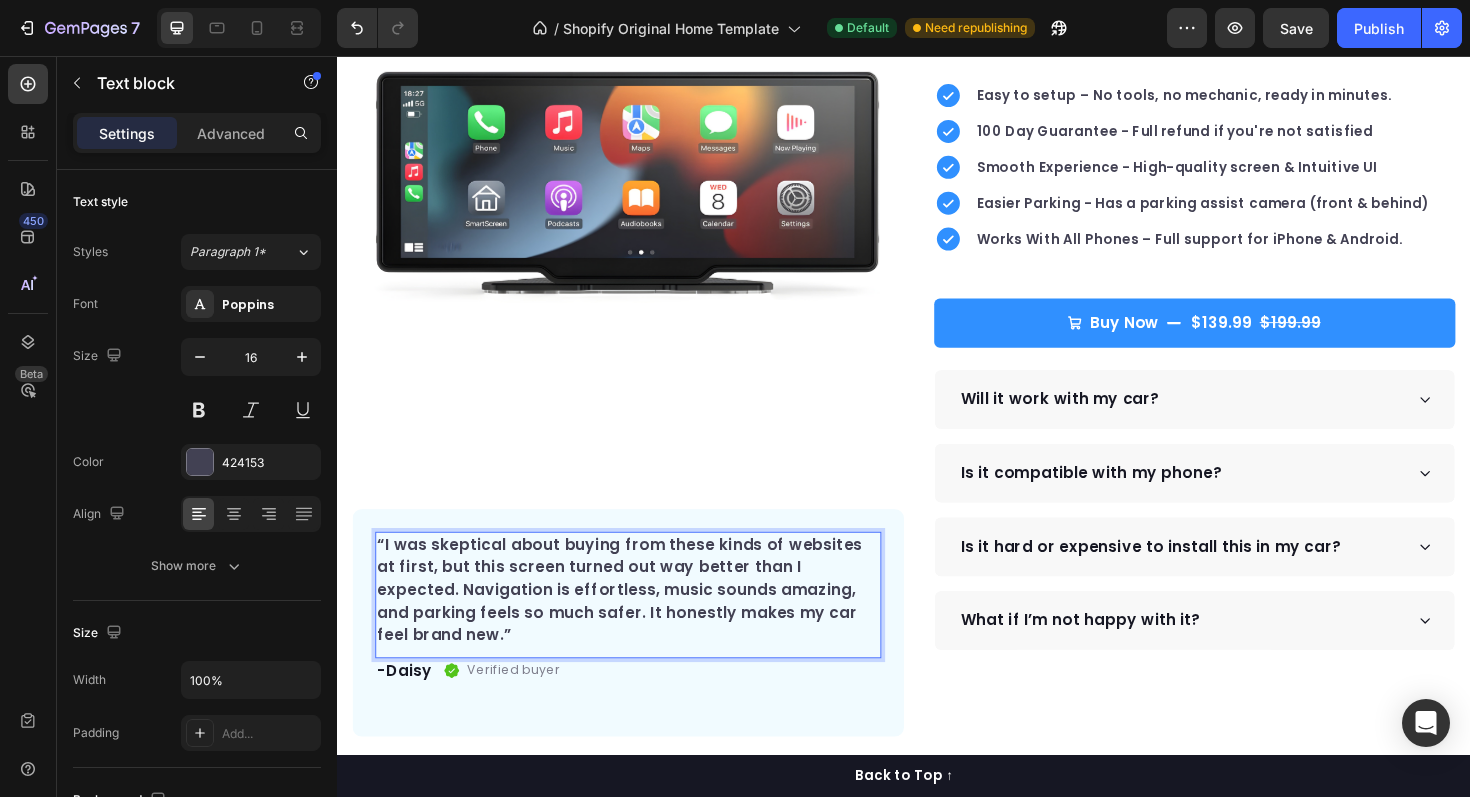click on "“I was skeptical about buying from these kinds of websites at first, but this screen turned out way better than I expected. Navigation is effortless, music sounds amazing, and parking feels so much safer. It honestly makes my car feel brand new.”" at bounding box center [645, 622] 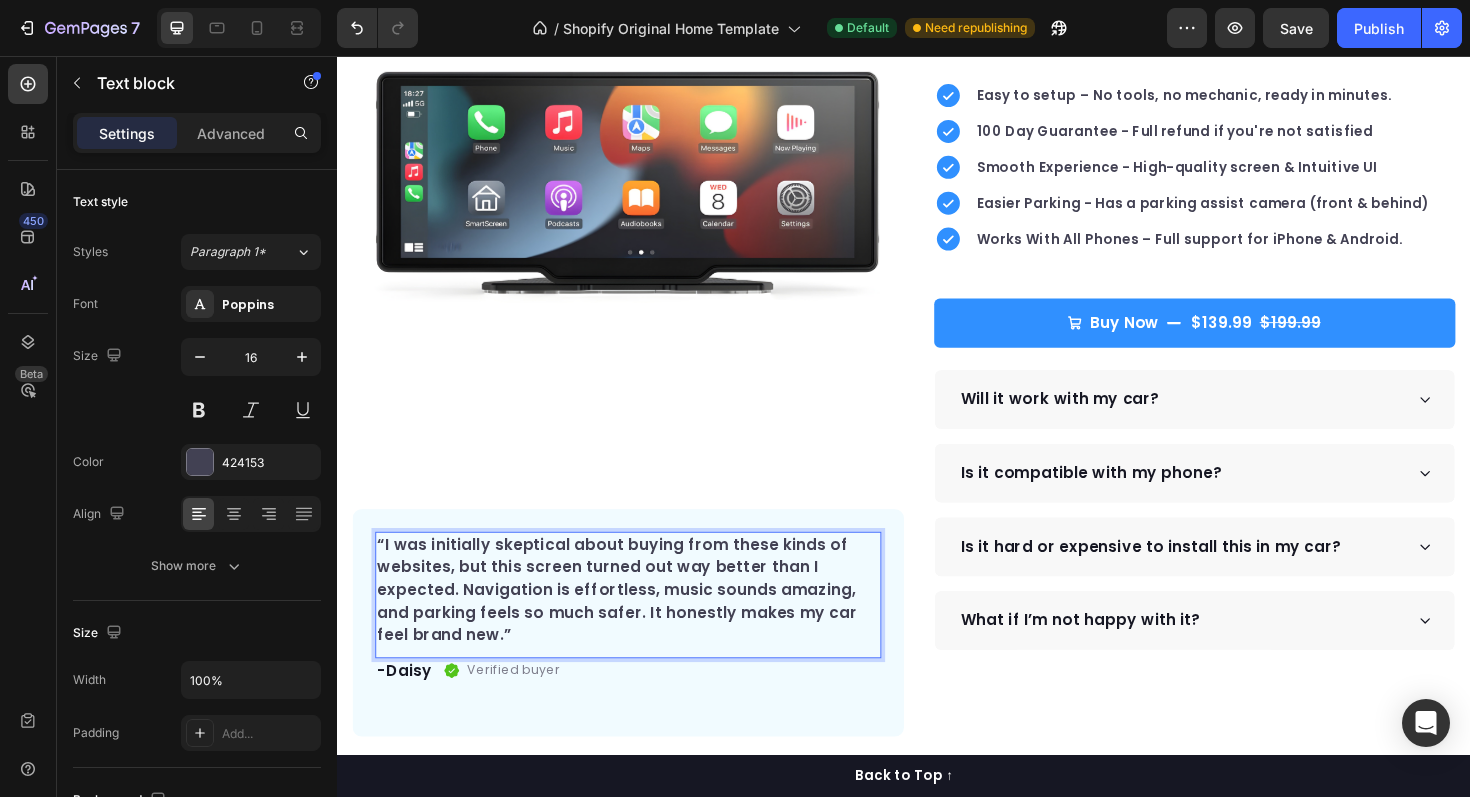 click on "“I was initially skeptical about buying from these kinds of websites, but this screen turned out way better than I expected. Navigation is effortless, music sounds amazing, and parking feels so much safer. It honestly makes my car feel brand new.”" at bounding box center [645, 622] 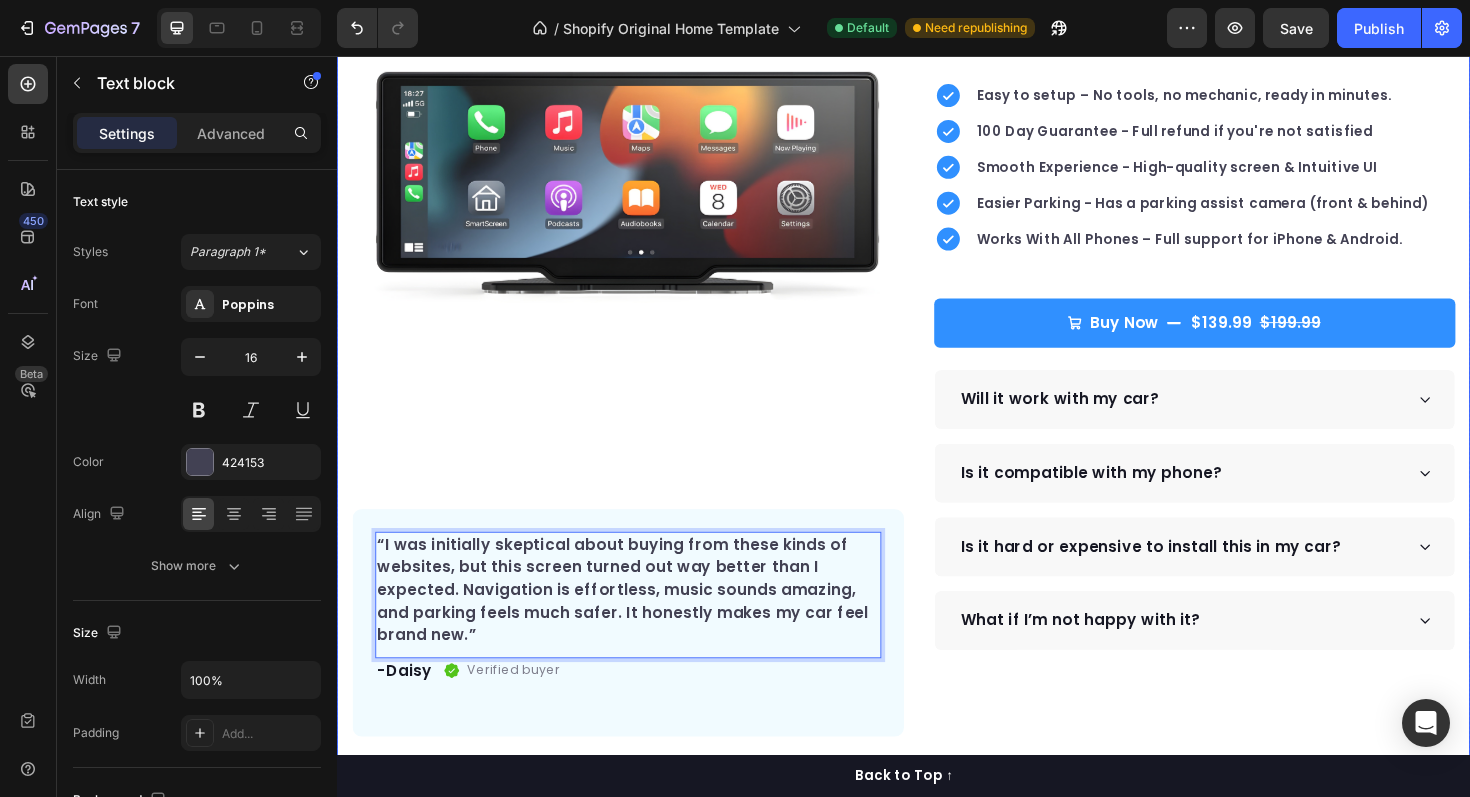 click on "Icon
Icon
Icon
Icon
Icon Icon List Hoz Rated 4.9 | 1,250+ Bought This Month Text block Row DriveDisplay™ Product Title This easy-to-setup touchscreen makes checking maps, playing music, reverse parking and many more - effortless. Text block
Easy to setup – No tools, no mechanic, ready in minutes.
100 Day Guarantee - Full refund if you're not satisfied
Smooth Experience - High-quality screen & Intuitive UI
Easier Parking - Has a parking assist camera (front & behind)
Works With All Phones – Full support for iPhone & Android. Item list
Buy Now
$139.99 $199.99 Product Cart Button Perfect for sensitive tummies Supercharge immunity System Bursting with protein, vitamins, and minerals Supports strong muscles, increases bone strength Item list
Will it work with my car?
Accordion" at bounding box center [1229, 348] 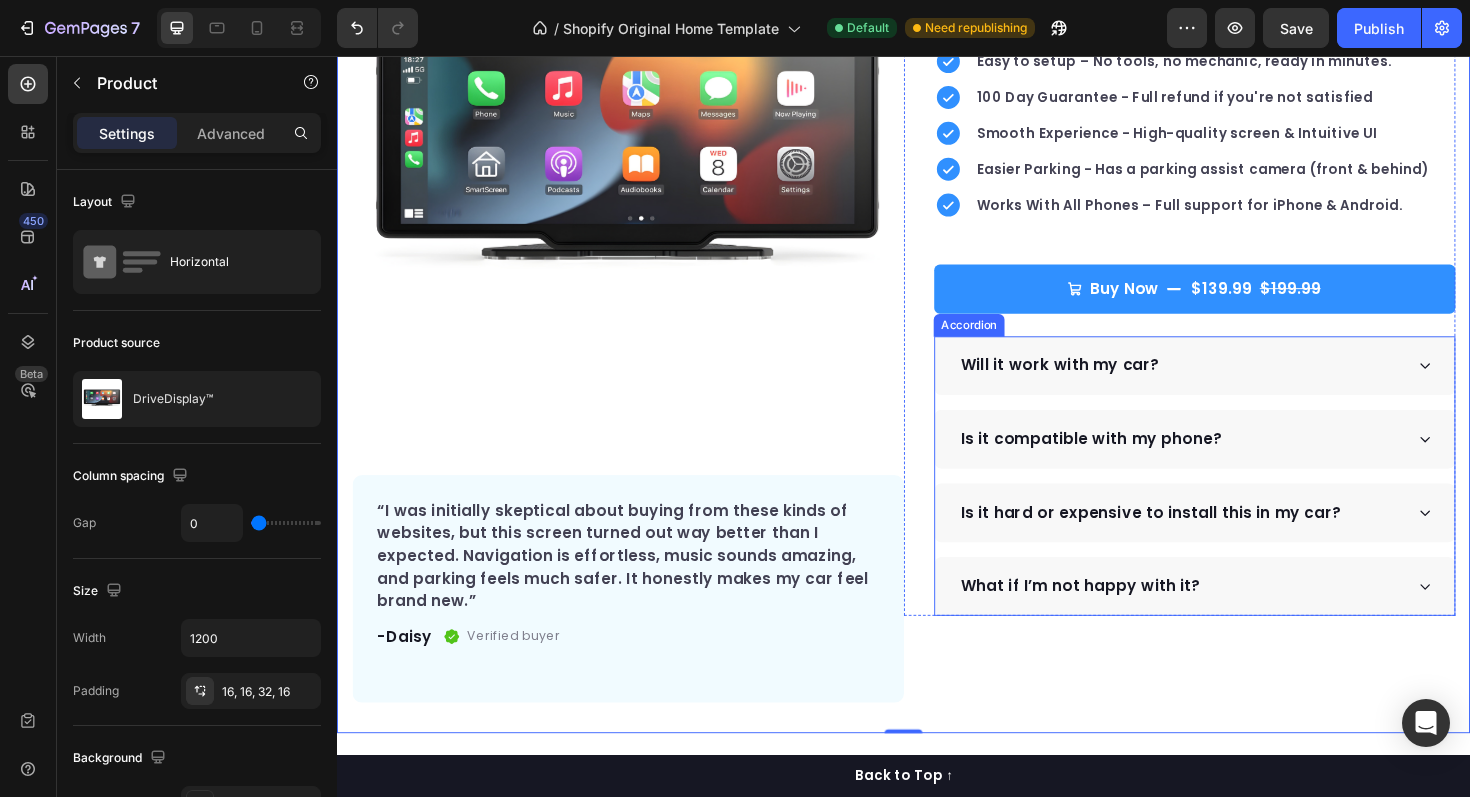 scroll, scrollTop: 228, scrollLeft: 0, axis: vertical 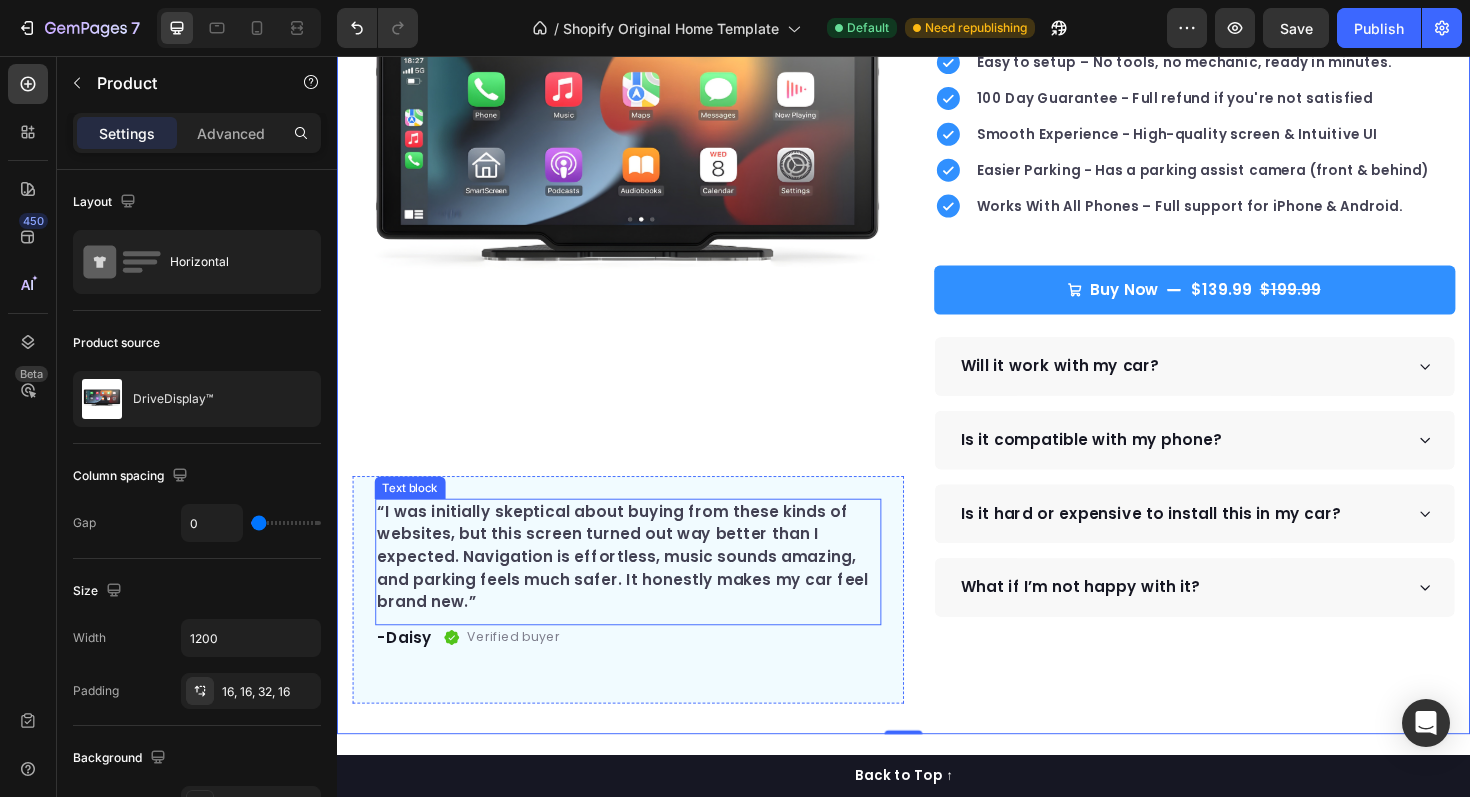 click on "“I was initially skeptical about buying from these kinds of websites, but this screen turned out way better than I expected. Navigation is effortless, music sounds amazing, and parking feels much safer. It honestly makes my car feel brand new.”" at bounding box center (645, 587) 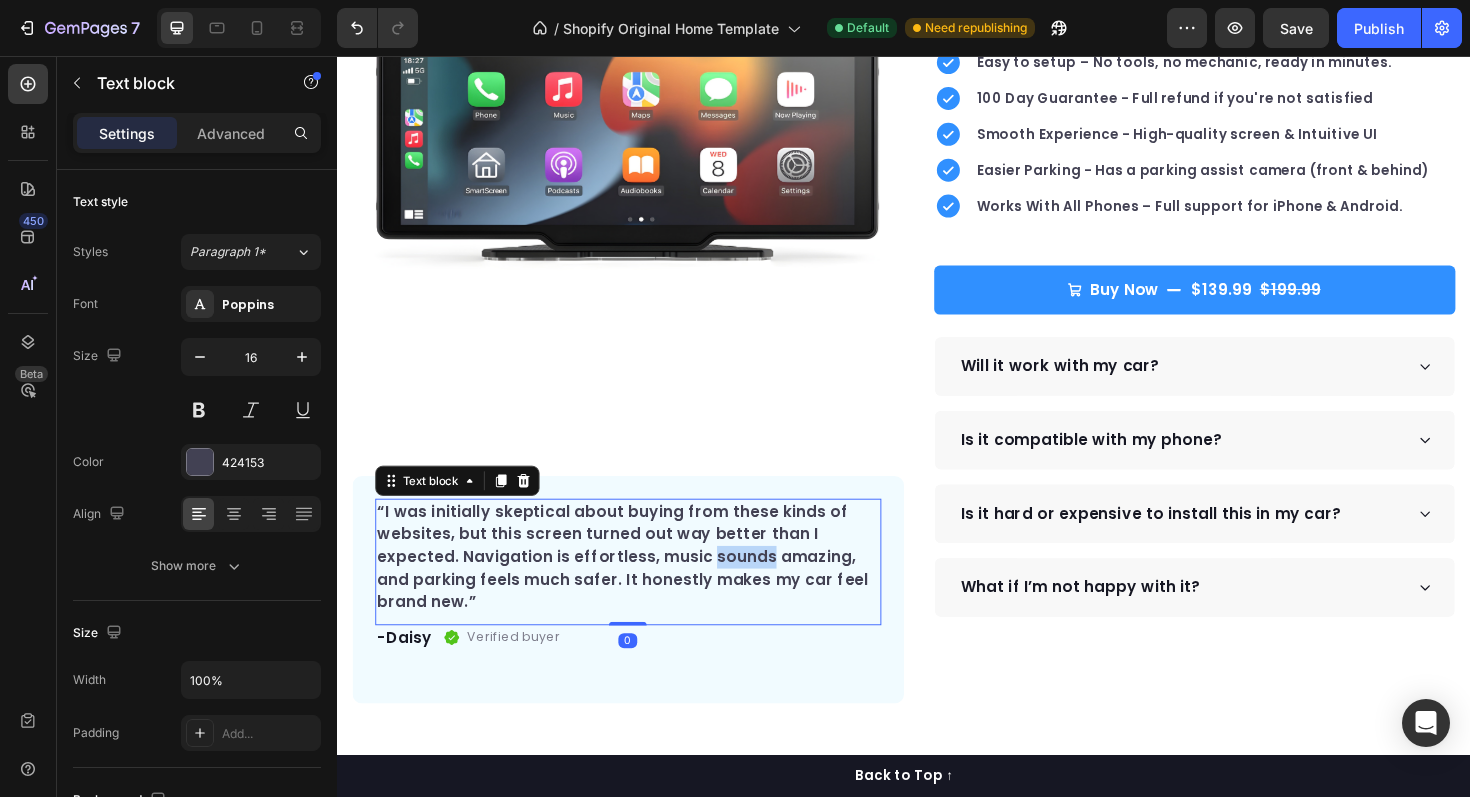 click on "“I was initially skeptical about buying from these kinds of websites, but this screen turned out way better than I expected. Navigation is effortless, music sounds amazing, and parking feels much safer. It honestly makes my car feel brand new.”" at bounding box center [645, 587] 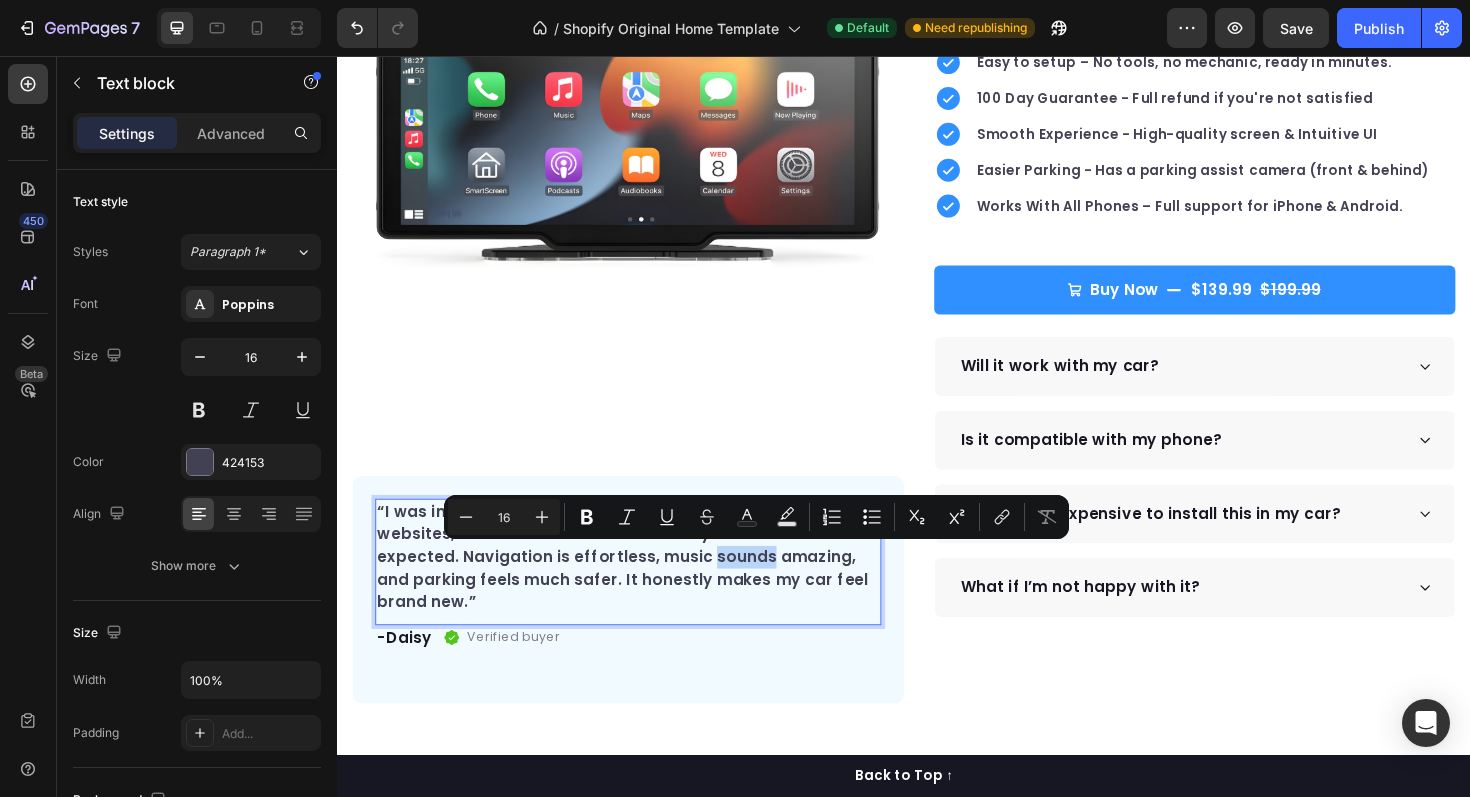 click on "“I was initially skeptical about buying from these kinds of websites, but this screen turned out way better than I expected. Navigation is effortless, music sounds amazing, and parking feels much safer. It honestly makes my car feel brand new.”" at bounding box center (645, 587) 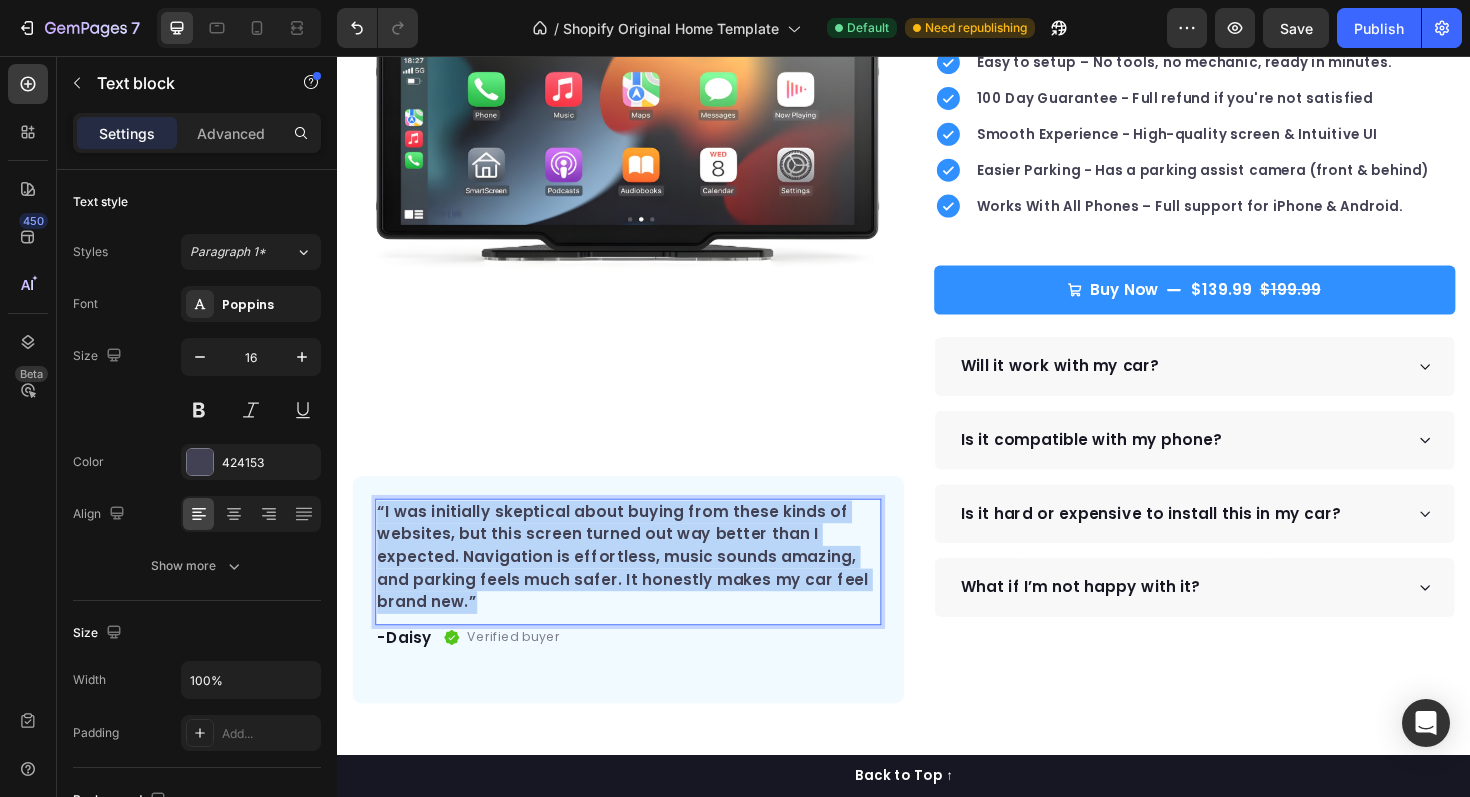 click on "“I was initially skeptical about buying from these kinds of websites, but this screen turned out way better than I expected. Navigation is effortless, music sounds amazing, and parking feels much safer. It honestly makes my car feel brand new.”" at bounding box center [645, 587] 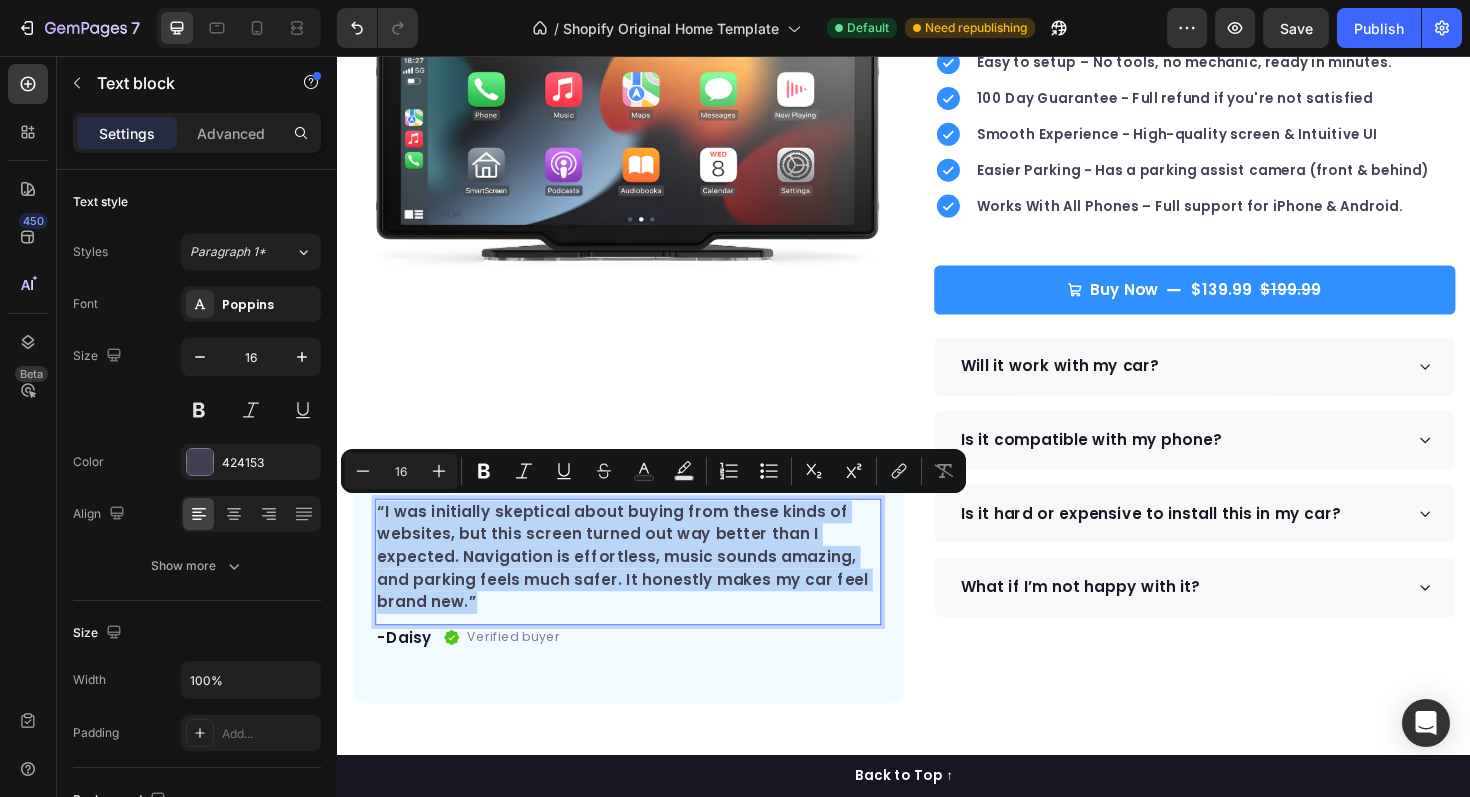 click on "“I was initially skeptical about buying from these kinds of websites, but this screen turned out way better than I expected. Navigation is effortless, music sounds amazing, and parking feels much safer. It honestly makes my car feel brand new.”" at bounding box center [645, 587] 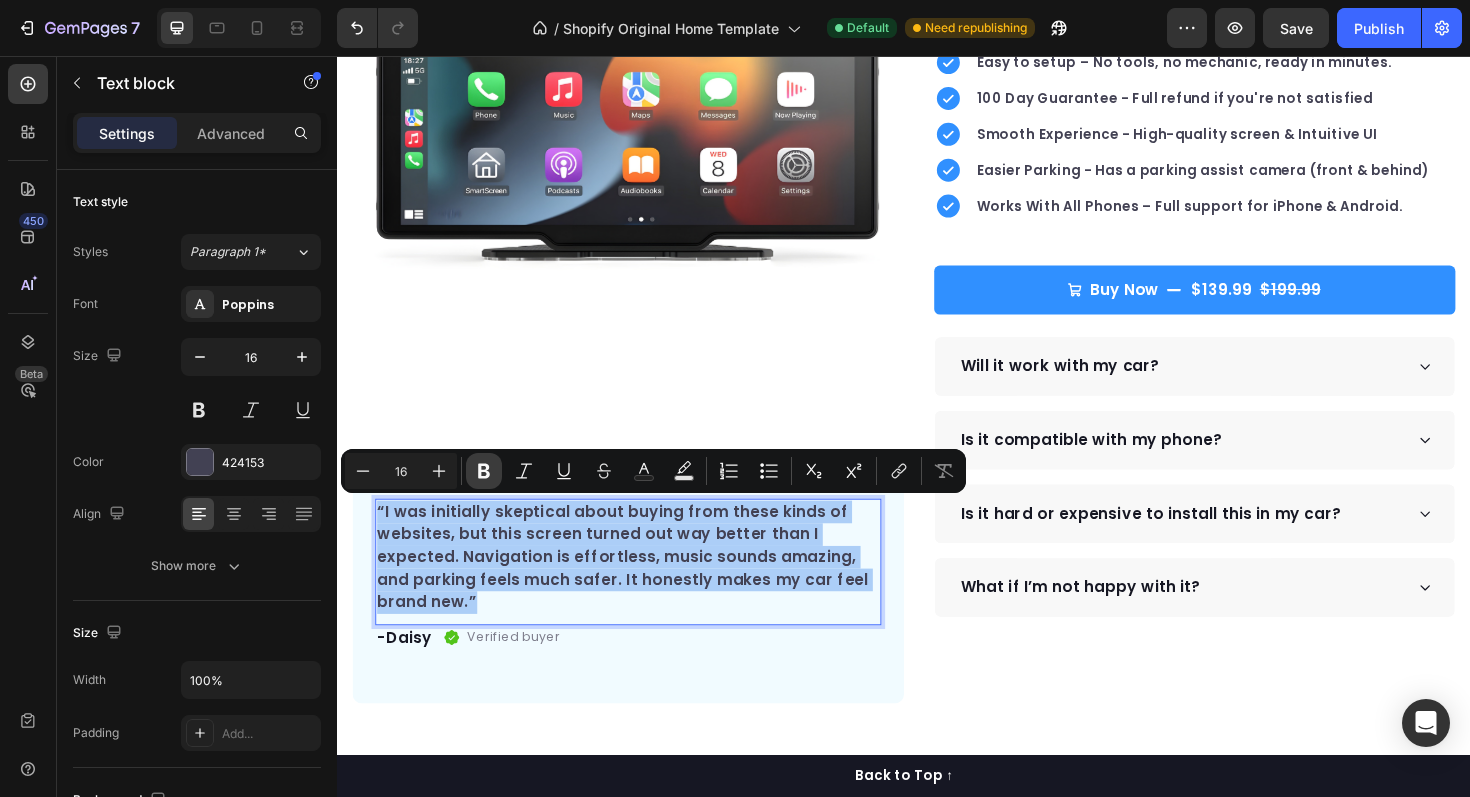 click 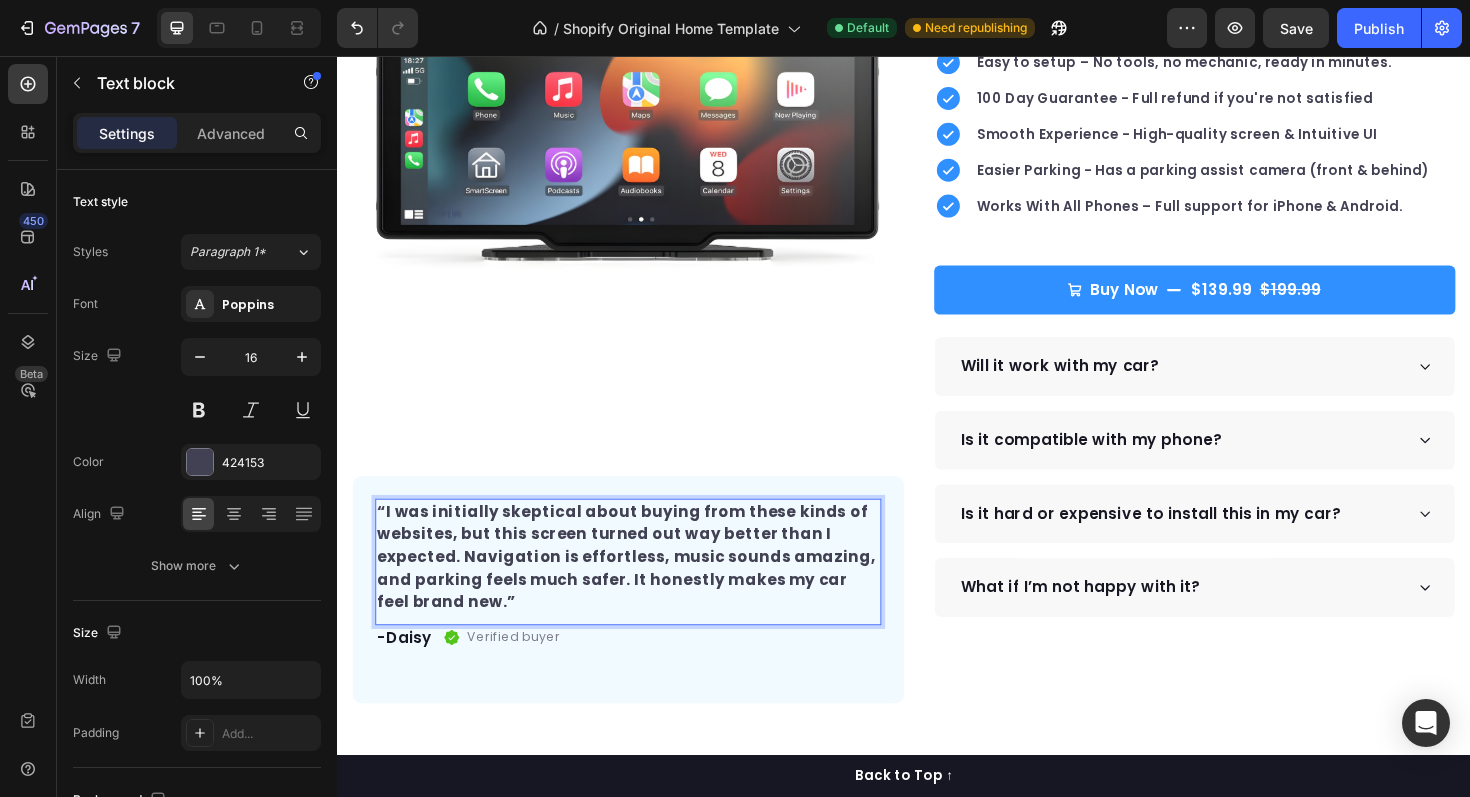 click on "“I was initially skeptical about buying from these kinds of websites, but this screen turned out way better than I expected. Navigation is effortless, music sounds amazing, and parking feels much safer. It honestly makes my car feel brand new.”" at bounding box center [643, 586] 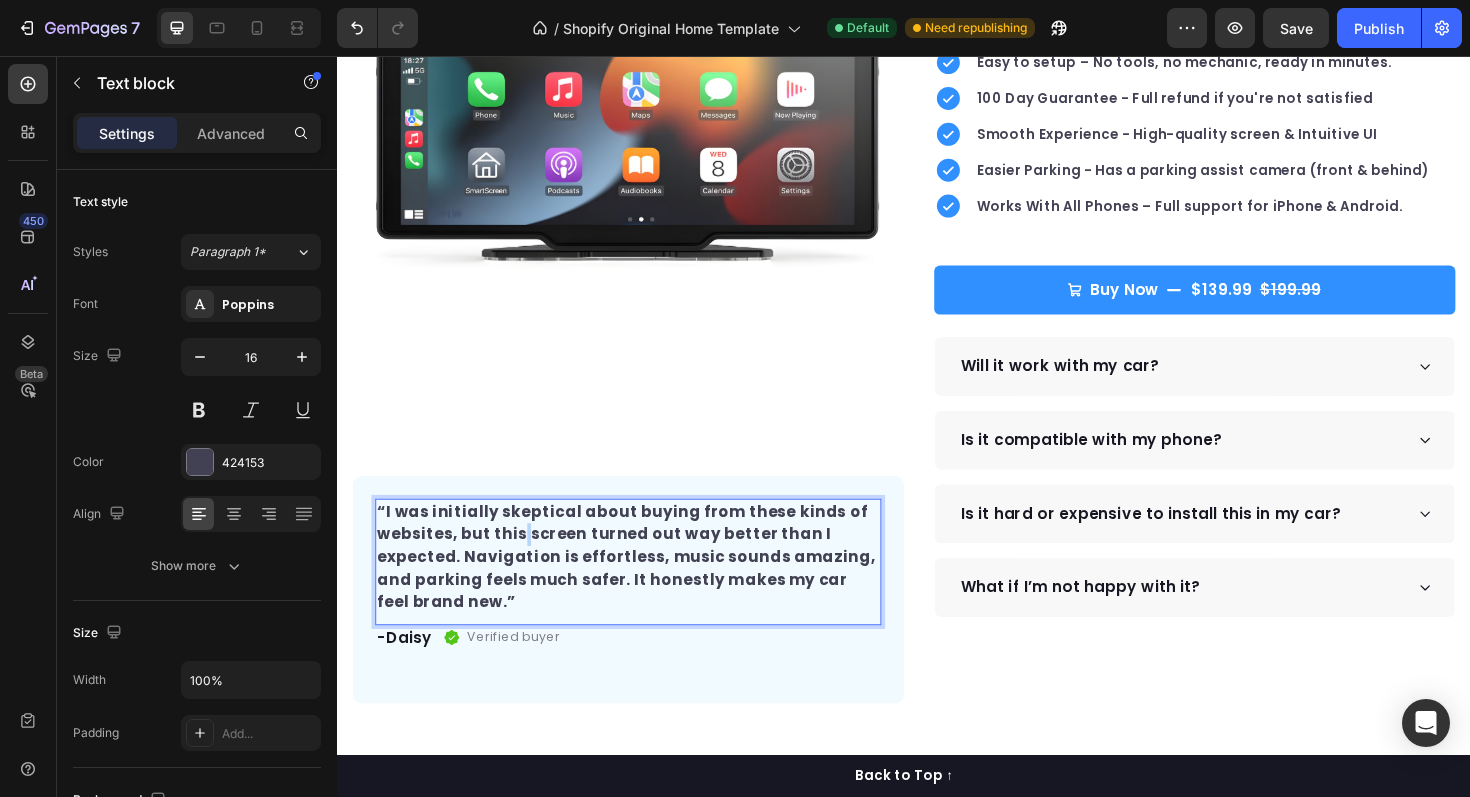 click on "“I was initially skeptical about buying from these kinds of websites, but this screen turned out way better than I expected. Navigation is effortless, music sounds amazing, and parking feels much safer. It honestly makes my car feel brand new.”" at bounding box center (643, 586) 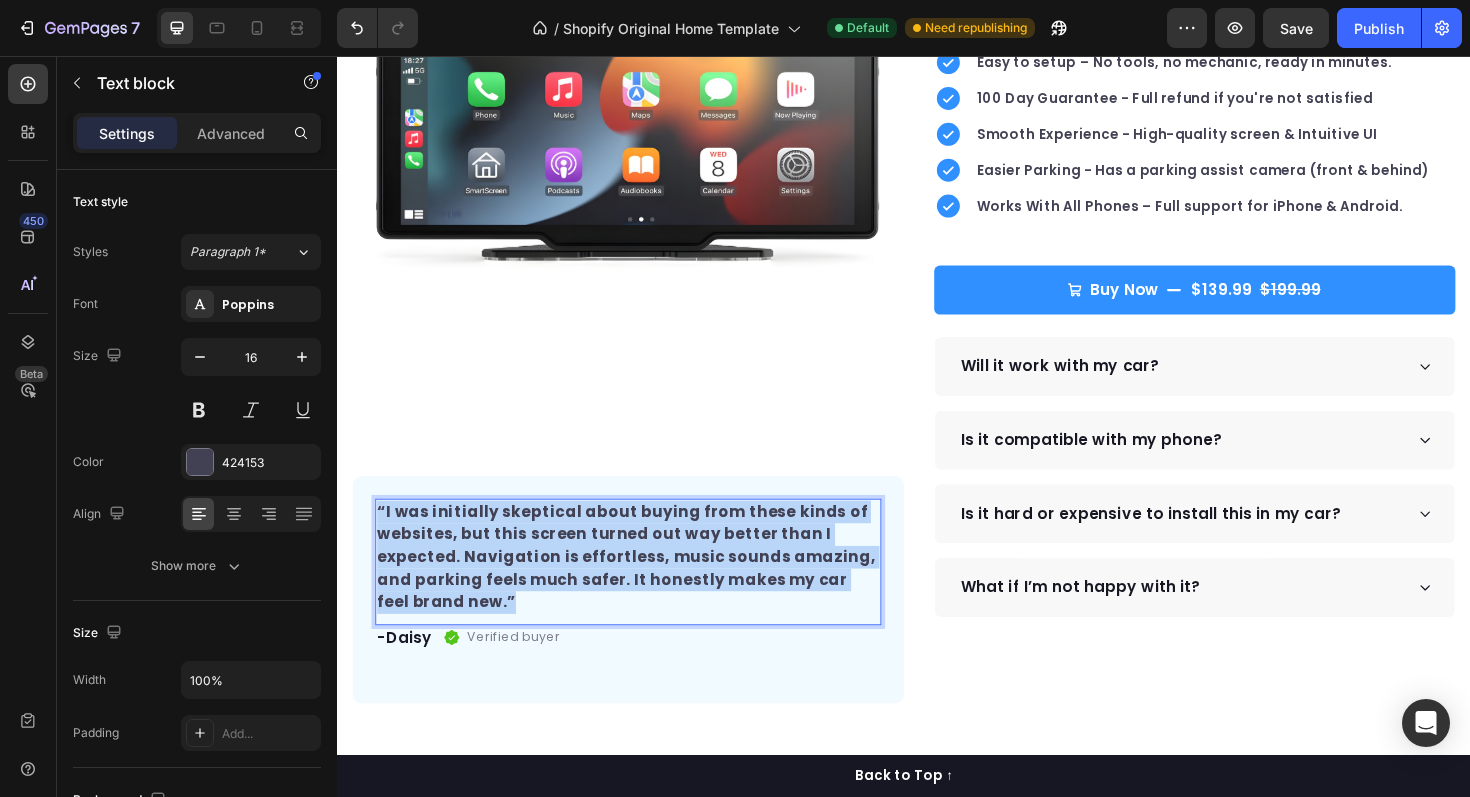 click on "“I was initially skeptical about buying from these kinds of websites, but this screen turned out way better than I expected. Navigation is effortless, music sounds amazing, and parking feels much safer. It honestly makes my car feel brand new.”" at bounding box center (643, 586) 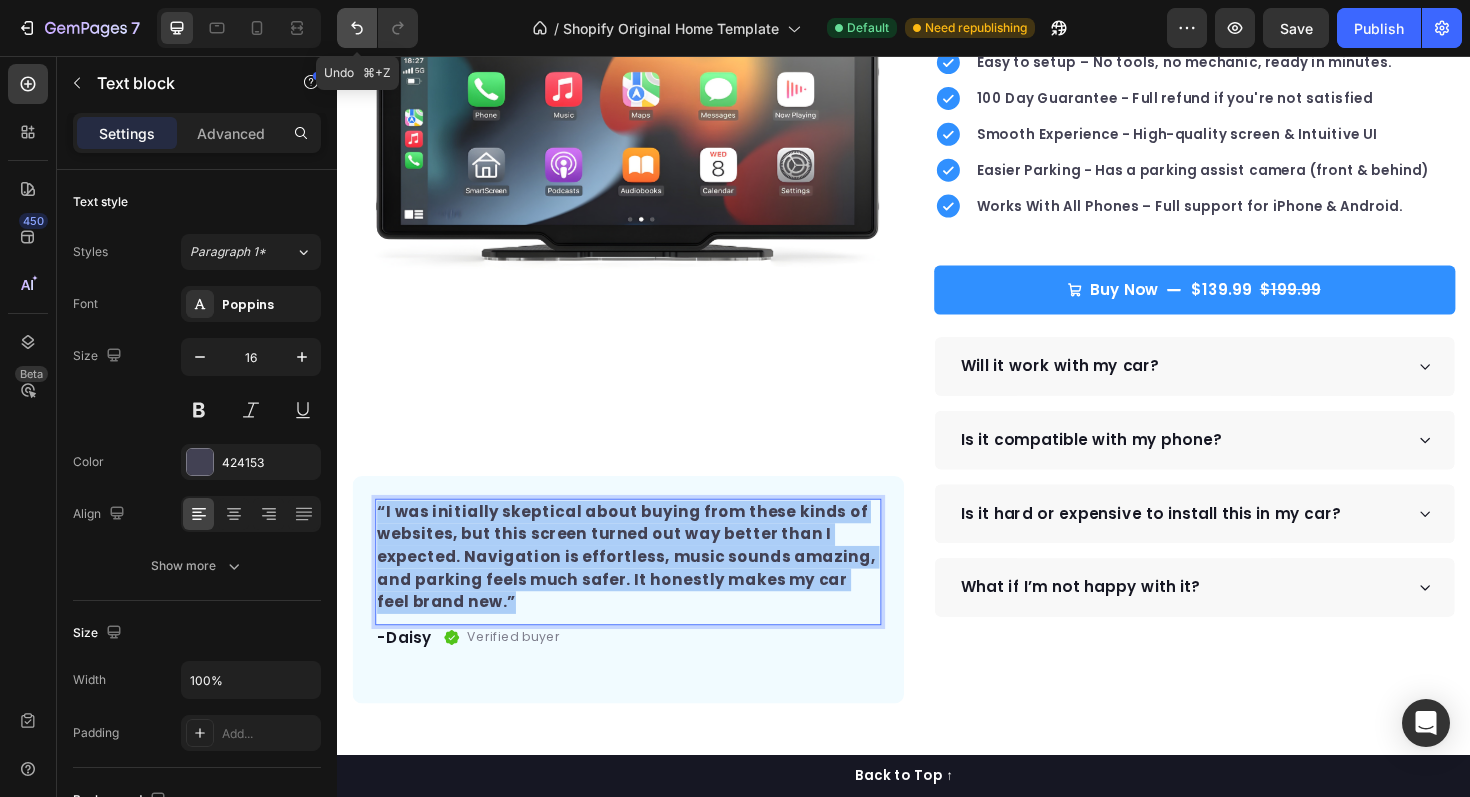 click 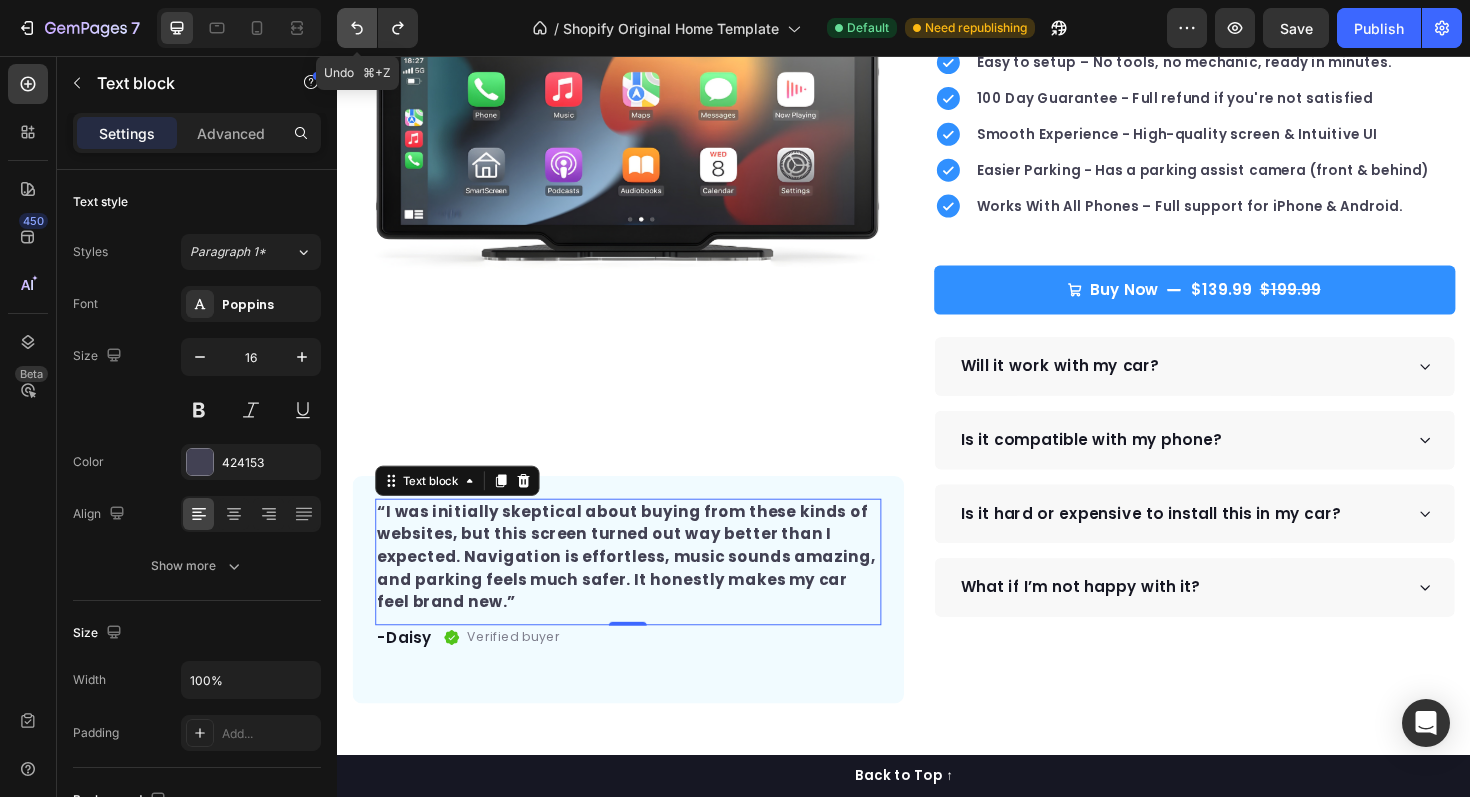 click 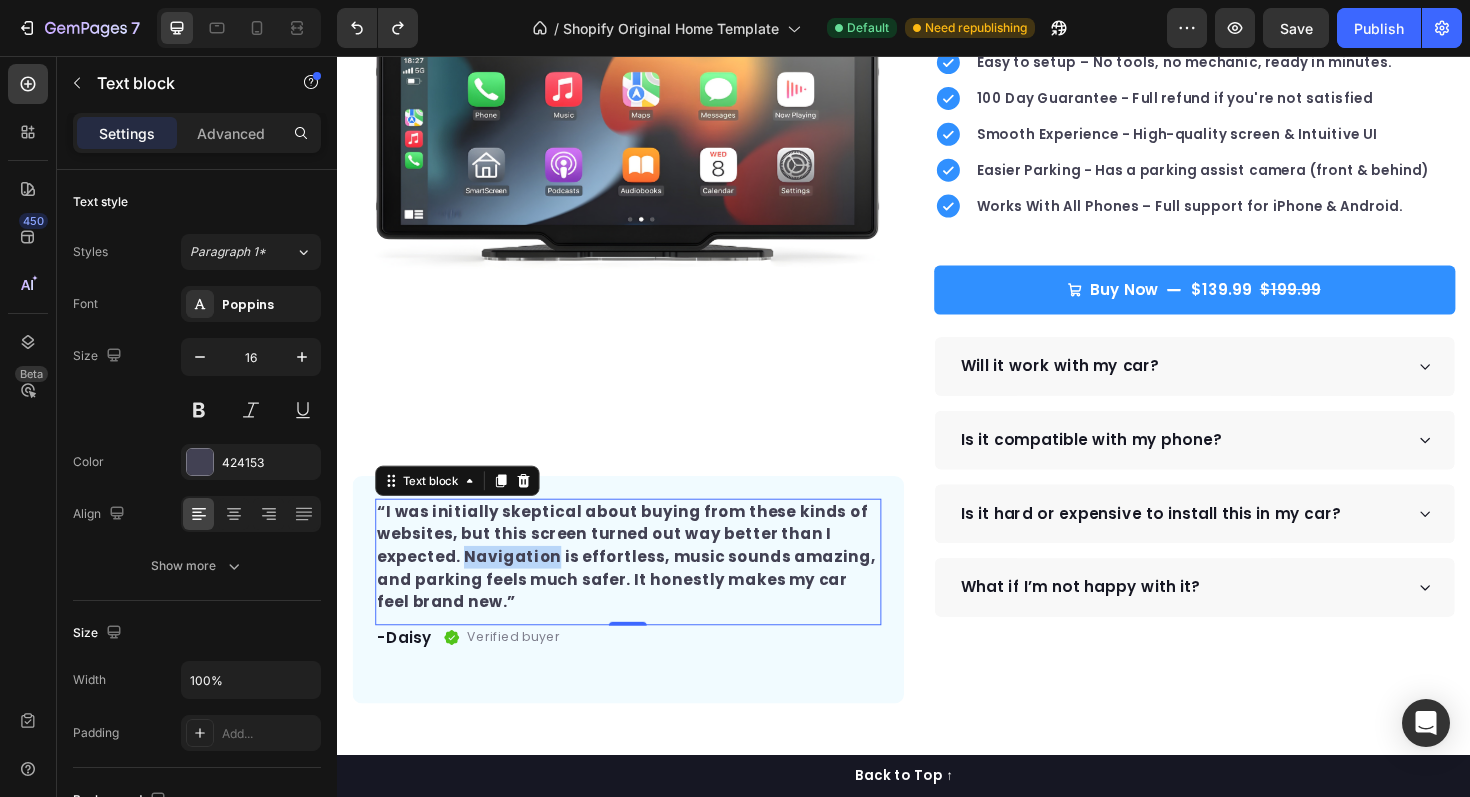 click on "“I was initially skeptical about buying from these kinds of websites, but this screen turned out way better than I expected. Navigation is effortless, music sounds amazing, and parking feels much safer. It honestly makes my car feel brand new.”" at bounding box center [643, 586] 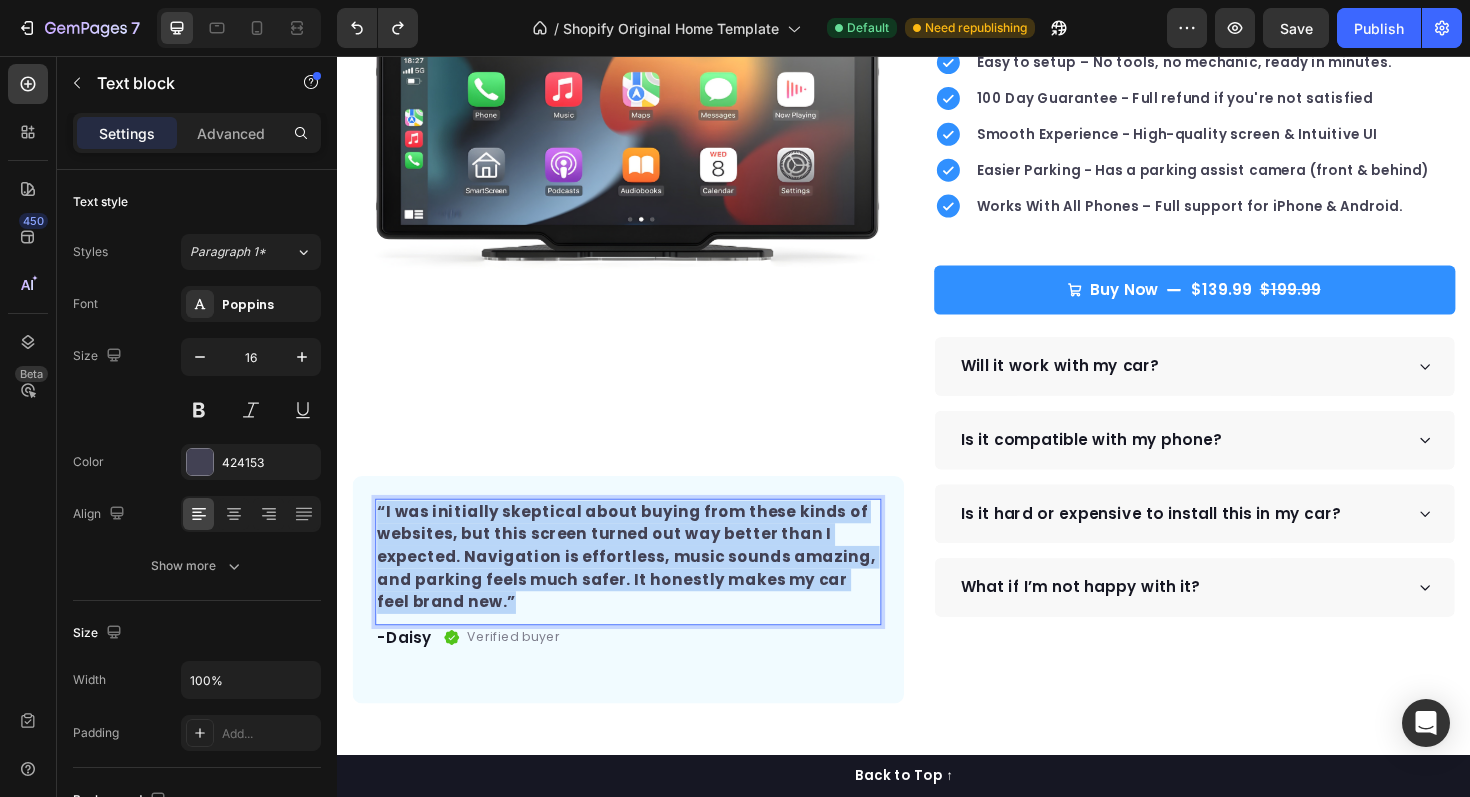 click on "“I was initially skeptical about buying from these kinds of websites, but this screen turned out way better than I expected. Navigation is effortless, music sounds amazing, and parking feels much safer. It honestly makes my car feel brand new.”" at bounding box center [643, 586] 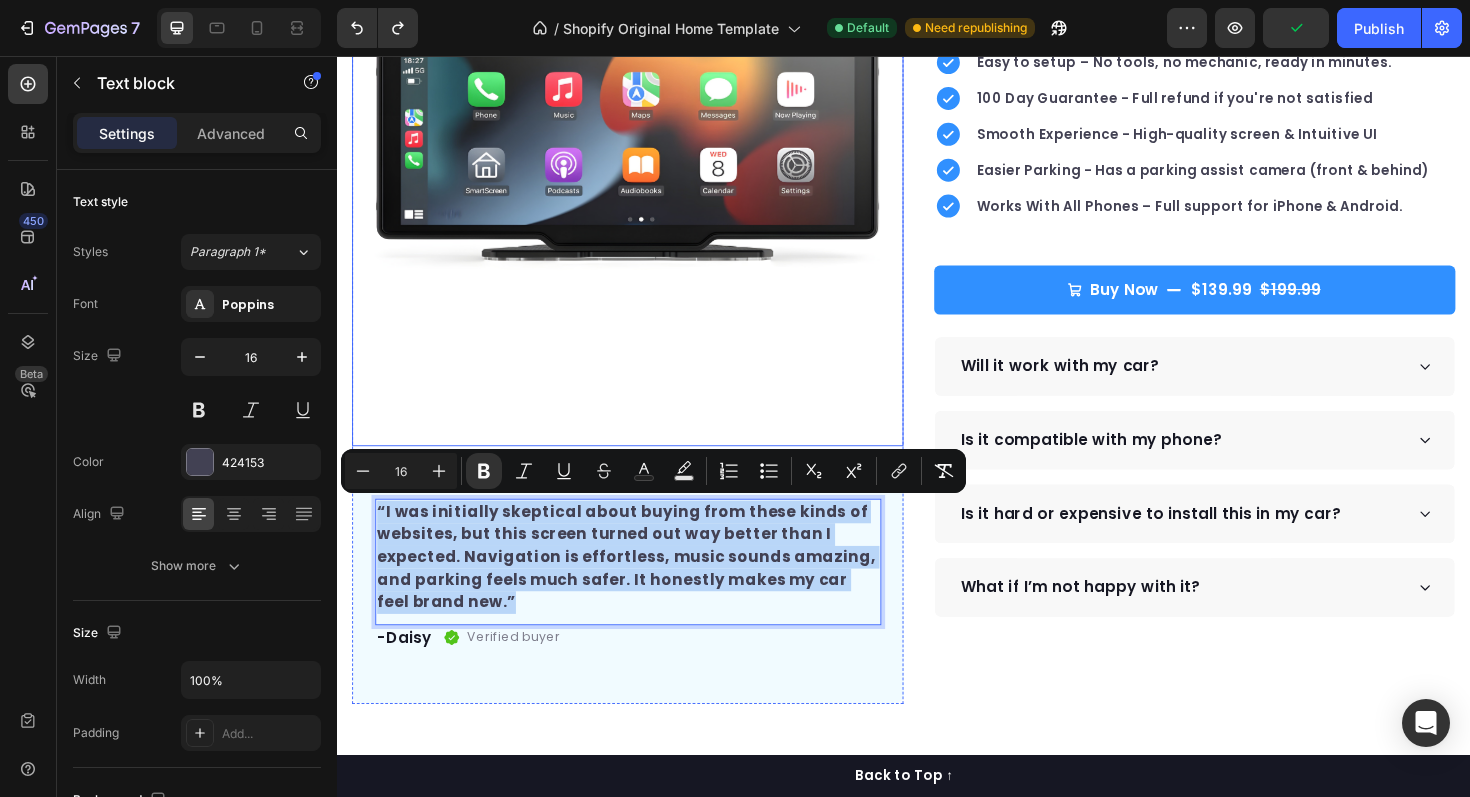 copy on "“I was initially skeptical about buying from these kinds of websites, but this screen turned out way better than I expected. Navigation is effortless, music sounds amazing, and parking feels much safer. It honestly makes my car feel brand new.”" 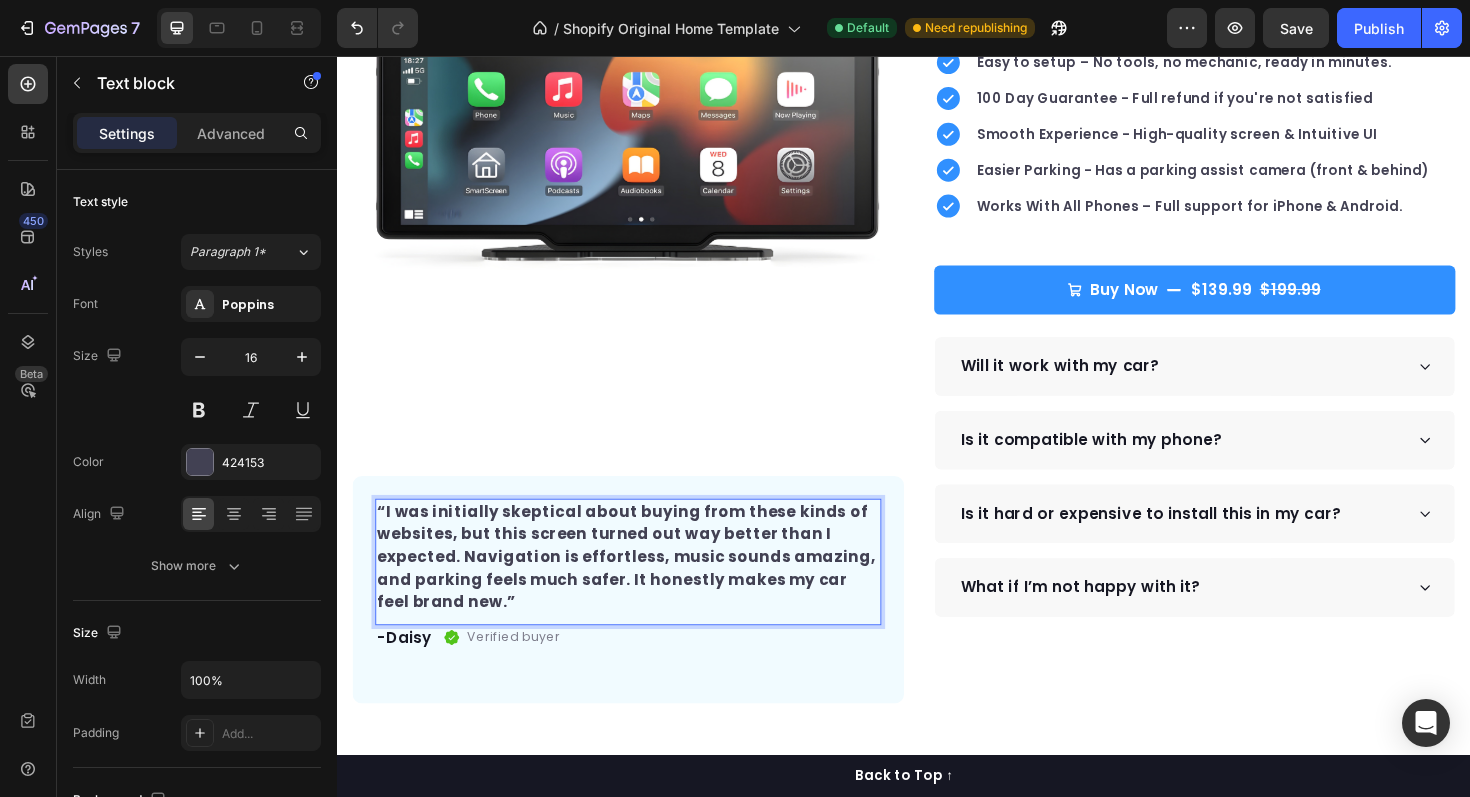 click on "“I was initially skeptical about buying from these kinds of websites, but this screen turned out way better than I expected. Navigation is effortless, music sounds amazing, and parking feels much safer. It honestly makes my car feel brand new.”" at bounding box center (643, 586) 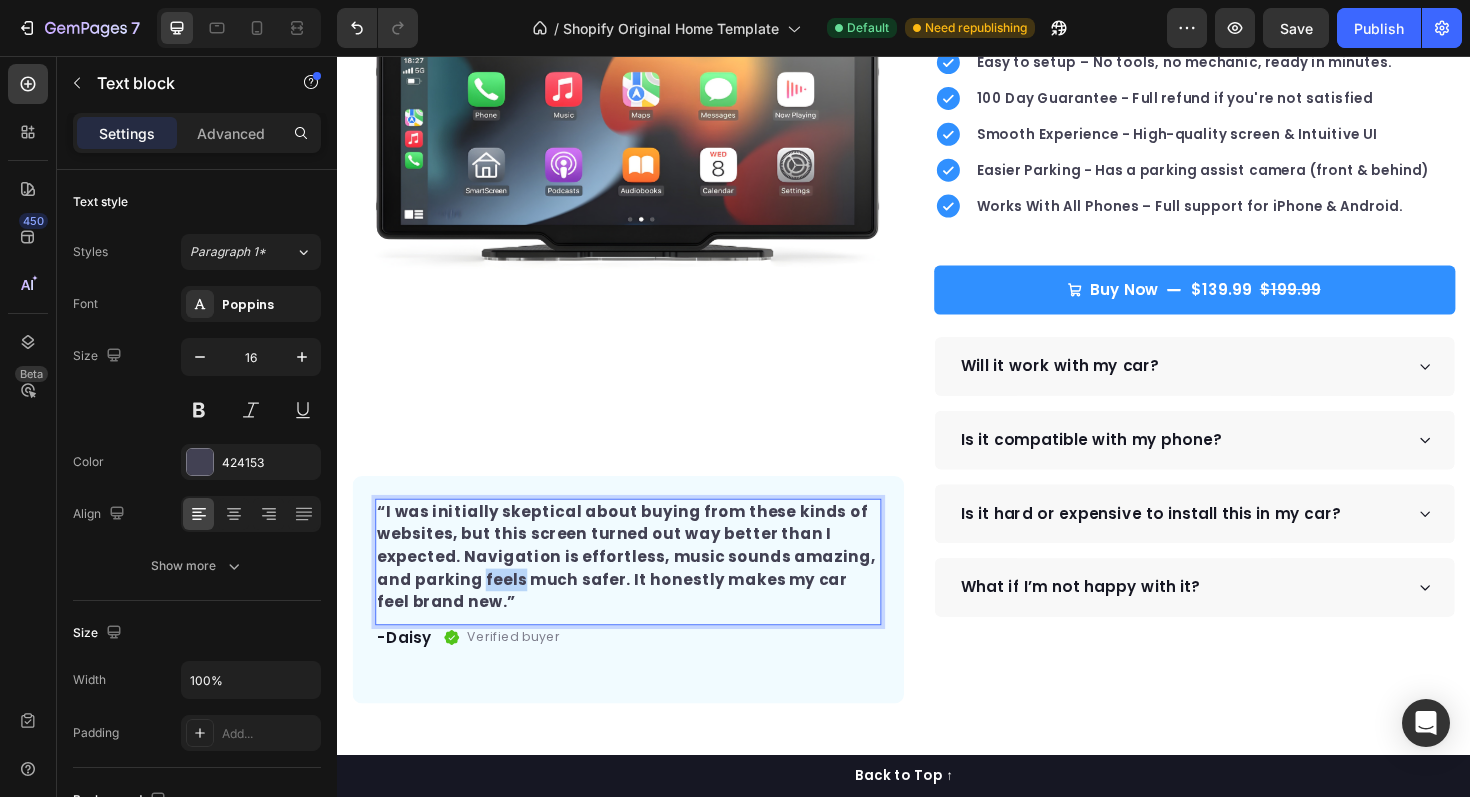 click on "“I was initially skeptical about buying from these kinds of websites, but this screen turned out way better than I expected. Navigation is effortless, music sounds amazing, and parking feels much safer. It honestly makes my car feel brand new.”" at bounding box center (643, 586) 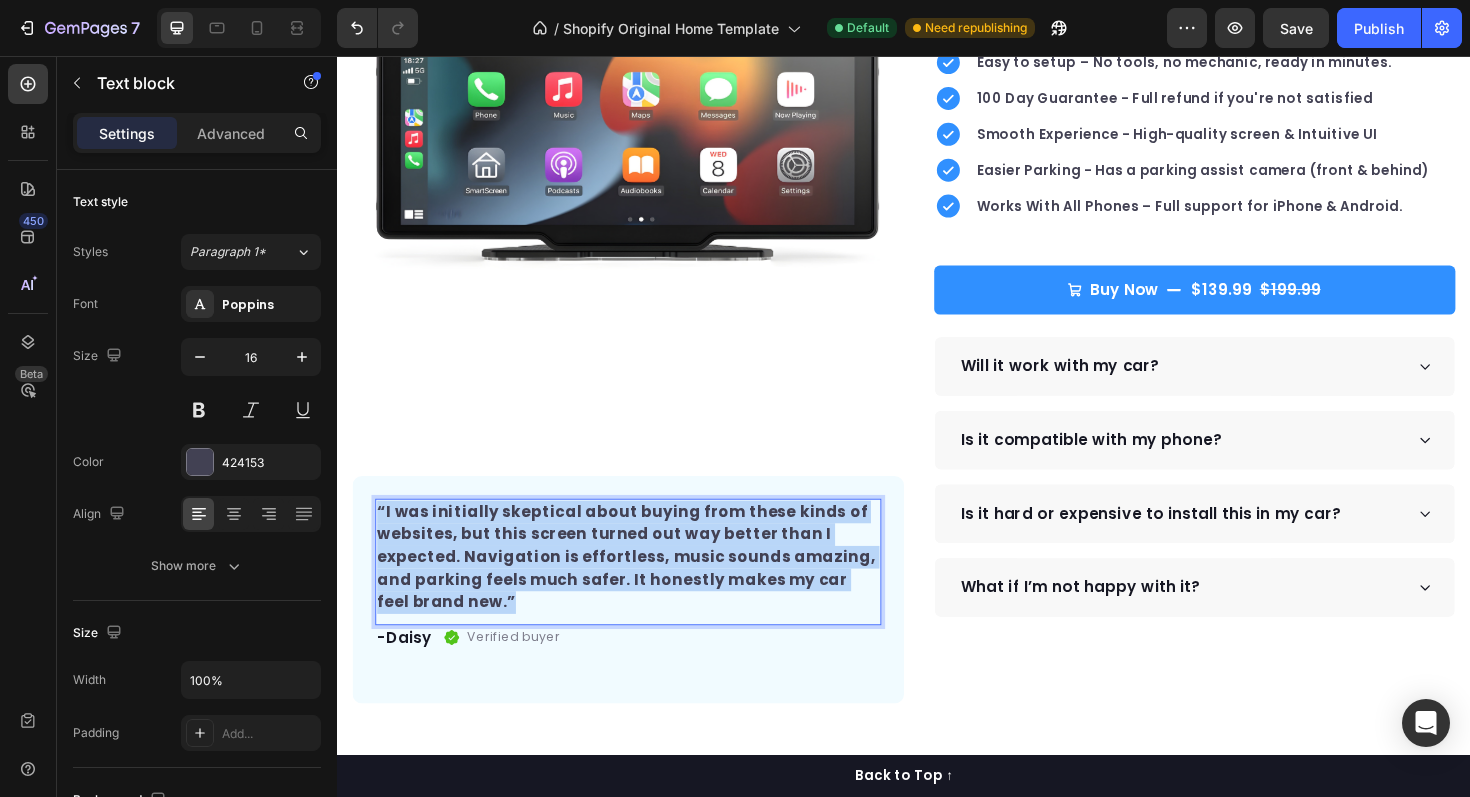 click on "“I was initially skeptical about buying from these kinds of websites, but this screen turned out way better than I expected. Navigation is effortless, music sounds amazing, and parking feels much safer. It honestly makes my car feel brand new.”" at bounding box center (643, 586) 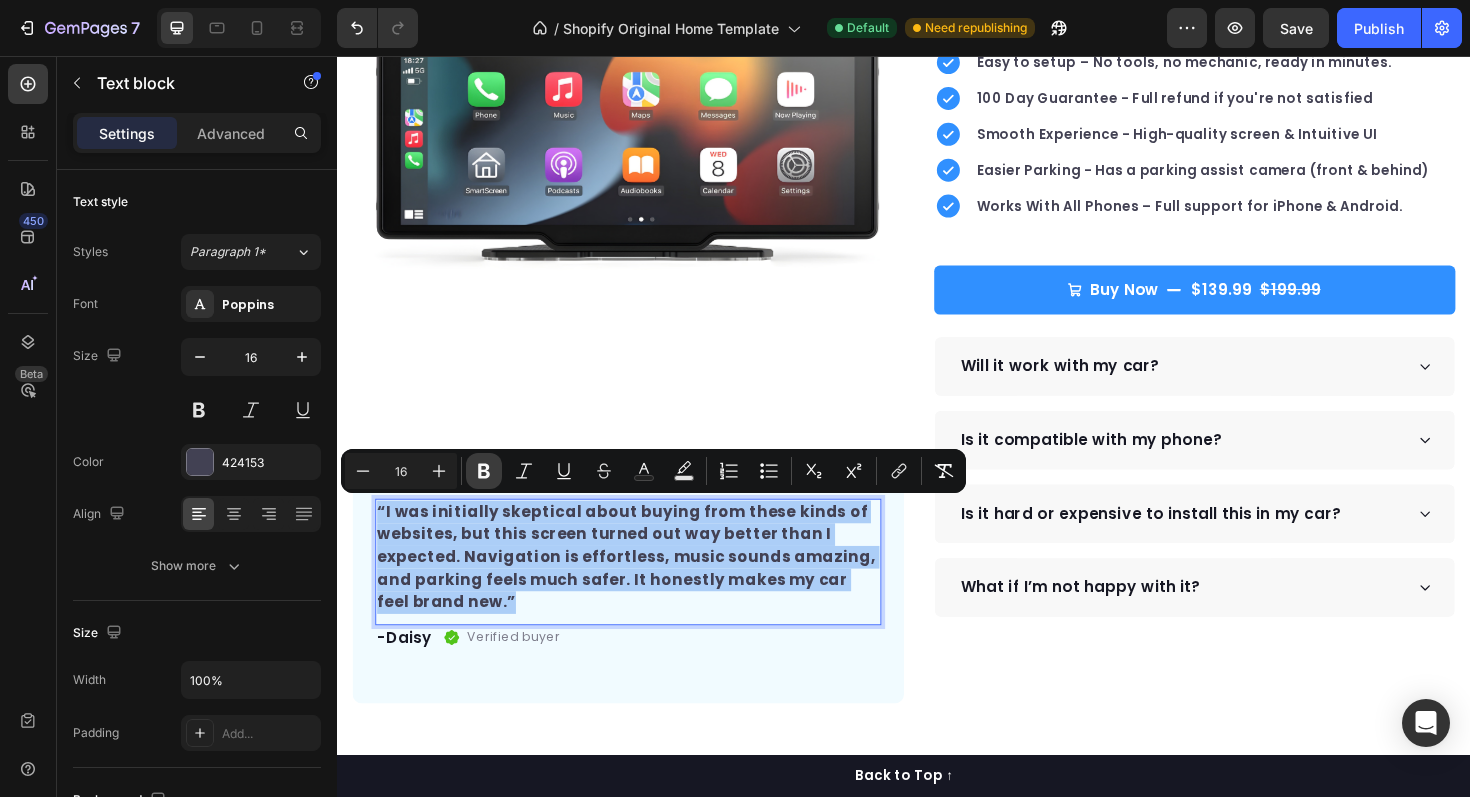 click 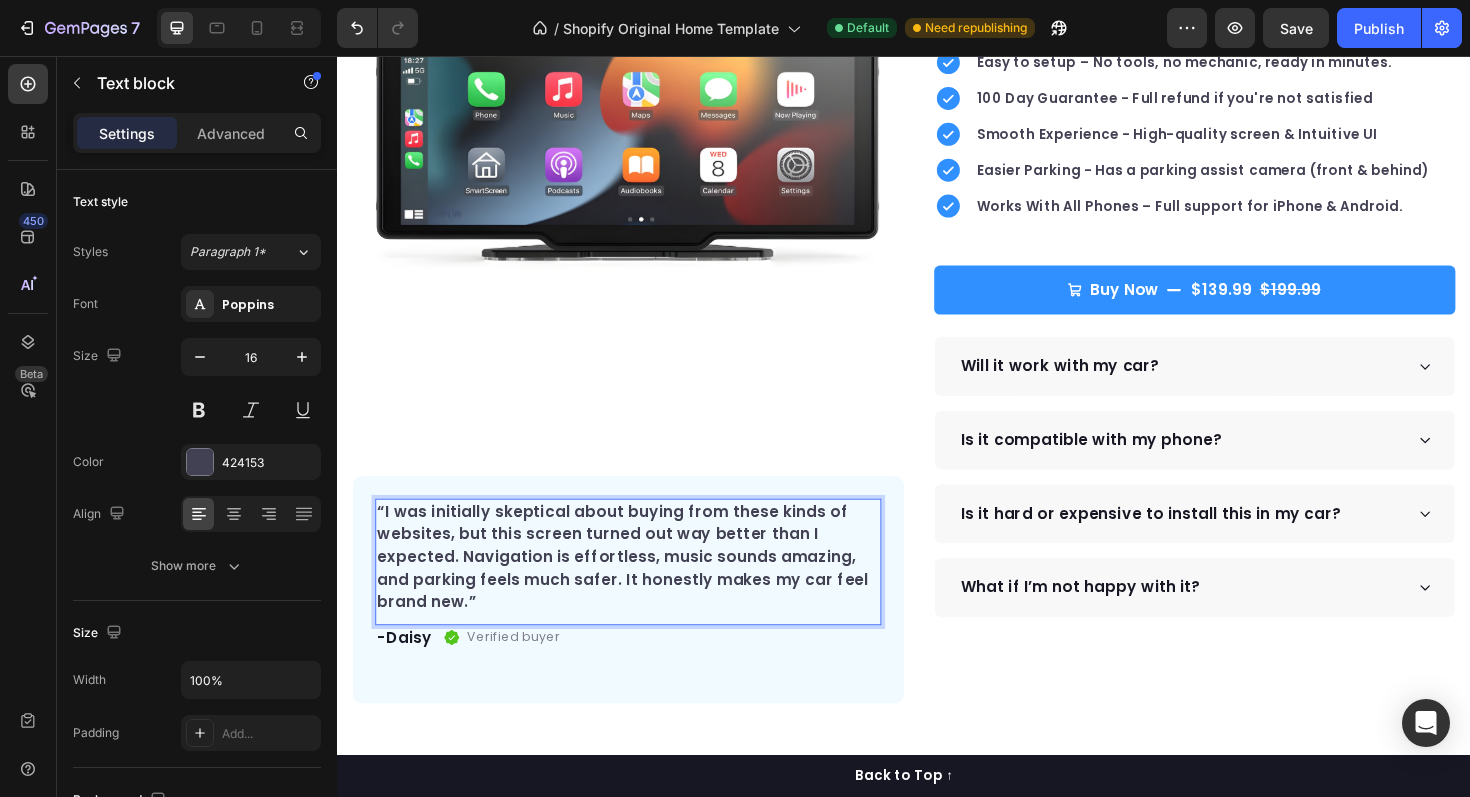 click on "“I was initially skeptical about buying from these kinds of websites, but this screen turned out way better than I expected. Navigation is effortless, music sounds amazing, and parking feels much safer. It honestly makes my car feel brand new.”" at bounding box center [645, 587] 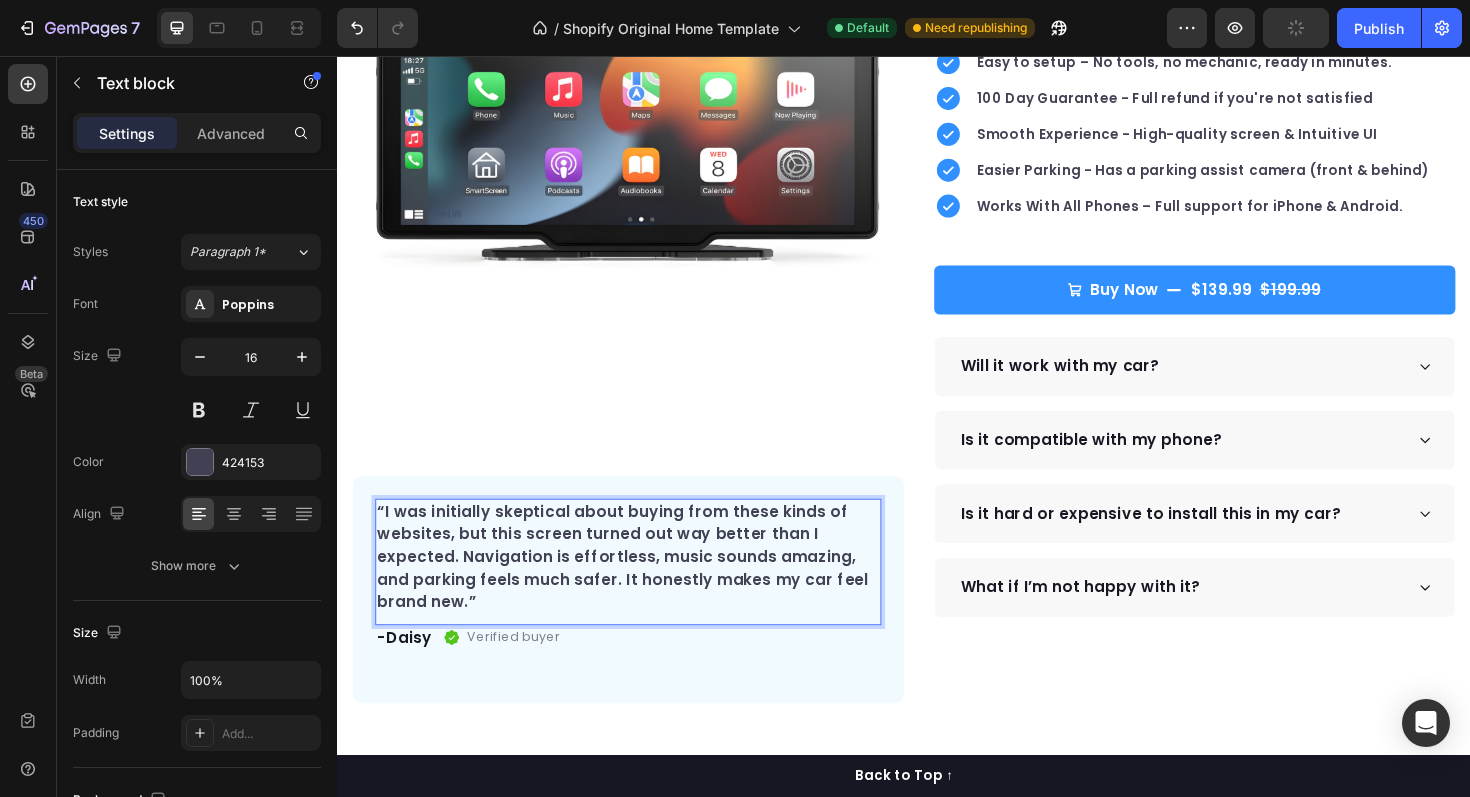click on "“I was initially skeptical about buying from these kinds of websites, but this screen turned out way better than I expected. Navigation is effortless, music sounds amazing, and parking feels much safer. It honestly makes my car feel brand new.”" at bounding box center [645, 587] 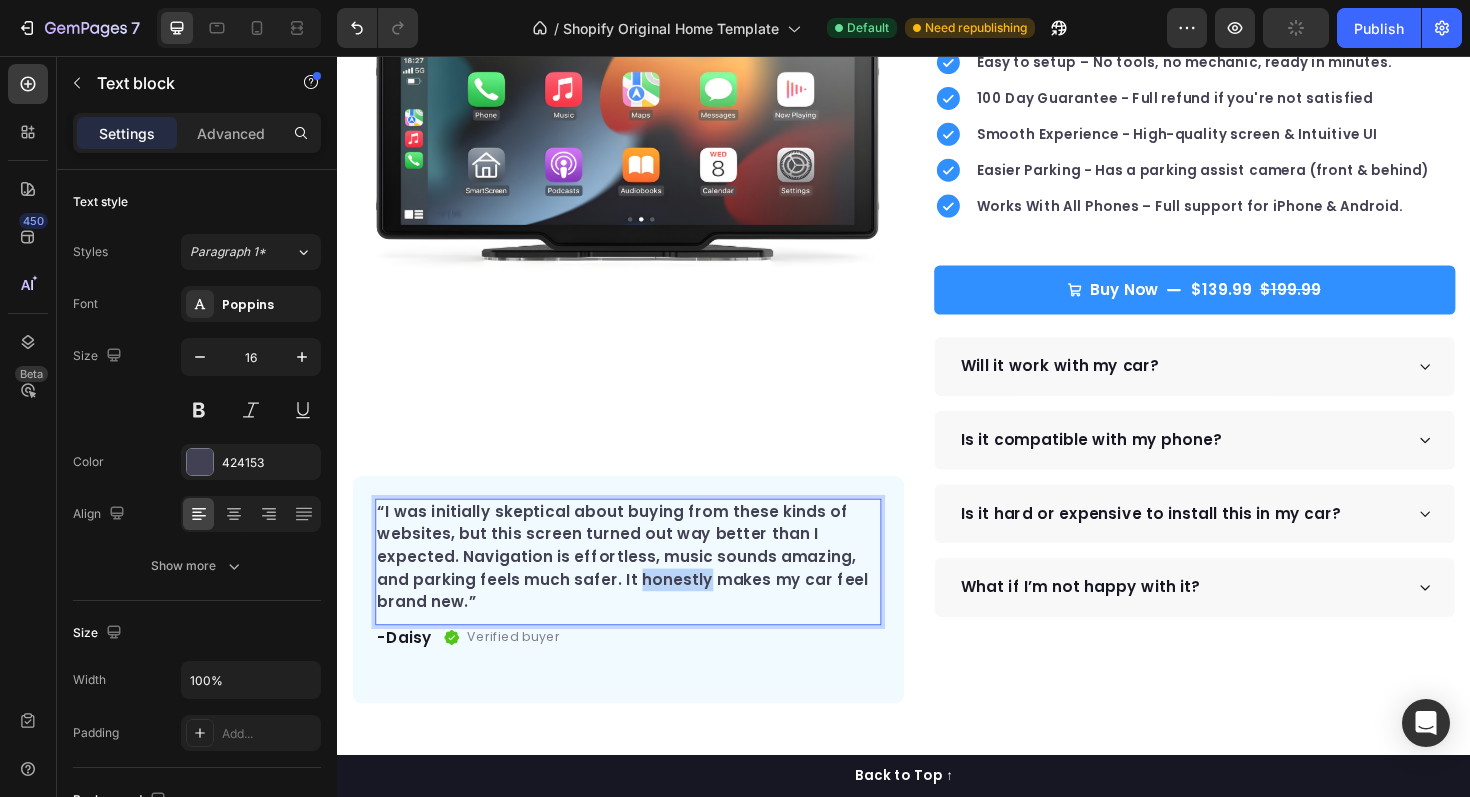 click on "“I was initially skeptical about buying from these kinds of websites, but this screen turned out way better than I expected. Navigation is effortless, music sounds amazing, and parking feels much safer. It honestly makes my car feel brand new.”" at bounding box center [645, 587] 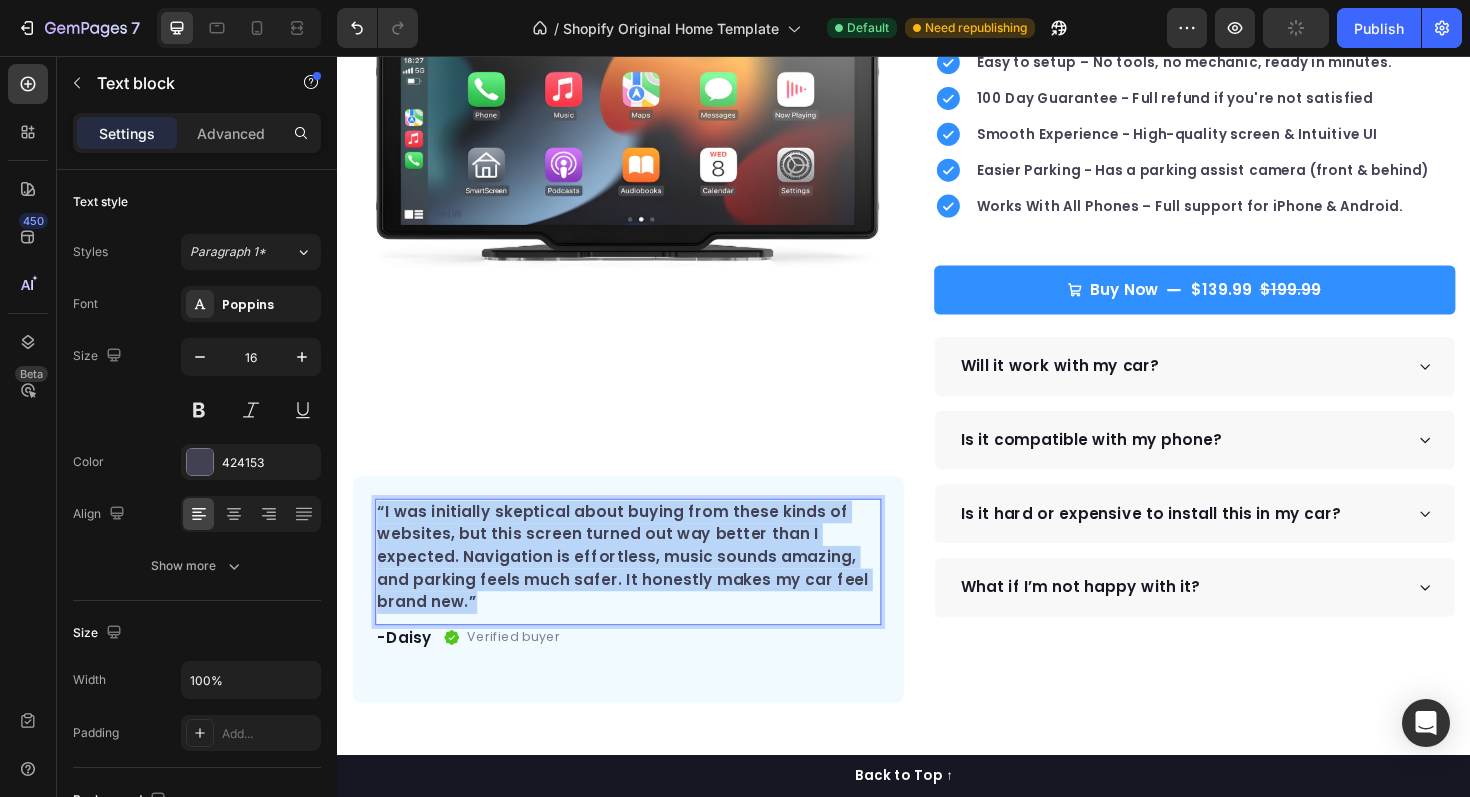 click on "“I was initially skeptical about buying from these kinds of websites, but this screen turned out way better than I expected. Navigation is effortless, music sounds amazing, and parking feels much safer. It honestly makes my car feel brand new.”" at bounding box center [645, 587] 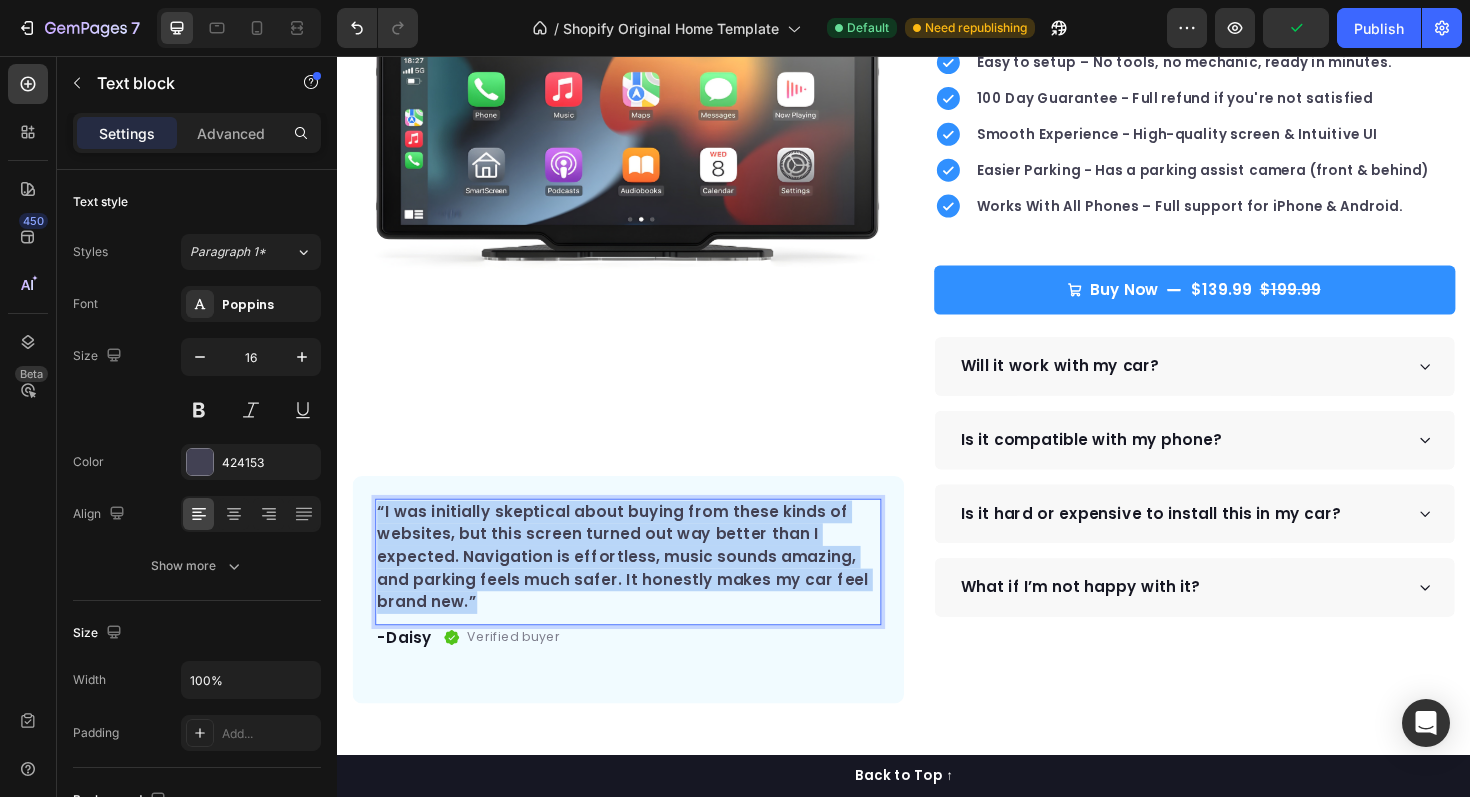 click on "“I was initially skeptical about buying from these kinds of websites, but this screen turned out way better than I expected. Navigation is effortless, music sounds amazing, and parking feels much safer. It honestly makes my car feel brand new.”" at bounding box center [645, 587] 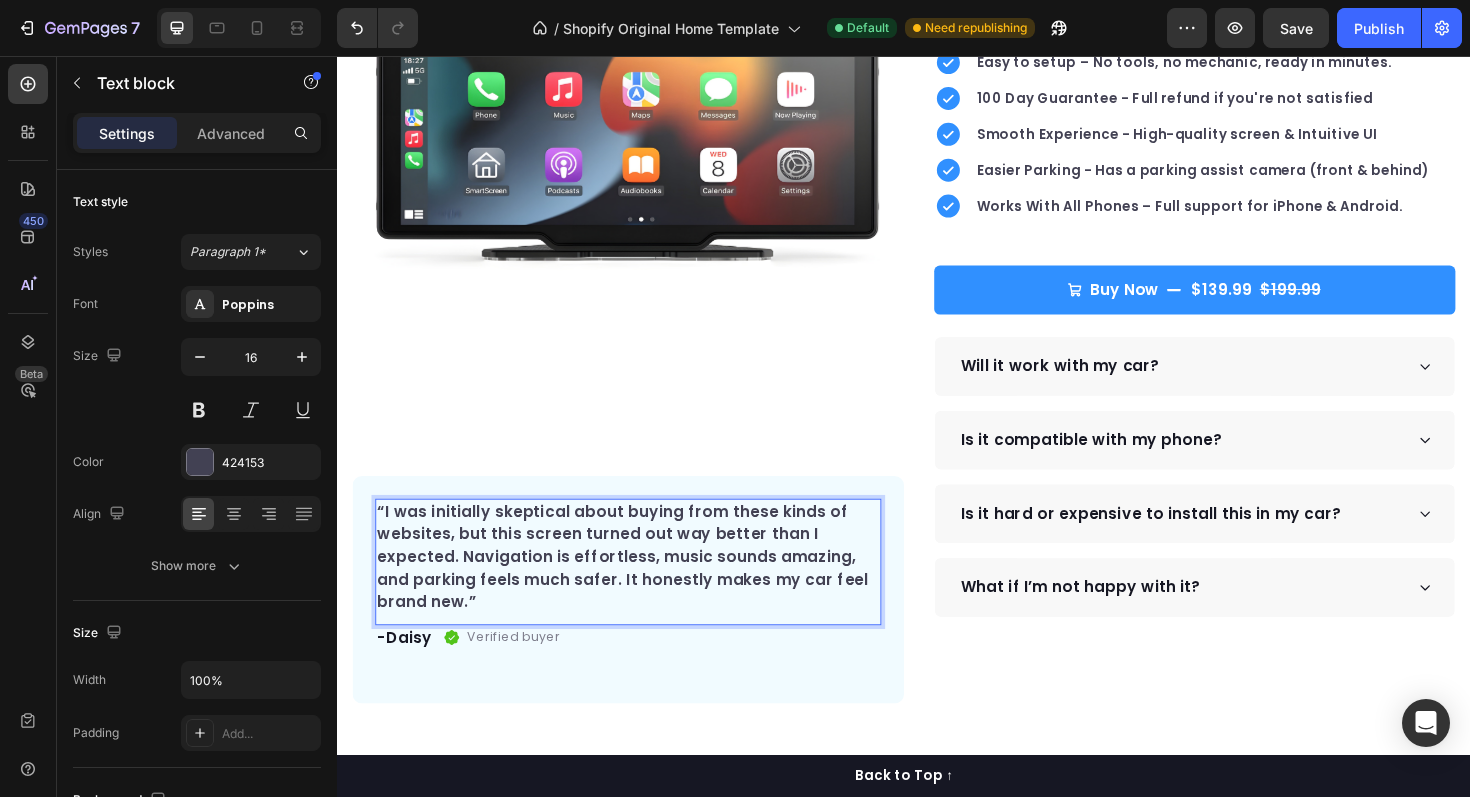 click on "“I was initially skeptical about buying from these kinds of websites, but this screen turned out way better than I expected. Navigation is effortless, music sounds amazing, and parking feels much safer. It honestly makes my car feel brand new.”" at bounding box center (645, 587) 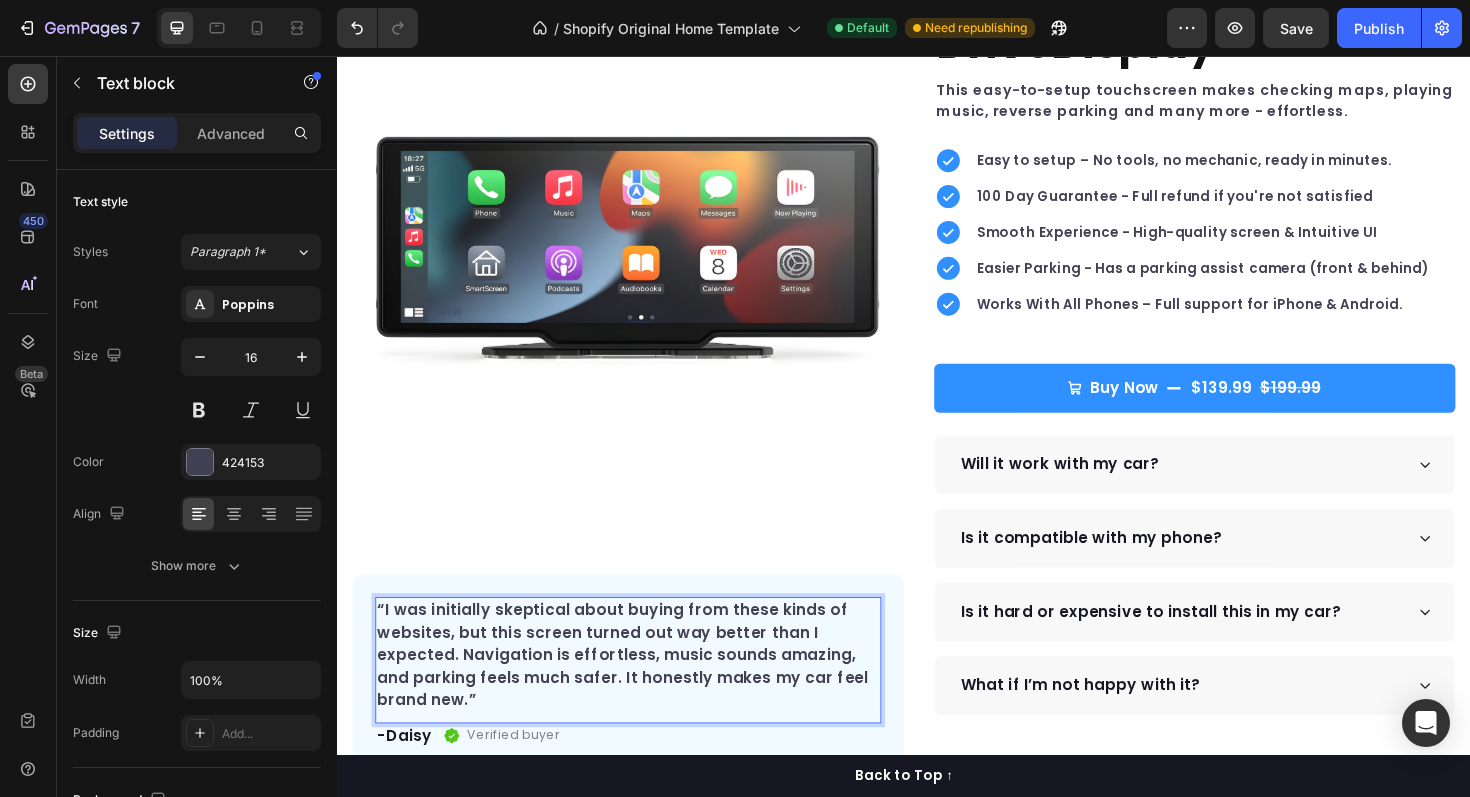 scroll, scrollTop: 123, scrollLeft: 0, axis: vertical 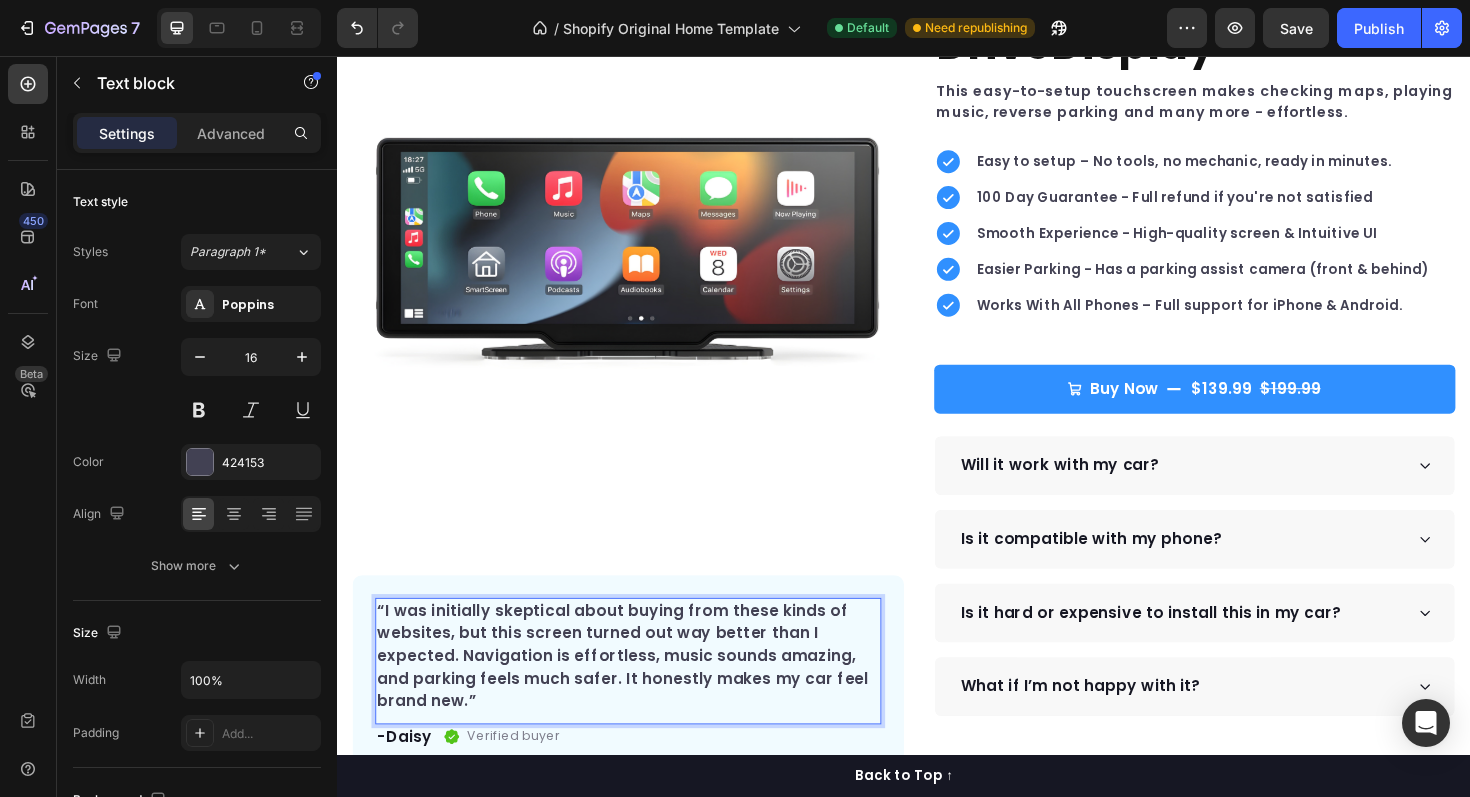 click on "“I was initially skeptical about buying from these kinds of websites, but this screen turned out way better than I expected. Navigation is effortless, music sounds amazing, and parking feels much safer. It honestly makes my car feel brand new.”" at bounding box center [645, 692] 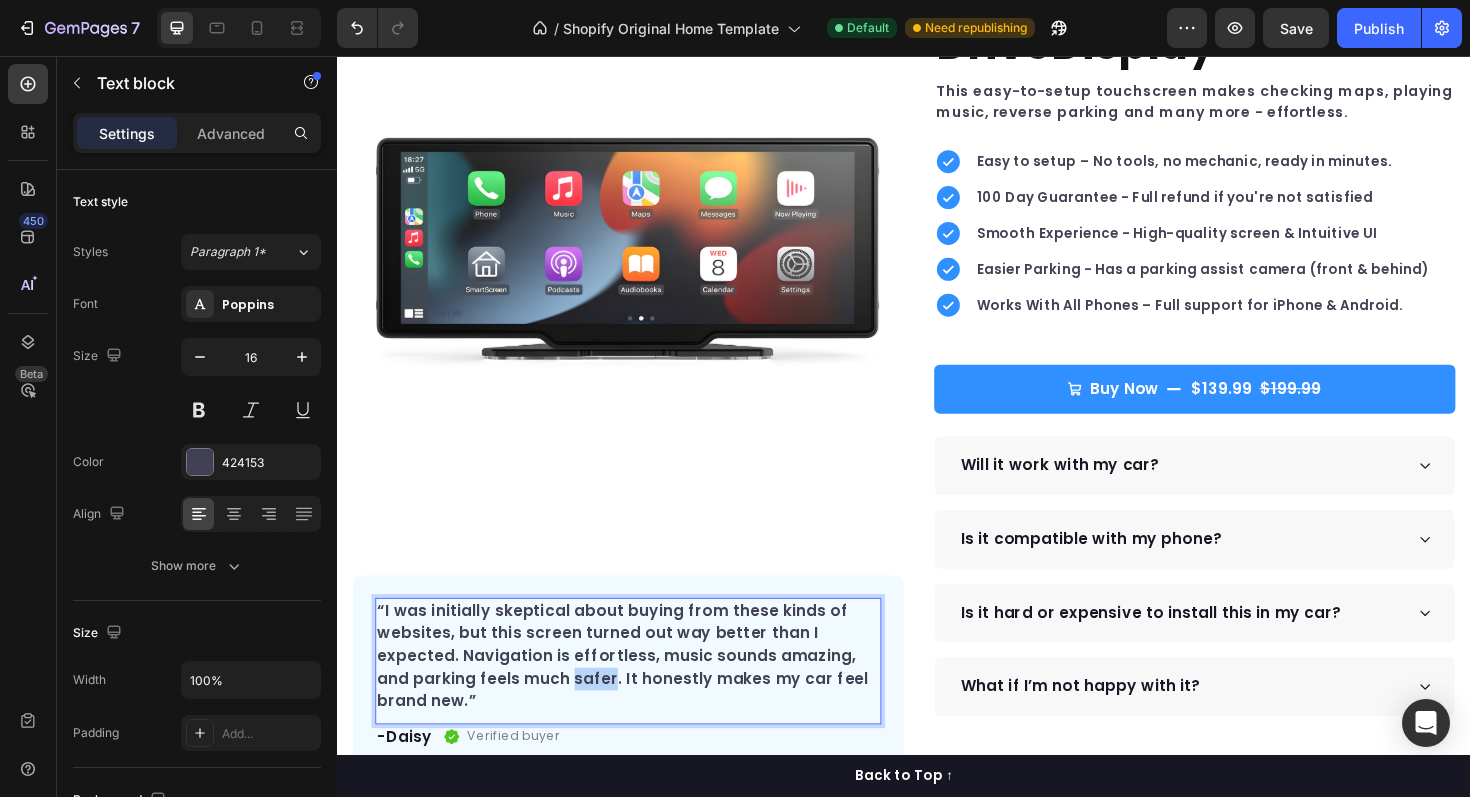 drag, startPoint x: 590, startPoint y: 717, endPoint x: 631, endPoint y: 720, distance: 41.109608 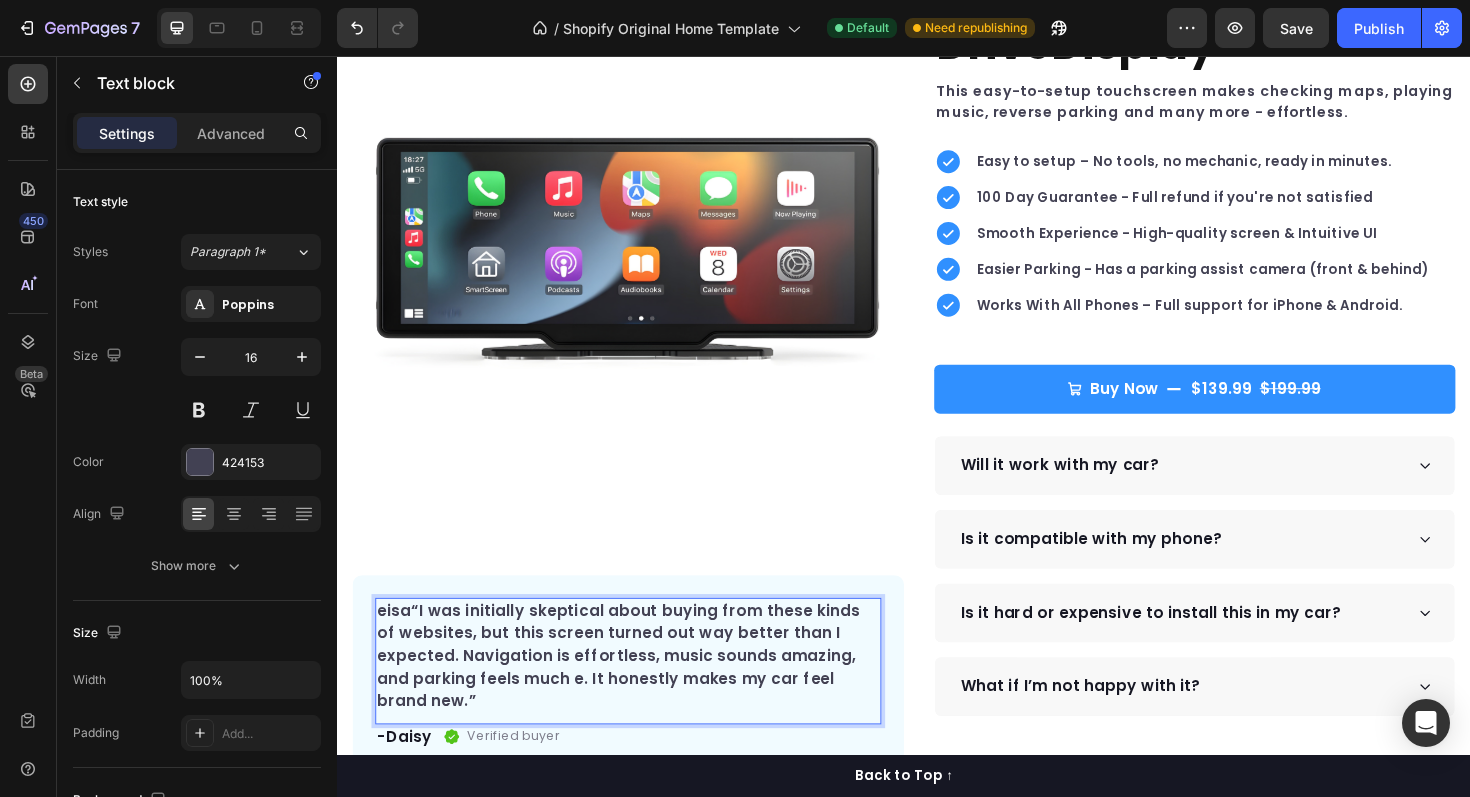 click on "eisa“I was initially skeptical about buying from these kinds of websites, but this screen turned out way better than I expected. Navigation is effortless, music sounds amazing, and parking feels much e. It honestly makes my car feel brand new.”" at bounding box center (645, 692) 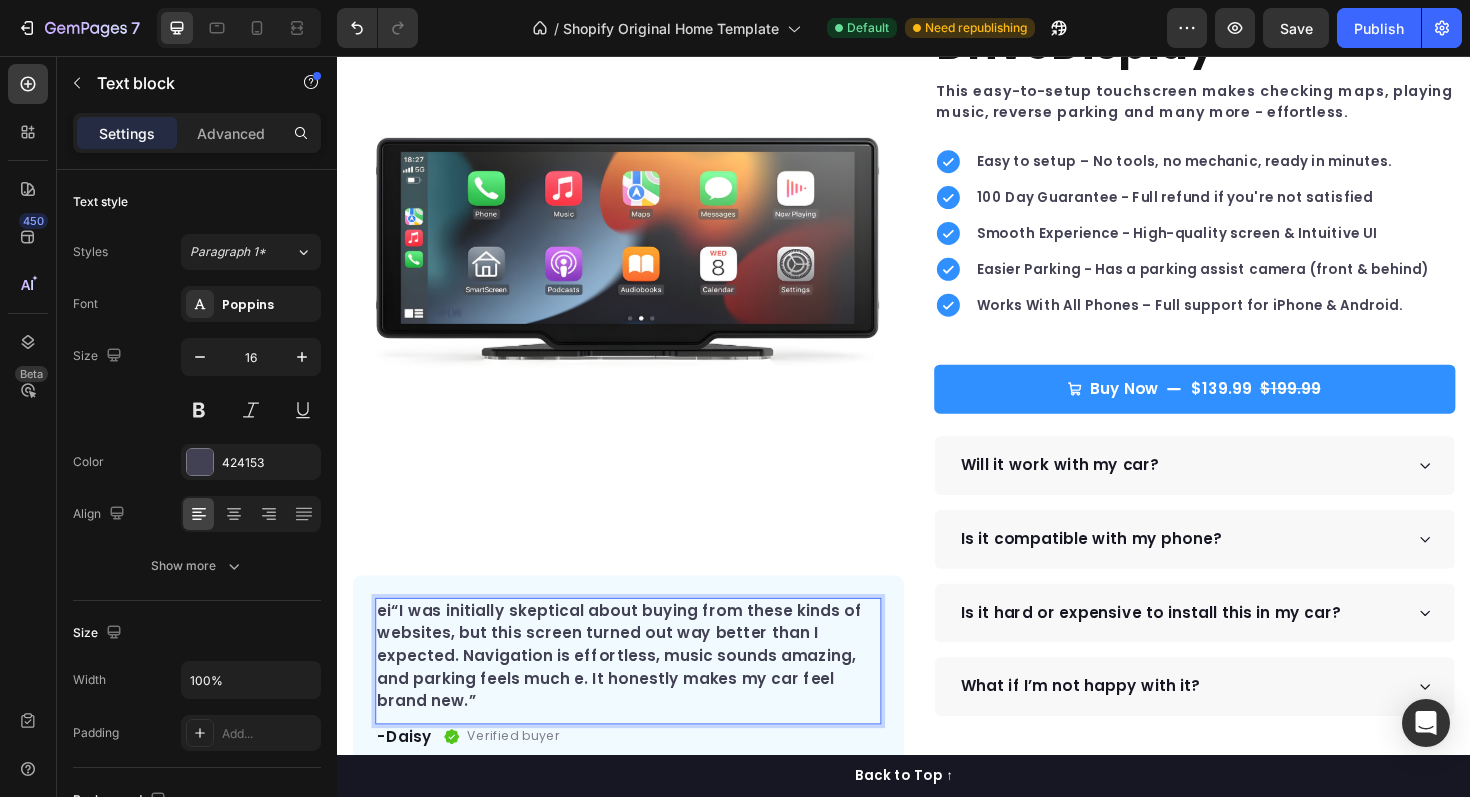 click on "ei“I was initially skeptical about buying from these kinds of websites, but this screen turned out way better than I expected. Navigation is effortless, music sounds amazing, and parking feels much e. It honestly makes my car feel brand new.”" at bounding box center [645, 692] 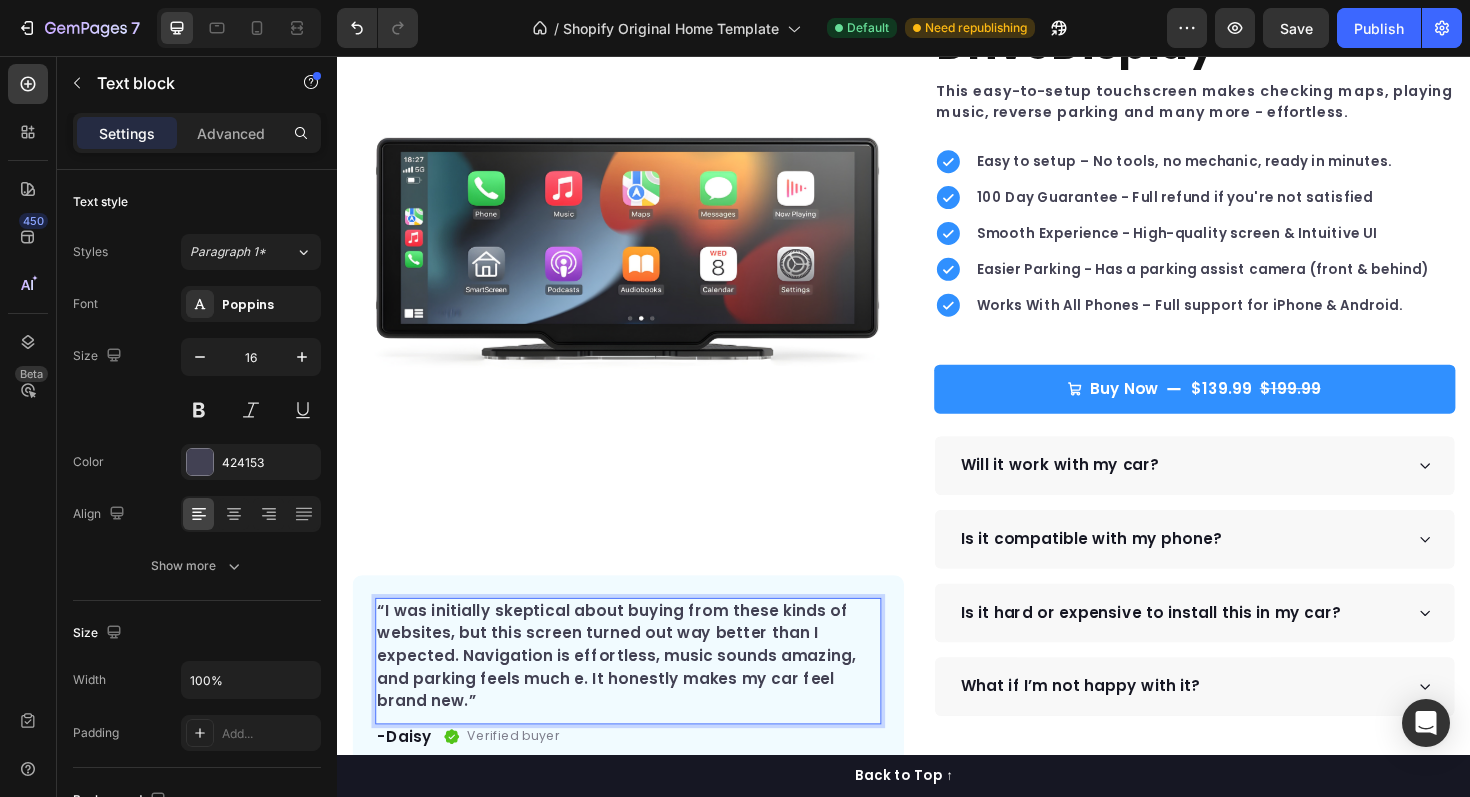 click on "“I was initially skeptical about buying from these kinds of websites, but this screen turned out way better than I expected. Navigation is effortless, music sounds amazing, and parking feels much e. It honestly makes my car feel brand new.”" at bounding box center [645, 692] 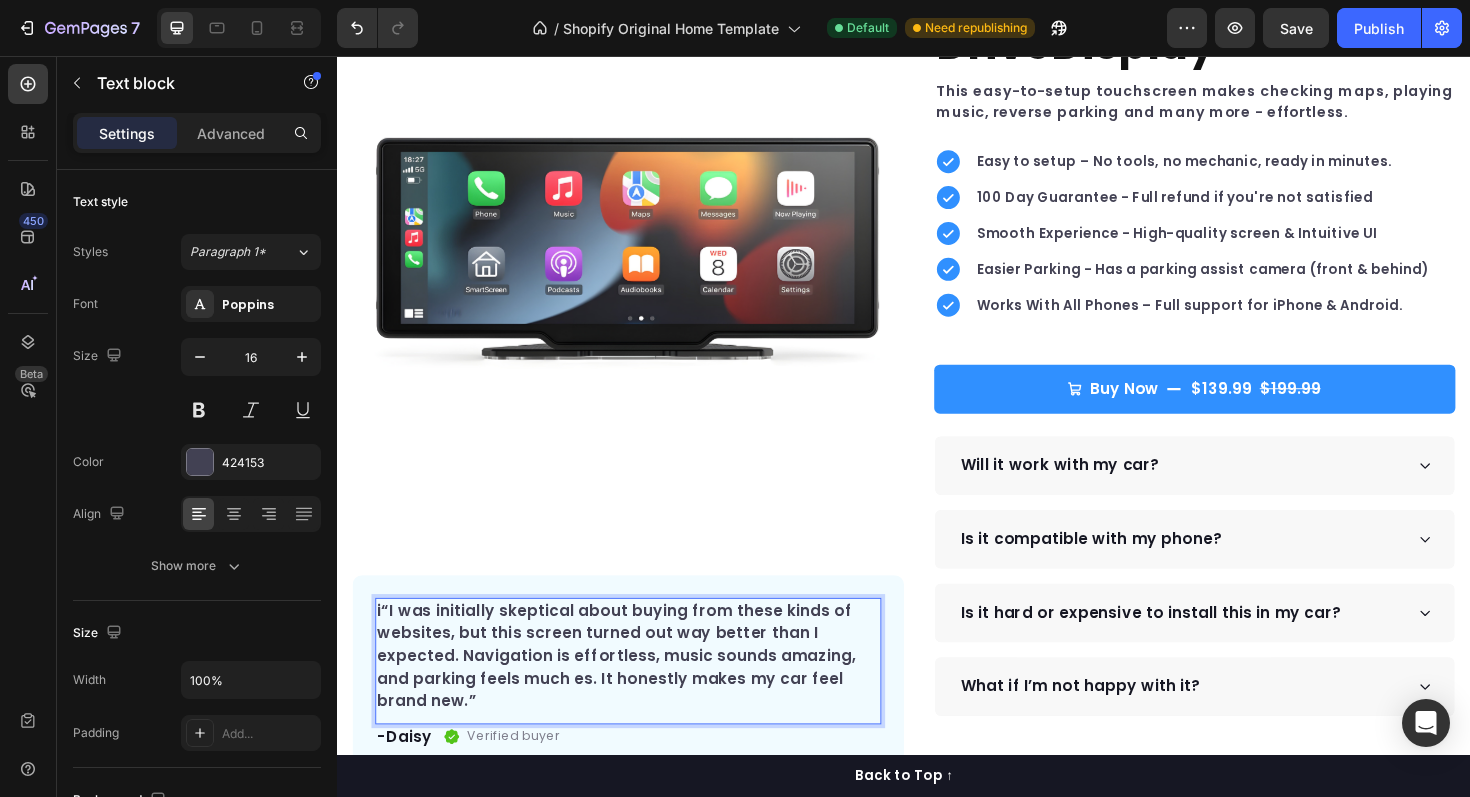 click on "i“I was initially skeptical about buying from these kinds of websites, but this screen turned out way better than I expected. Navigation is effortless, music sounds amazing, and parking feels much es. It honestly makes my car feel brand new.”" at bounding box center [645, 692] 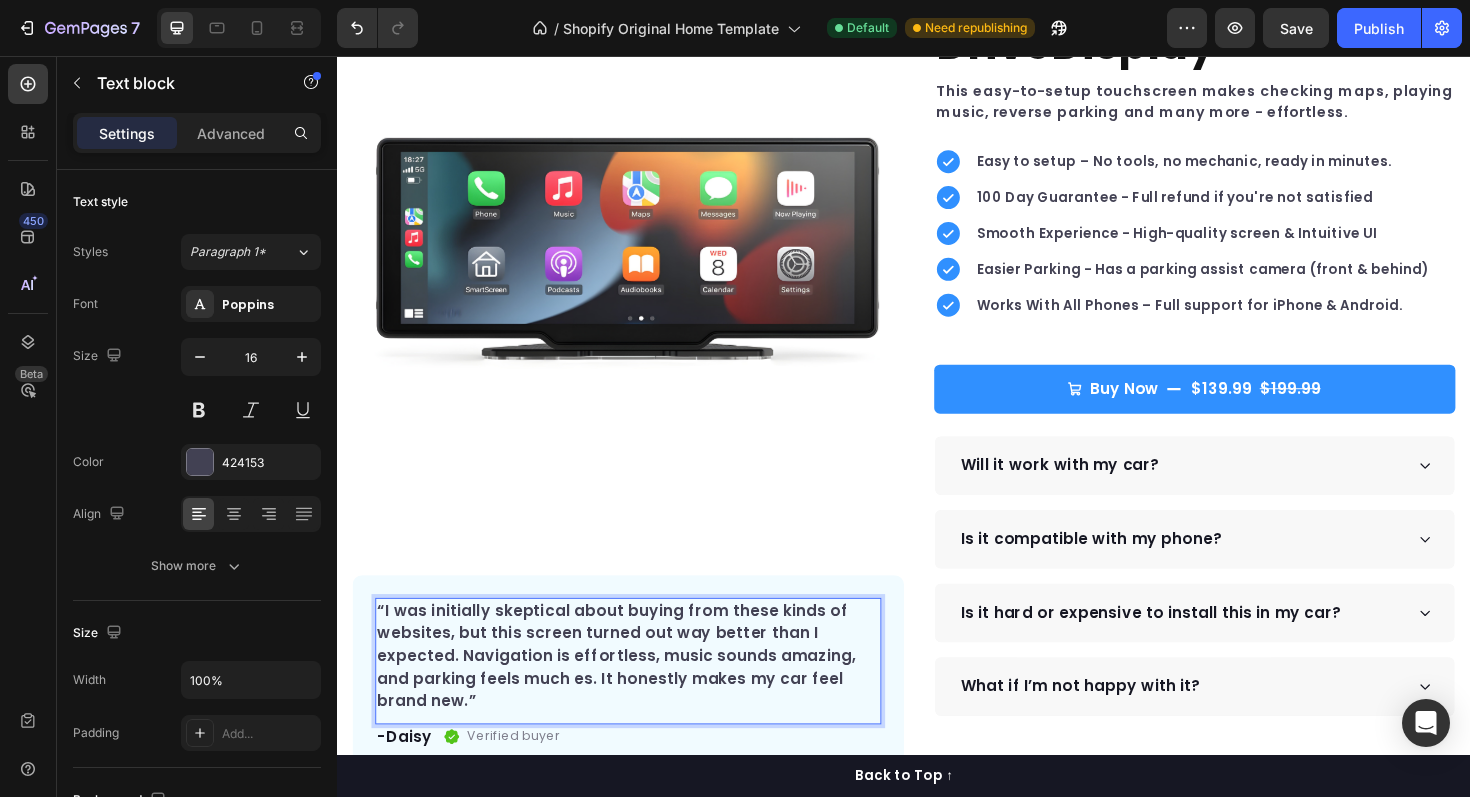 click on "“I was initially skeptical about buying from these kinds of websites, but this screen turned out way better than I expected. Navigation is effortless, music sounds amazing, and parking feels much es. It honestly makes my car feel brand new.”" at bounding box center (645, 692) 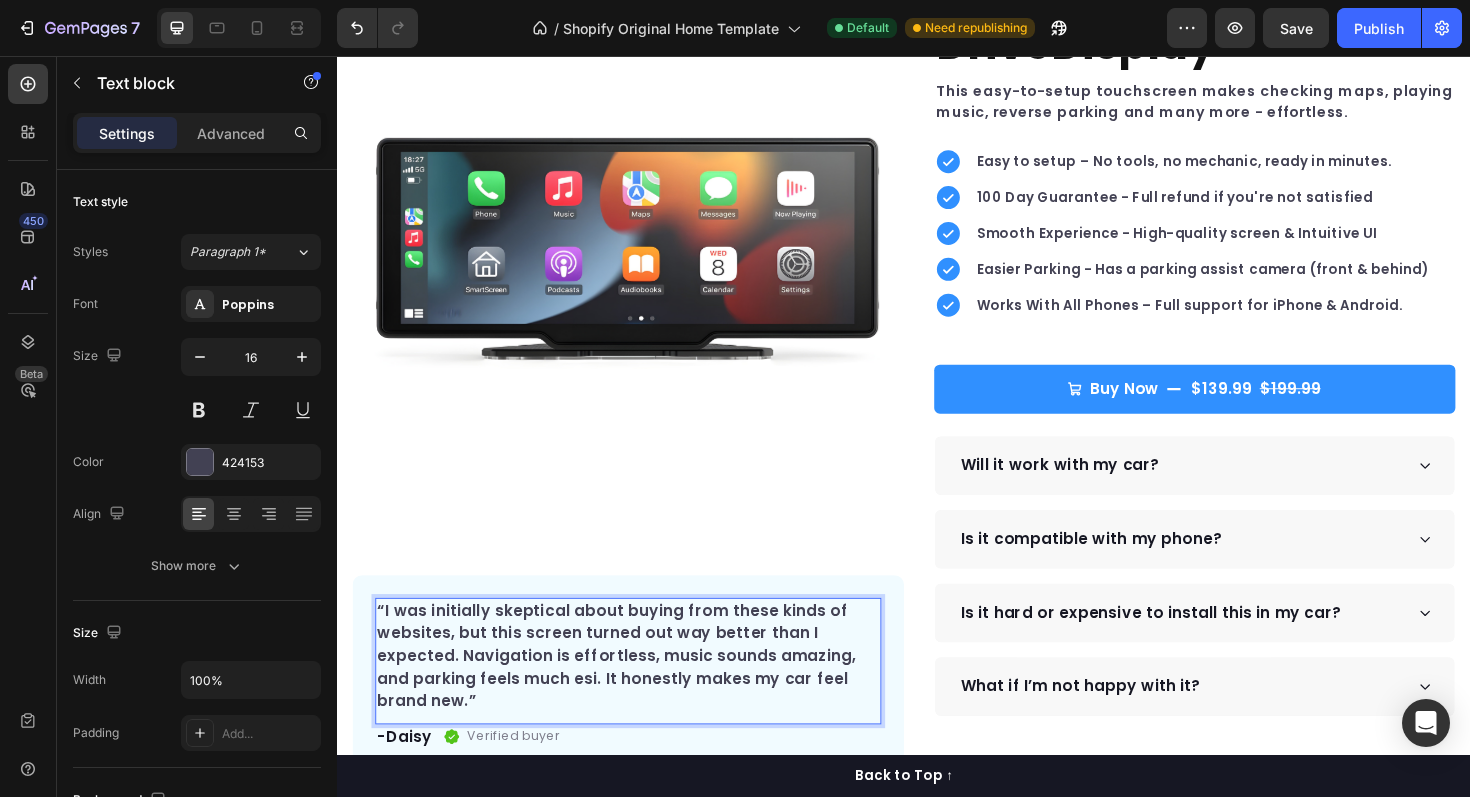 click on "“I was initially skeptical about buying from these kinds of websites, but this screen turned out way better than I expected. Navigation is effortless, music sounds amazing, and parking feels much esi. It honestly makes my car feel brand new.”" at bounding box center (645, 692) 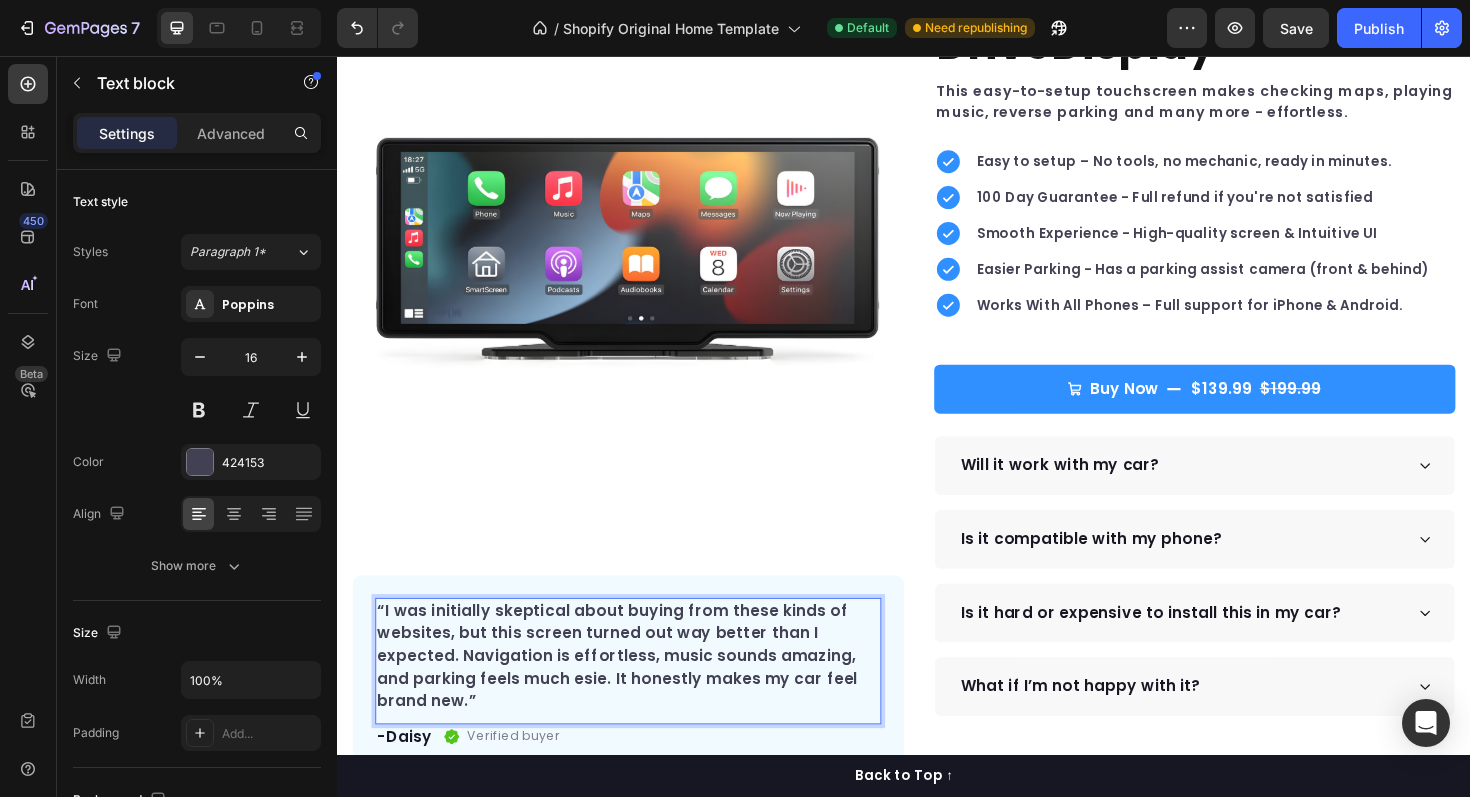 click on "“I was initially skeptical about buying from these kinds of websites, but this screen turned out way better than I expected. Navigation is effortless, music sounds amazing, and parking feels much esie. It honestly makes my car feel brand new.”" at bounding box center [645, 692] 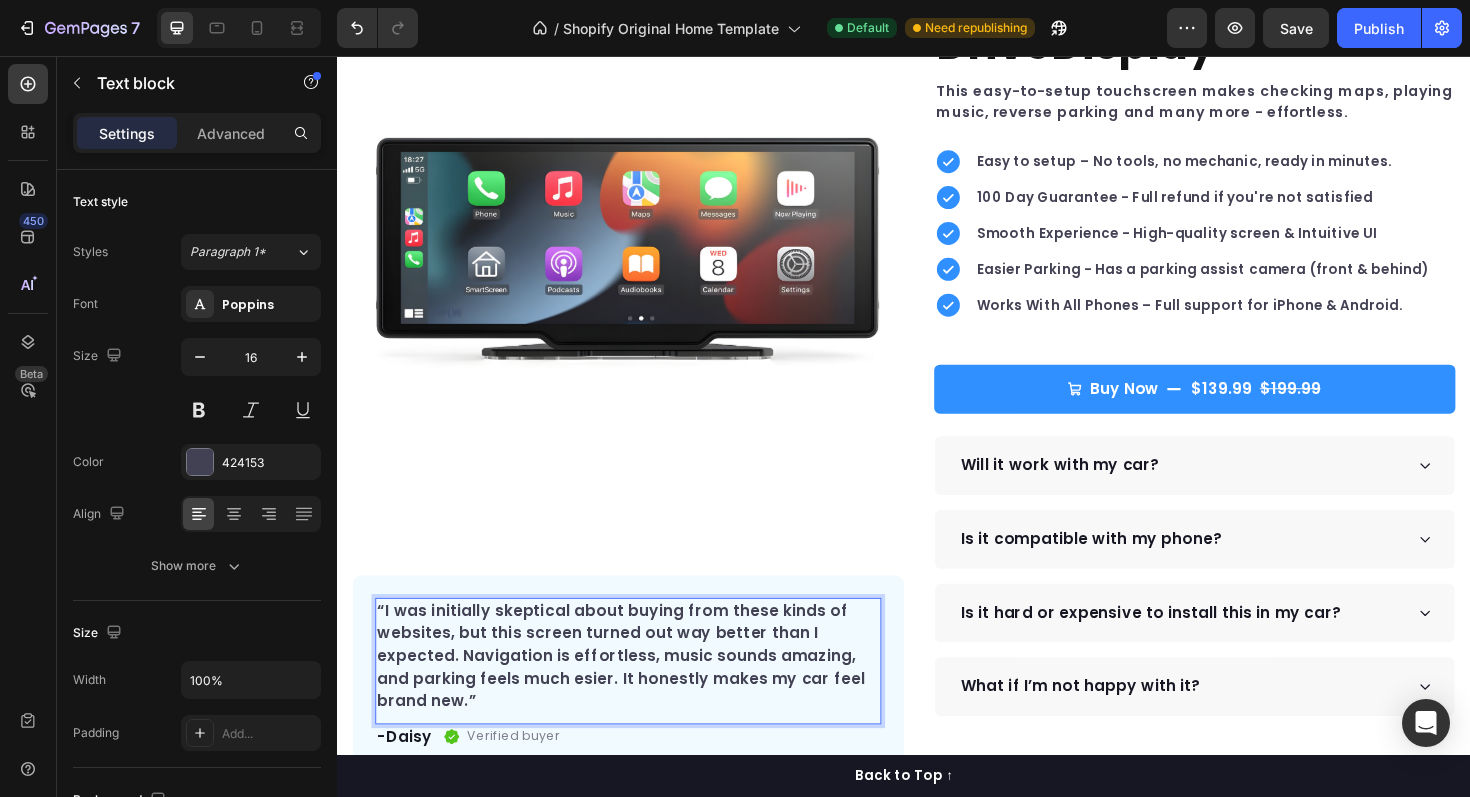 click on "“I was initially skeptical about buying from these kinds of websites, but this screen turned out way better than I expected. Navigation is effortless, music sounds amazing, and parking feels much esier. It honestly makes my car feel brand new.”" at bounding box center [645, 692] 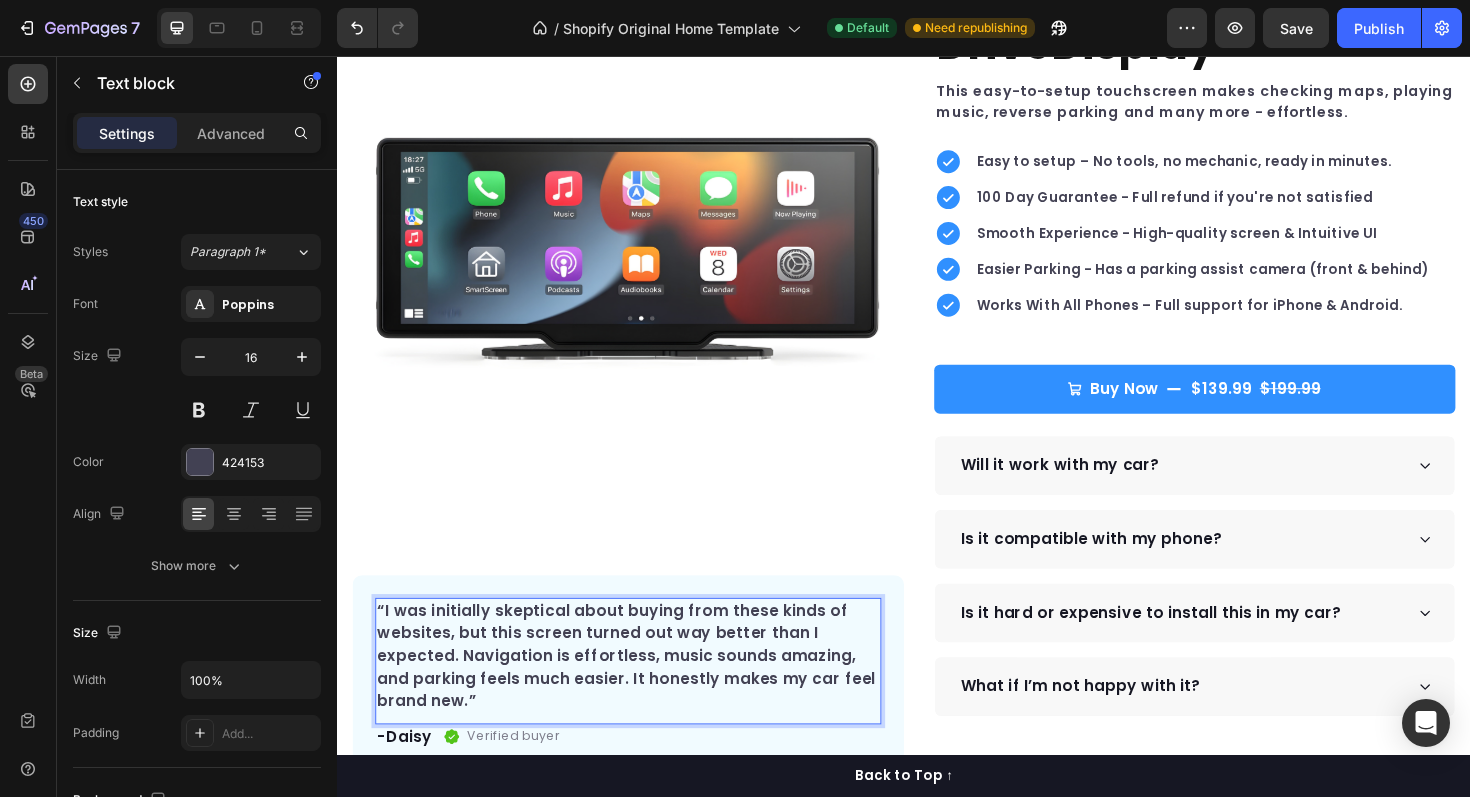 click on "“I was initially skeptical about buying from these kinds of websites, but this screen turned out way better than I expected. Navigation is effortless, music sounds amazing, and parking feels much easier. It honestly makes my car feel brand new.”" at bounding box center [645, 692] 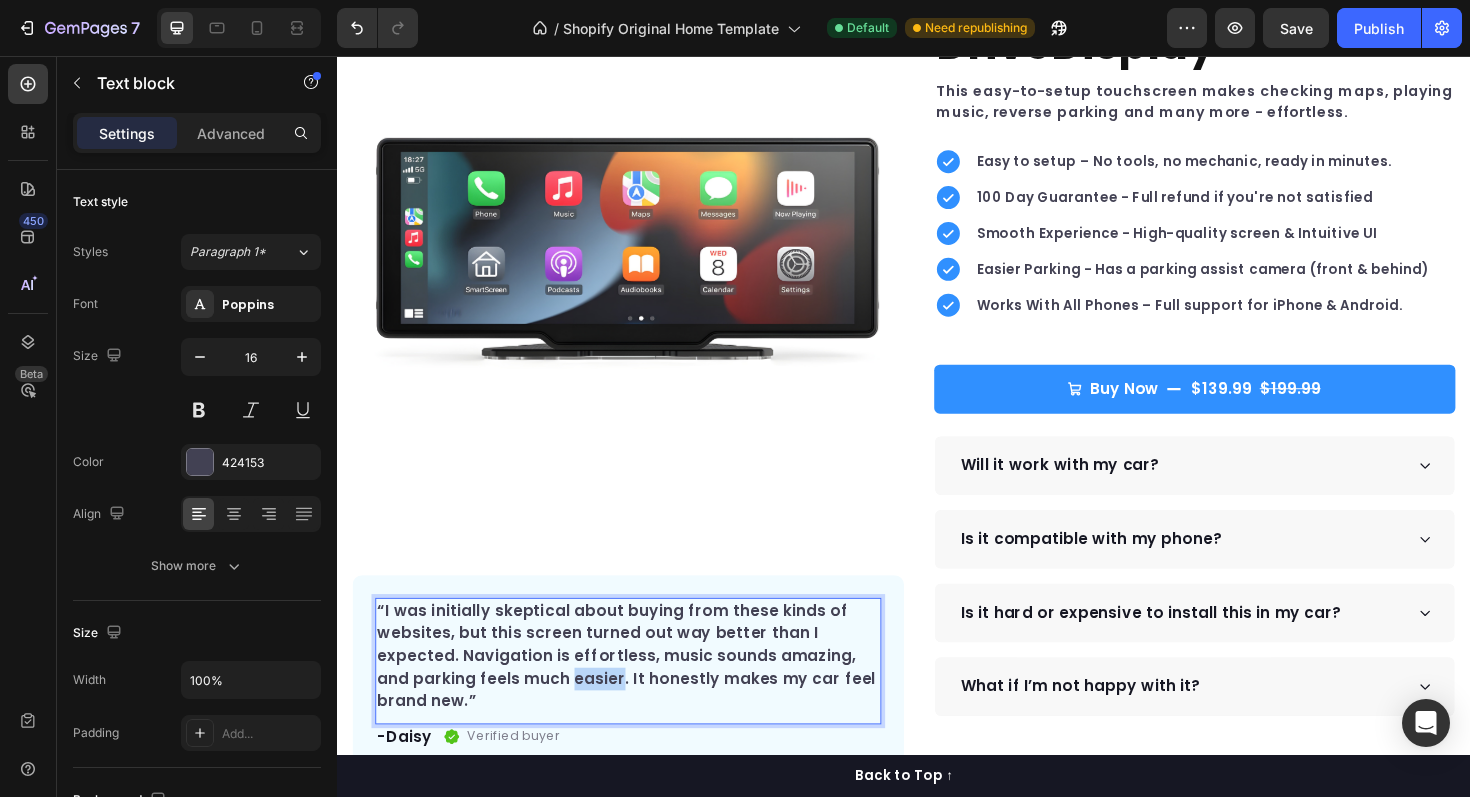 click on "“I was initially skeptical about buying from these kinds of websites, but this screen turned out way better than I expected. Navigation is effortless, music sounds amazing, and parking feels much easier. It honestly makes my car feel brand new.”" at bounding box center (645, 692) 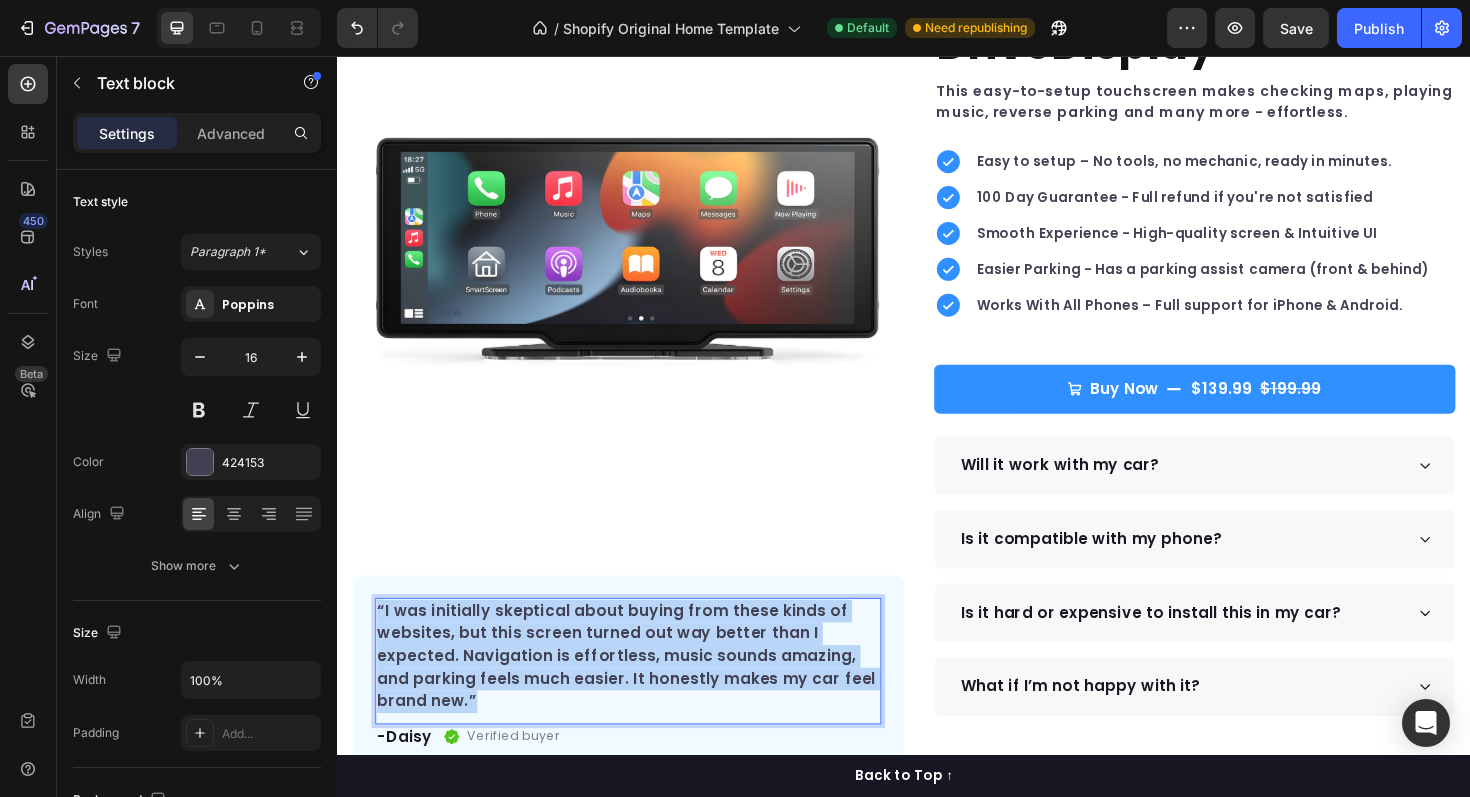 click on "“I was initially skeptical about buying from these kinds of websites, but this screen turned out way better than I expected. Navigation is effortless, music sounds amazing, and parking feels much easier. It honestly makes my car feel brand new.”" at bounding box center (645, 692) 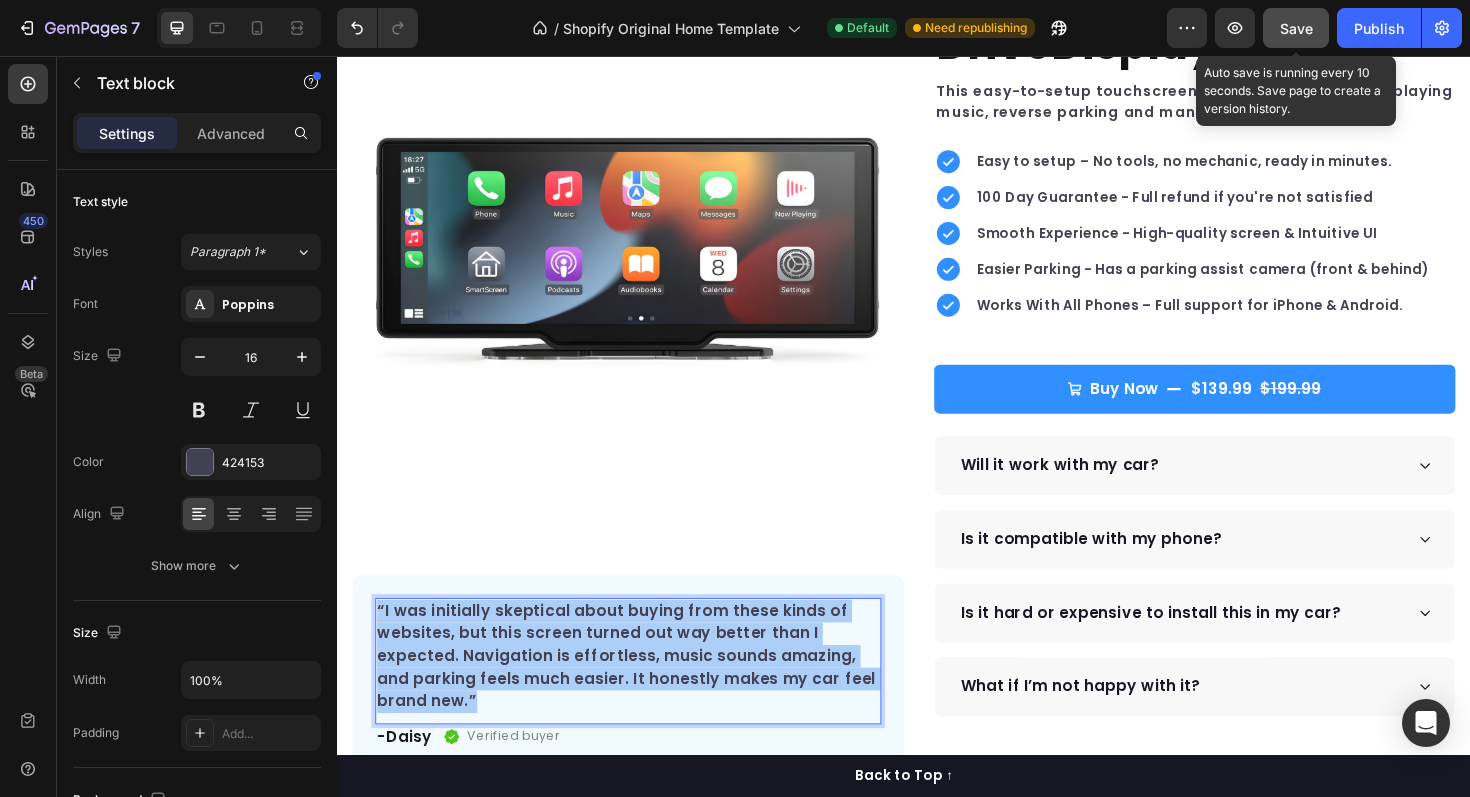 click on "Save" at bounding box center [1296, 28] 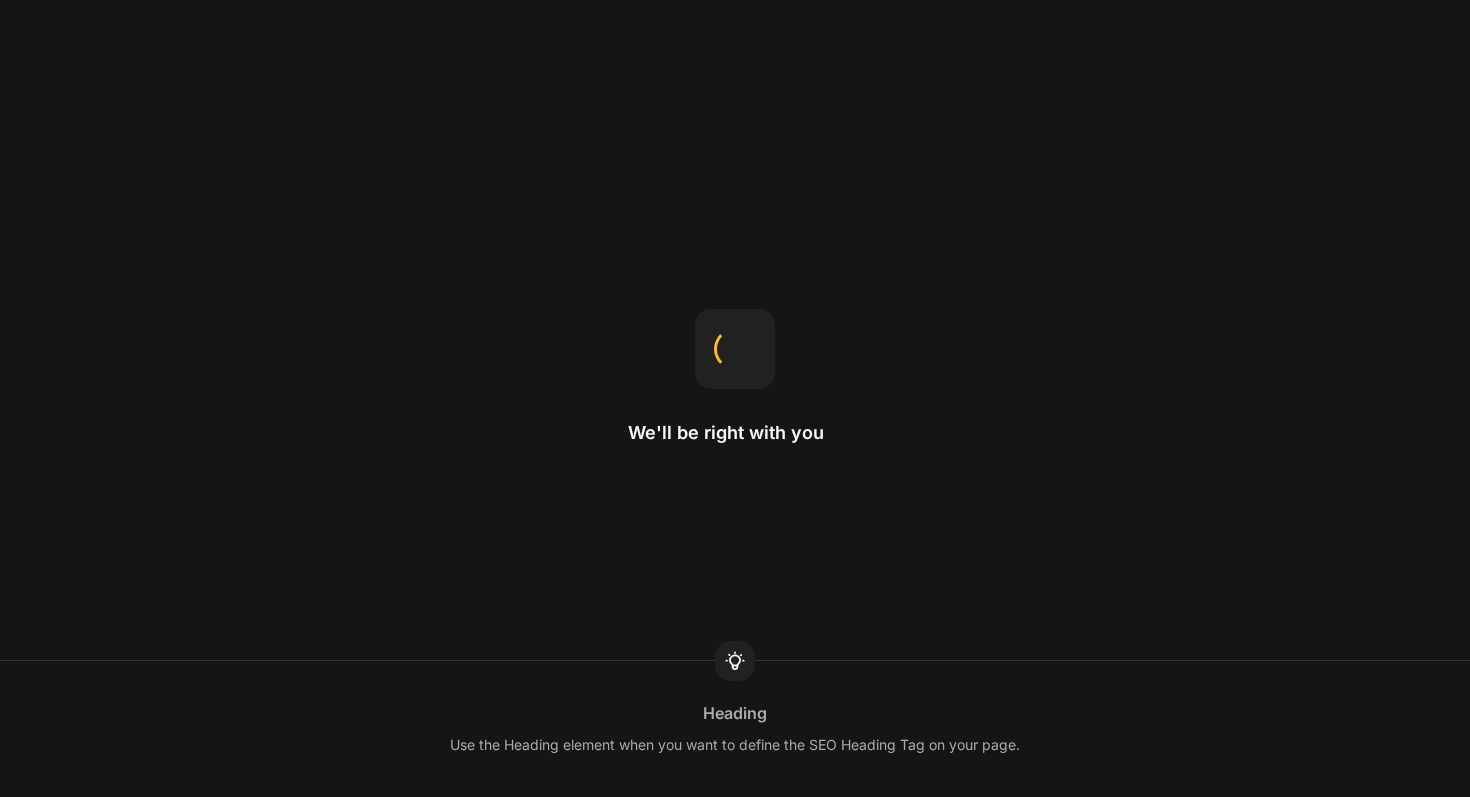 scroll, scrollTop: 0, scrollLeft: 0, axis: both 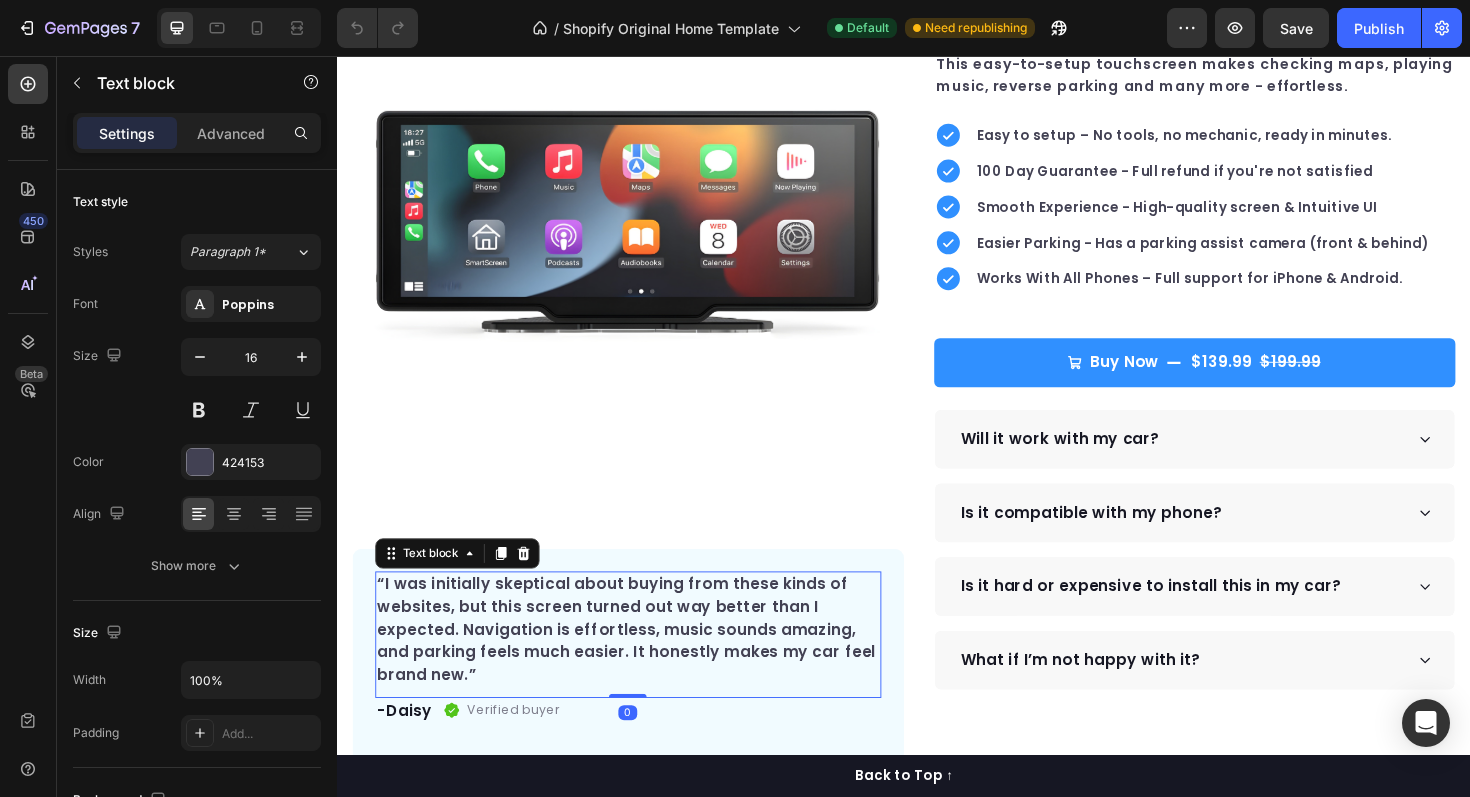 click on "“I was initially skeptical about buying from these kinds of websites, but this screen turned out way better than I expected. Navigation is effortless, music sounds amazing, and parking feels much easier. It honestly makes my car feel brand new.”" at bounding box center [645, 664] 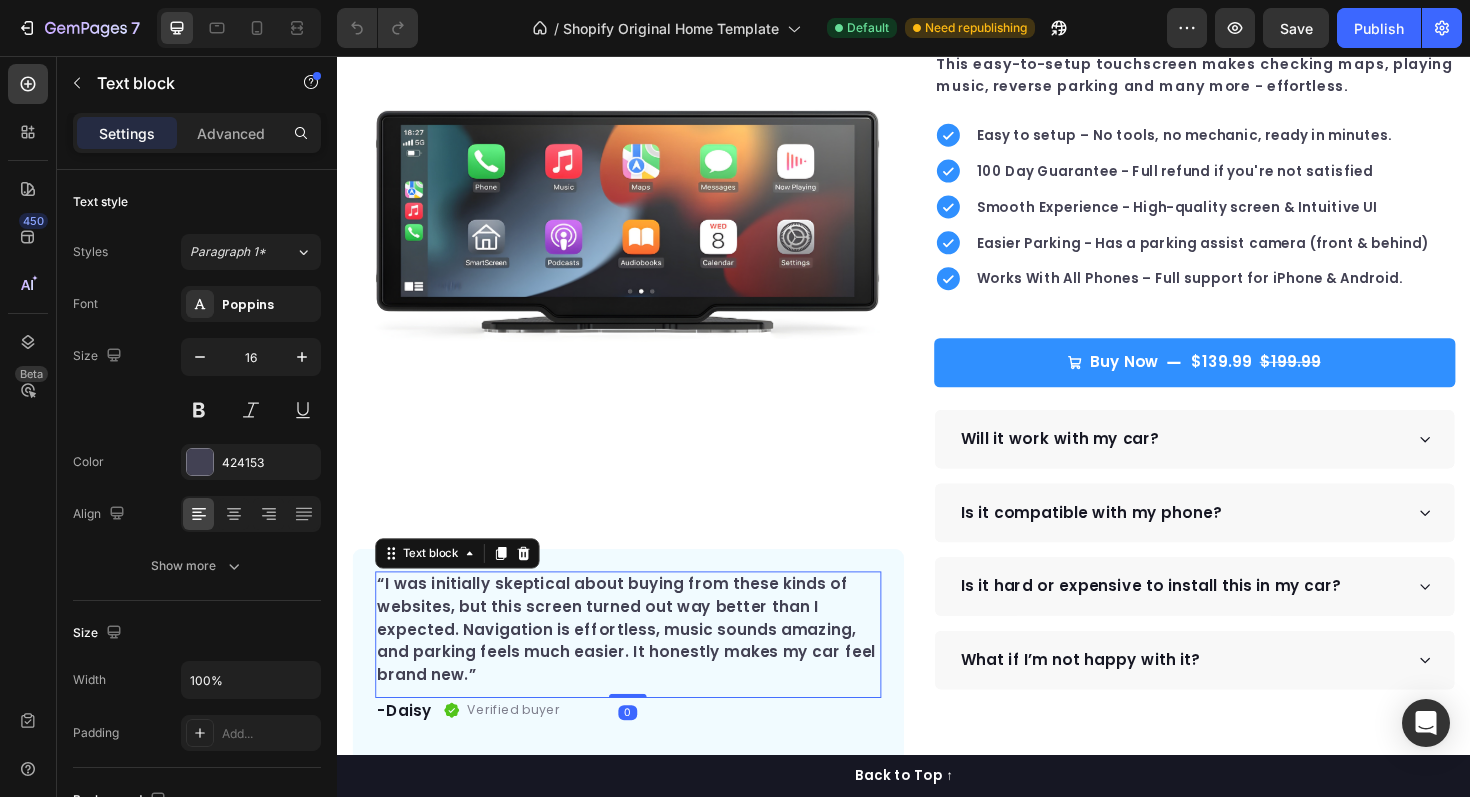 click on "“I was initially skeptical about buying from these kinds of websites, but this screen turned out way better than I expected. Navigation is effortless, music sounds amazing, and parking feels much easier. It honestly makes my car feel brand new.”" at bounding box center [645, 664] 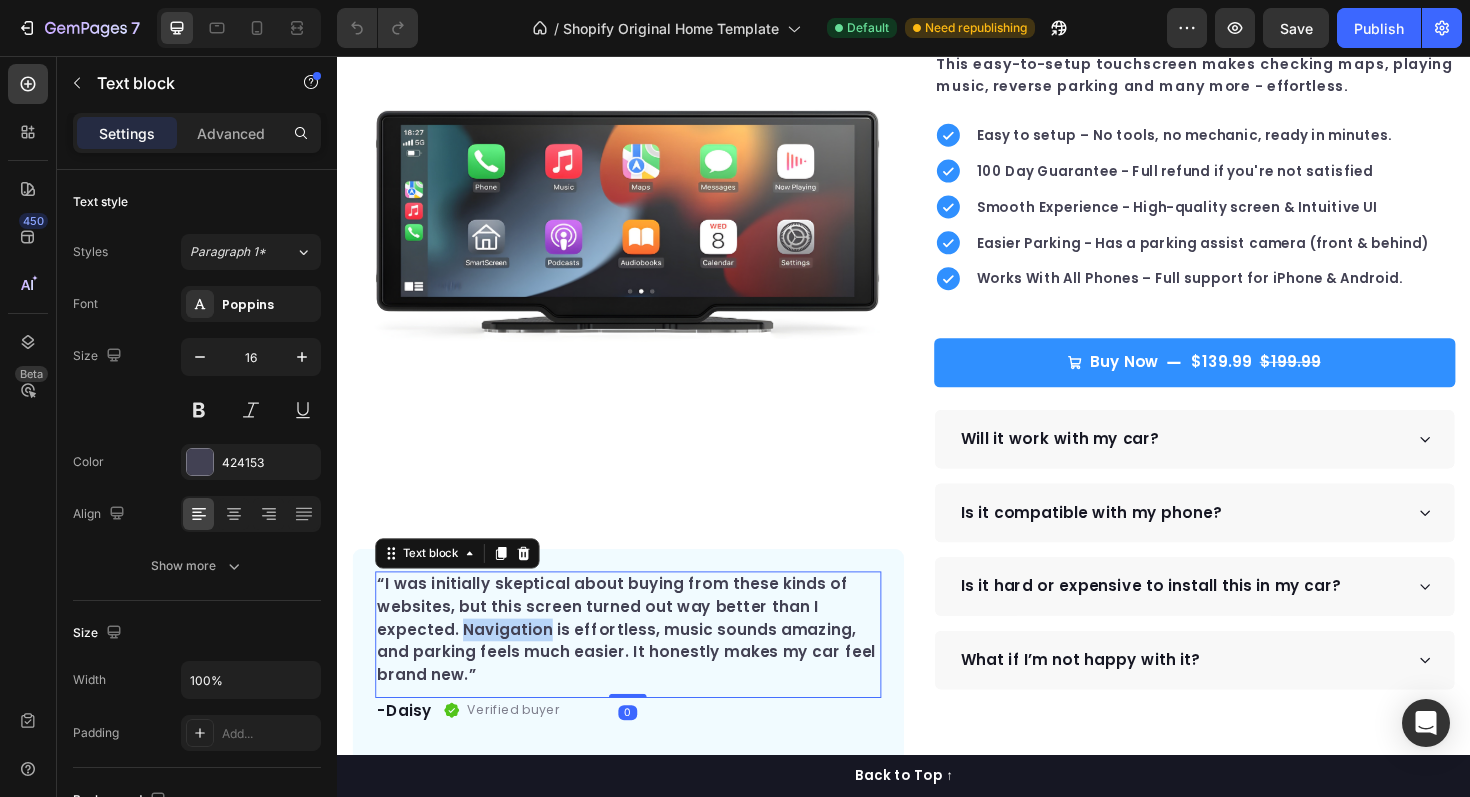 click on "“I was initially skeptical about buying from these kinds of websites, but this screen turned out way better than I expected. Navigation is effortless, music sounds amazing, and parking feels much easier. It honestly makes my car feel brand new.”" at bounding box center (645, 664) 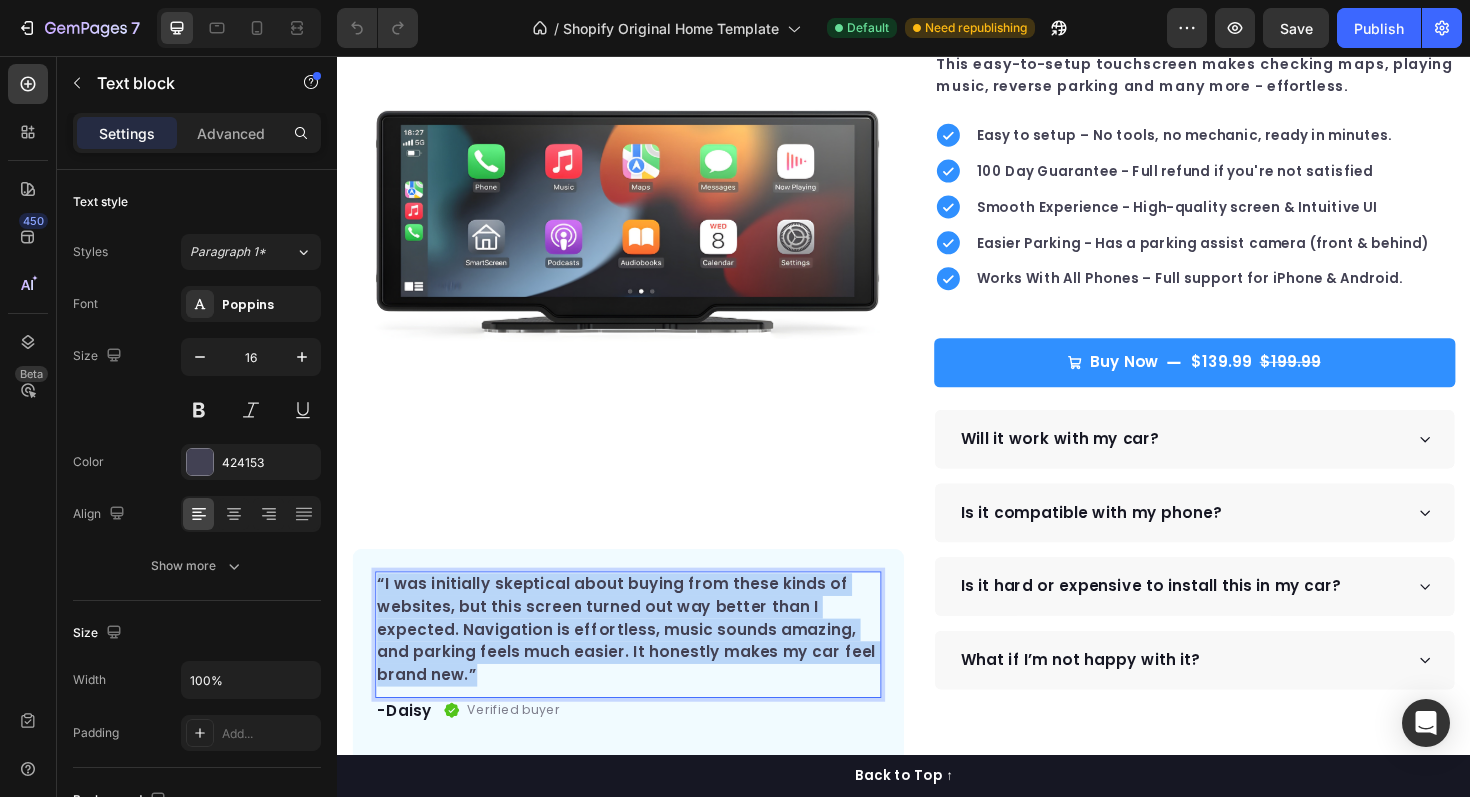 click on "“I was initially skeptical about buying from these kinds of websites, but this screen turned out way better than I expected. Navigation is effortless, music sounds amazing, and parking feels much easier. It honestly makes my car feel brand new.”" at bounding box center (645, 664) 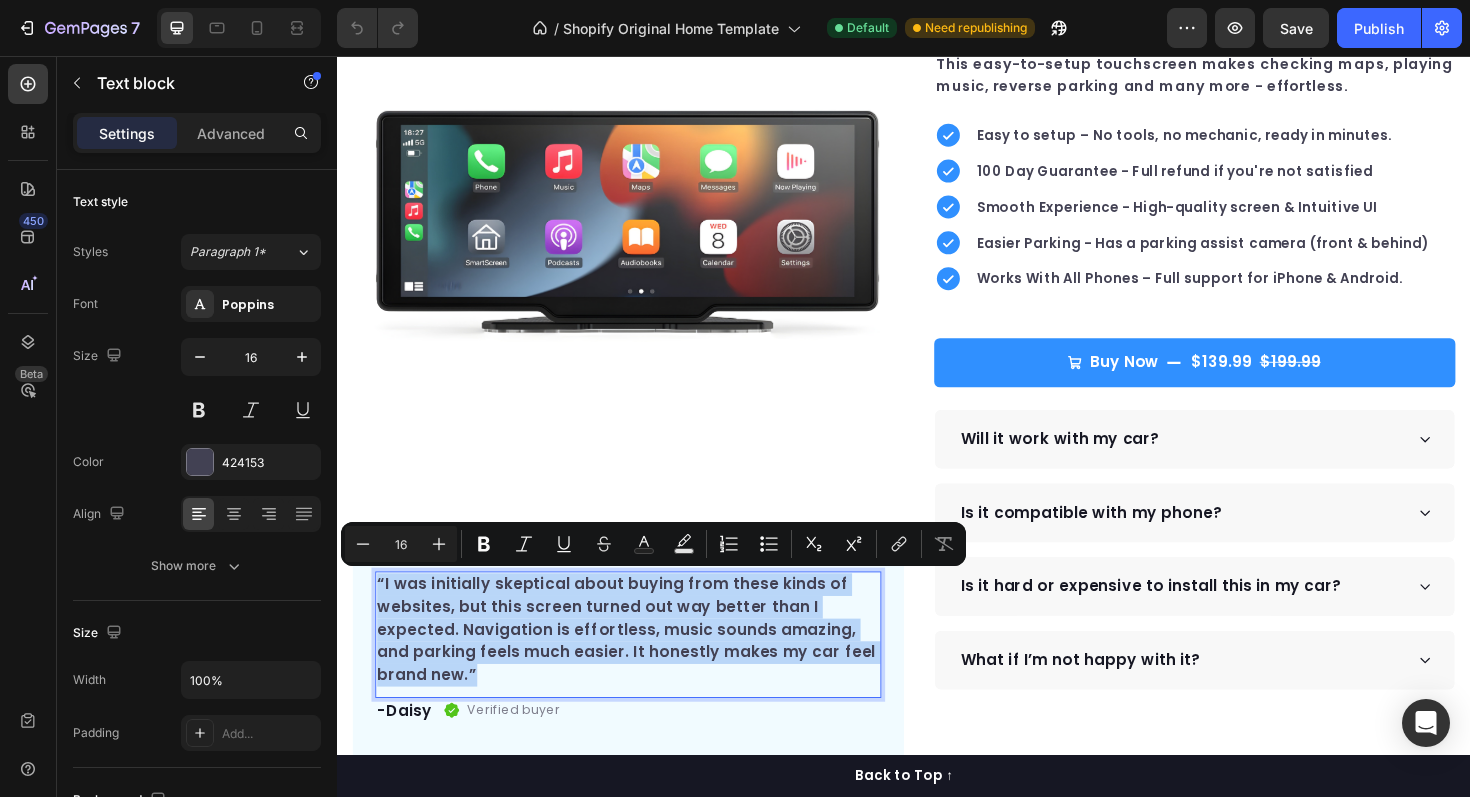 click on "“I was initially skeptical about buying from these kinds of websites, but this screen turned out way better than I expected. Navigation is effortless, music sounds amazing, and parking feels much easier. It honestly makes my car feel brand new.”" at bounding box center (645, 664) 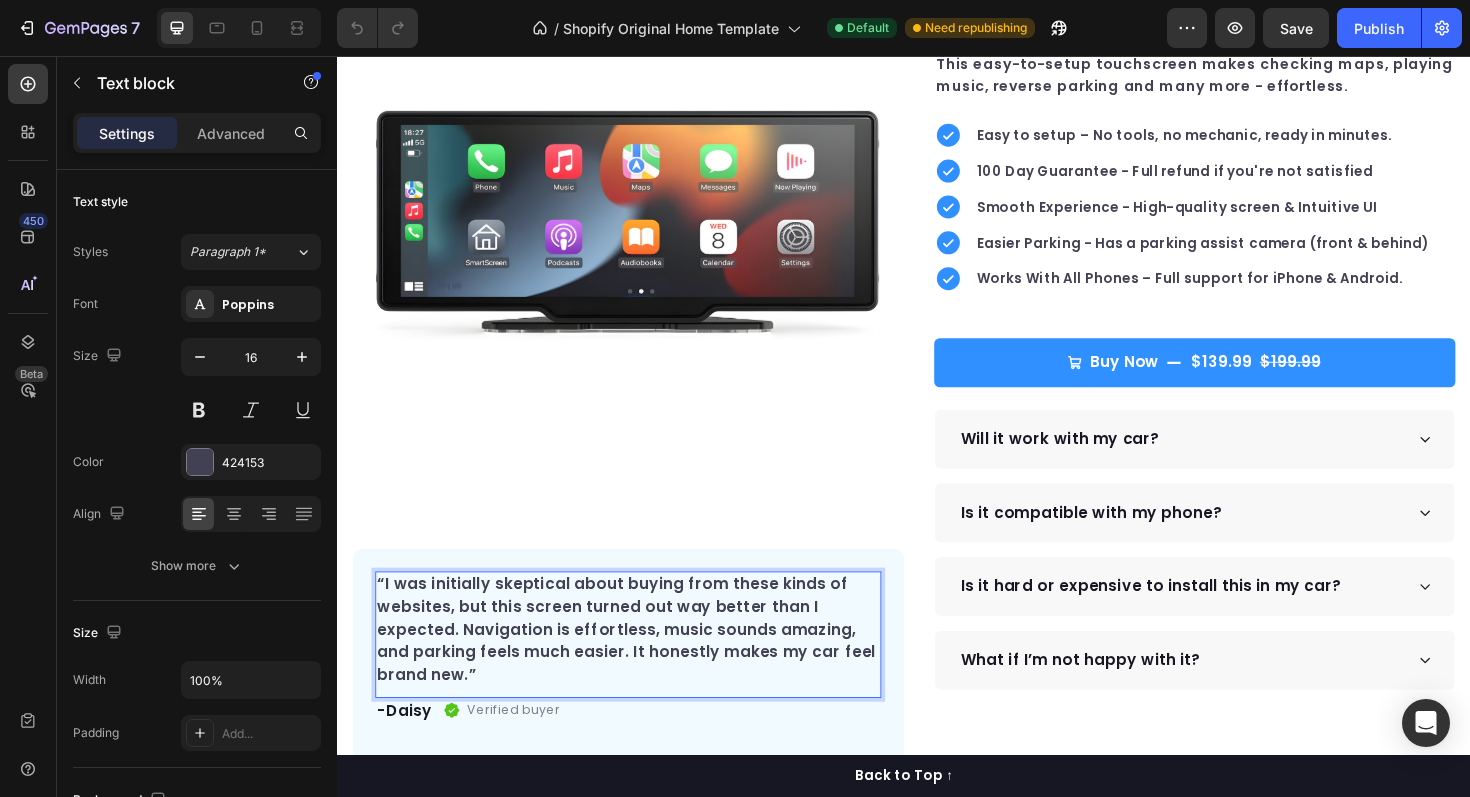 click on "“I was initially skeptical about buying from these kinds of websites, but this screen turned out way better than I expected. Navigation is effortless, music sounds amazing, and parking feels much easier. It honestly makes my car feel brand new.”" at bounding box center (645, 664) 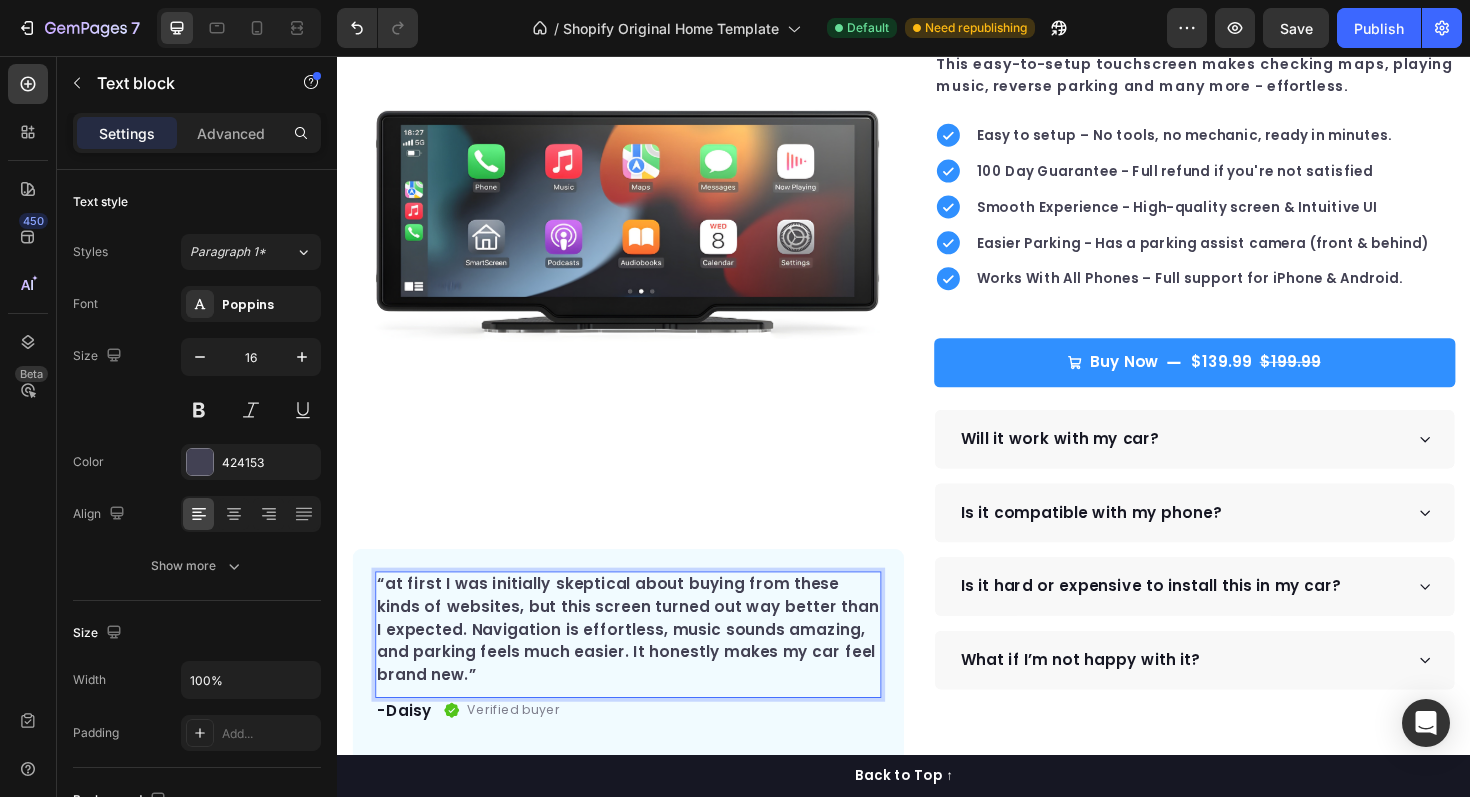 click on "“at first I was initially skeptical about buying from these kinds of websites, but this screen turned out way better than I expected. Navigation is effortless, music sounds amazing, and parking feels much easier. It honestly makes my car feel brand new.”" at bounding box center [645, 664] 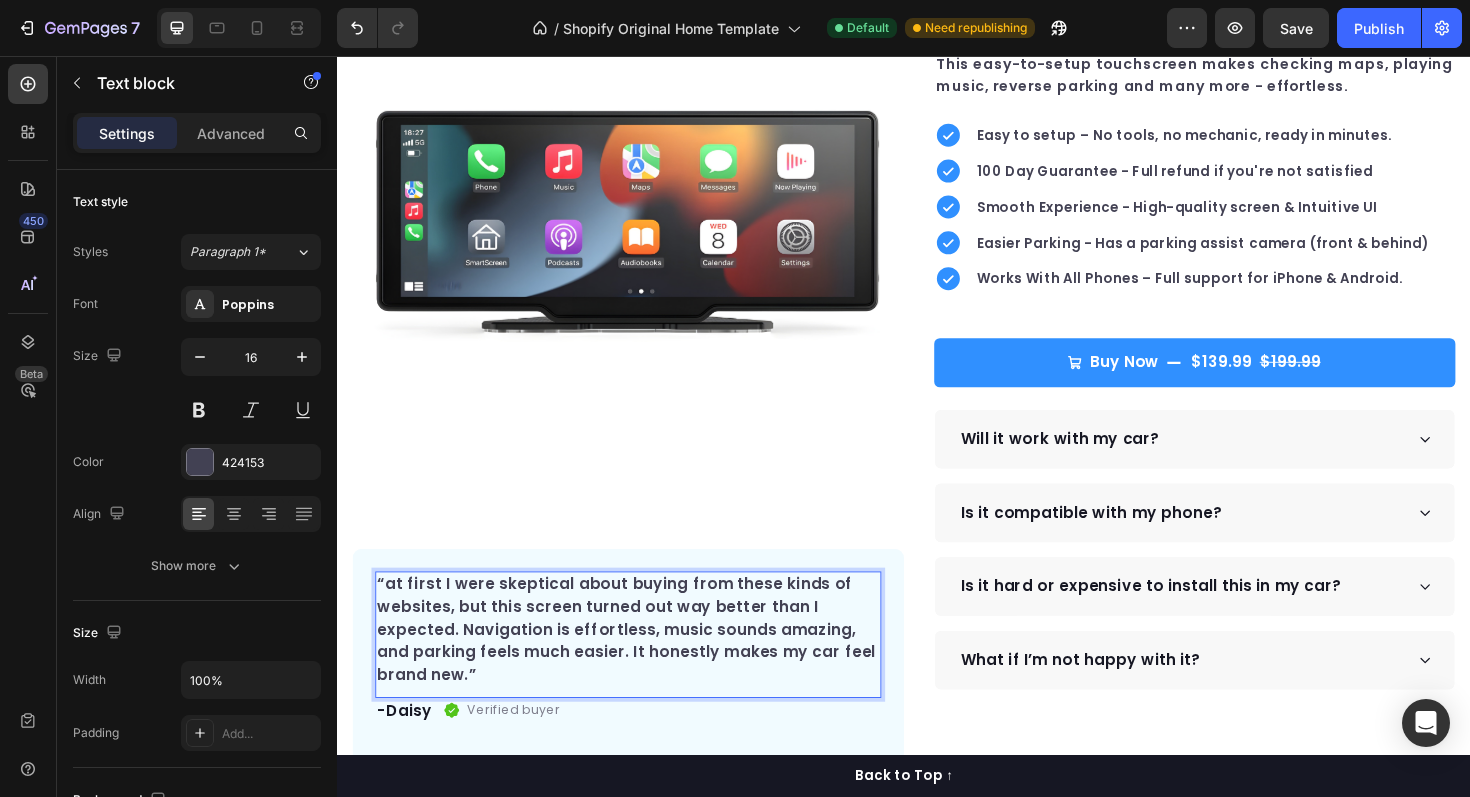 click on "“at first I were skeptical about buying from these kinds of websites, but this screen turned out way better than I expected. Navigation is effortless, music sounds amazing, and parking feels much easier. It honestly makes my car feel brand new.”" at bounding box center [645, 664] 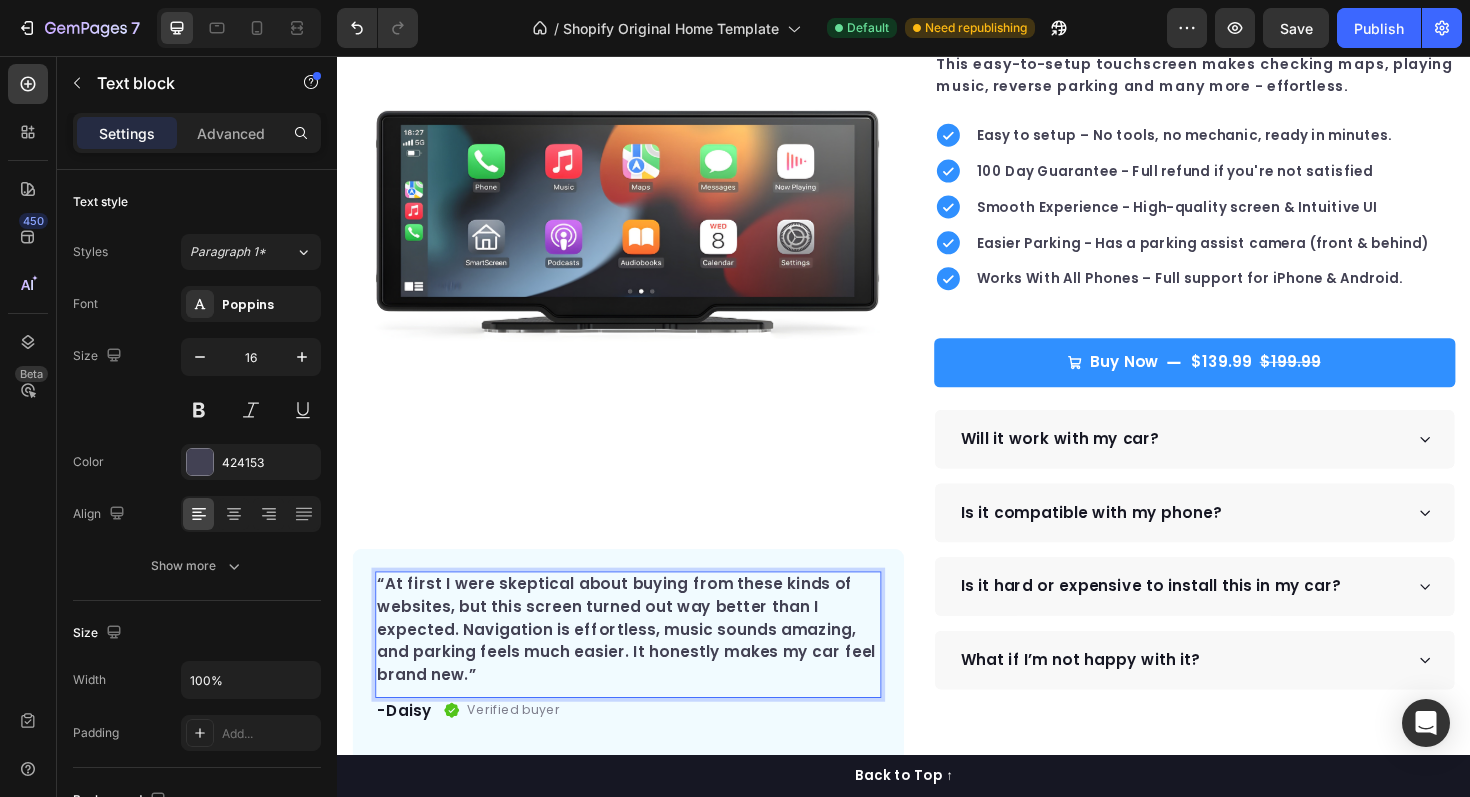 click on "“At first I were skeptical about buying from these kinds of websites, but this screen turned out way better than I expected. Navigation is effortless, music sounds amazing, and parking feels much easier. It honestly makes my car feel brand new.”" at bounding box center (645, 664) 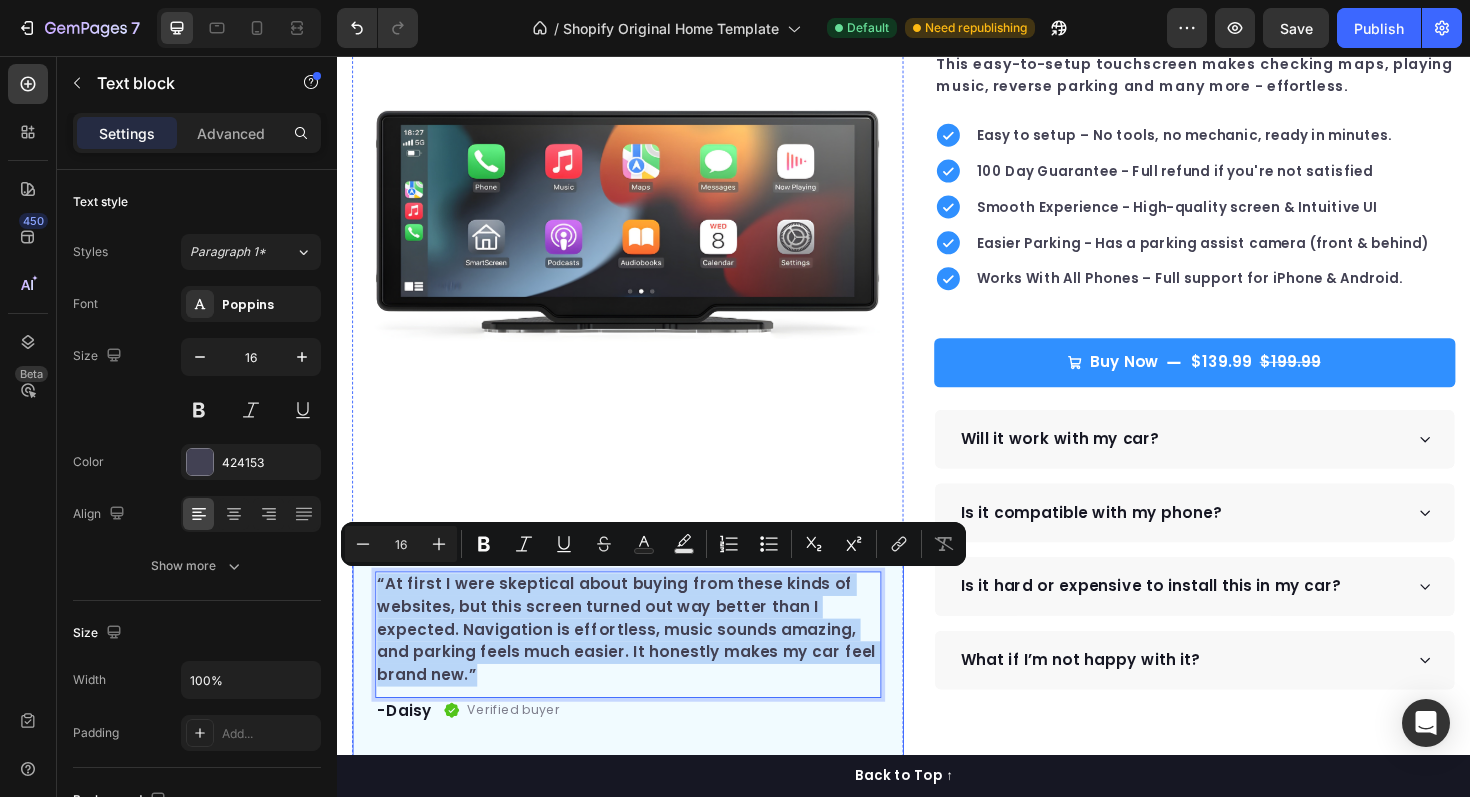 drag, startPoint x: 606, startPoint y: 704, endPoint x: 368, endPoint y: 598, distance: 260.5379 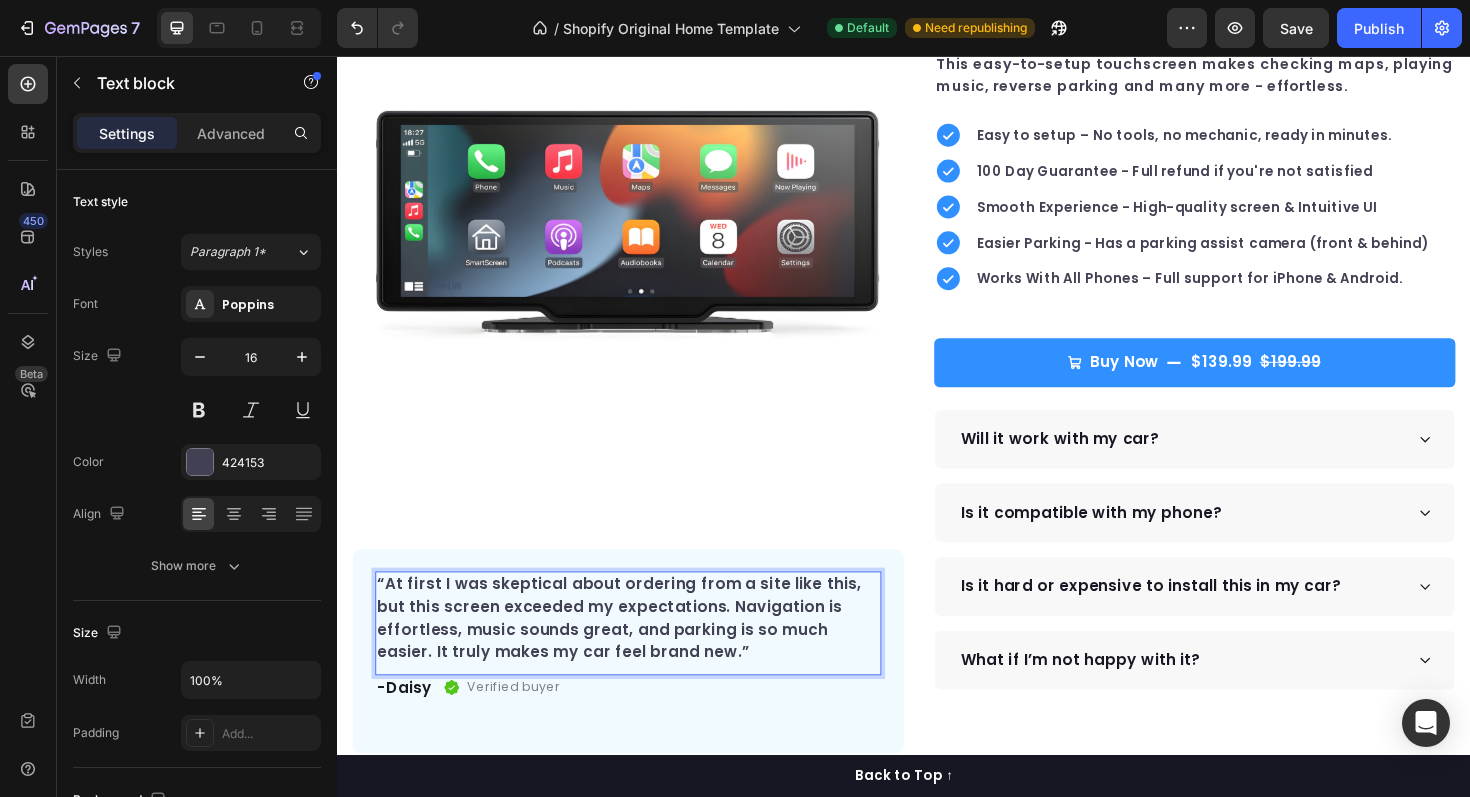 click on "“At first I was skeptical about ordering from a site like this, but this screen exceeded my expectations. Navigation is effortless, music sounds great, and parking is so much easier. It truly makes my car feel brand new.”" at bounding box center [645, 652] 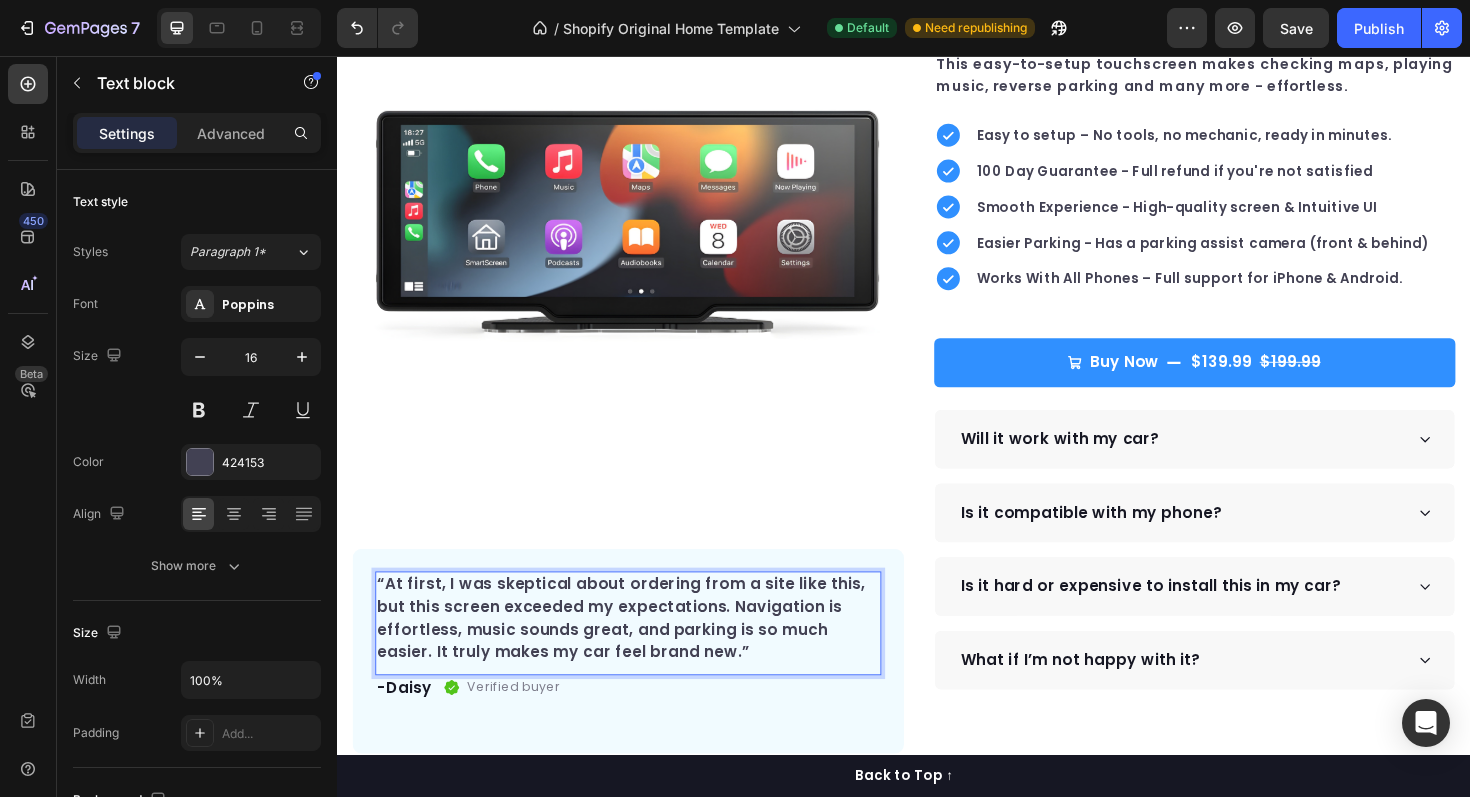 click on "“At first, I was skeptical about ordering from a site like this, but this screen exceeded my expectations. Navigation is effortless, music sounds great, and parking is so much easier. It truly makes my car feel brand new.”" at bounding box center (645, 652) 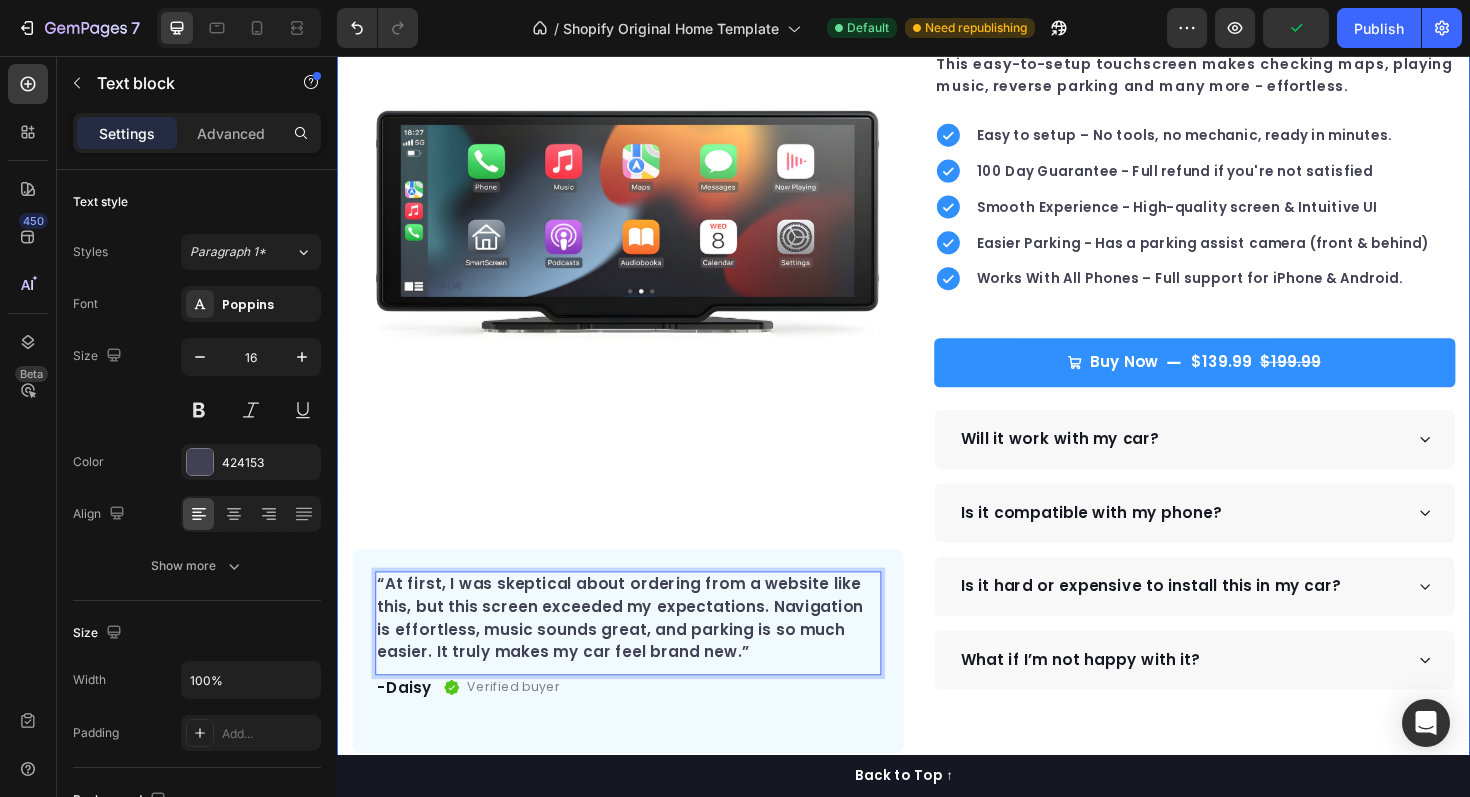 click on "Icon
Icon
Icon
Icon
Icon Icon List Hoz Rated 4.9 | 1,250+ Bought This Month Text block Row DriveDisplay™ Product Title This easy-to-setup touchscreen makes checking maps, playing music, reverse parking and many more - effortless. Text block
Easy to setup – No tools, no mechanic, ready in minutes.
100 Day Guarantee - Full refund if you're not satisfied
Smooth Experience - High-quality screen & Intuitive UI
Easier Parking - Has a parking assist camera (front & behind)
Works With All Phones – Full support for iPhone & Android. Item list
Buy Now
$139.99 $199.99 Product Cart Button Perfect for sensitive tummies Supercharge immunity System Bursting with protein, vitamins, and minerals Supports strong muscles, increases bone strength Item list
Will it work with my car?
Accordion" at bounding box center (1229, 378) 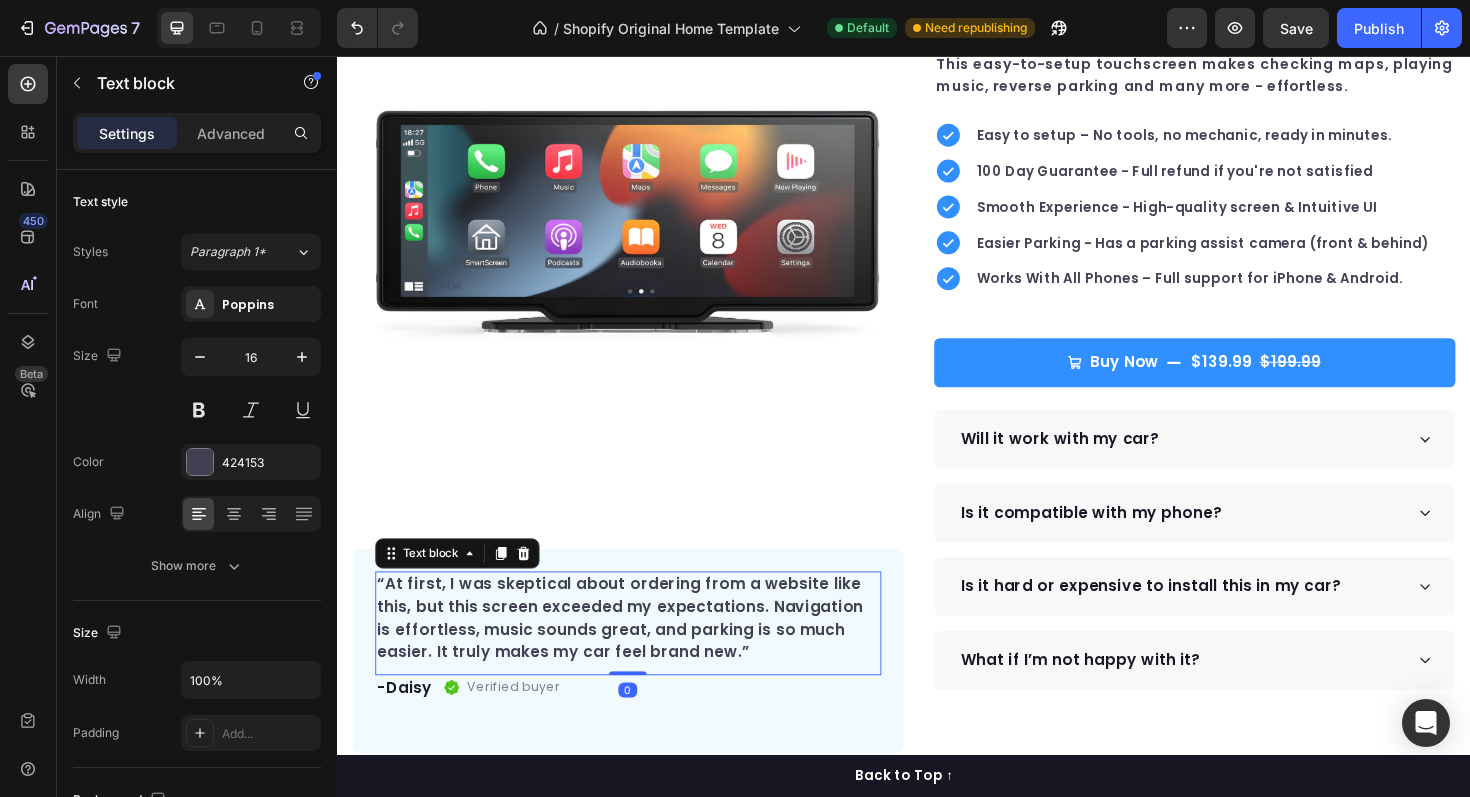 click on "“At first, I was skeptical about ordering from a website like this, but this screen exceeded my expectations. Navigation is effortless, music sounds great, and parking is so much easier. It truly makes my car feel brand new.”" at bounding box center (645, 652) 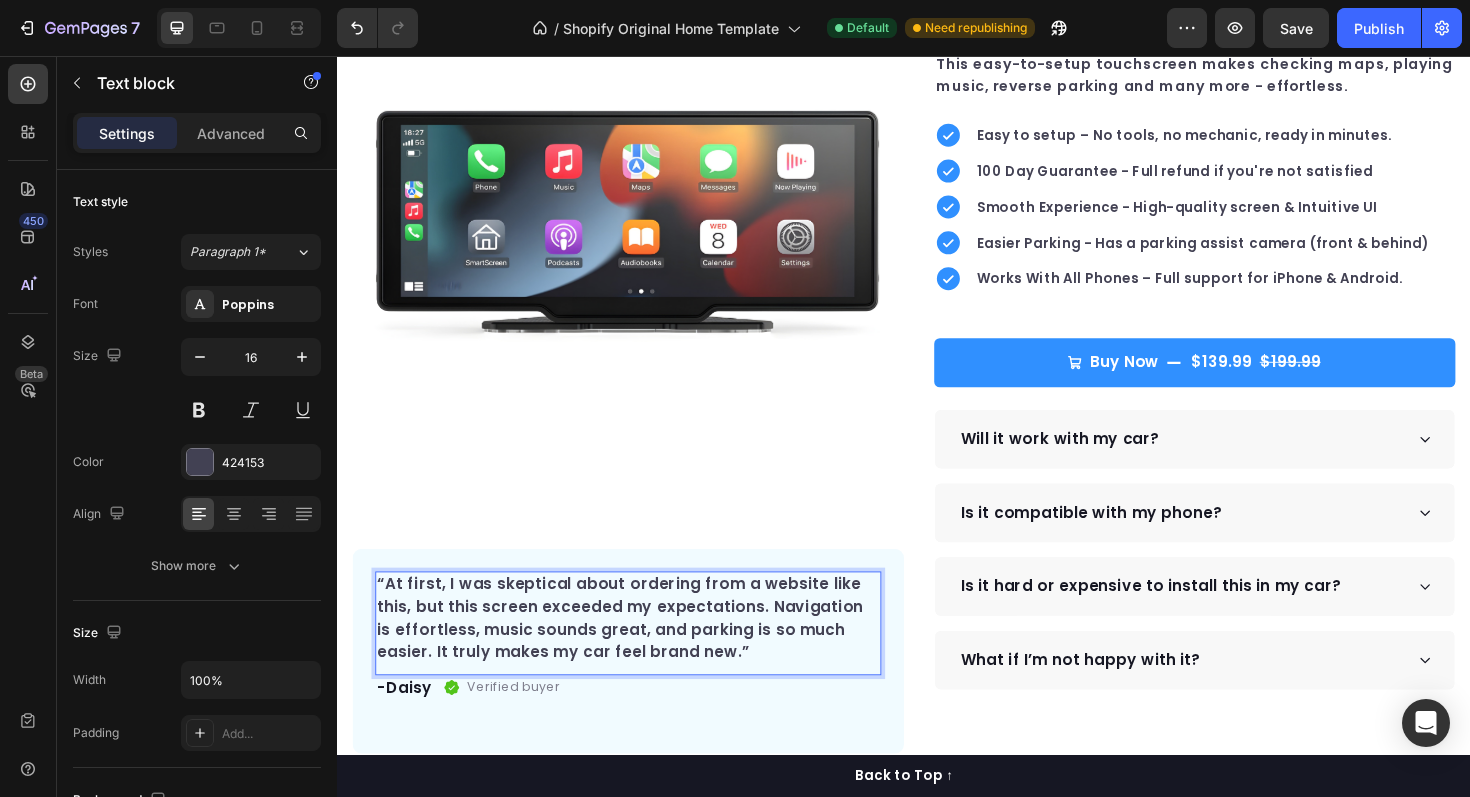click on "“At first, I was skeptical about ordering from a website like this, but this screen exceeded my expectations. Navigation is effortless, music sounds great, and parking is so much easier. It truly makes my car feel brand new.”" at bounding box center [645, 652] 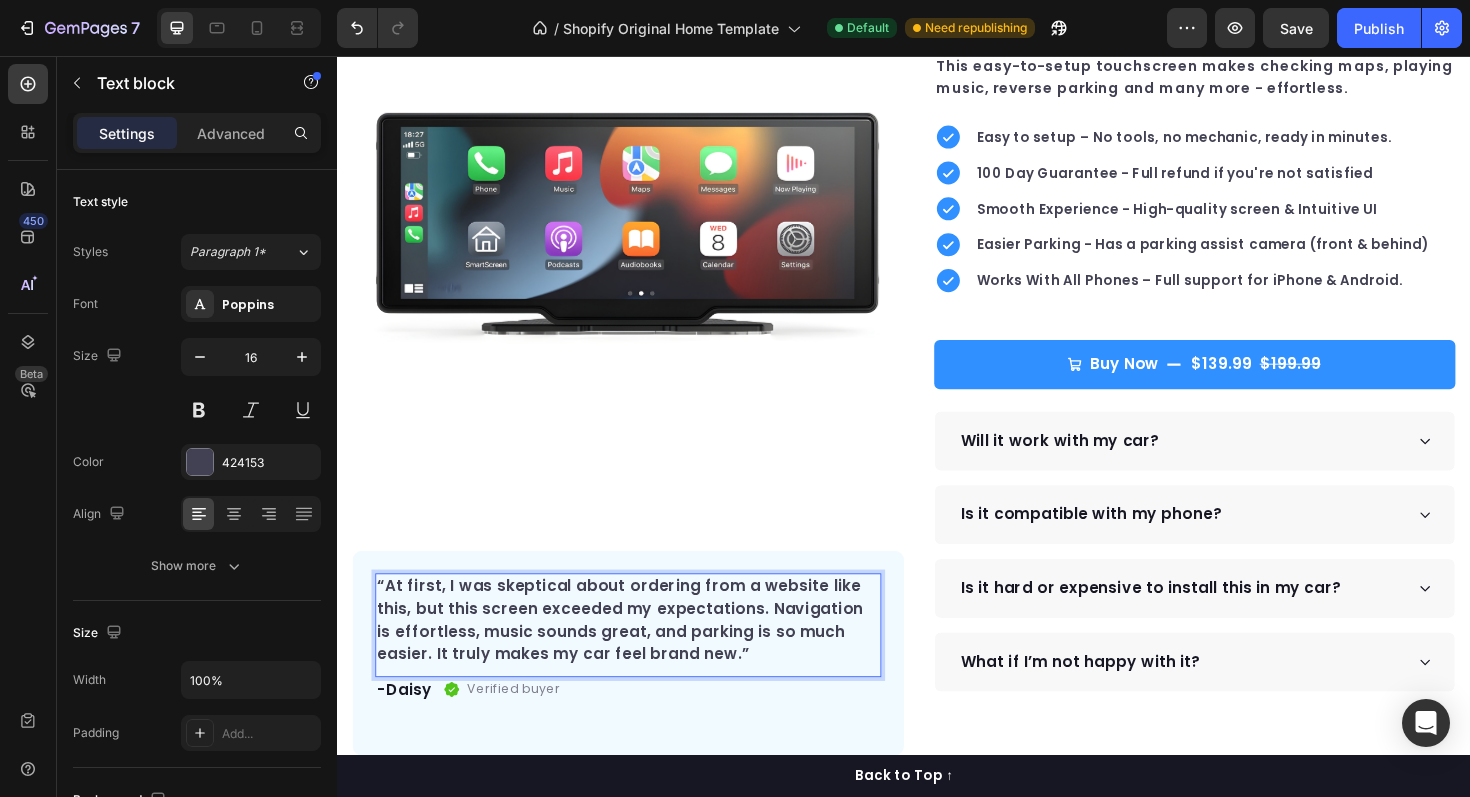 scroll, scrollTop: 163, scrollLeft: 0, axis: vertical 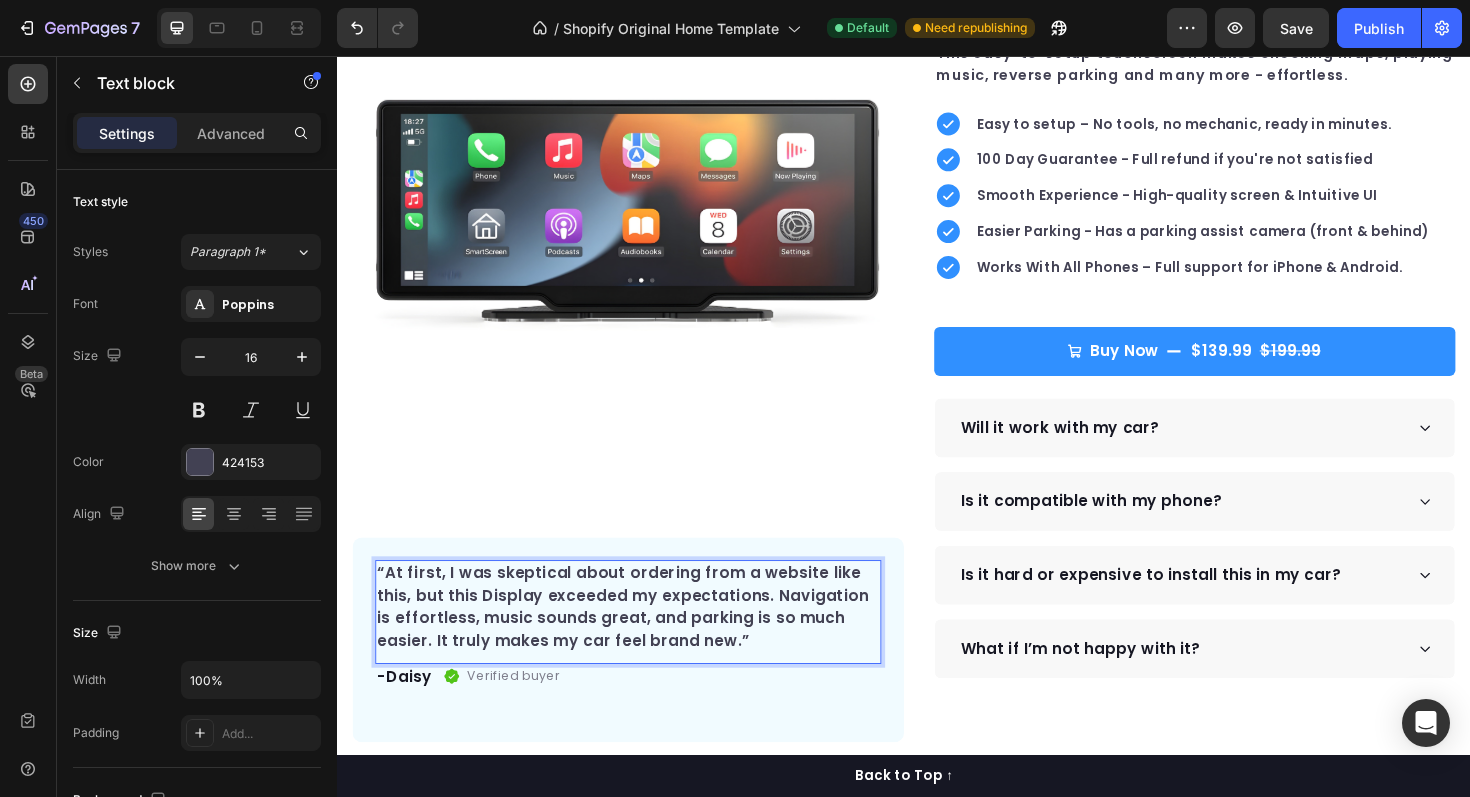 click on "“At first, I was skeptical about ordering from a website like this, but this Display exceeded my expectations. Navigation is effortless, music sounds great, and parking is so much easier. It truly makes my car feel brand new.”" at bounding box center [645, 640] 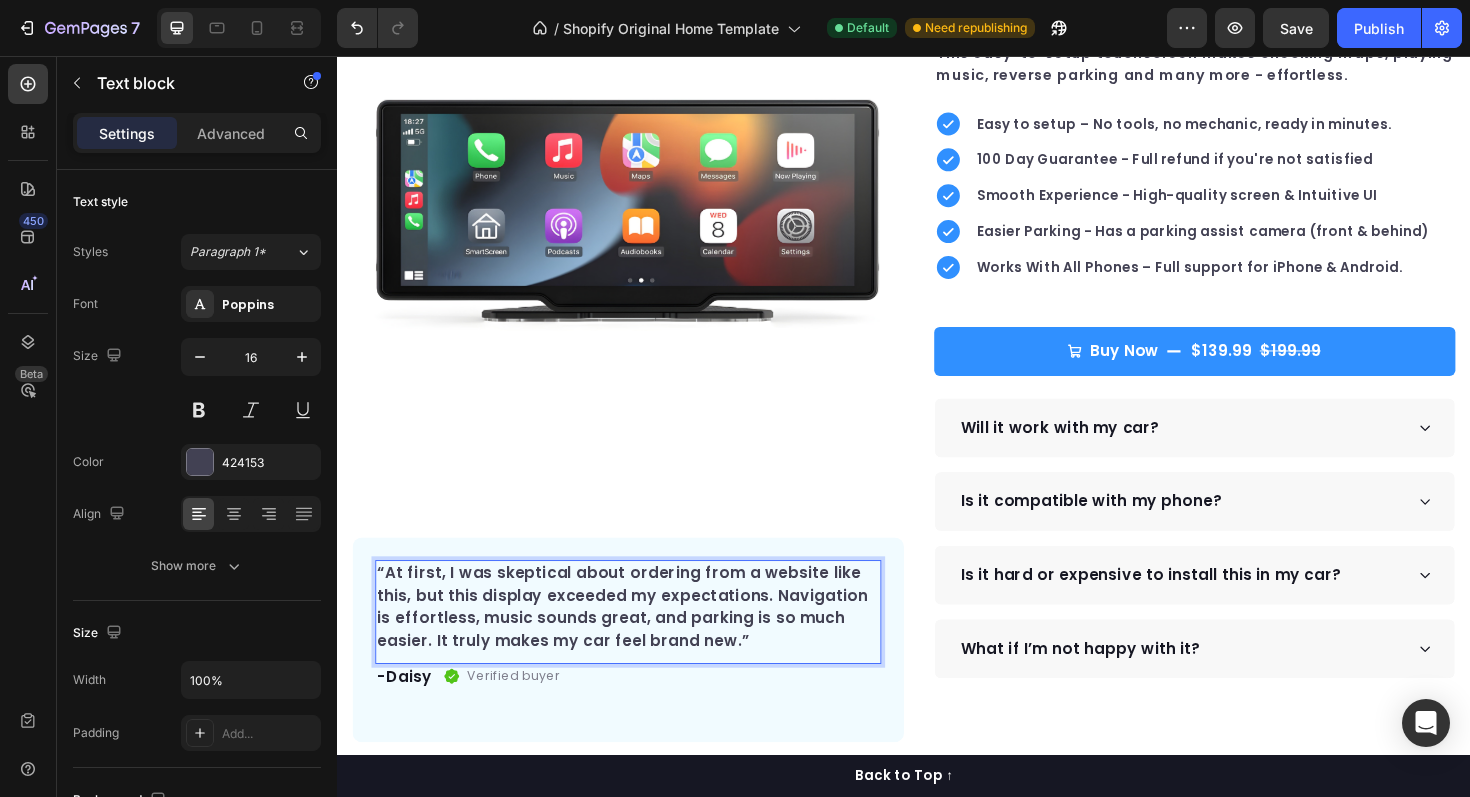 click on "“At first, I was skeptical about ordering from a website like this, but this display exceeded my expectations. Navigation is effortless, music sounds great, and parking is so much easier. It truly makes my car feel brand new.”" at bounding box center [645, 640] 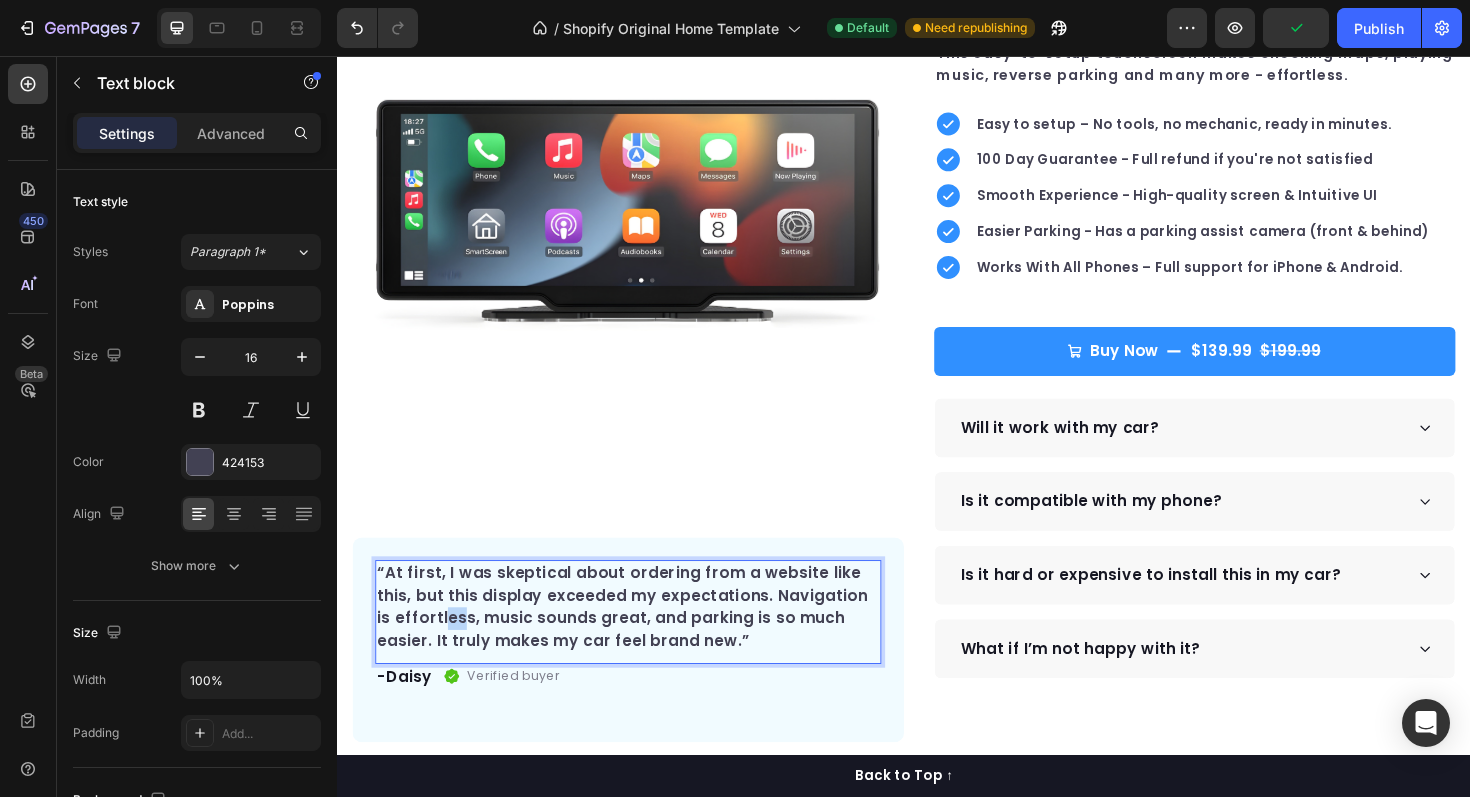 drag, startPoint x: 454, startPoint y: 652, endPoint x: 434, endPoint y: 653, distance: 20.024984 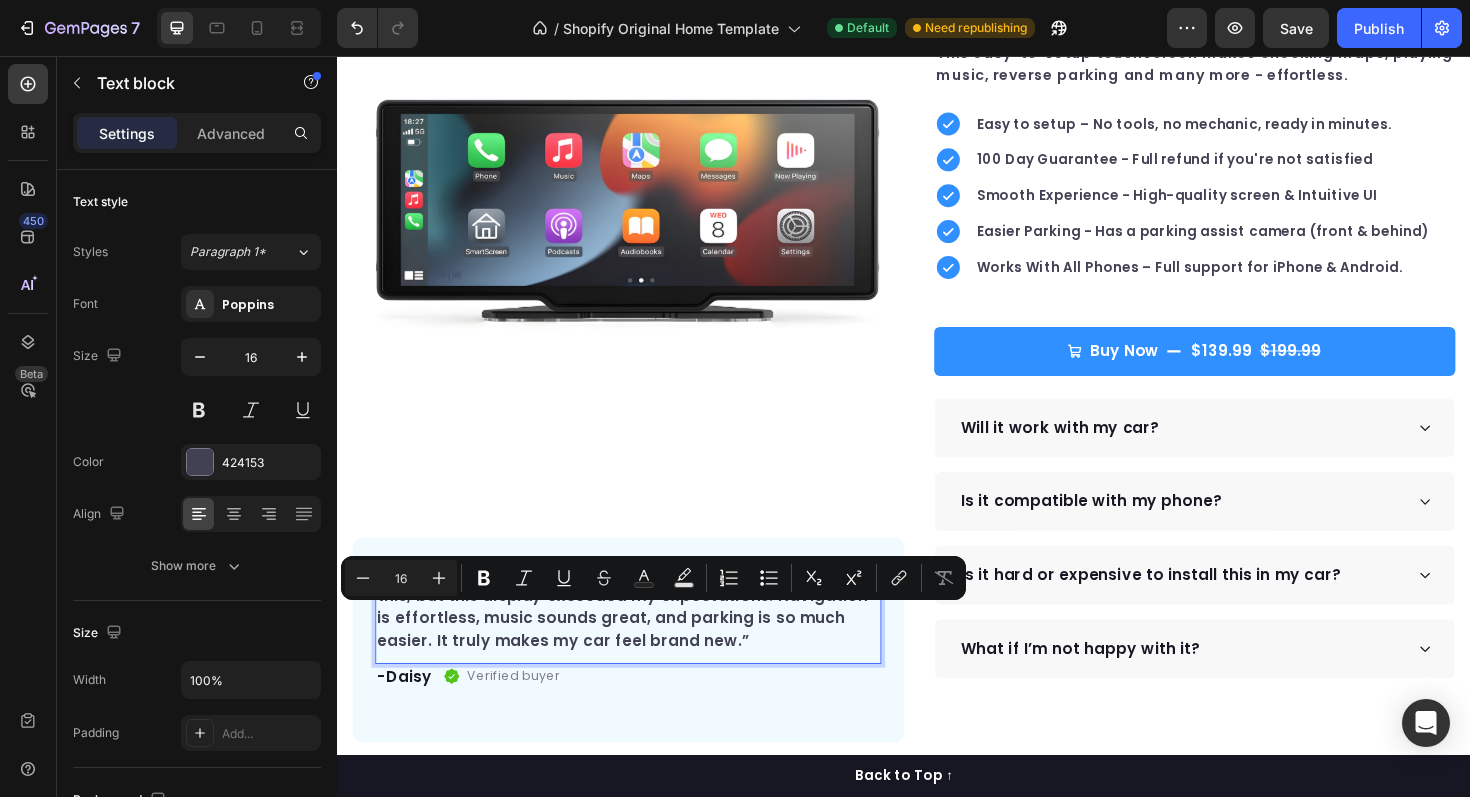 click on "“At first, I was skeptical about ordering from a website like this, but this display exceeded my expectations. Navigation is effortless, music sounds great, and parking is so much easier. It truly makes my car feel brand new.”" at bounding box center [645, 640] 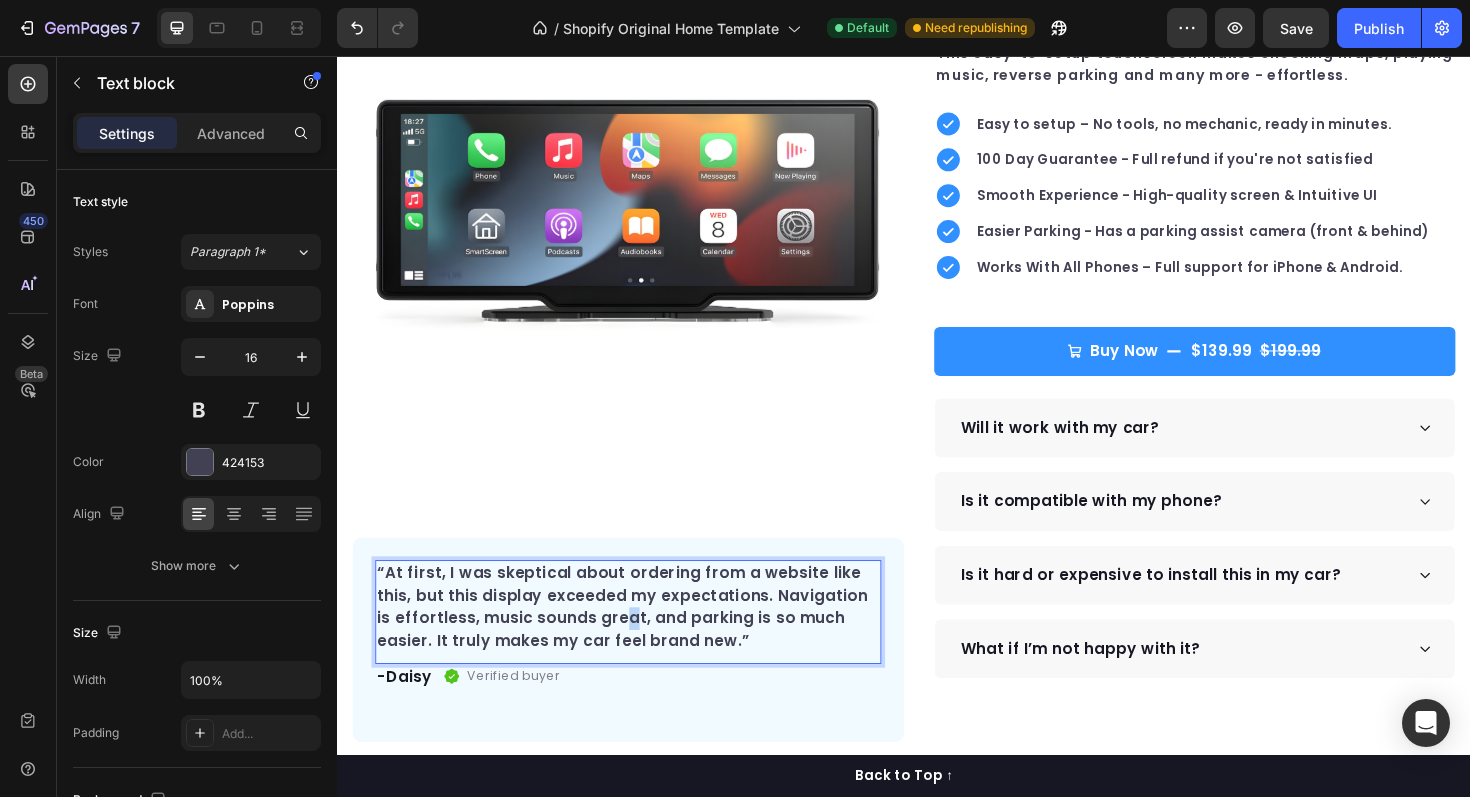 drag, startPoint x: 635, startPoint y: 652, endPoint x: 624, endPoint y: 652, distance: 11 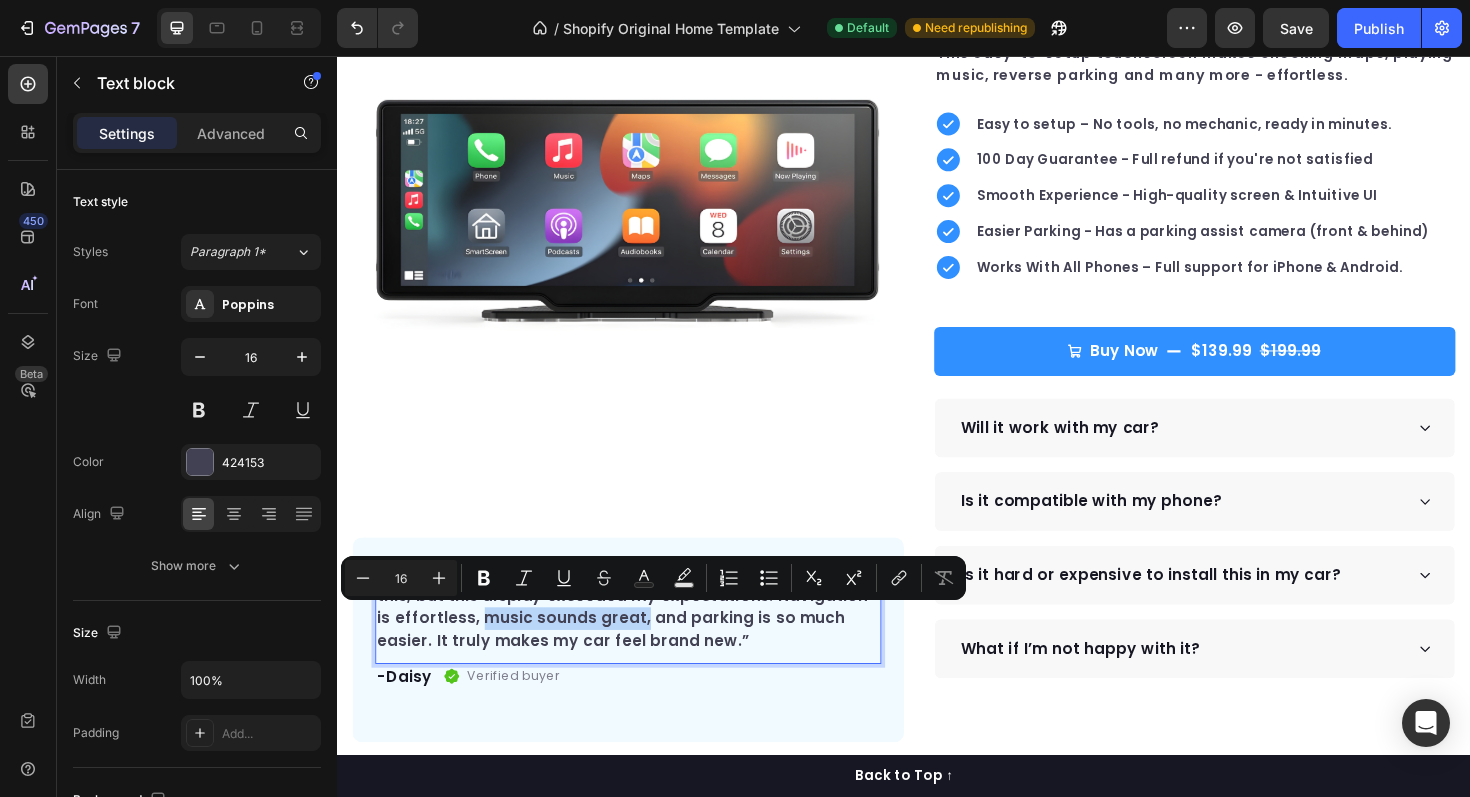 drag, startPoint x: 638, startPoint y: 653, endPoint x: 471, endPoint y: 652, distance: 167.00299 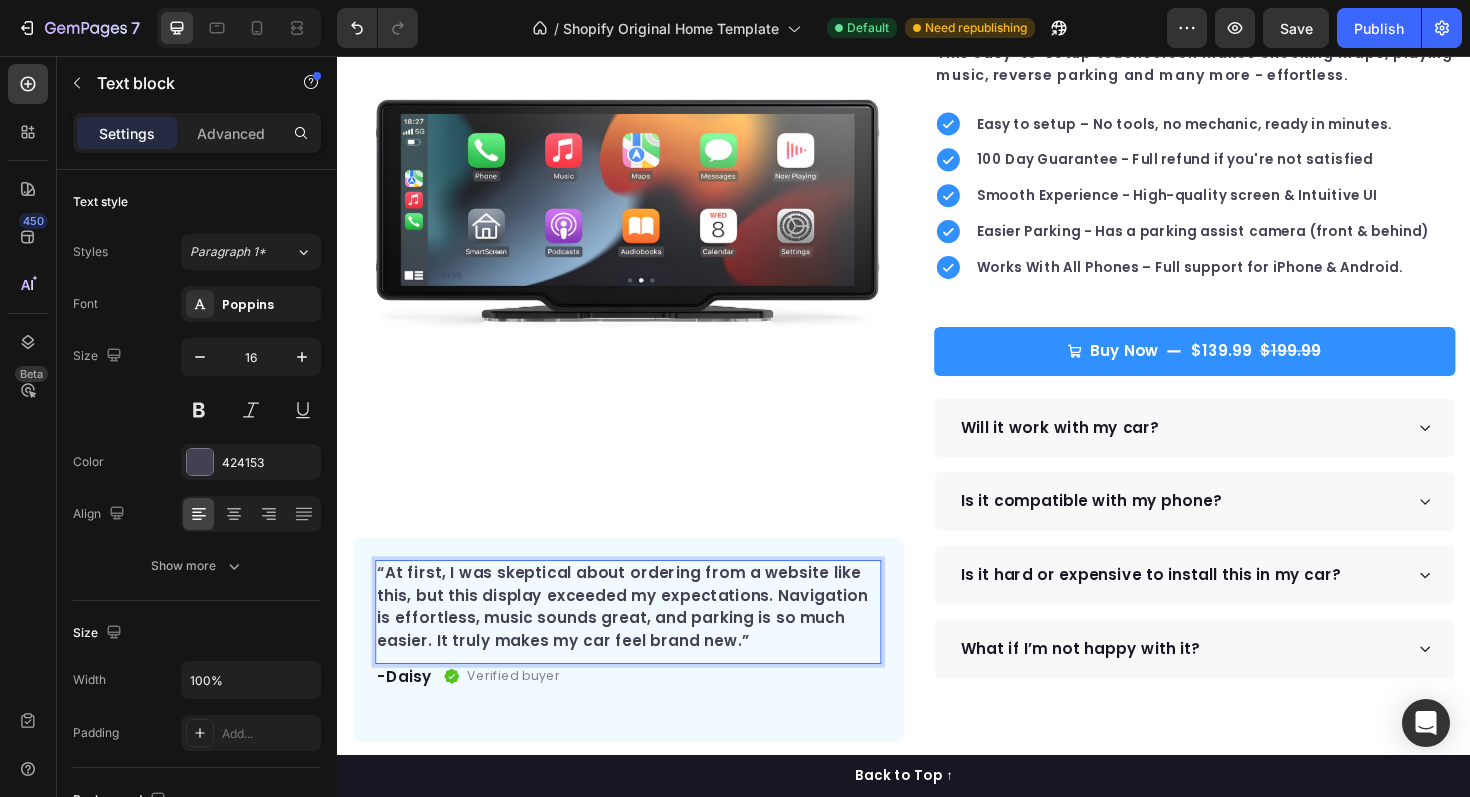click on "“At first, I was skeptical about ordering from a website like this, but this display exceeded my expectations. Navigation is effortless, music sounds great, and parking is so much easier. It truly makes my car feel brand new.”" at bounding box center (645, 640) 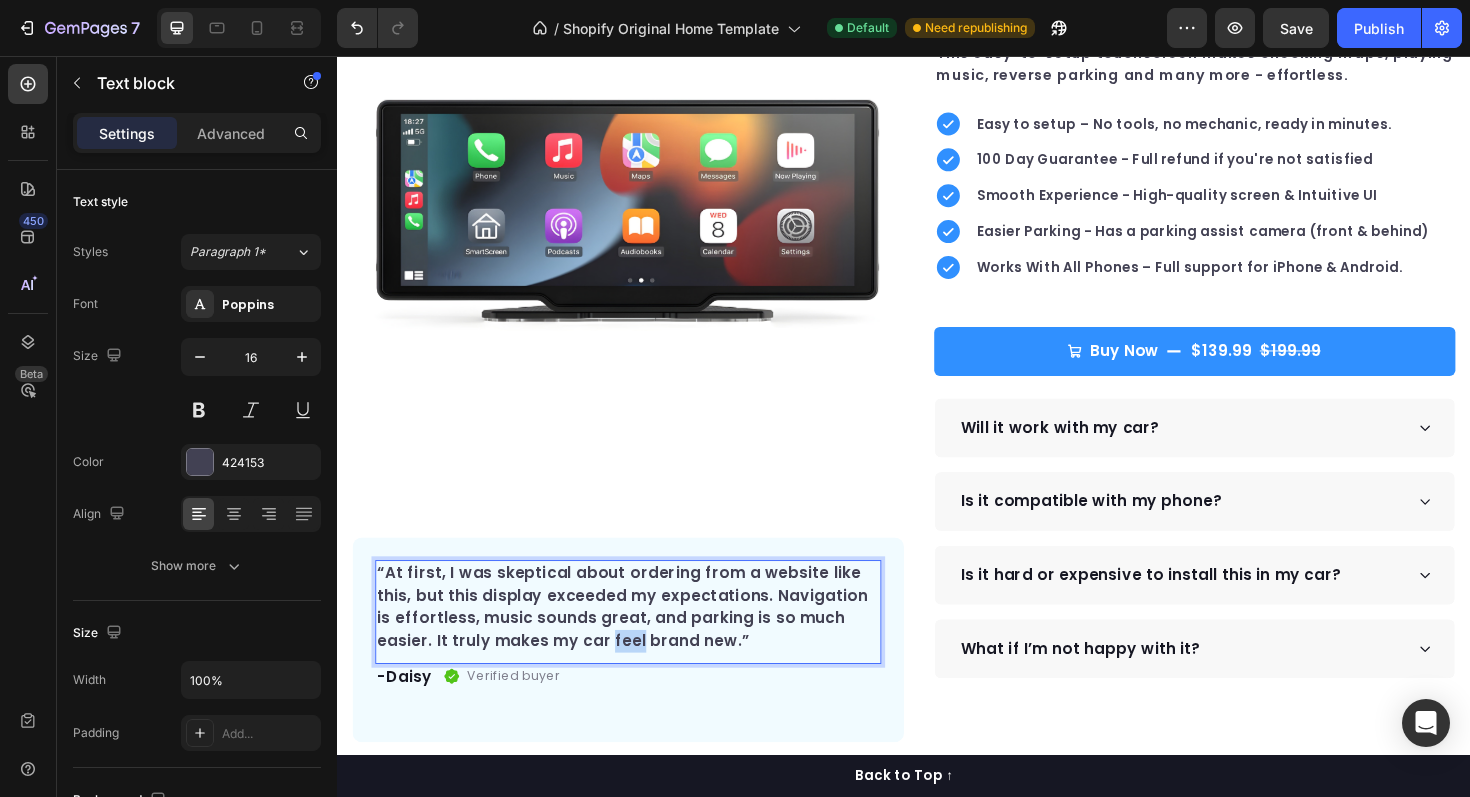 click on "“At first, I was skeptical about ordering from a website like this, but this display exceeded my expectations. Navigation is effortless, music sounds great, and parking is so much easier. It truly makes my car feel brand new.”" at bounding box center (645, 640) 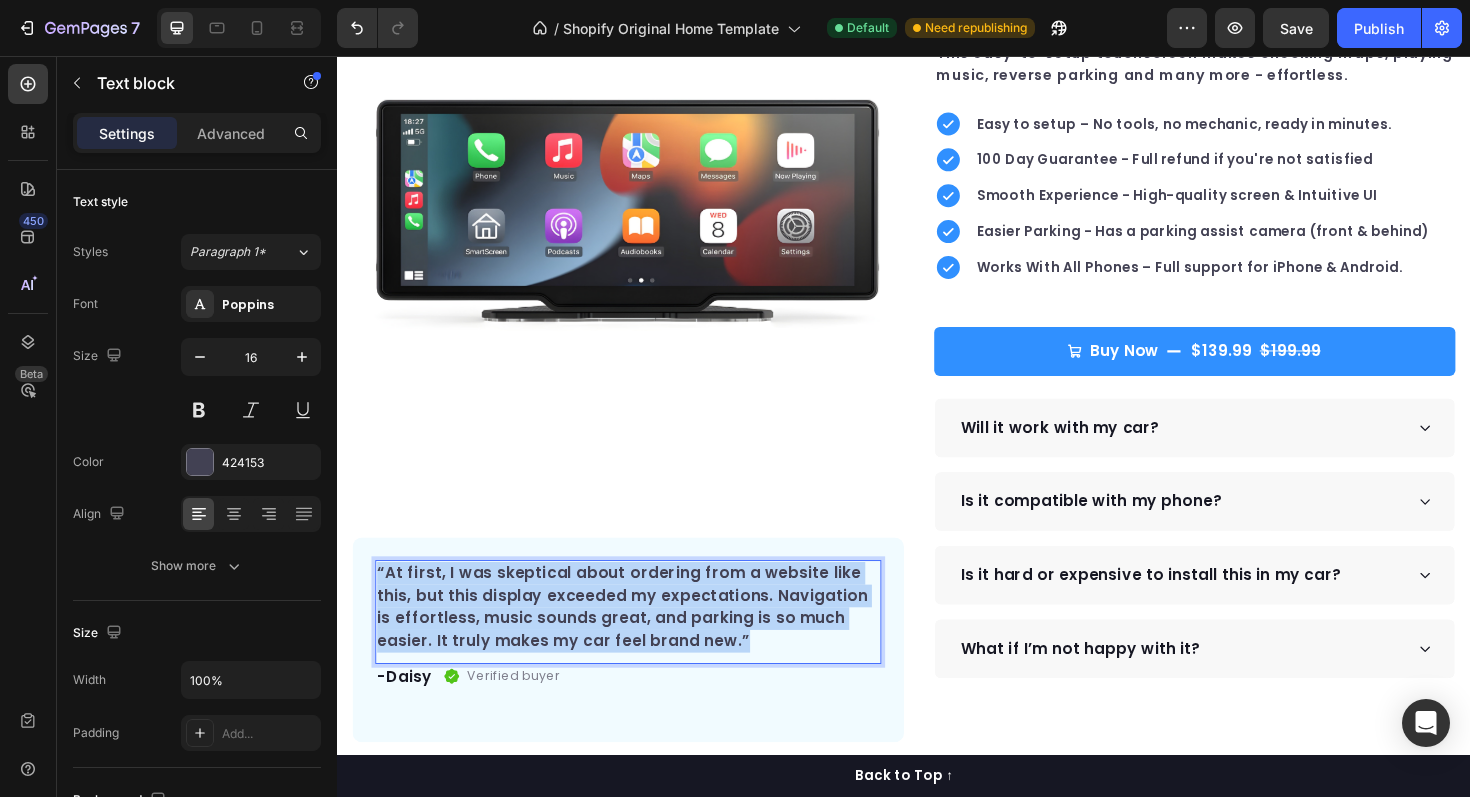click on "“At first, I was skeptical about ordering from a website like this, but this display exceeded my expectations. Navigation is effortless, music sounds great, and parking is so much easier. It truly makes my car feel brand new.”" at bounding box center (645, 640) 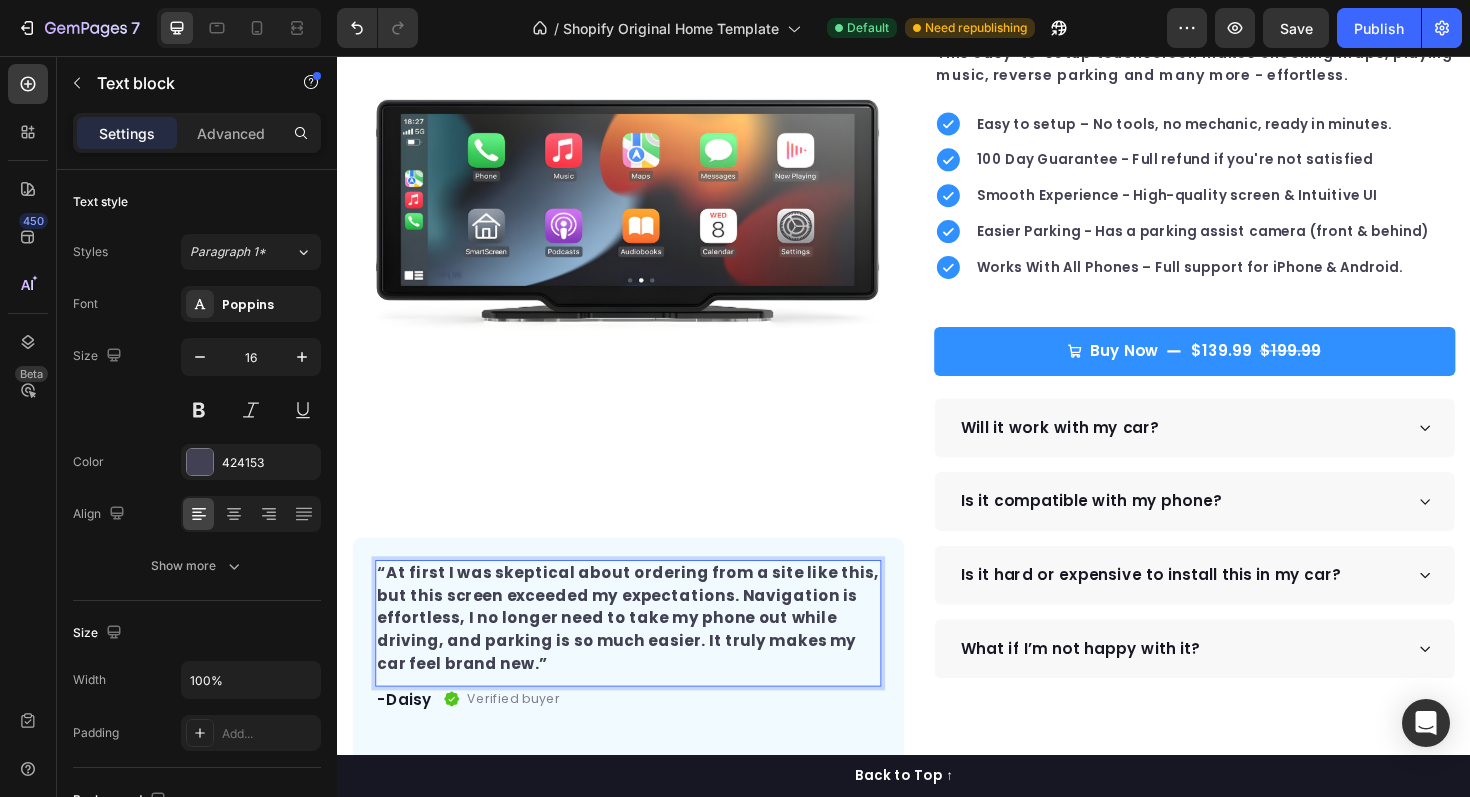 drag, startPoint x: 566, startPoint y: 722, endPoint x: 549, endPoint y: 705, distance: 24.04163 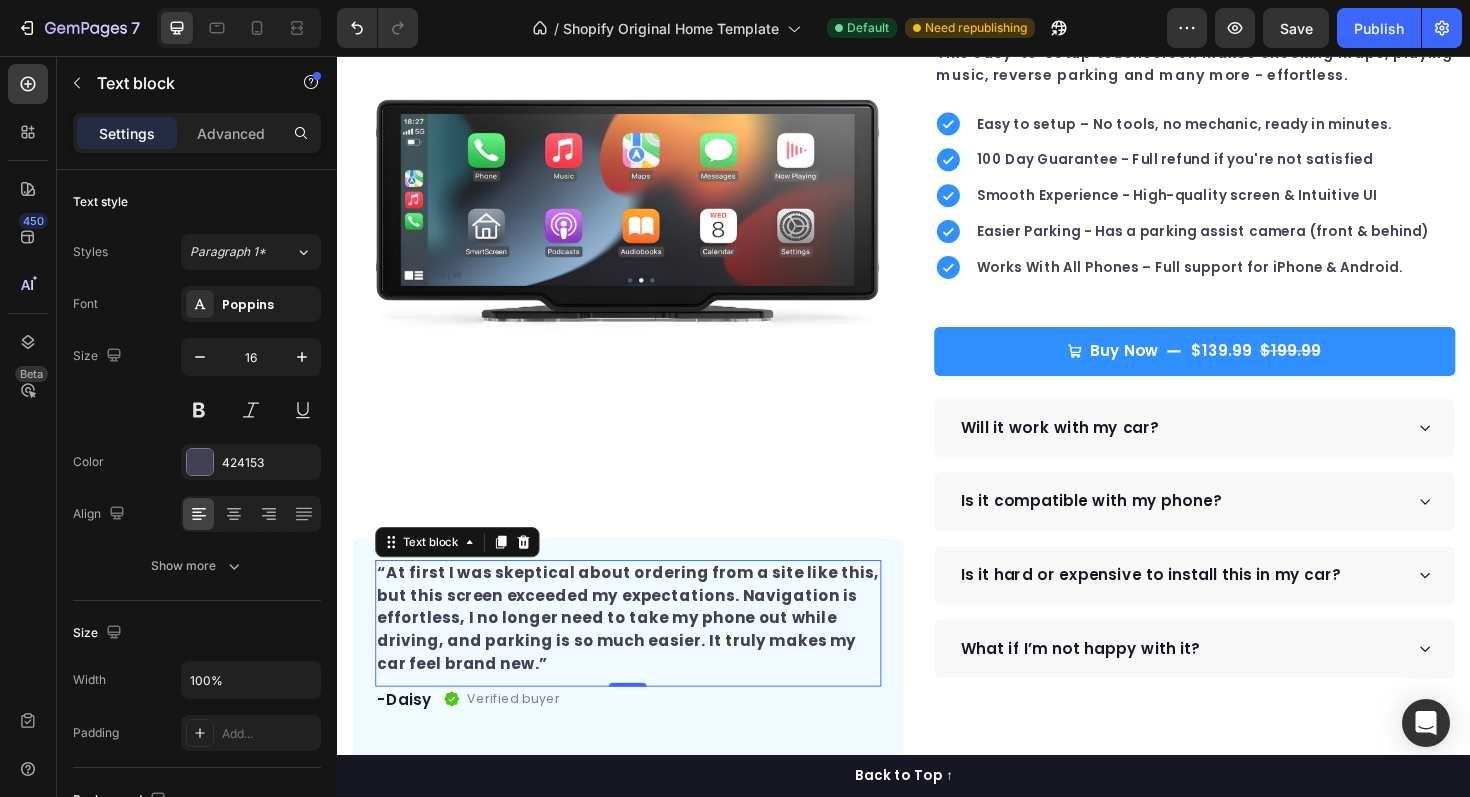 click on "“At first I was skeptical about ordering from a site like this, but this screen exceeded my expectations. Navigation is effortless, I no longer need to take my phone out while driving, and parking is so much easier. It truly makes my car feel brand new.”" at bounding box center (645, 652) 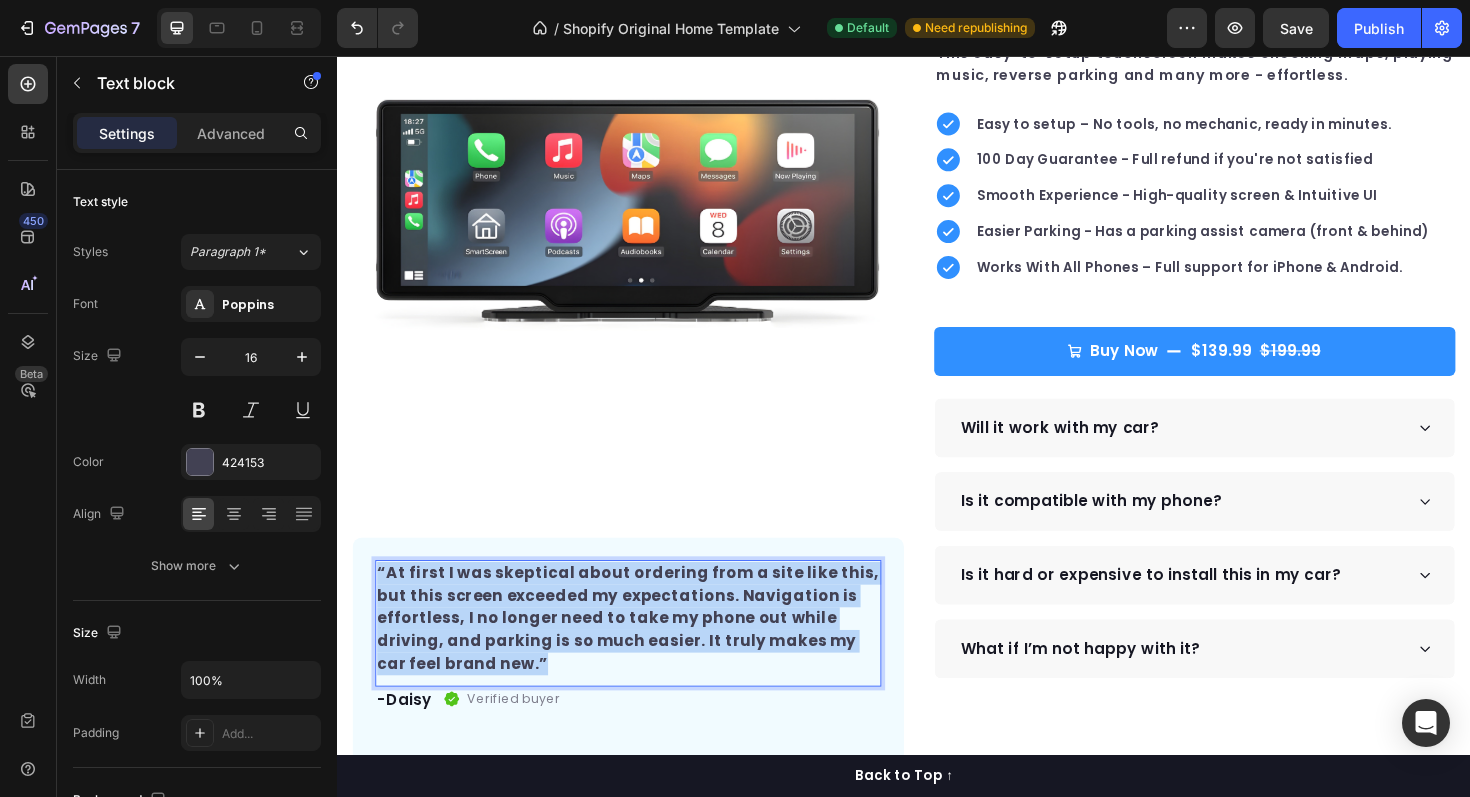 click on "“At first I was skeptical about ordering from a site like this, but this screen exceeded my expectations. Navigation is effortless, I no longer need to take my phone out while driving, and parking is so much easier. It truly makes my car feel brand new.”" at bounding box center (645, 652) 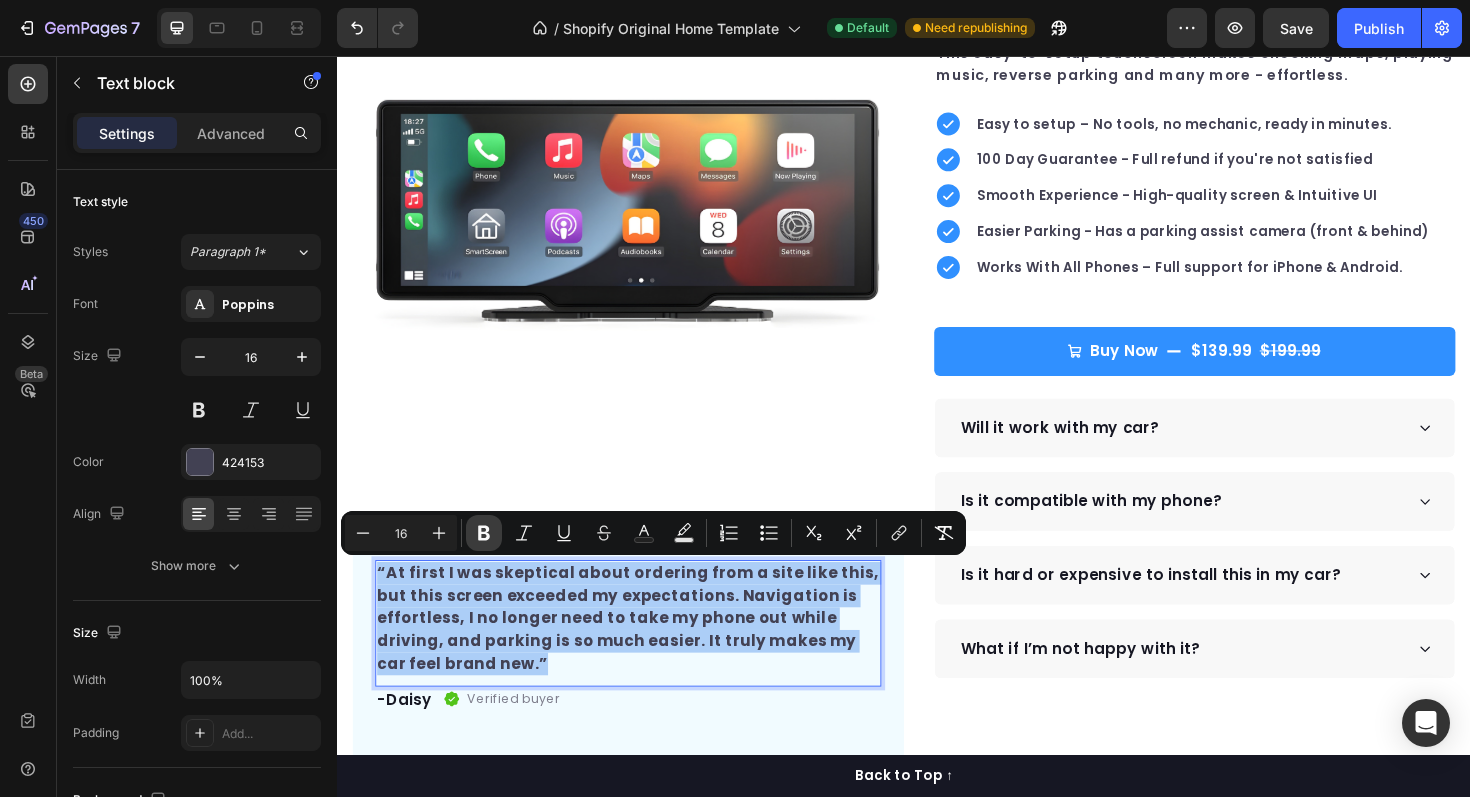 click on "Bold" at bounding box center [484, 533] 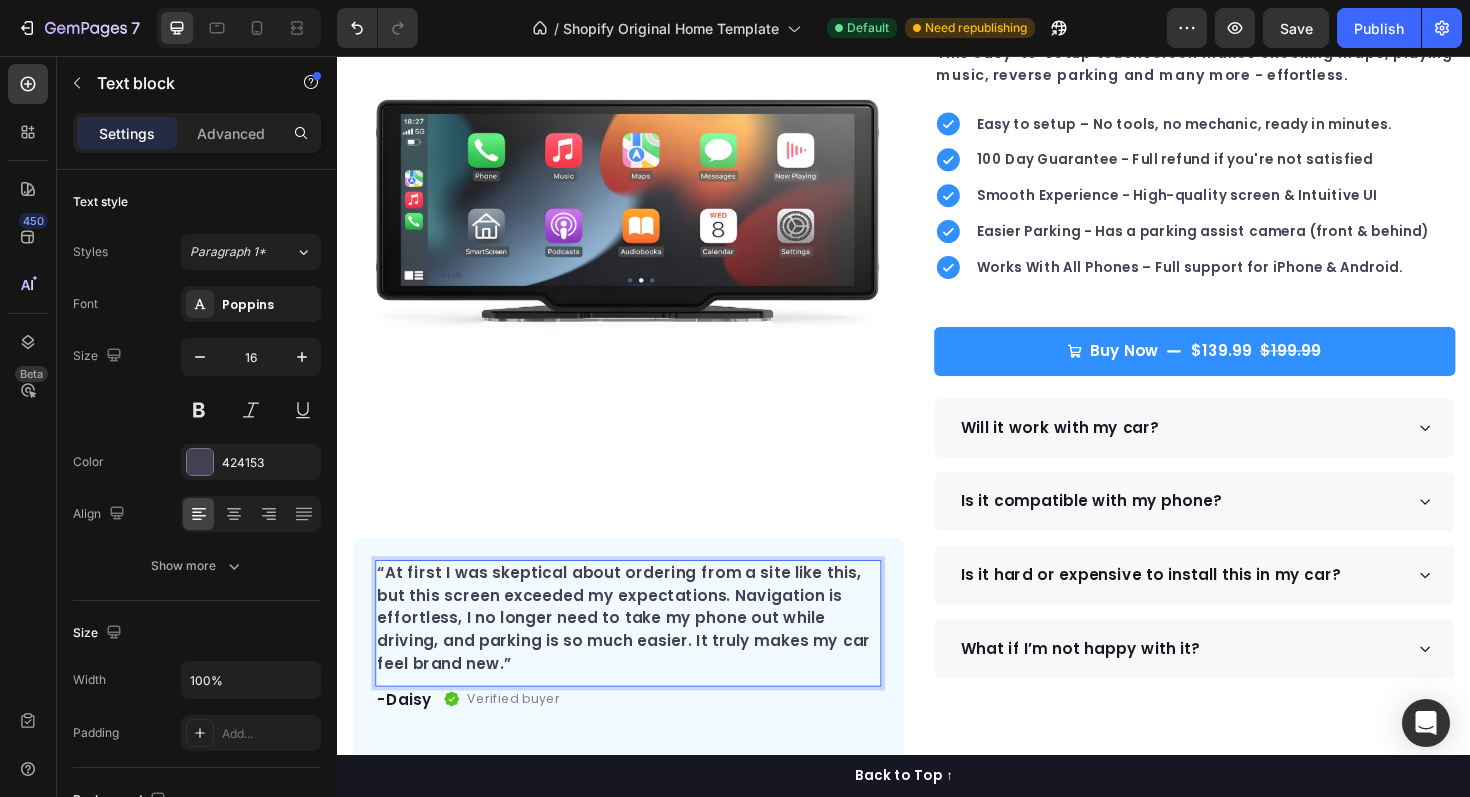 click on "“At first I was skeptical about ordering from a site like this, but this screen exceeded my expectations. Navigation is effortless, I no longer need to take my phone out while driving, and parking is so much easier. It truly makes my car feel brand new.”" at bounding box center (645, 652) 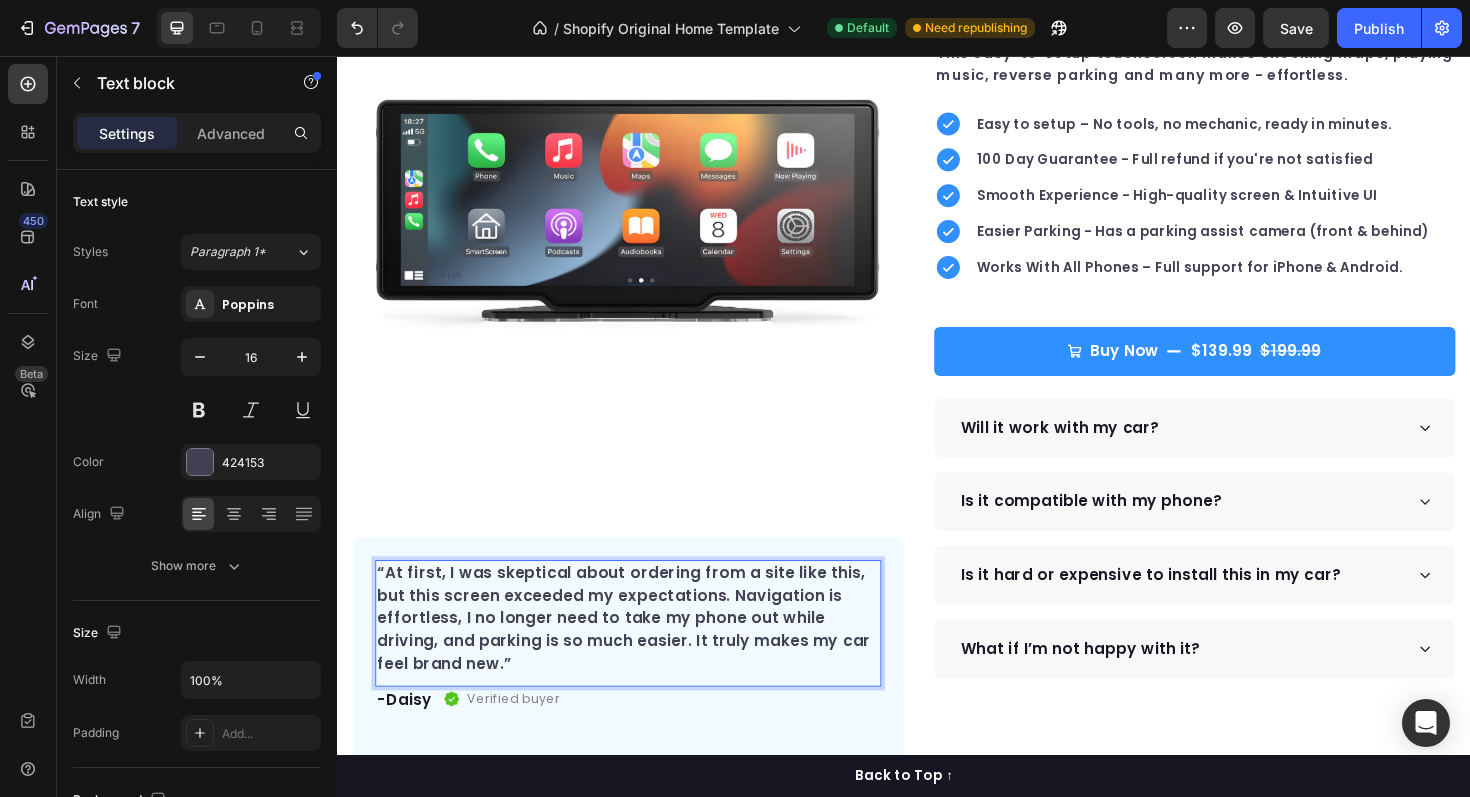 click on "“At first, I was skeptical about ordering from a site like this, but this screen exceeded my expectations. Navigation is effortless, I no longer need to take my phone out while driving, and parking is so much easier. It truly makes my car feel brand new.”" at bounding box center (645, 652) 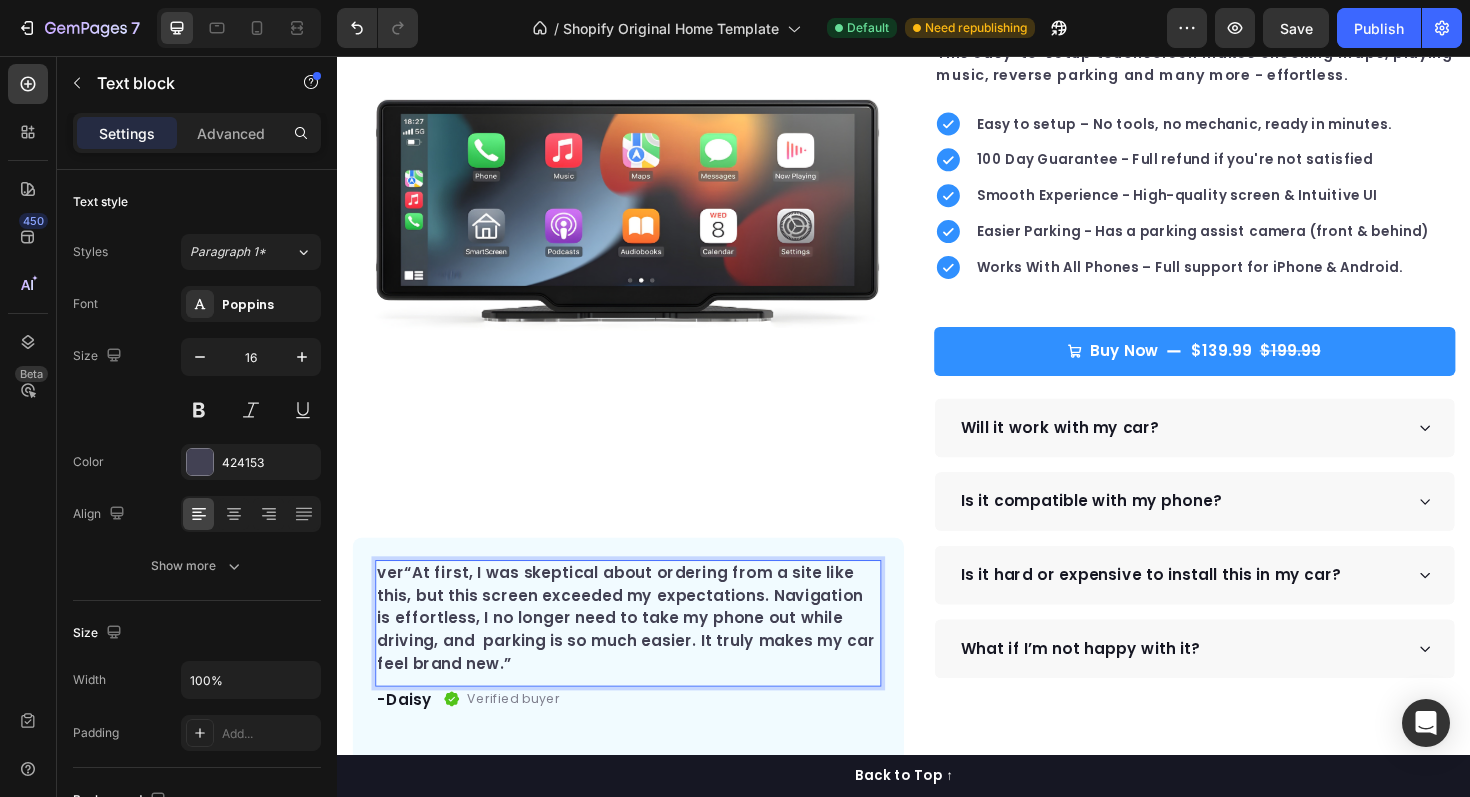 click on "ver“At first, I was skeptical about ordering from a site like this, but this screen exceeded my expectations. Navigation is effortless, I no longer need to take my phone out while driving, and  parking is so much easier. It truly makes my car feel brand new.”" at bounding box center (645, 652) 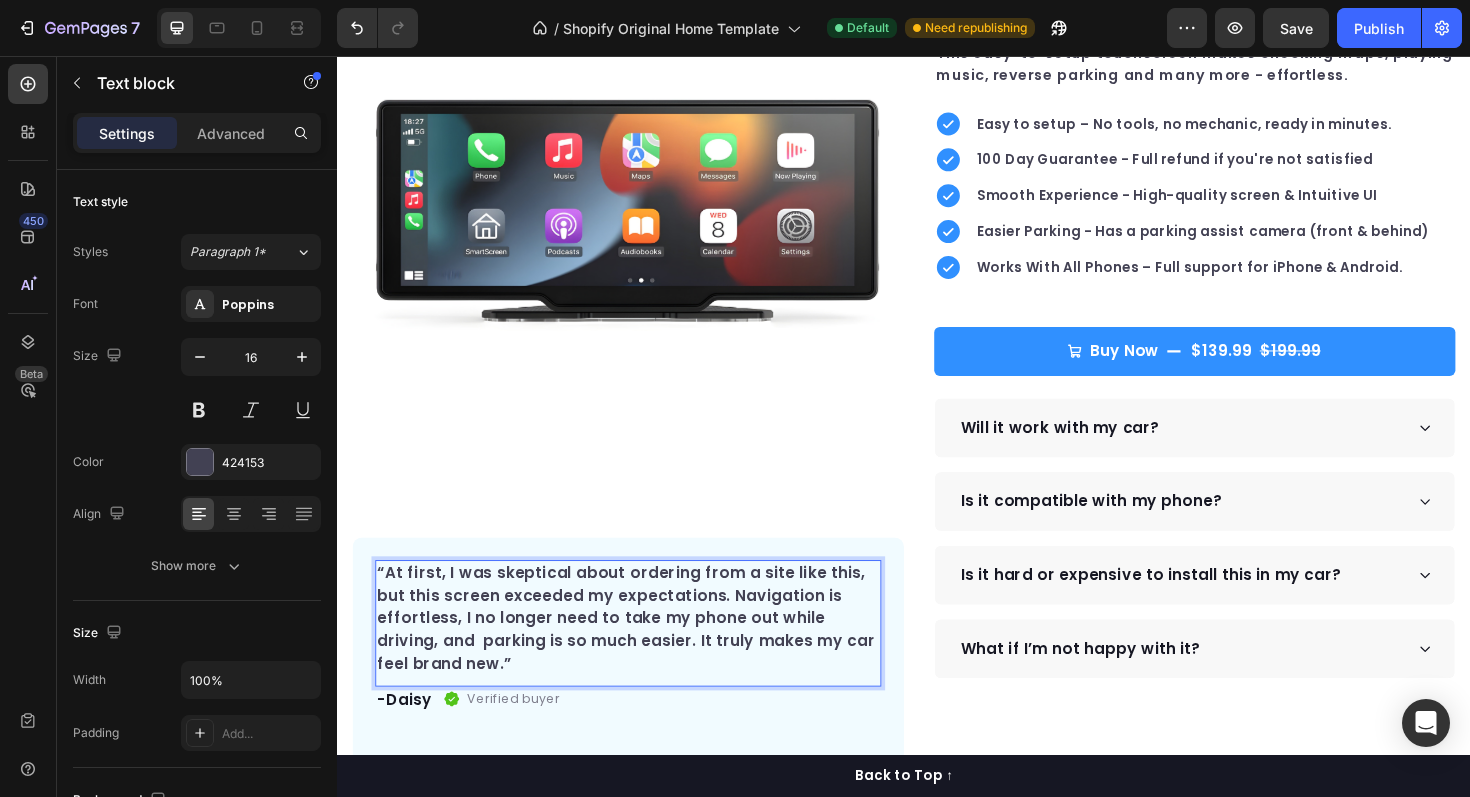 click on "“At first, I was skeptical about ordering from a site like this, but this screen exceeded my expectations. Navigation is effortless, I no longer need to take my phone out while driving, and  parking is so much easier. It truly makes my car feel brand new.”" at bounding box center (645, 652) 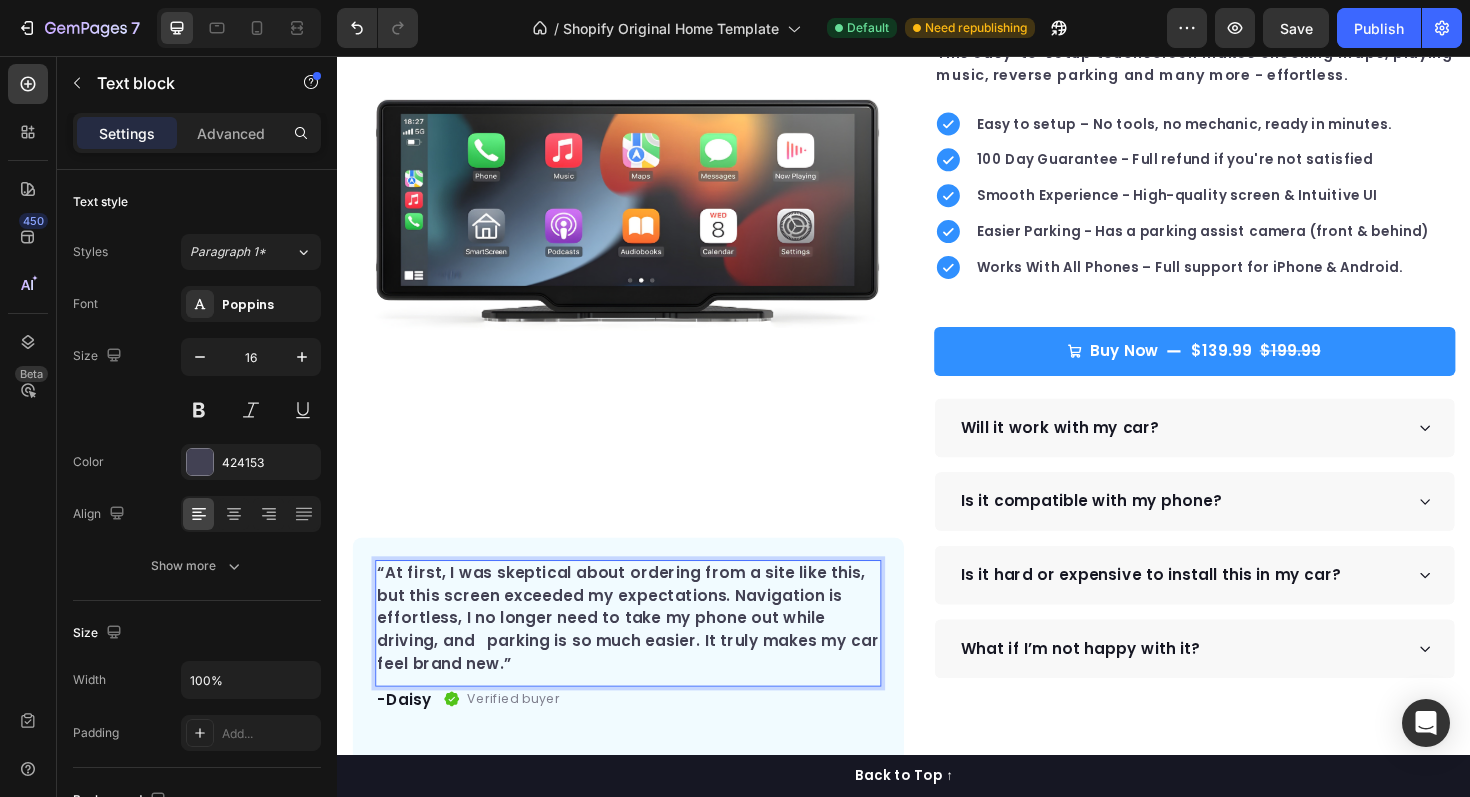 click on "“At first, I was skeptical about ordering from a site like this, but this screen exceeded my expectations. Navigation is effortless, I no longer need to take my phone out while driving, and   parking is so much easier. It truly makes my car feel brand new.”" at bounding box center (645, 652) 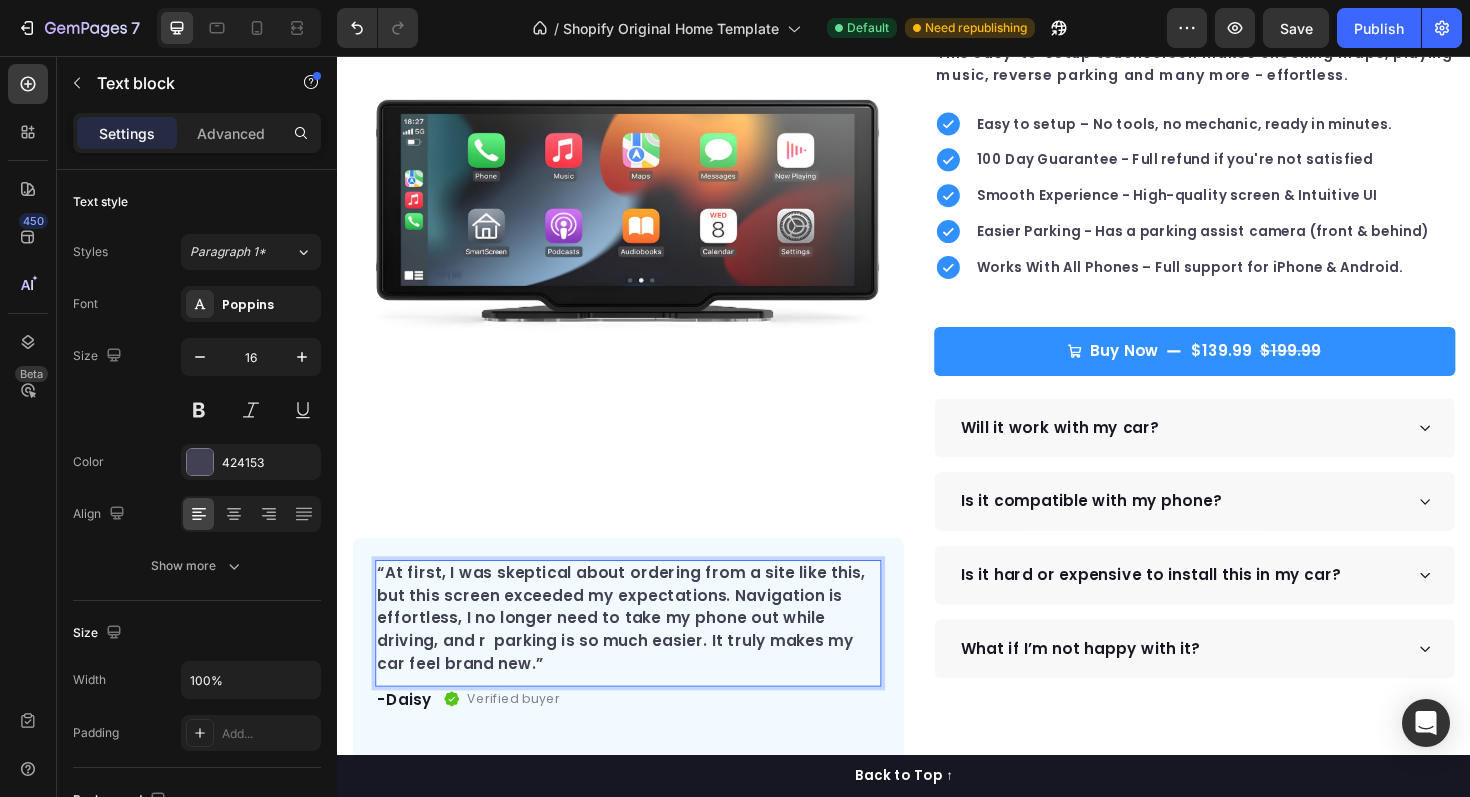 click on "“At first, I was skeptical about ordering from a site like this, but this screen exceeded my expectations. Navigation is effortless, I no longer need to take my phone out while driving, and r  parking is so much easier. It truly makes my car feel brand new.”" at bounding box center (645, 652) 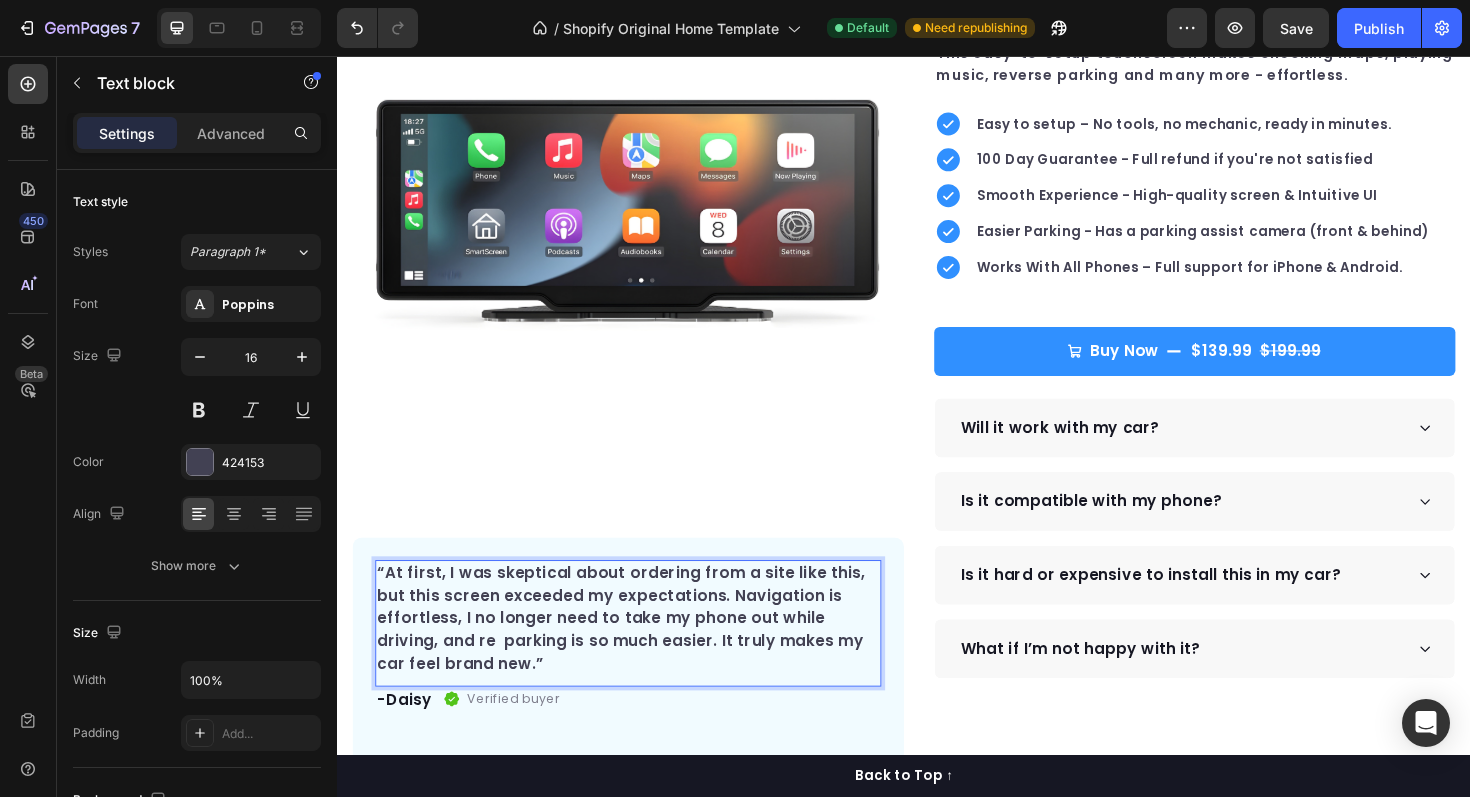click on "“At first, I was skeptical about ordering from a site like this, but this screen exceeded my expectations. Navigation is effortless, I no longer need to take my phone out while driving, and re  parking is so much easier. It truly makes my car feel brand new.”" at bounding box center [645, 652] 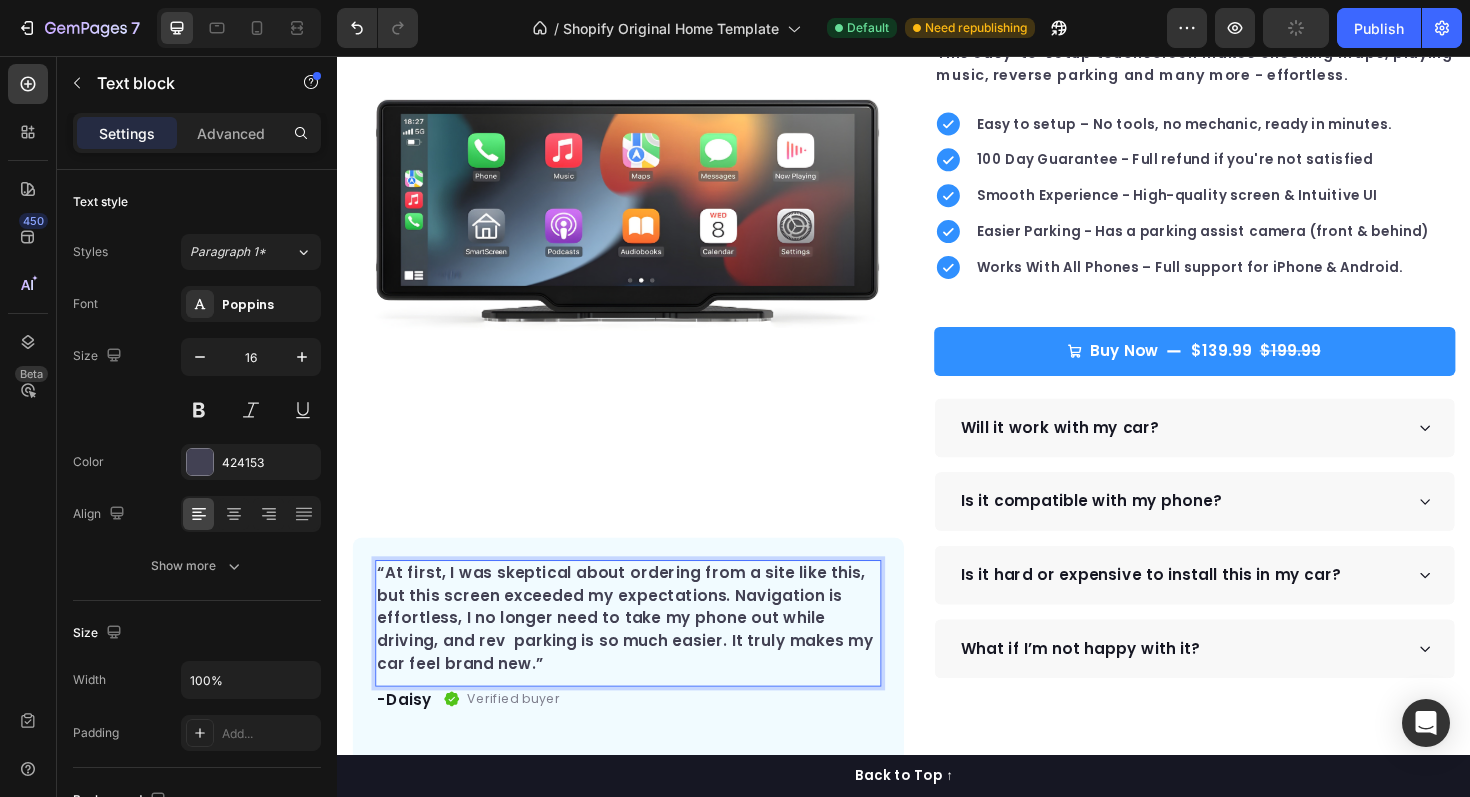 click on "“At first, I was skeptical about ordering from a site like this, but this screen exceeded my expectations. Navigation is effortless, I no longer need to take my phone out while driving, and rev  parking is so much easier. It truly makes my car feel brand new.”" at bounding box center (645, 652) 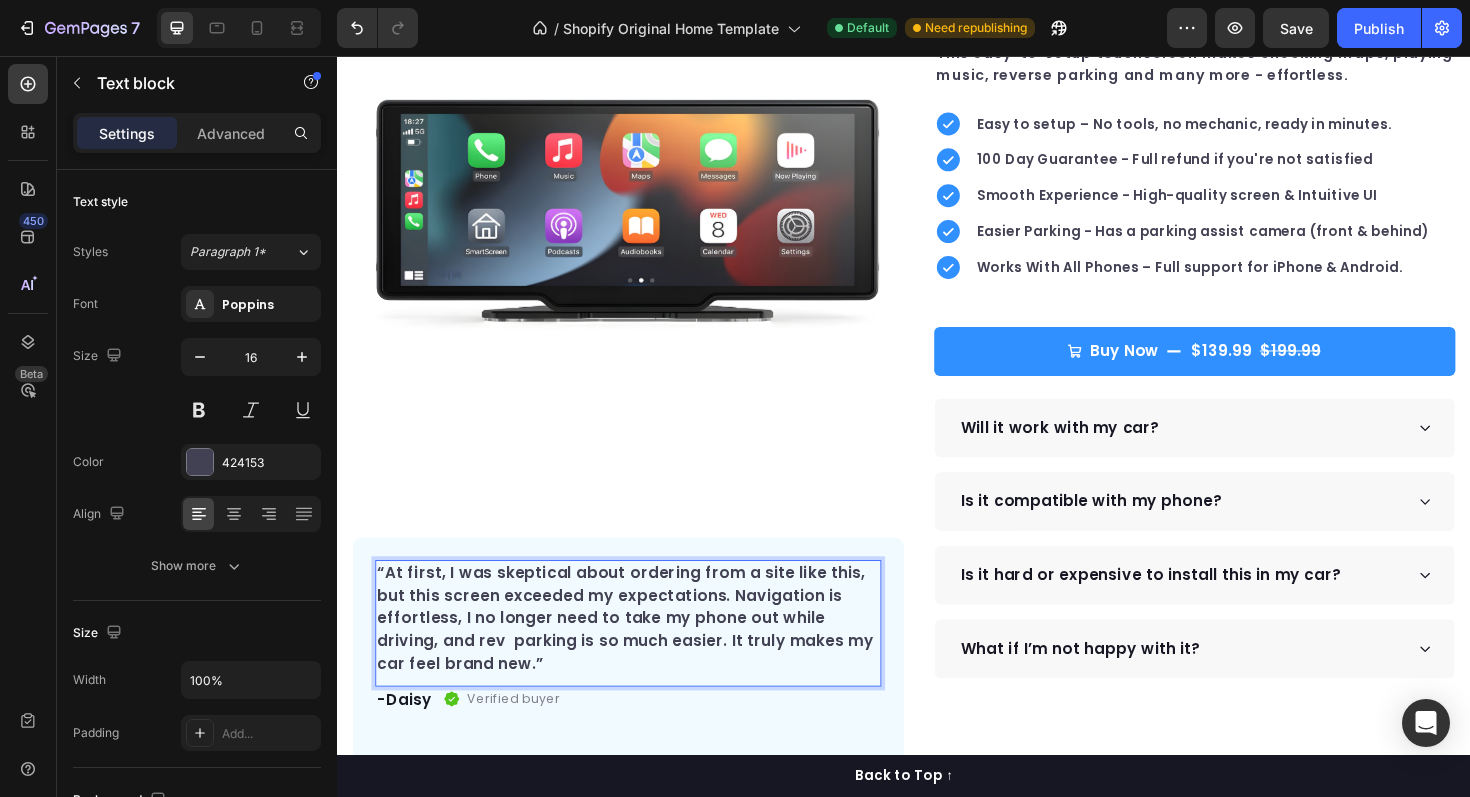 click on "“At first, I was skeptical about ordering from a site like this, but this screen exceeded my expectations. Navigation is effortless, I no longer need to take my phone out while driving, and rev  parking is so much easier. It truly makes my car feel brand new.”" at bounding box center [645, 652] 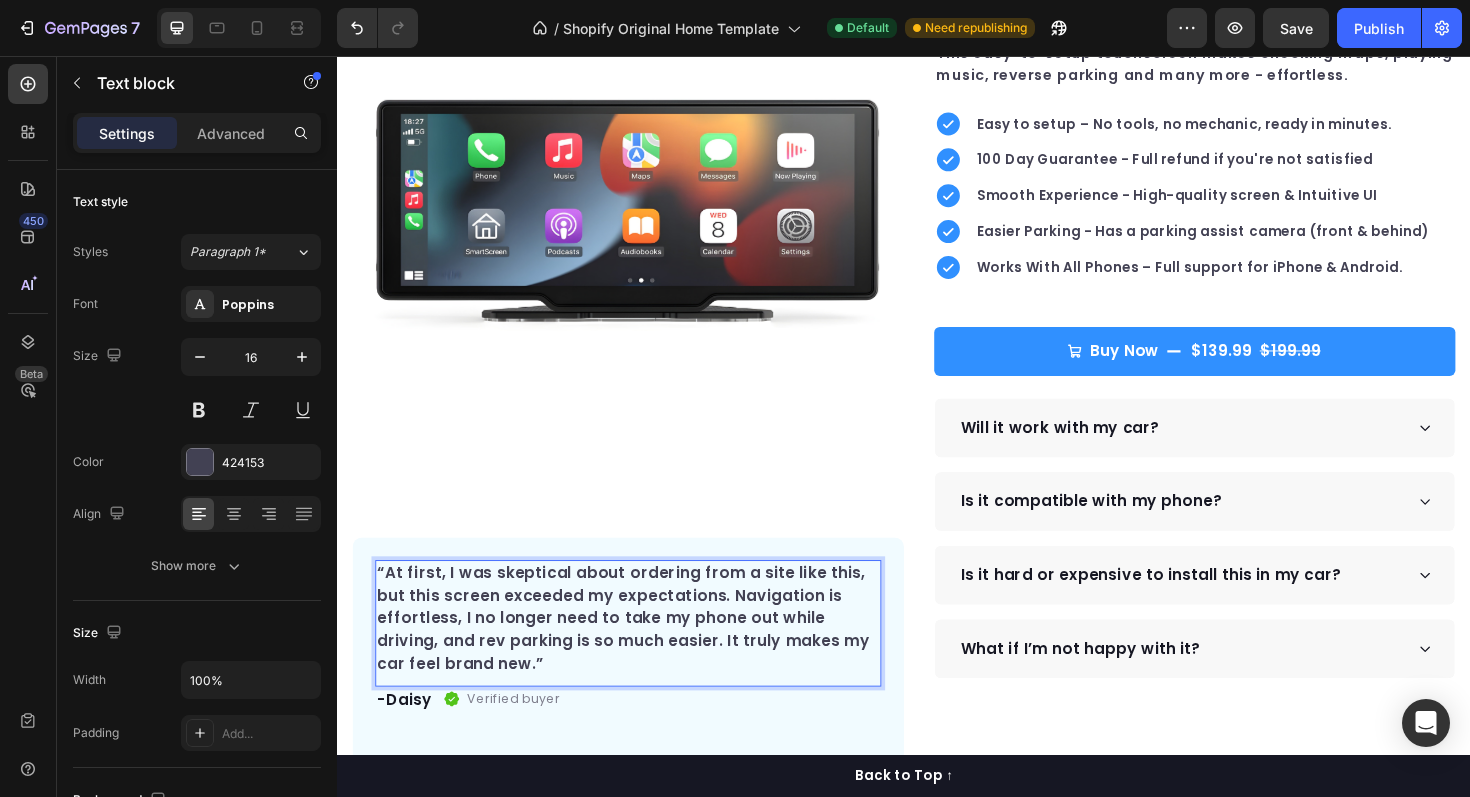 click on "“At first, I was skeptical about ordering from a site like this, but this screen exceeded my expectations. Navigation is effortless, I no longer need to take my phone out while driving, and rev parking is so much easier. It truly makes my car feel brand new.”" at bounding box center (645, 652) 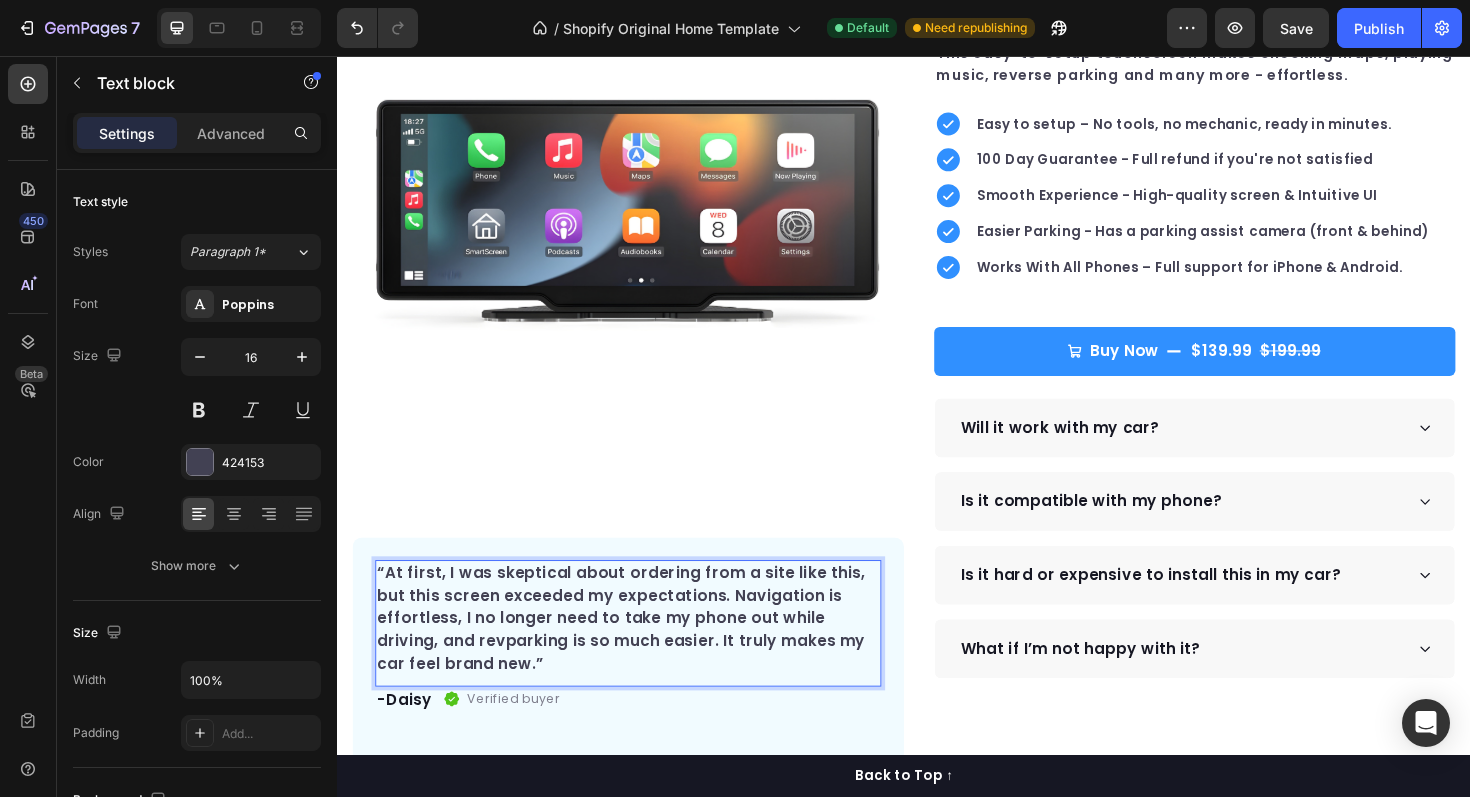 click on "“At first, I was skeptical about ordering from a site like this, but this screen exceeded my expectations. Navigation is effortless, I no longer need to take my phone out while driving, and revparking is so much easier. It truly makes my car feel brand new.”" at bounding box center (645, 652) 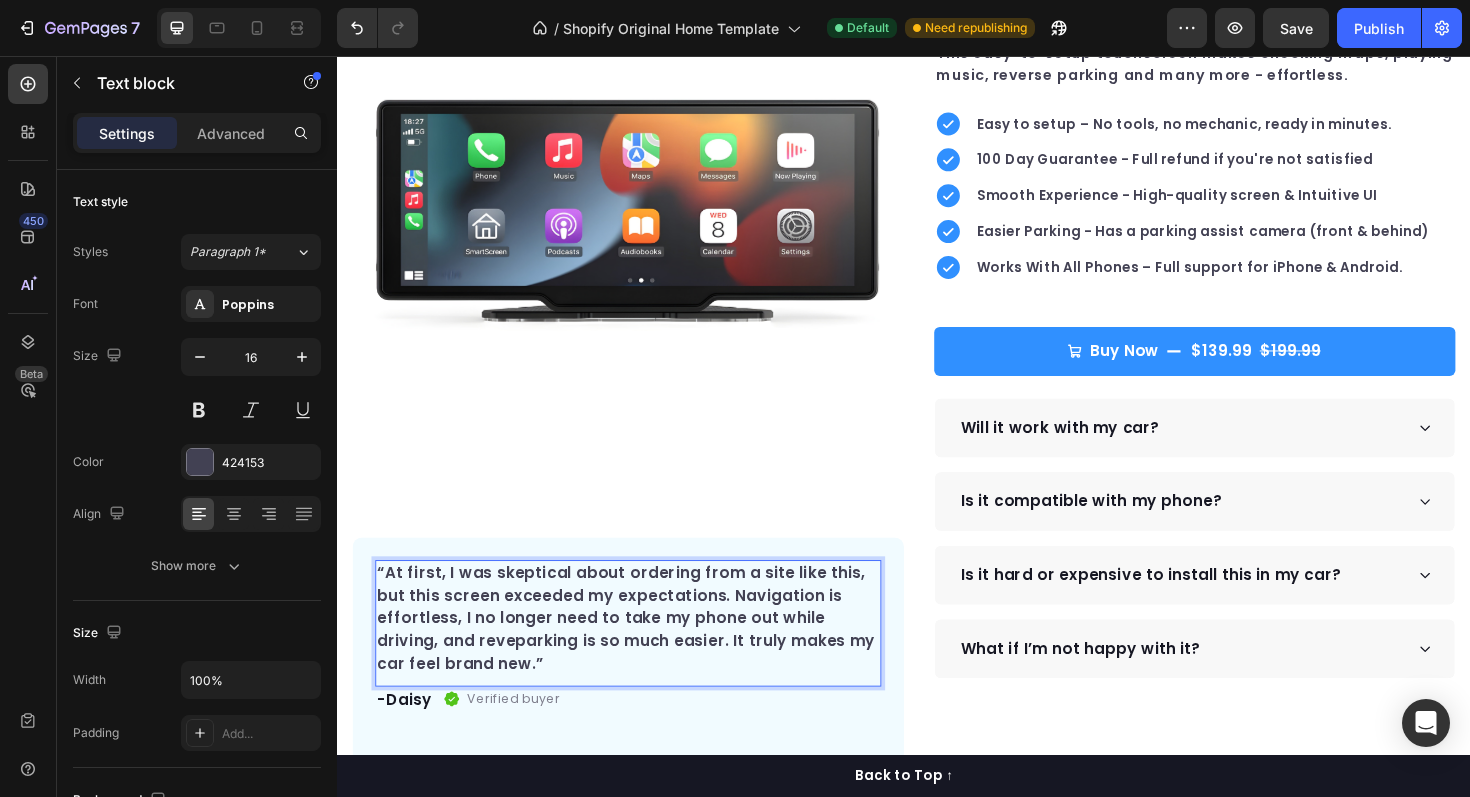 click on "“At first, I was skeptical about ordering from a site like this, but this screen exceeded my expectations. Navigation is effortless, I no longer need to take my phone out while driving, and reveparking is so much easier. It truly makes my car feel brand new.”" at bounding box center (645, 652) 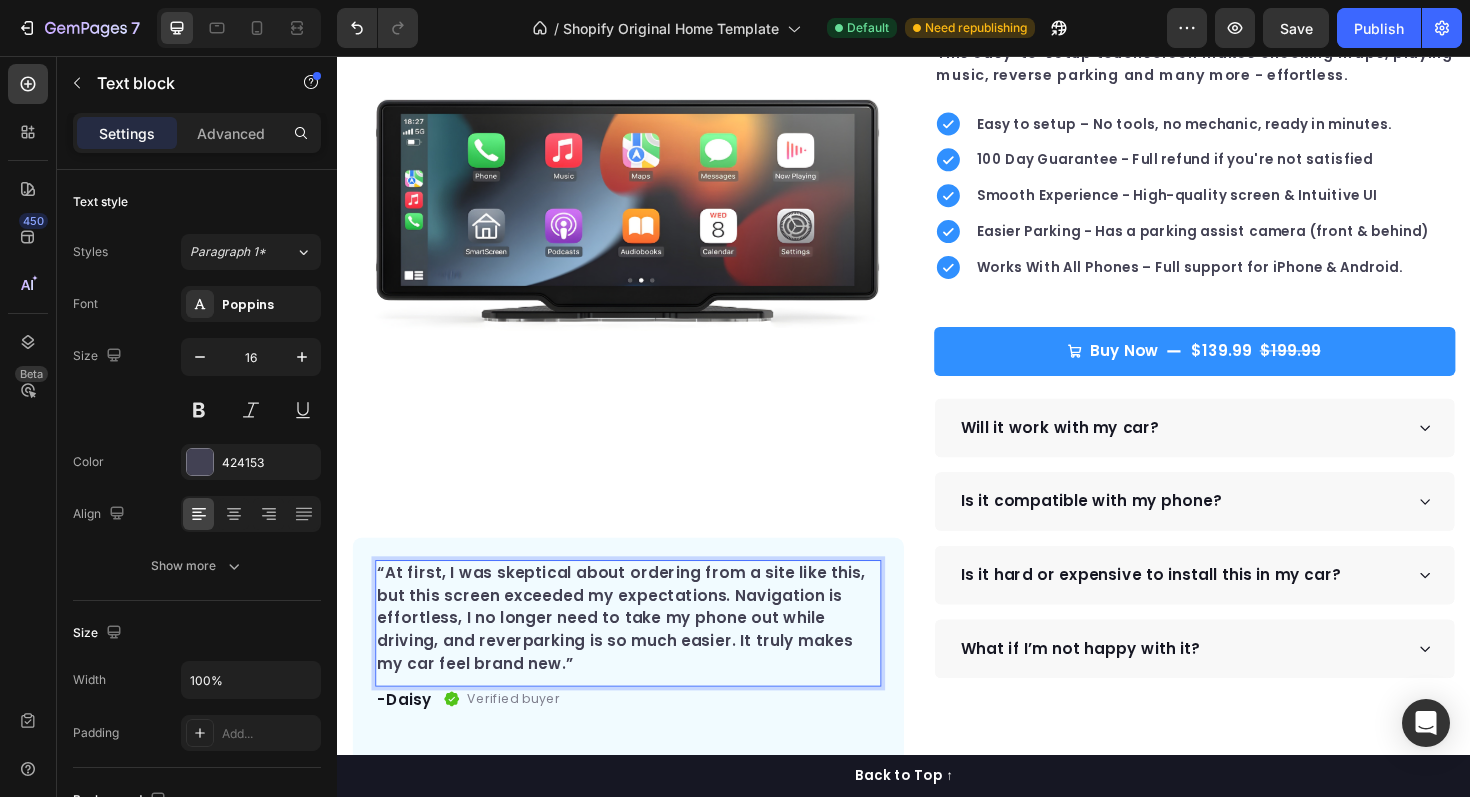 click on "“At first, I was skeptical about ordering from a site like this, but this screen exceeded my expectations. Navigation is effortless, I no longer need to take my phone out while driving, and reverparking is so much easier. It truly makes my car feel brand new.”" at bounding box center (645, 652) 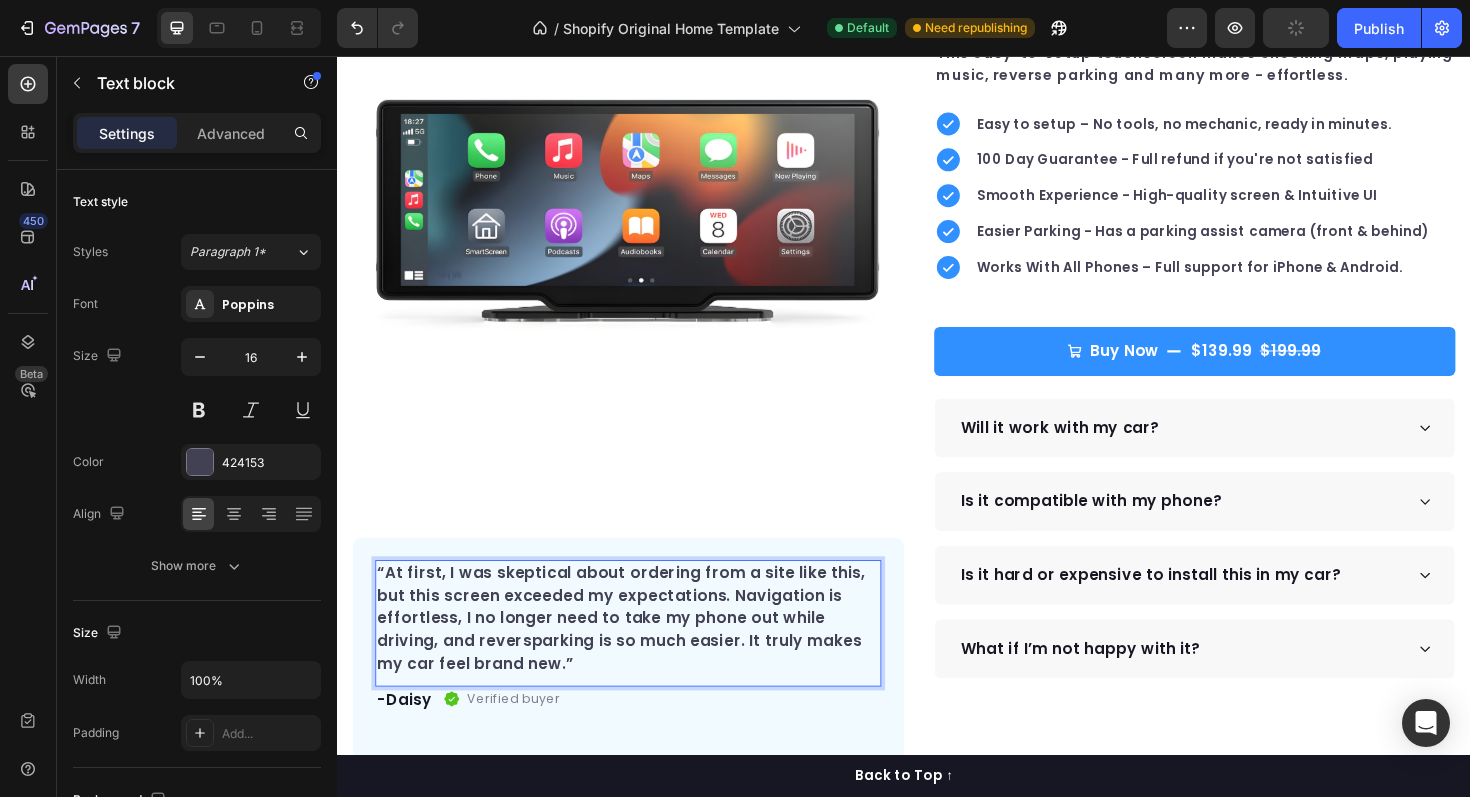 click on "“At first, I was skeptical about ordering from a site like this, but this screen exceeded my expectations. Navigation is effortless, I no longer need to take my phone out while driving, and reversparking is so much easier. It truly makes my car feel brand new.”" at bounding box center [645, 652] 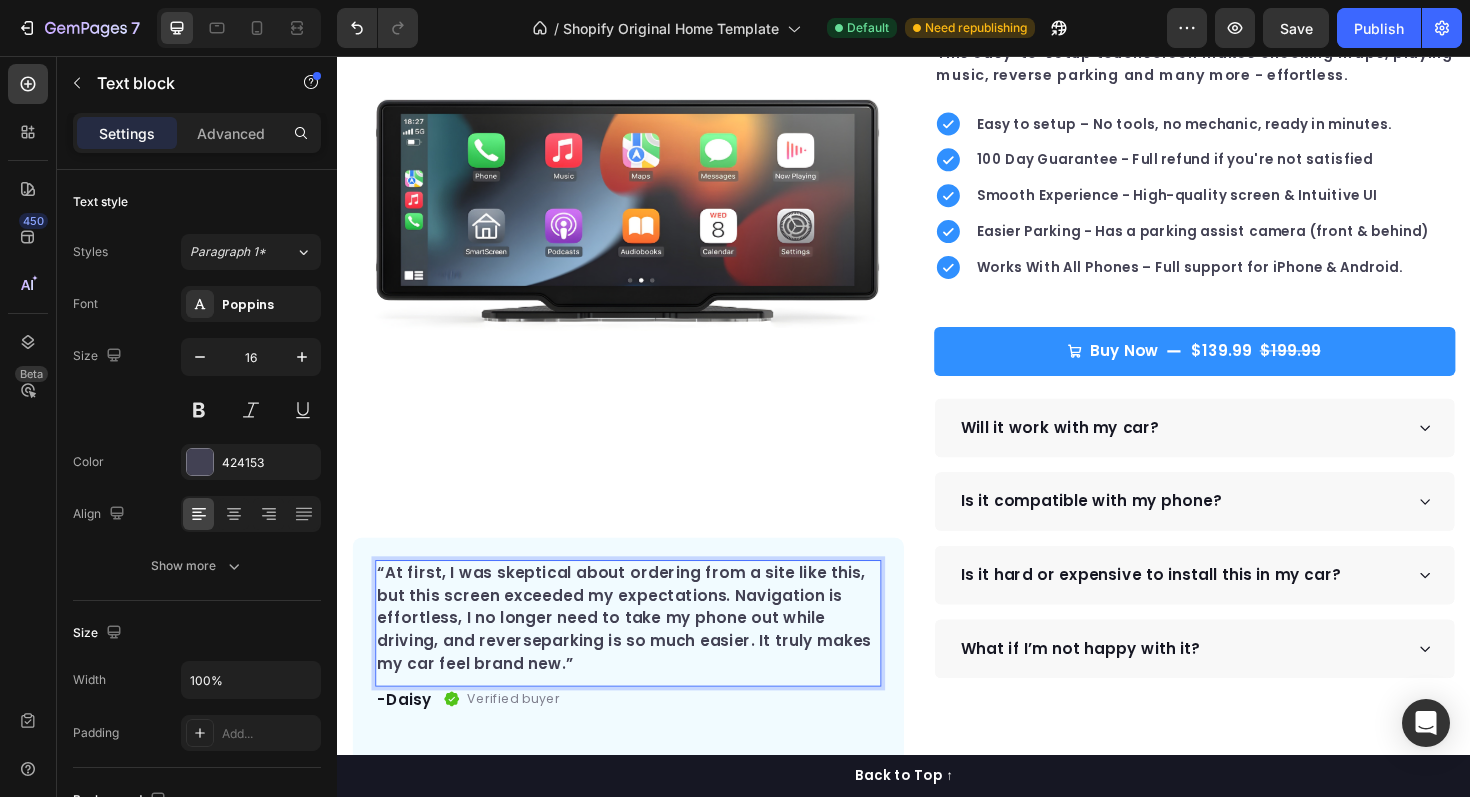 click on "“At first, I was skeptical about ordering from a site like this, but this screen exceeded my expectations. Navigation is effortless, I no longer need to take my phone out while driving, and reverseparking is so much easier. It truly makes my car feel brand new.”" at bounding box center [645, 652] 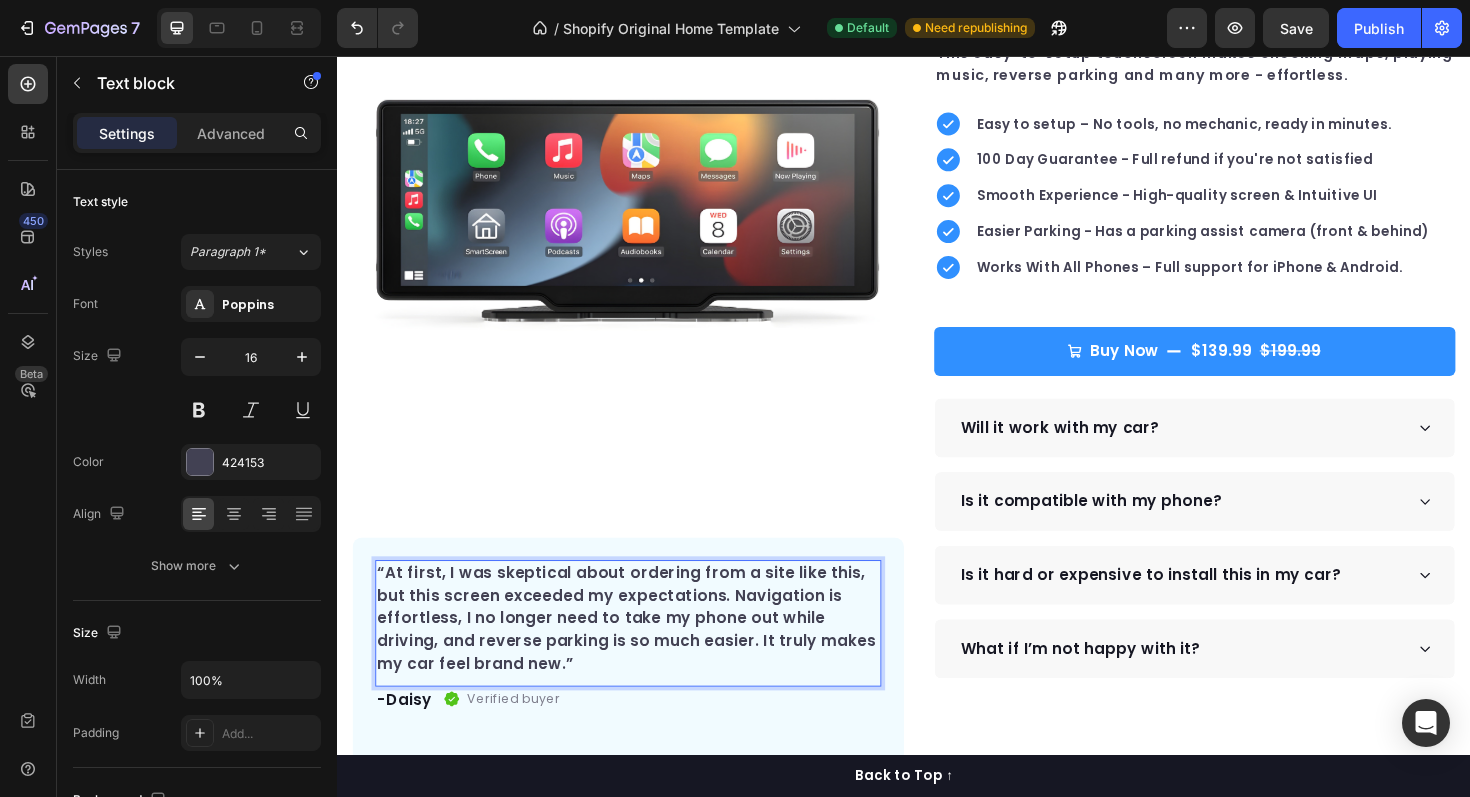 click on "“At first, I was skeptical about ordering from a site like this, but this screen exceeded my expectations. Navigation is effortless, I no longer need to take my phone out while driving, and reverse parking is so much easier. It truly makes my car feel brand new.”" at bounding box center (645, 652) 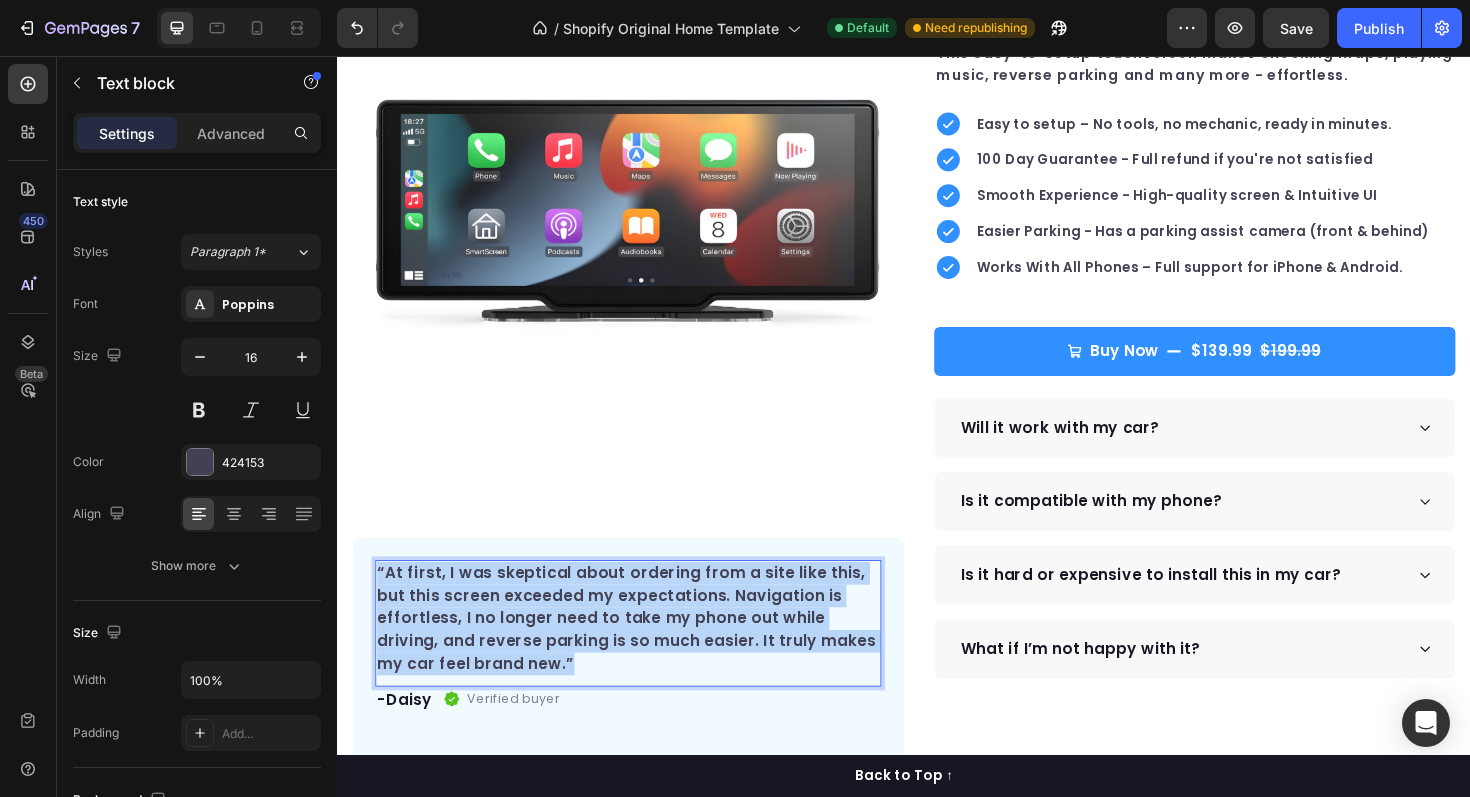 click on "“At first, I was skeptical about ordering from a site like this, but this screen exceeded my expectations. Navigation is effortless, I no longer need to take my phone out while driving, and reverse parking is so much easier. It truly makes my car feel brand new.”" at bounding box center (645, 652) 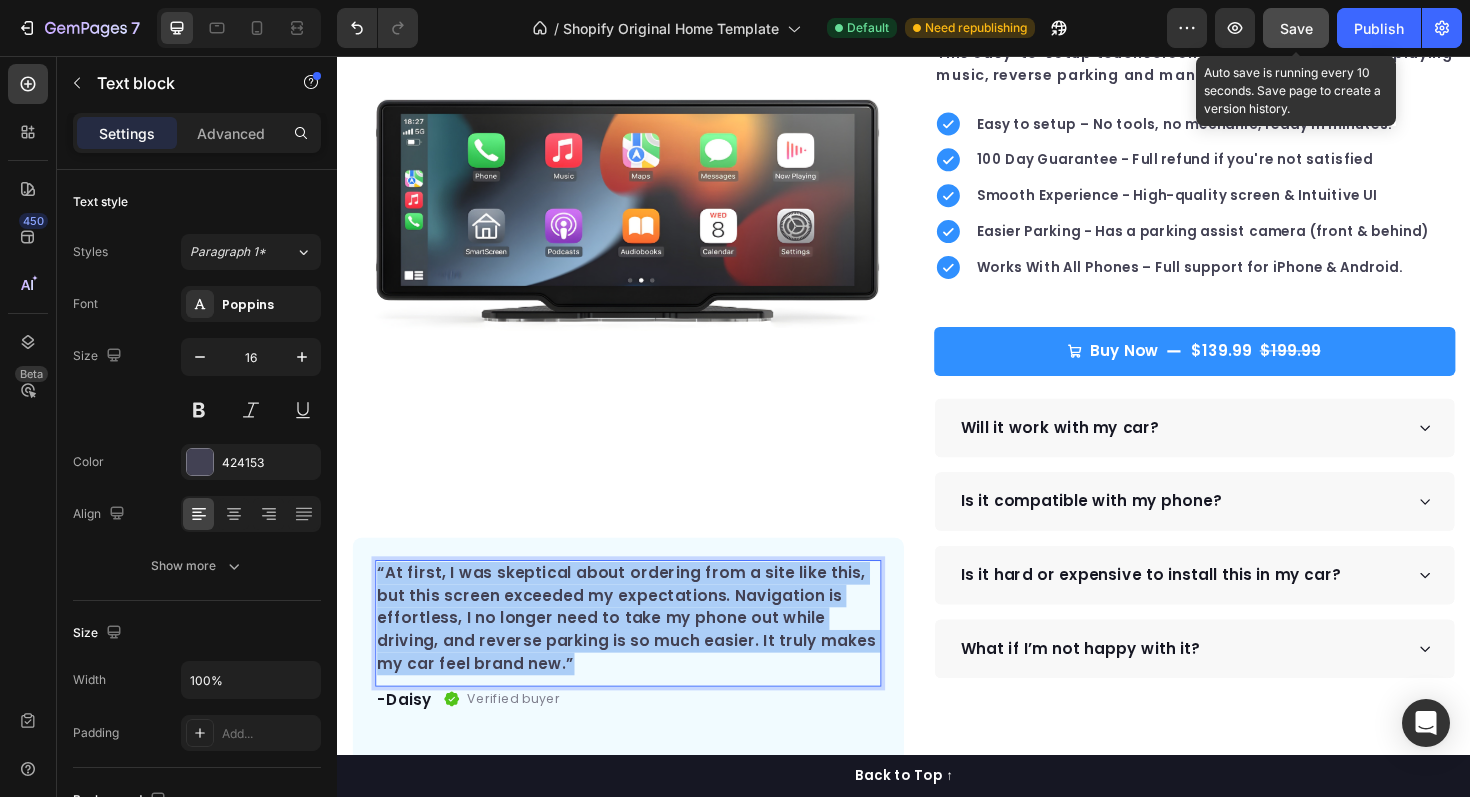 click on "Save" at bounding box center [1296, 28] 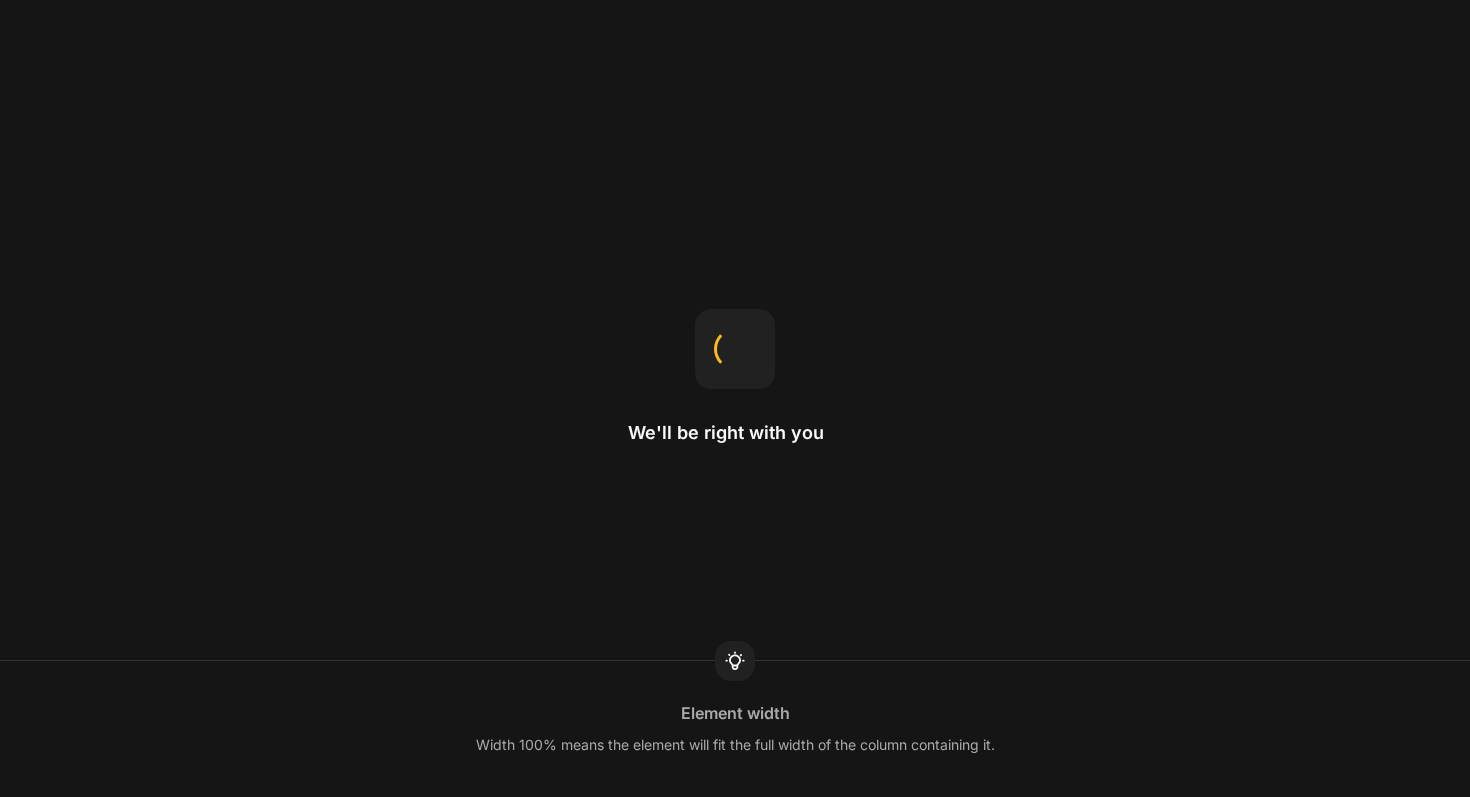 scroll, scrollTop: 0, scrollLeft: 0, axis: both 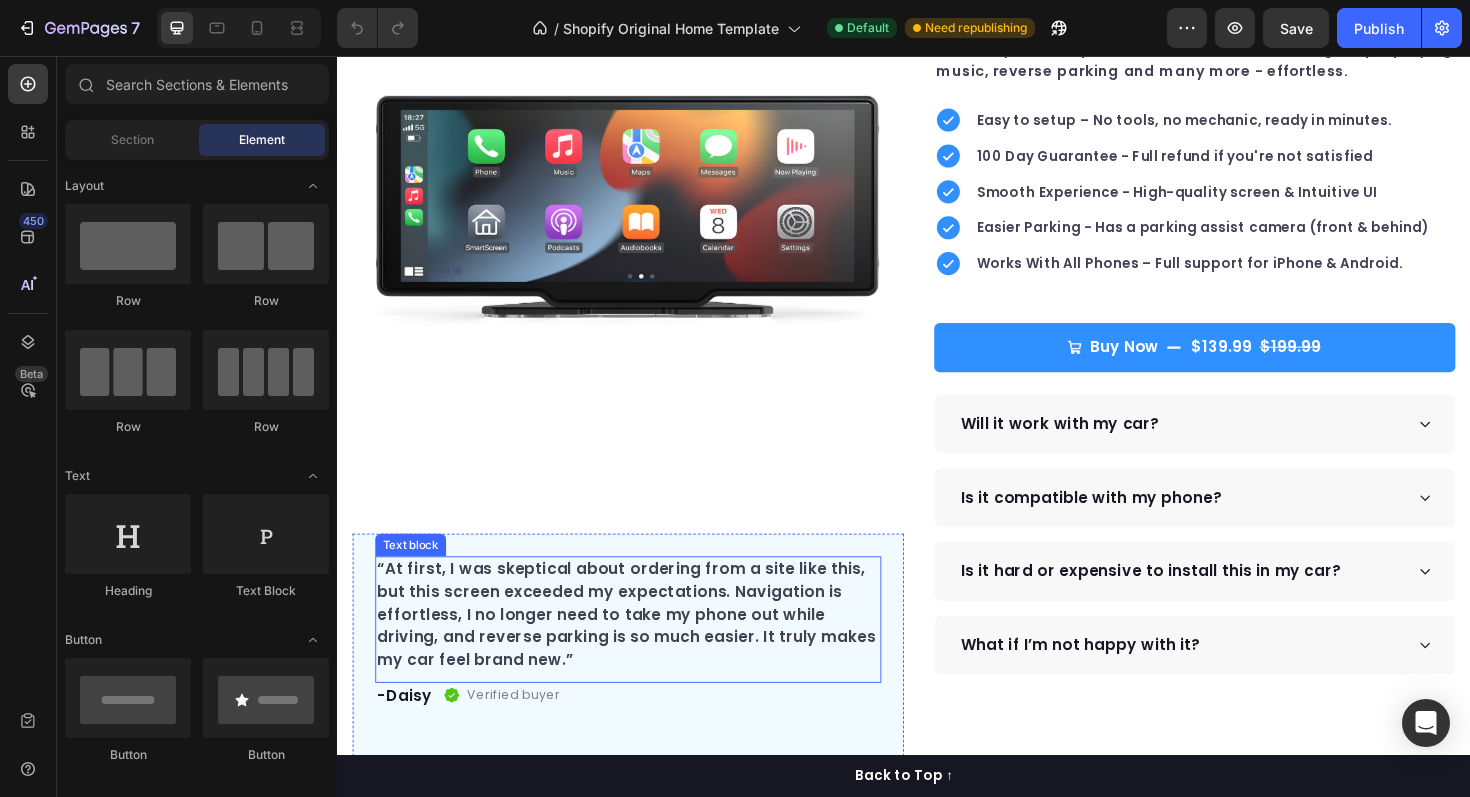 click on "“At first, I was skeptical about ordering from a site like this, but this screen exceeded my expectations. Navigation is effortless, I no longer need to take my phone out while driving, and reverse parking is so much easier. It truly makes my car feel brand new.”" at bounding box center (645, 648) 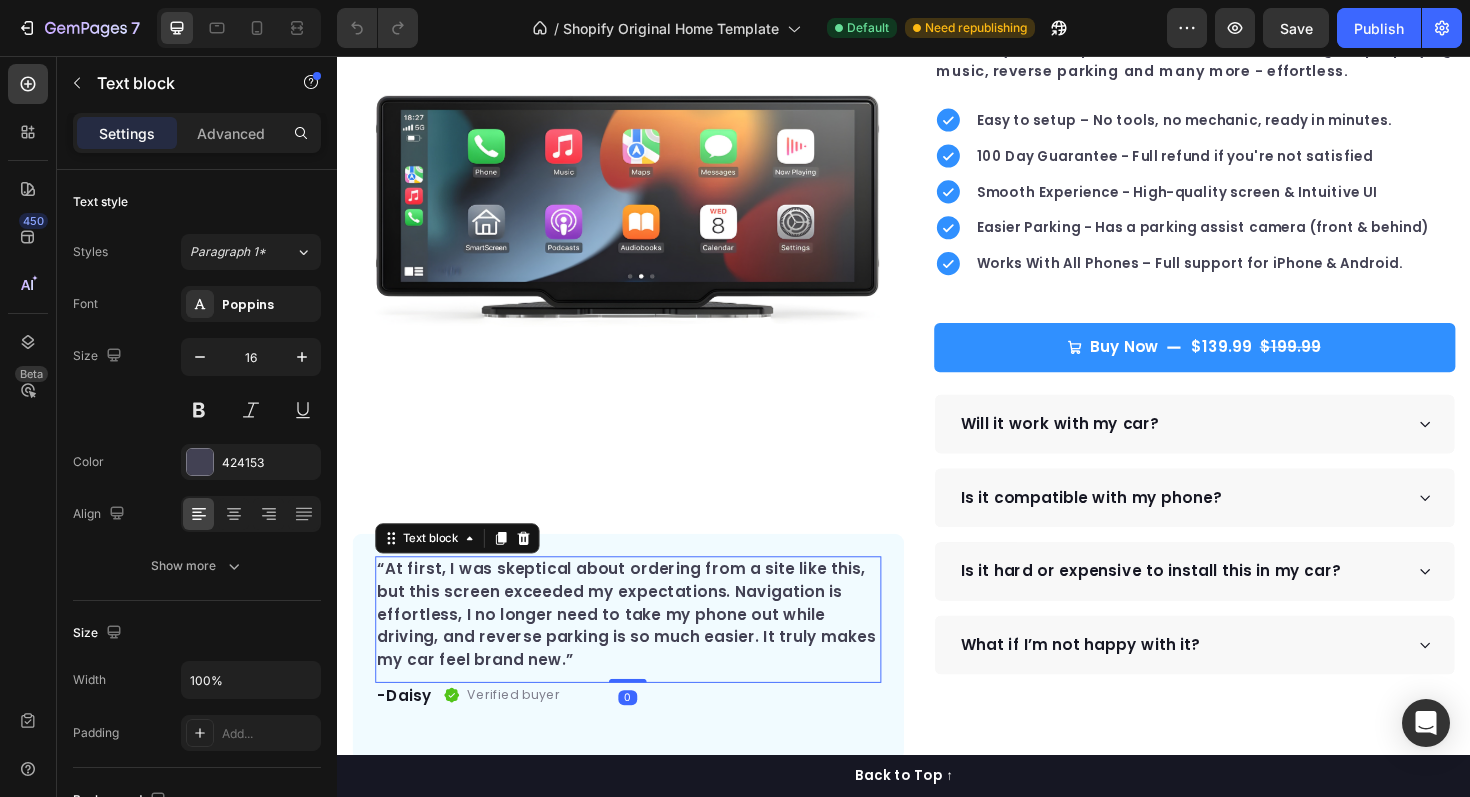 click on "“At first, I was skeptical about ordering from a site like this, but this screen exceeded my expectations. Navigation is effortless, I no longer need to take my phone out while driving, and reverse parking is so much easier. It truly makes my car feel brand new.”" at bounding box center [645, 648] 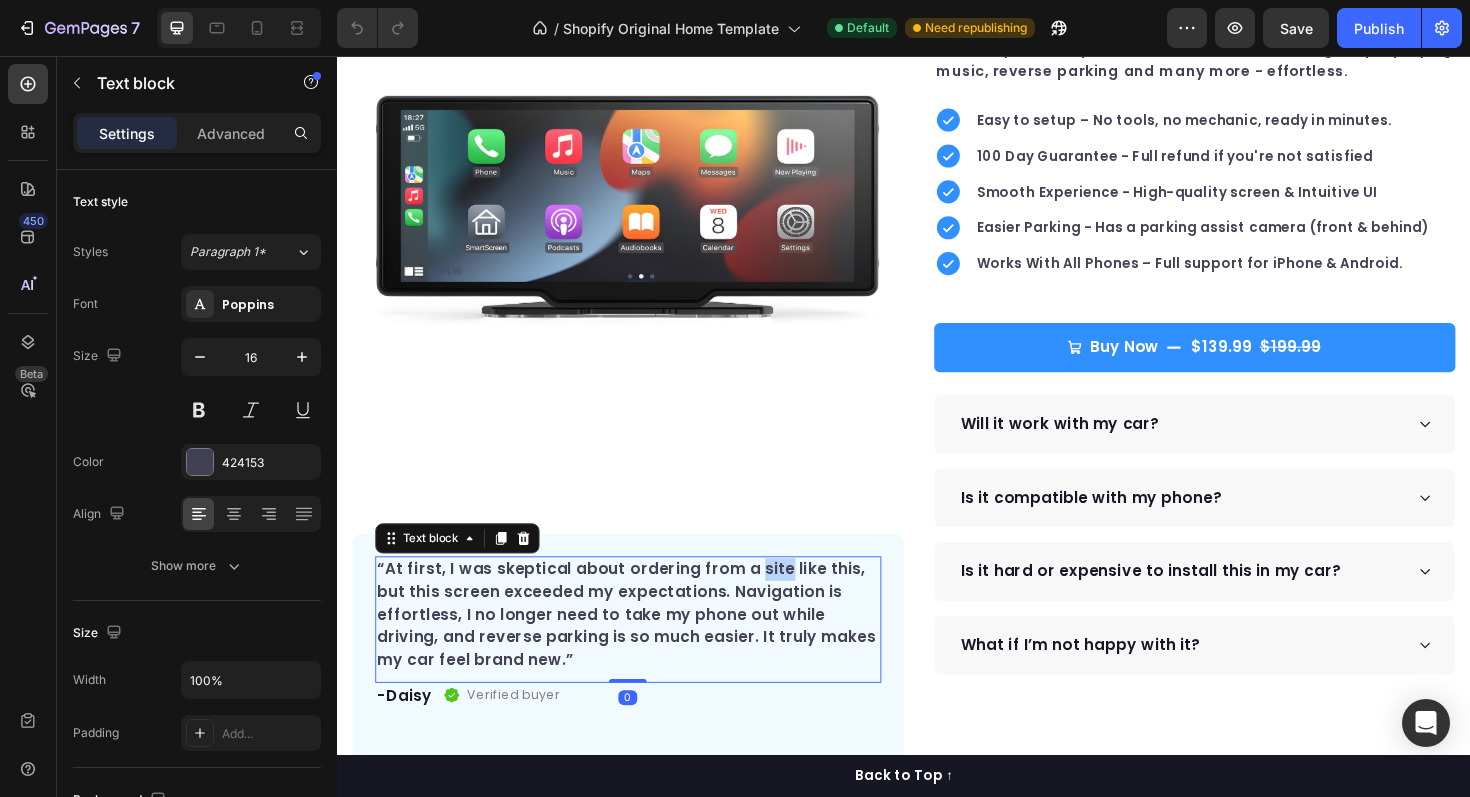 click on "“At first, I was skeptical about ordering from a site like this, but this screen exceeded my expectations. Navigation is effortless, I no longer need to take my phone out while driving, and reverse parking is so much easier. It truly makes my car feel brand new.”" at bounding box center (645, 648) 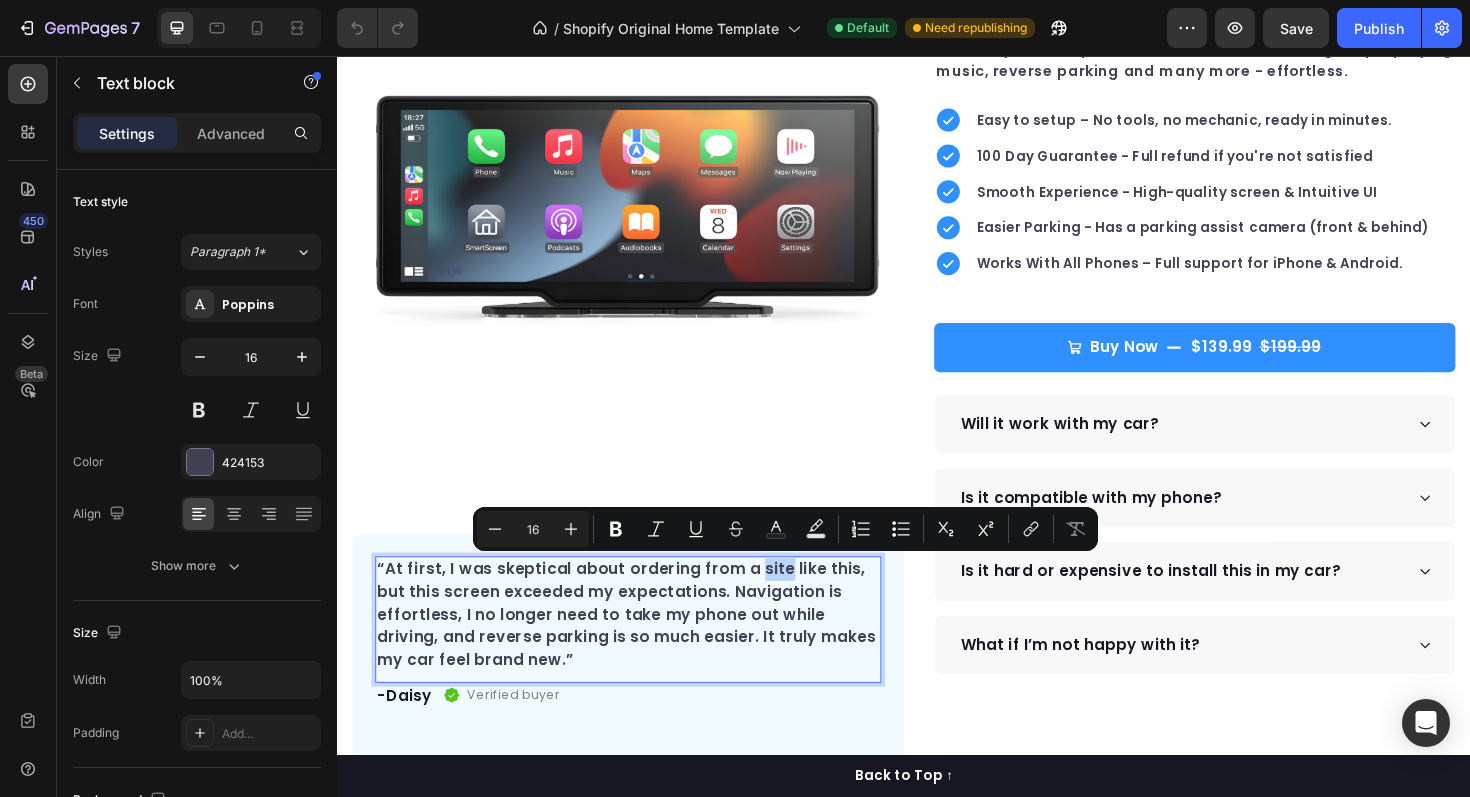 click on "“At first, I was skeptical about ordering from a site like this, but this screen exceeded my expectations. Navigation is effortless, I no longer need to take my phone out while driving, and reverse parking is so much easier. It truly makes my car feel brand new.”" at bounding box center [645, 648] 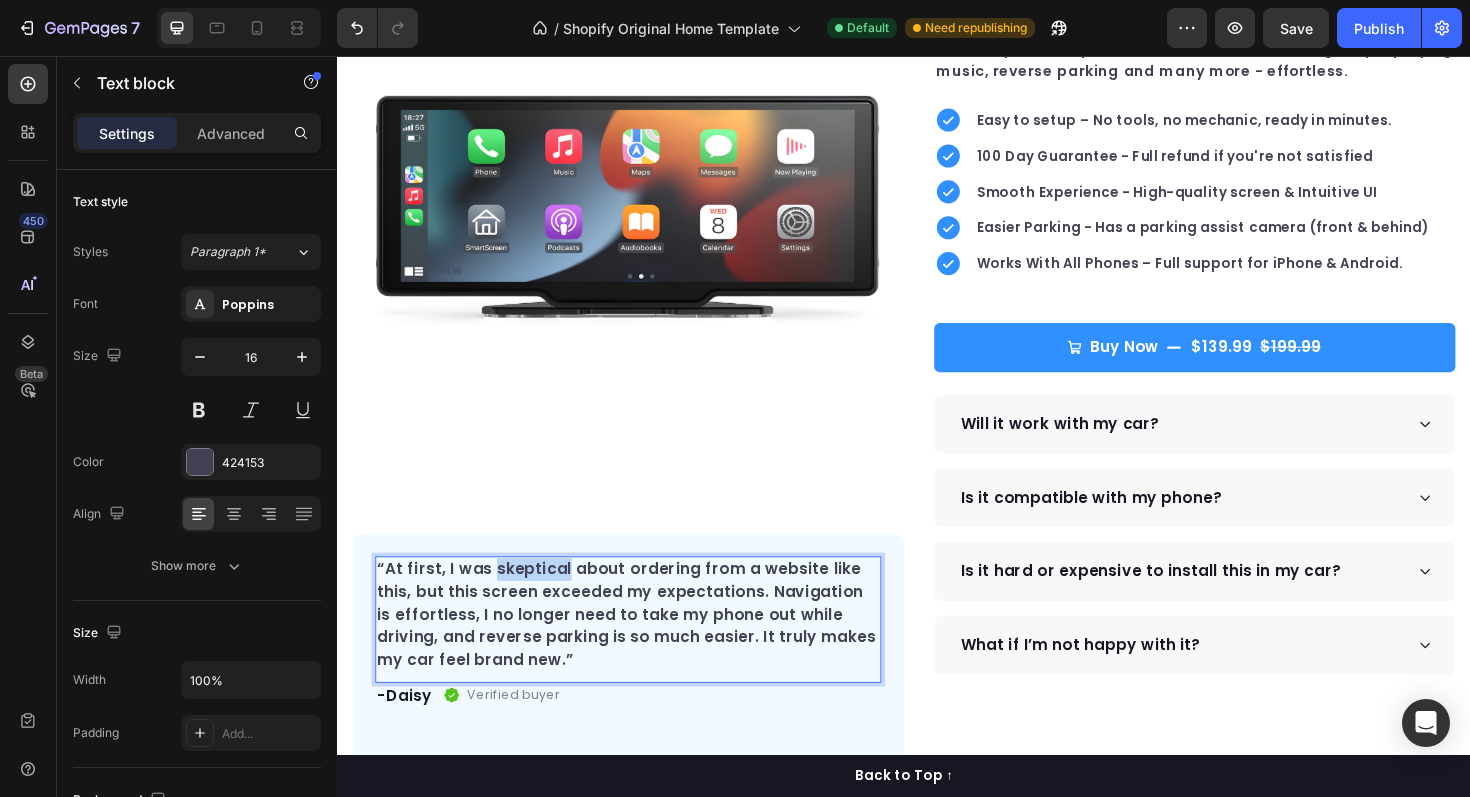drag, startPoint x: 577, startPoint y: 599, endPoint x: 501, endPoint y: 600, distance: 76.00658 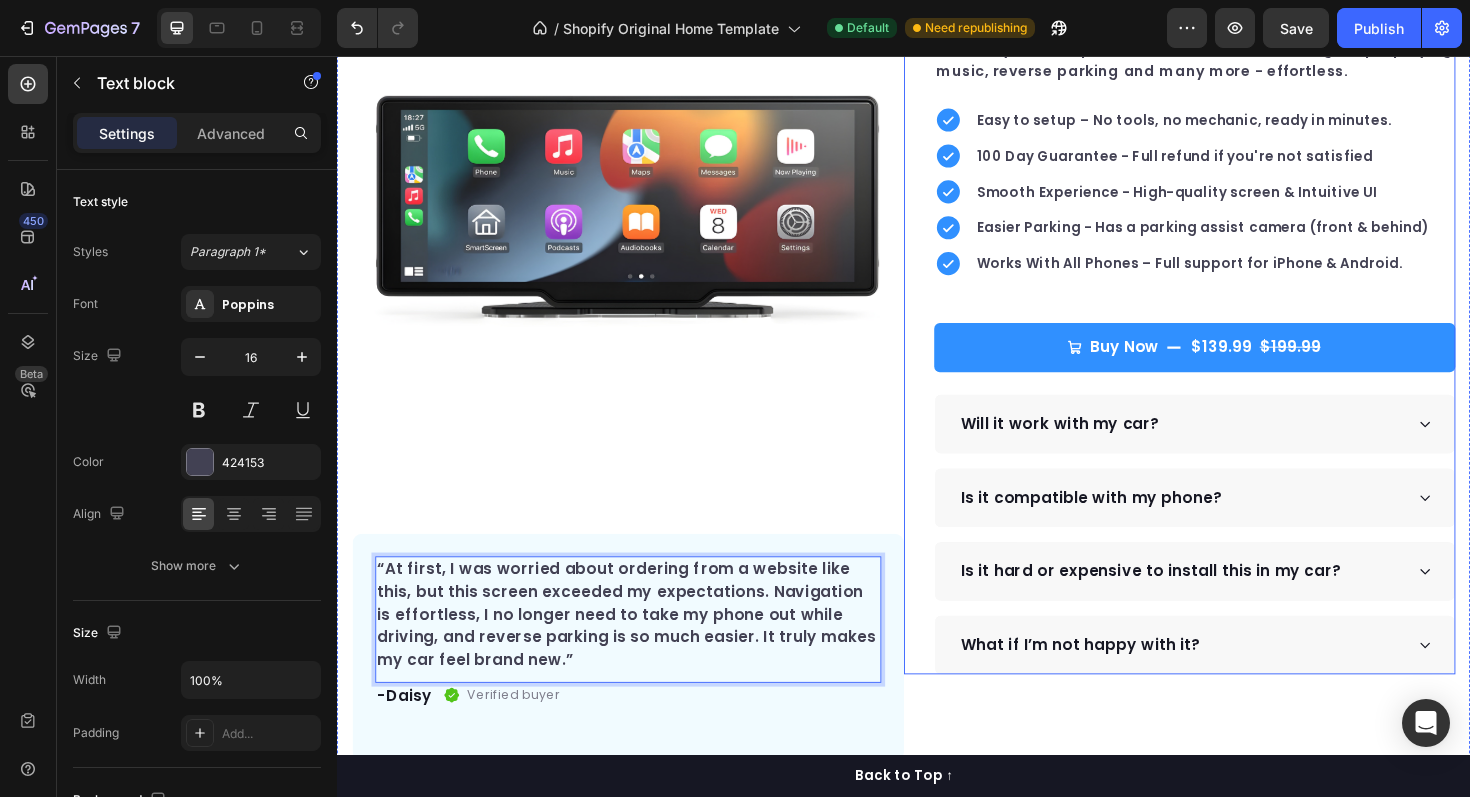 click on "Icon
Icon
Icon
Icon
Icon Icon List Hoz Rated 4.9 | 1,250+ Bought This Month Text block Row DriveDisplay™ Product Title This easy-to-setup touchscreen makes checking maps, playing music, reverse parking and many more - effortless. Text block
Easy to setup – No tools, no mechanic, ready in minutes.
100 Day Guarantee - Full refund if you're not satisfied
Smooth Experience - High-quality screen & Intuitive UI
Easier Parking - Has a parking assist camera (front & behind)
Works With All Phones – Full support for iPhone & Android. Item list
Buy Now
$139.99 $199.99 Product Cart Button Perfect for sensitive tummies Supercharge immunity System Bursting with protein, vitamins, and minerals Supports strong muscles, increases bone strength Item list
Will it work with my car?
Accordion" at bounding box center [1229, 328] 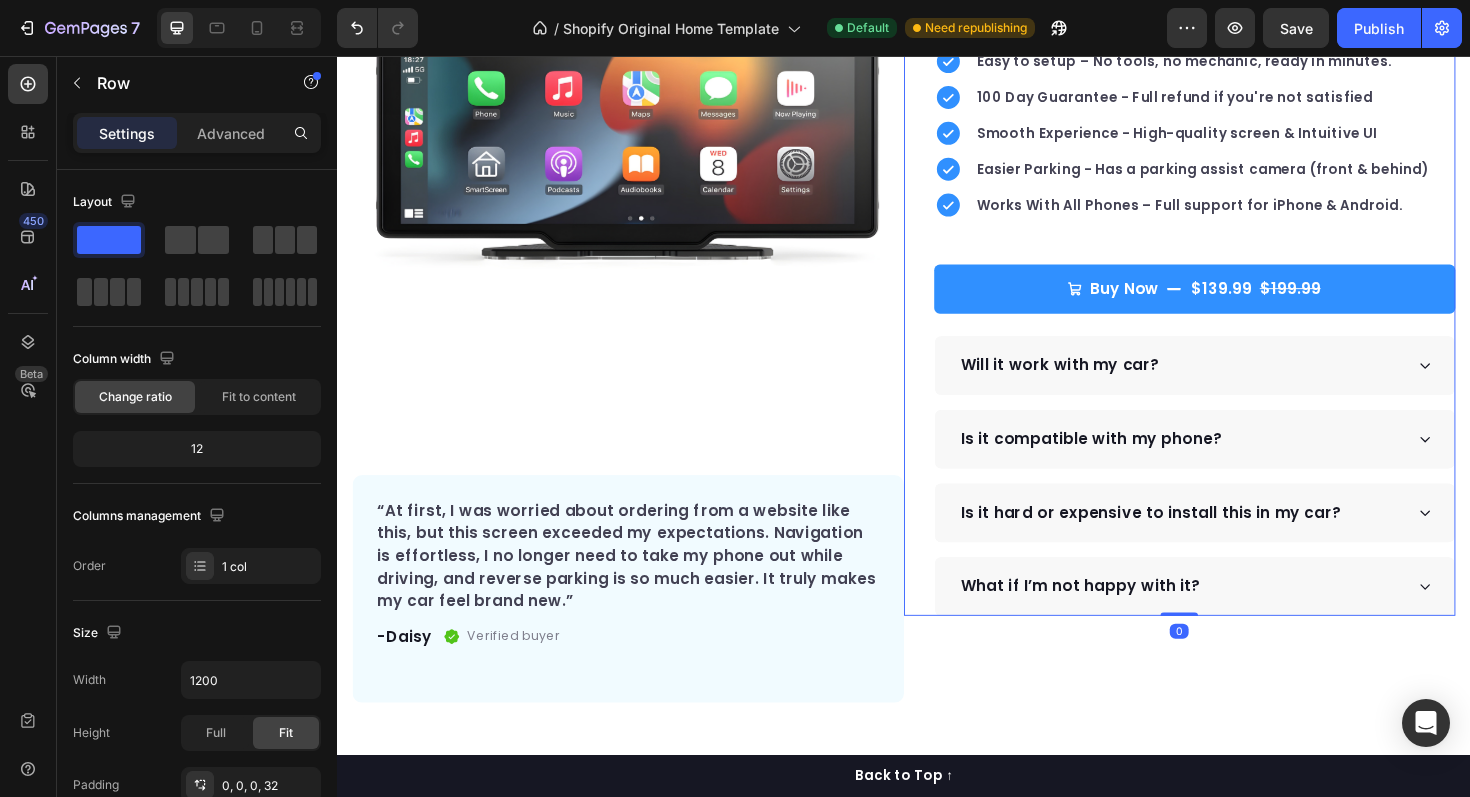 scroll, scrollTop: 246, scrollLeft: 0, axis: vertical 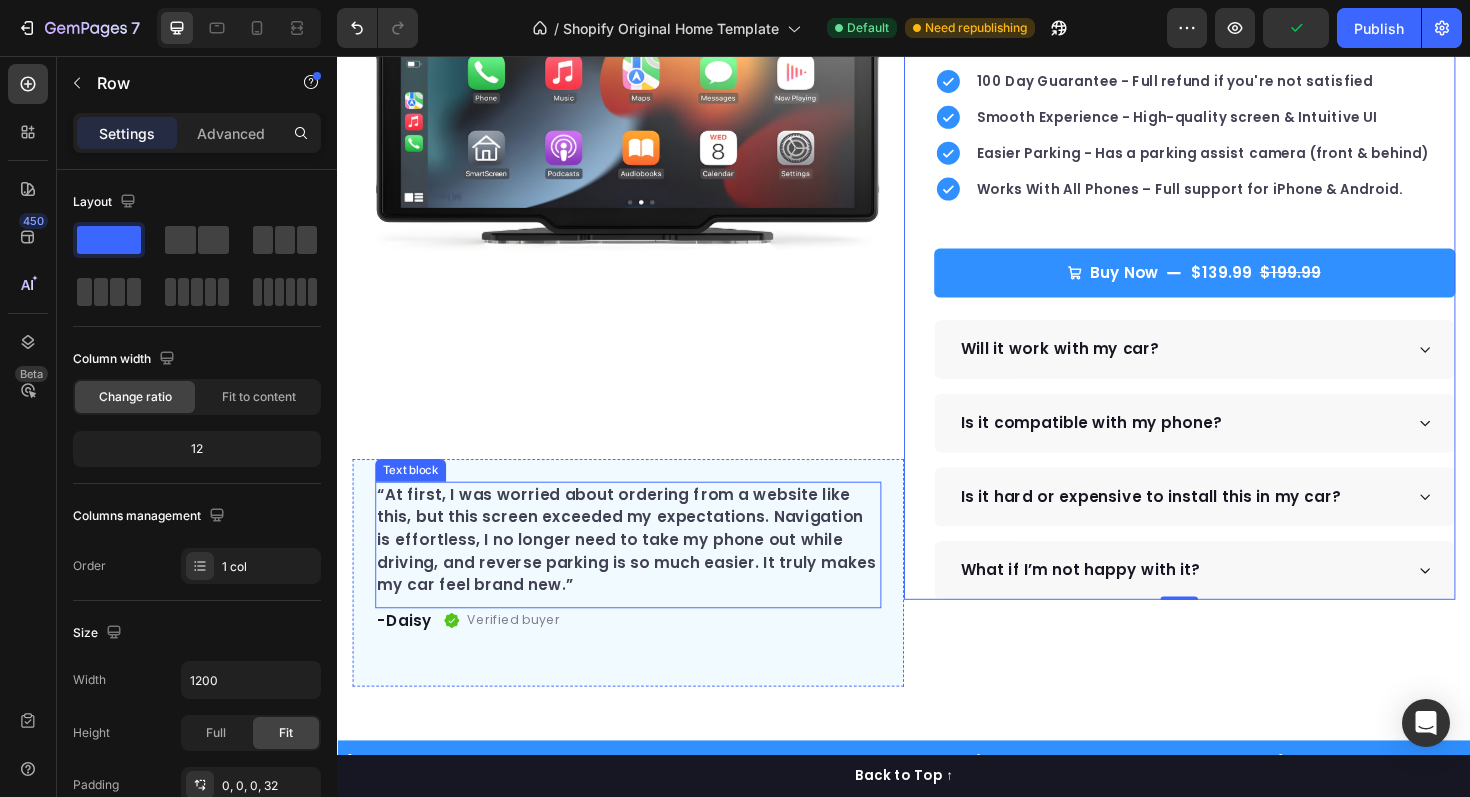 click on "“At first, I was worried about ordering from a website like this, but this screen exceeded my expectations. Navigation is effortless, I no longer need to take my phone out while driving, and reverse parking is so much easier. It truly makes my car feel brand new.”" at bounding box center (645, 569) 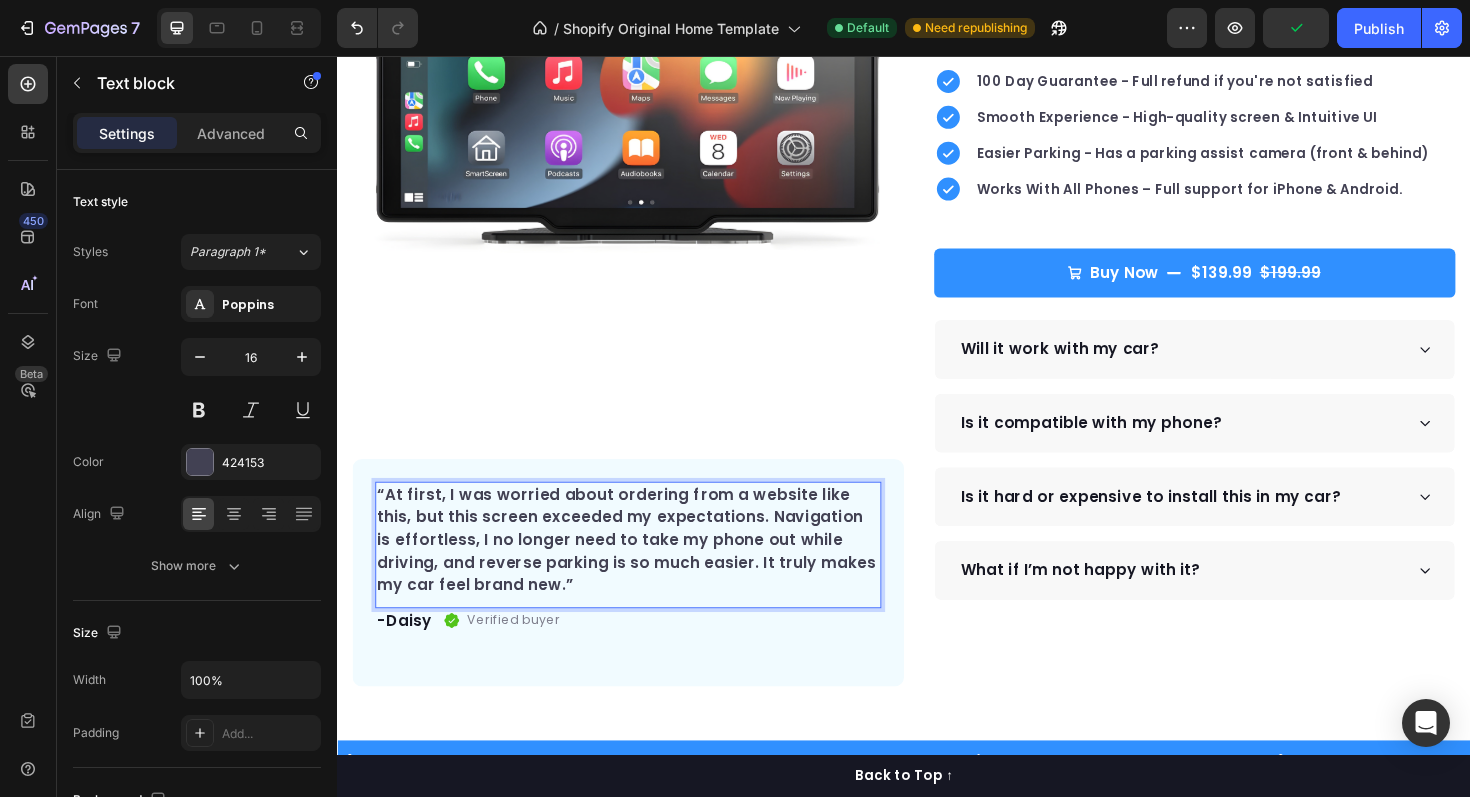 click on "“At first, I was worried about ordering from a website like this, but this screen exceeded my expectations. Navigation is effortless, I no longer need to take my phone out while driving, and reverse parking is so much easier. It truly makes my car feel brand new.”" at bounding box center [645, 569] 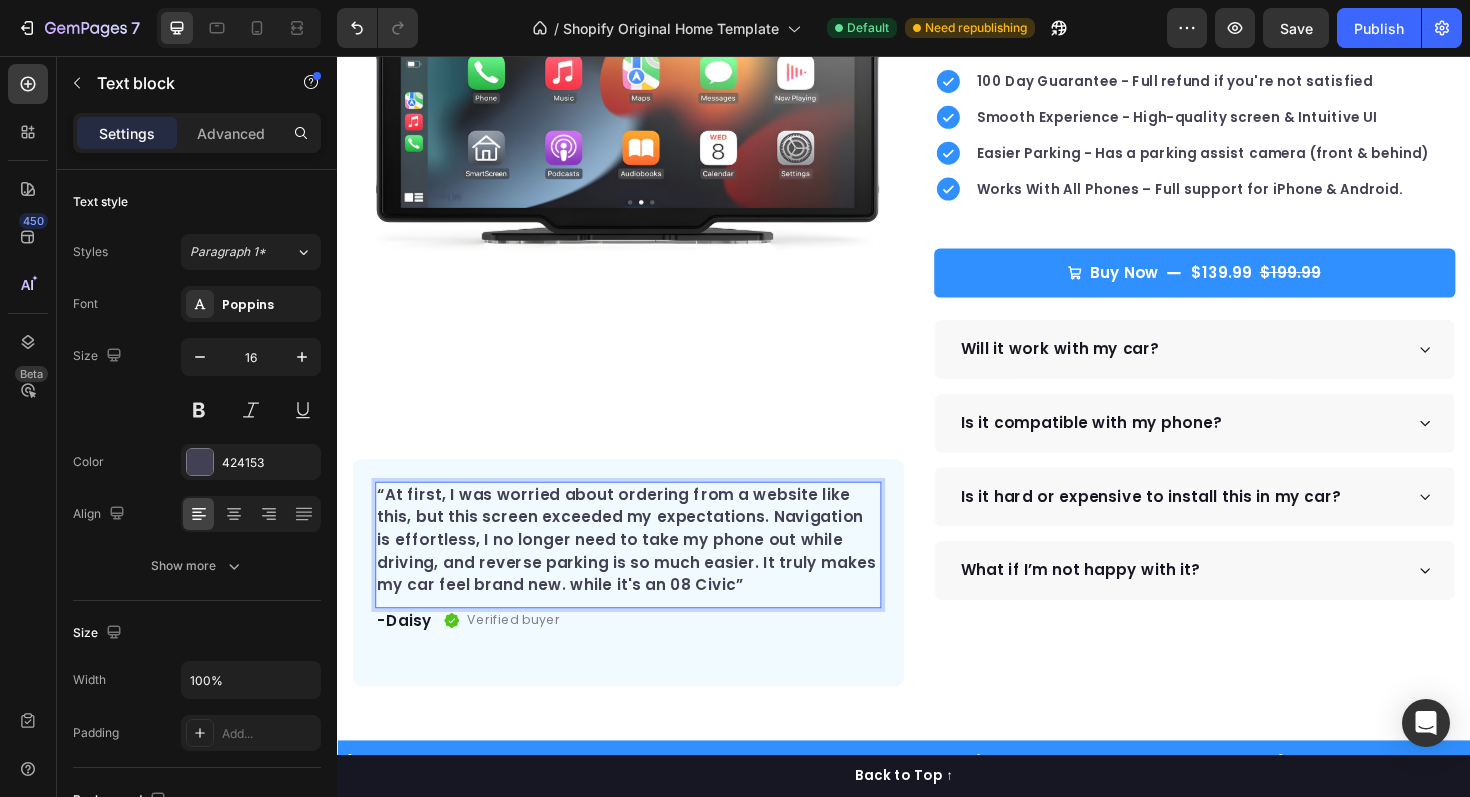 click on "“At first, I was worried about ordering from a website like this, but this screen exceeded my expectations. Navigation is effortless, I no longer need to take my phone out while driving, and reverse parking is so much easier. It truly makes my car feel brand new. while it's an 08 Civic”" at bounding box center (645, 569) 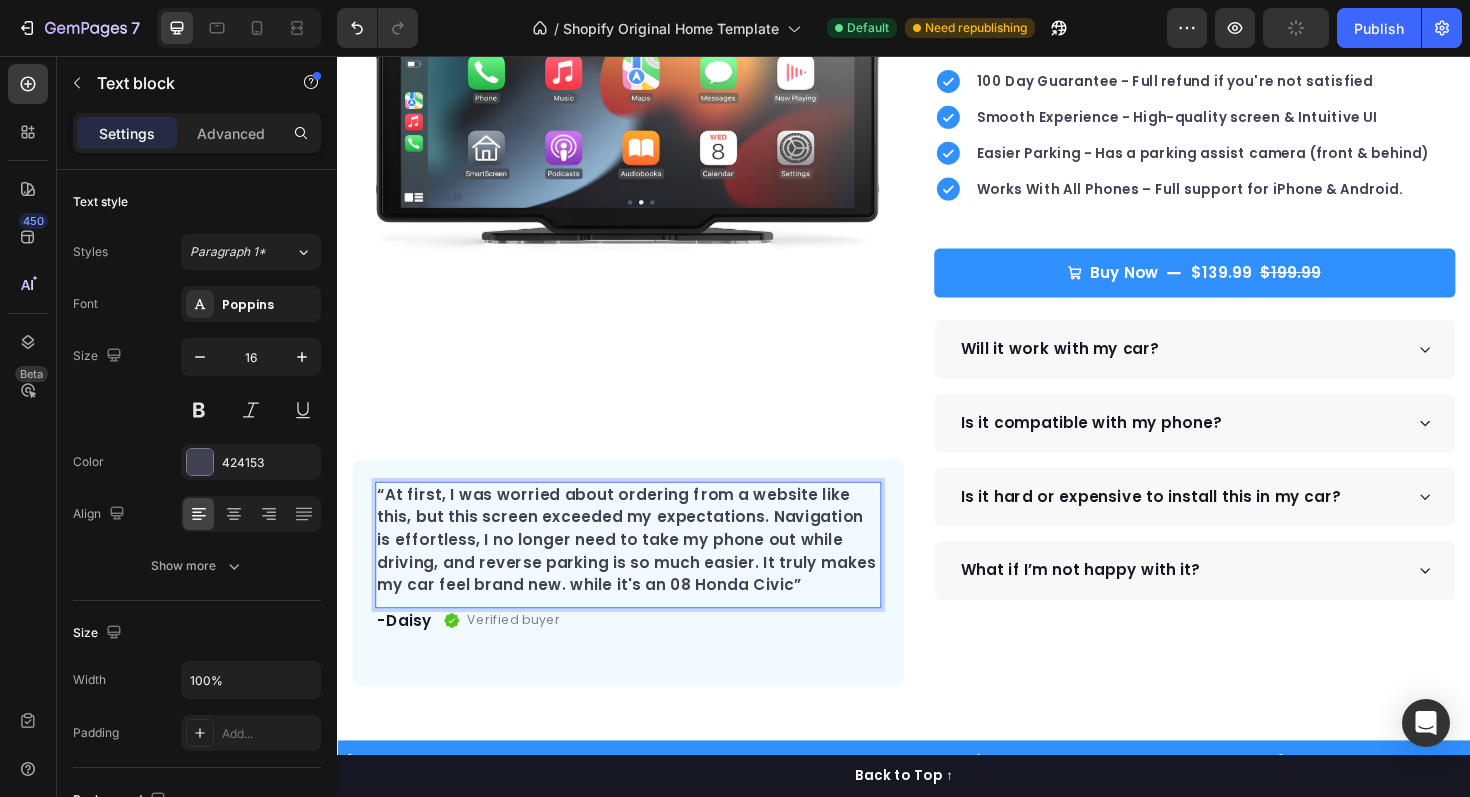 click on "“At first, I was worried about ordering from a website like this, but this screen exceeded my expectations. Navigation is effortless, I no longer need to take my phone out while driving, and reverse parking is so much easier. It truly makes my car feel brand new. while it's an 08 Honda Civic”" at bounding box center [645, 569] 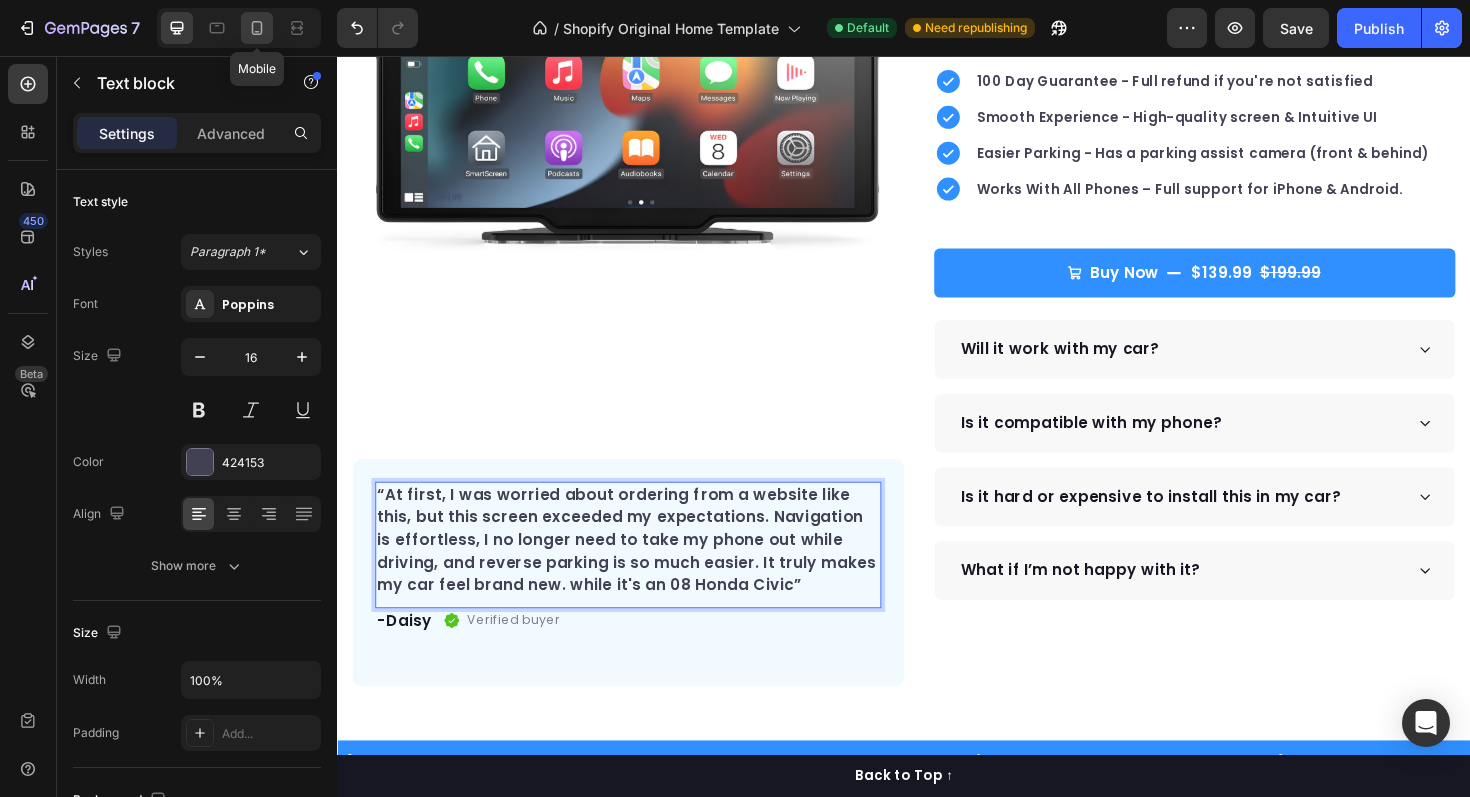 click 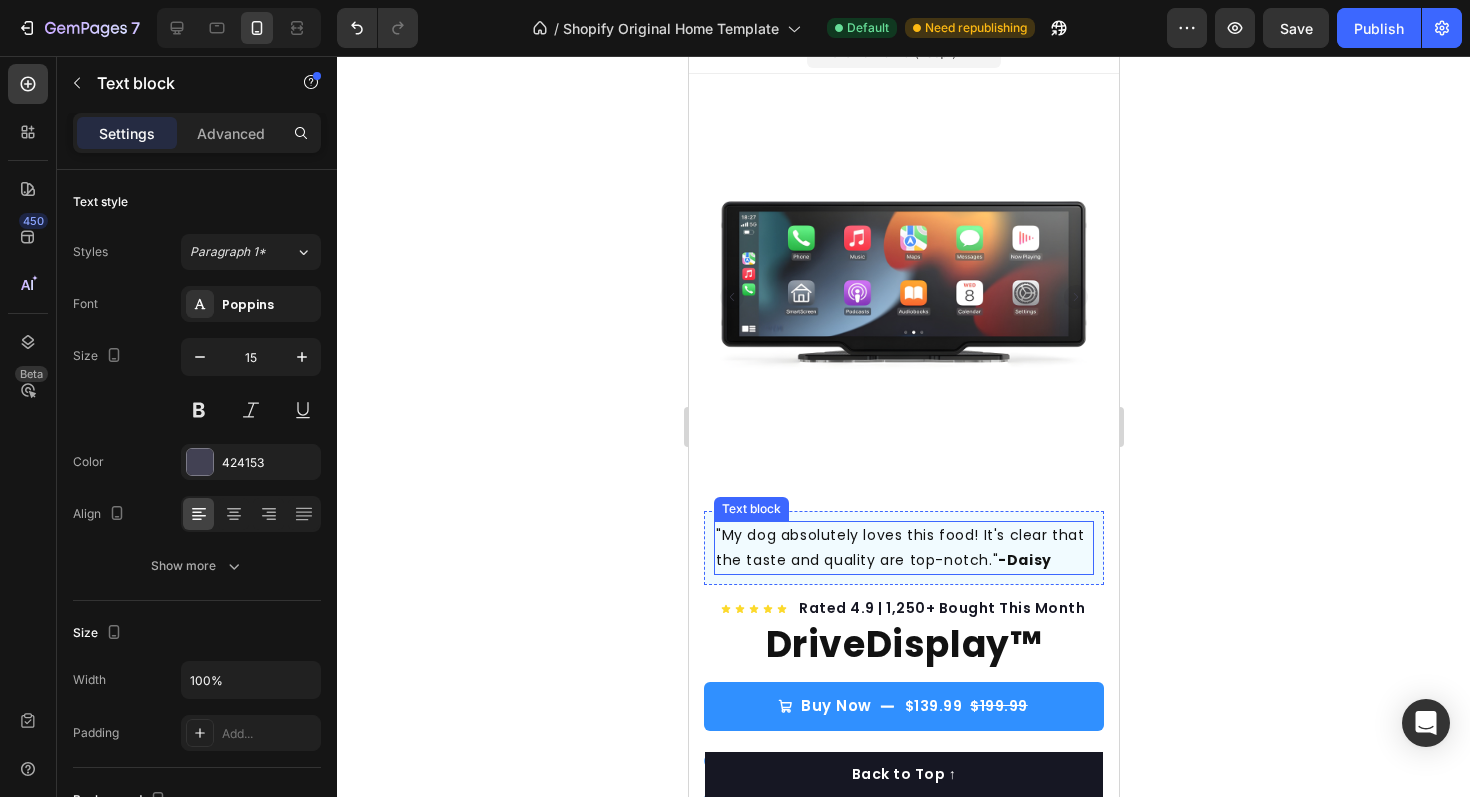 scroll, scrollTop: 0, scrollLeft: 0, axis: both 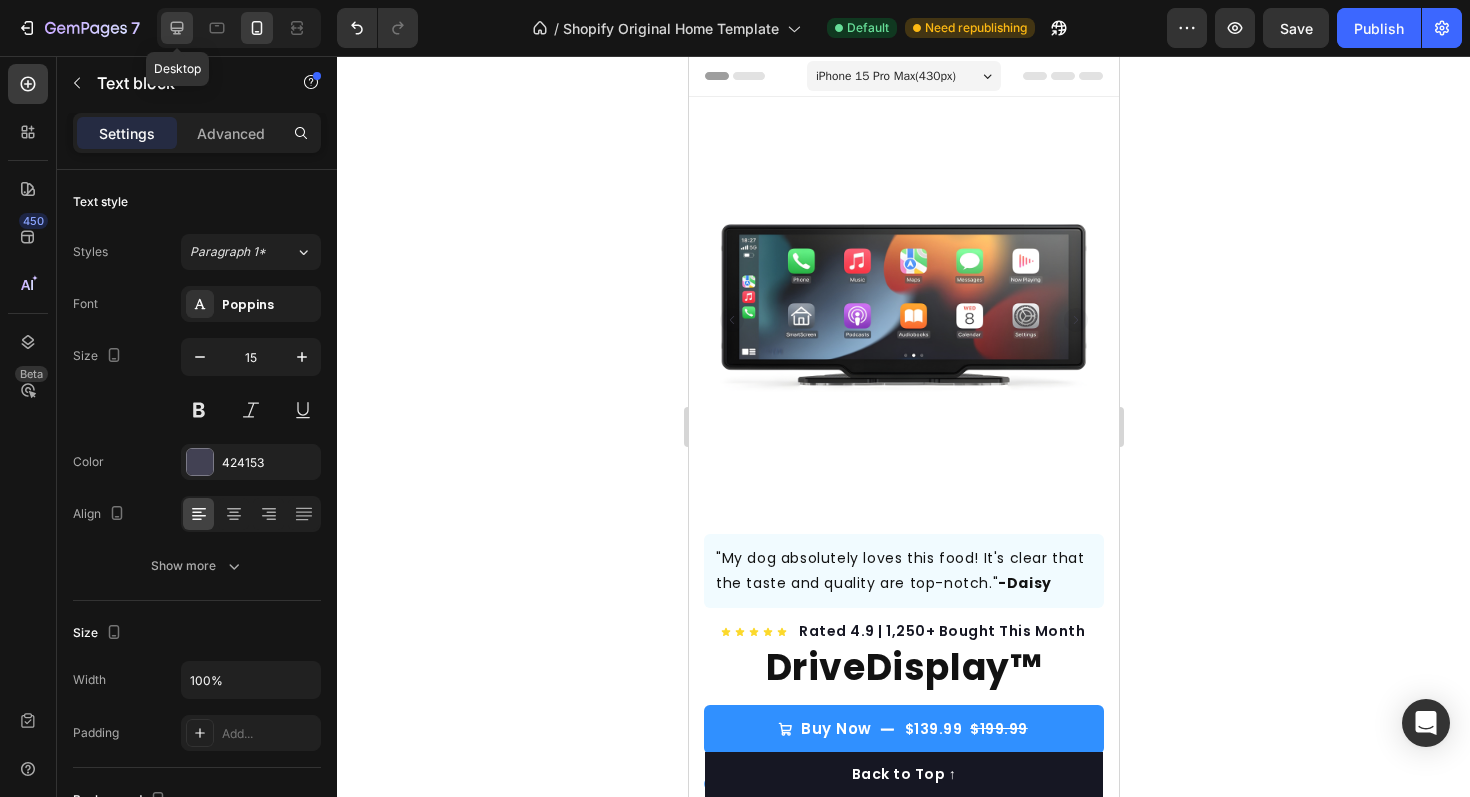 click 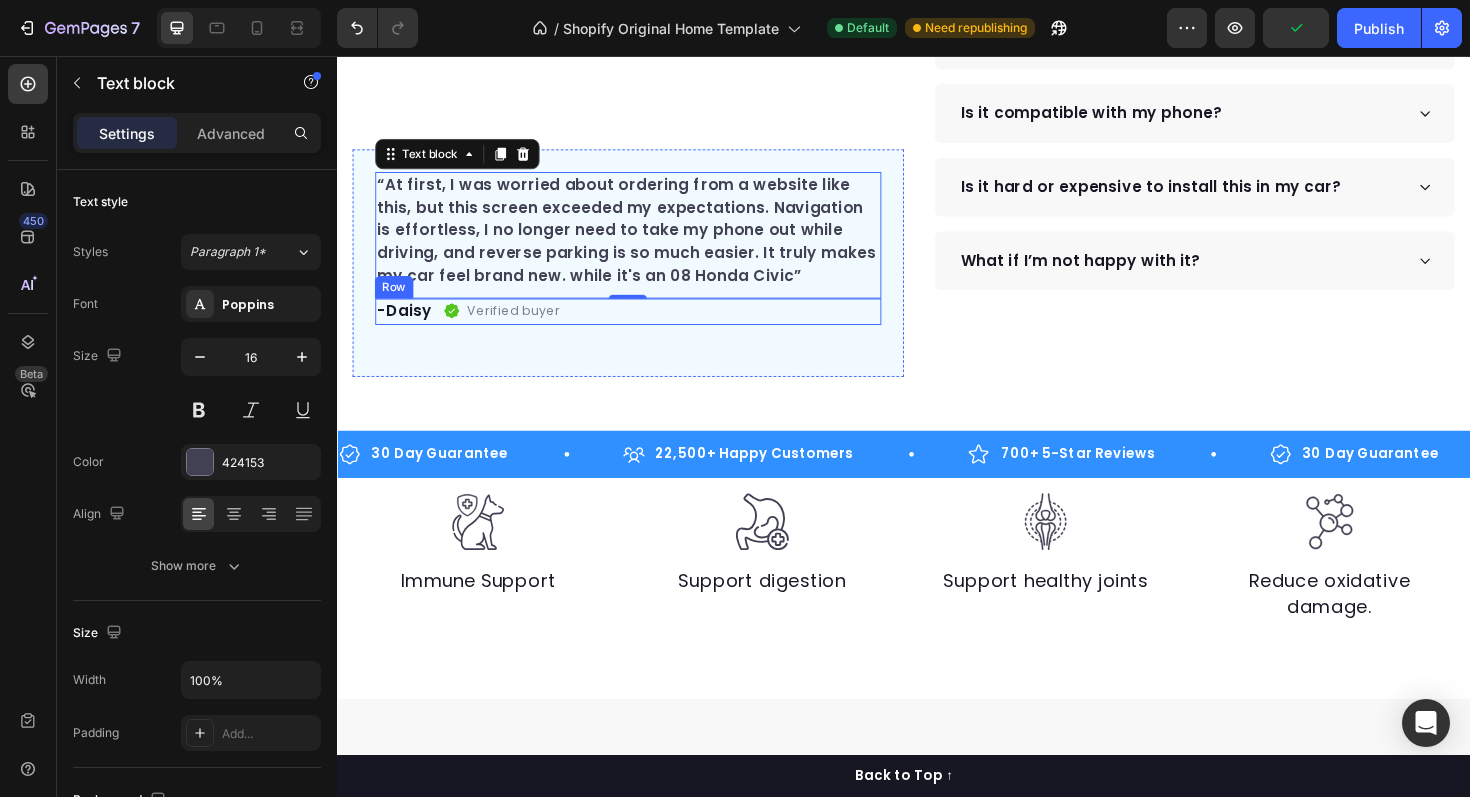 scroll, scrollTop: 562, scrollLeft: 0, axis: vertical 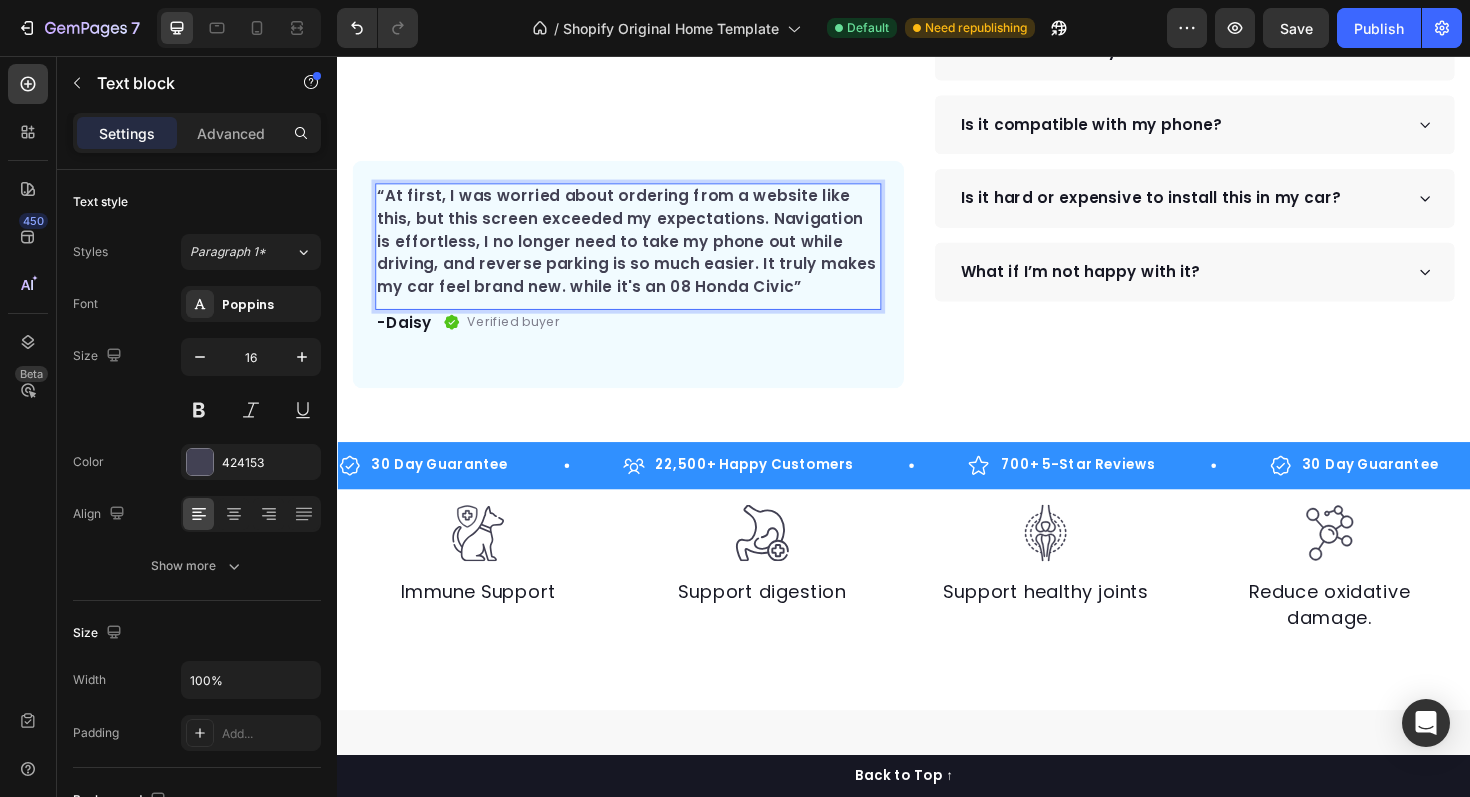 click on "“At first, I was worried about ordering from a website like this, but this screen exceeded my expectations. Navigation is effortless, I no longer need to take my phone out while driving, and reverse parking is so much easier. It truly makes my car feel brand new. while it's an 08 Honda Civic”" at bounding box center (645, 253) 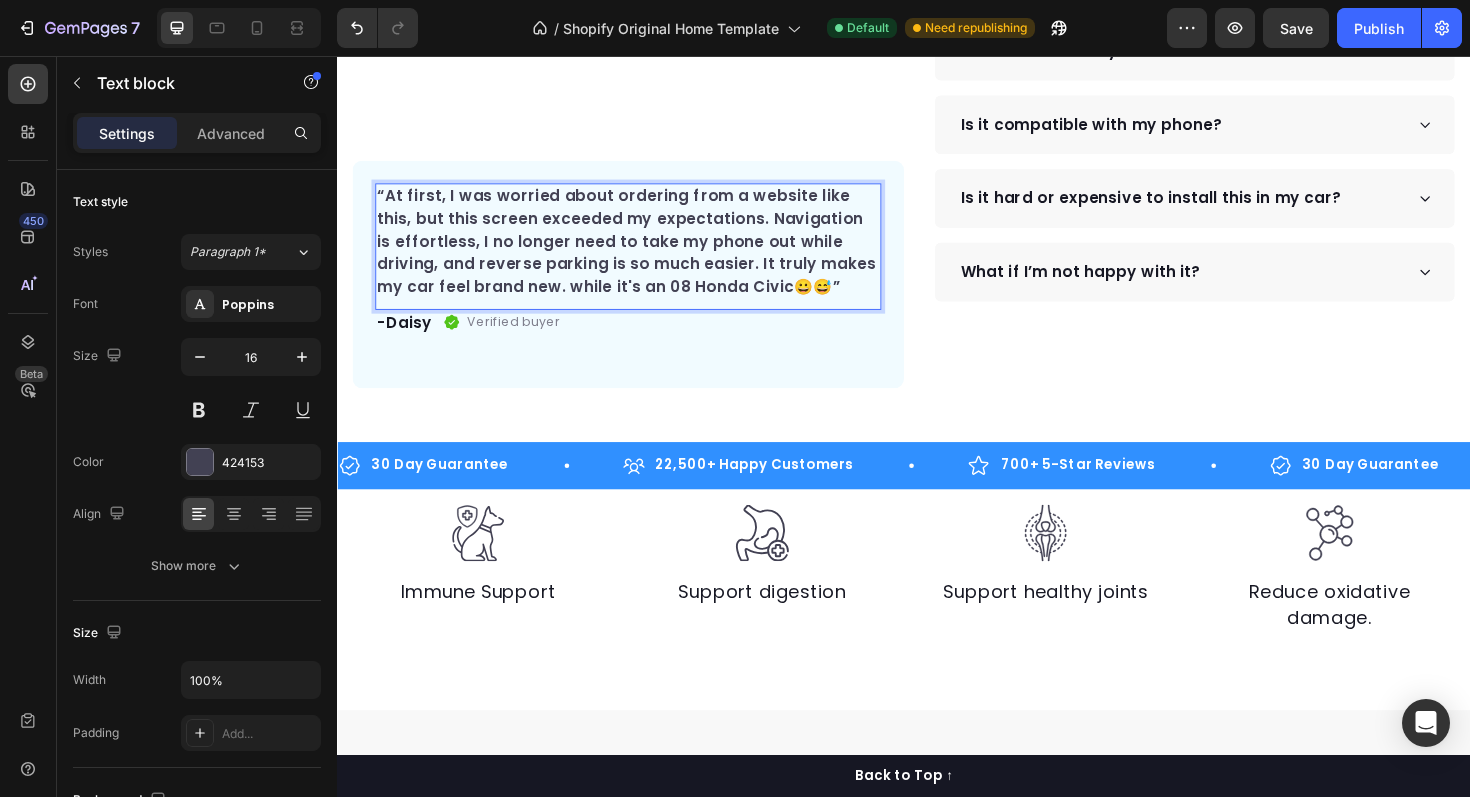 click on "“At first, I was worried about ordering from a website like this, but this screen exceeded my expectations. Navigation is effortless, I no longer need to take my phone out while driving, and reverse parking is so much easier. It truly makes my car feel brand new. while it's an 08 Honda Civic😀😅”" at bounding box center (645, 253) 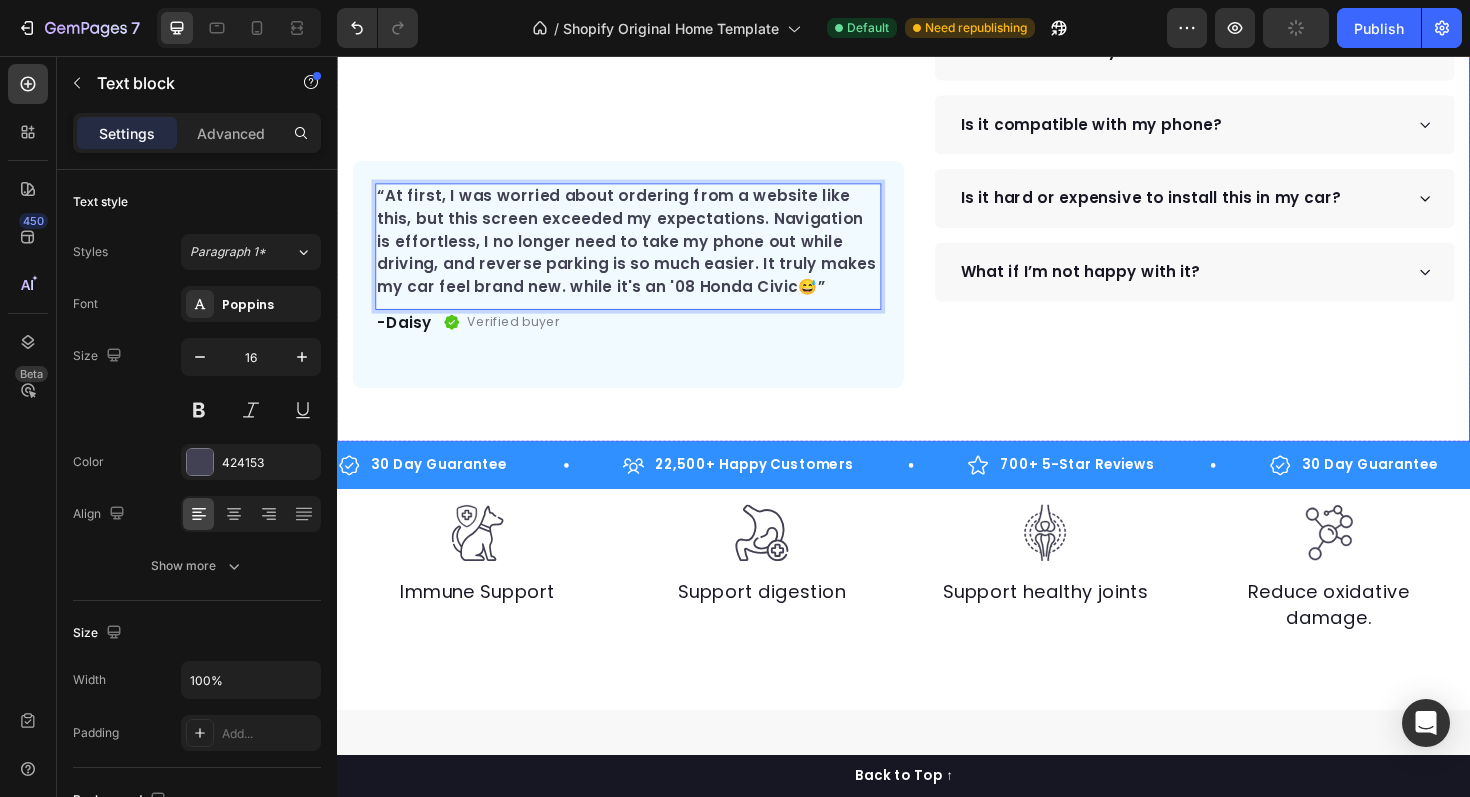 click on "Product Images “At first, I was worried about ordering from a website like this, but this screen exceeded my expectations. Navigation is effortless, I no longer need to take my phone out while driving, and reverse parking is so much easier. It truly makes my car feel brand new. while it's an '08 Honda Civic😅” Text block   0 - [PERSON] Text block
Verified buyer Item list Row Row "My dog absolutely loves this food! It's clear that the taste and quality are top-notch."  - [PERSON] Text block Row Row
Icon
Icon
Icon
Icon
Icon Icon List Hoz Rated 4.9 | 1,250+ Bought This Month Text block Row DriveDisplay™ Product Title This easy-to-setup touchscreen makes checking maps, playing music, reverse parking and many more - effortless. Text block
Easy to setup – No tools, no mechanic, ready in minutes.
100 Day Guarantee - Full refund if you're not satisfied" at bounding box center (937, 0) 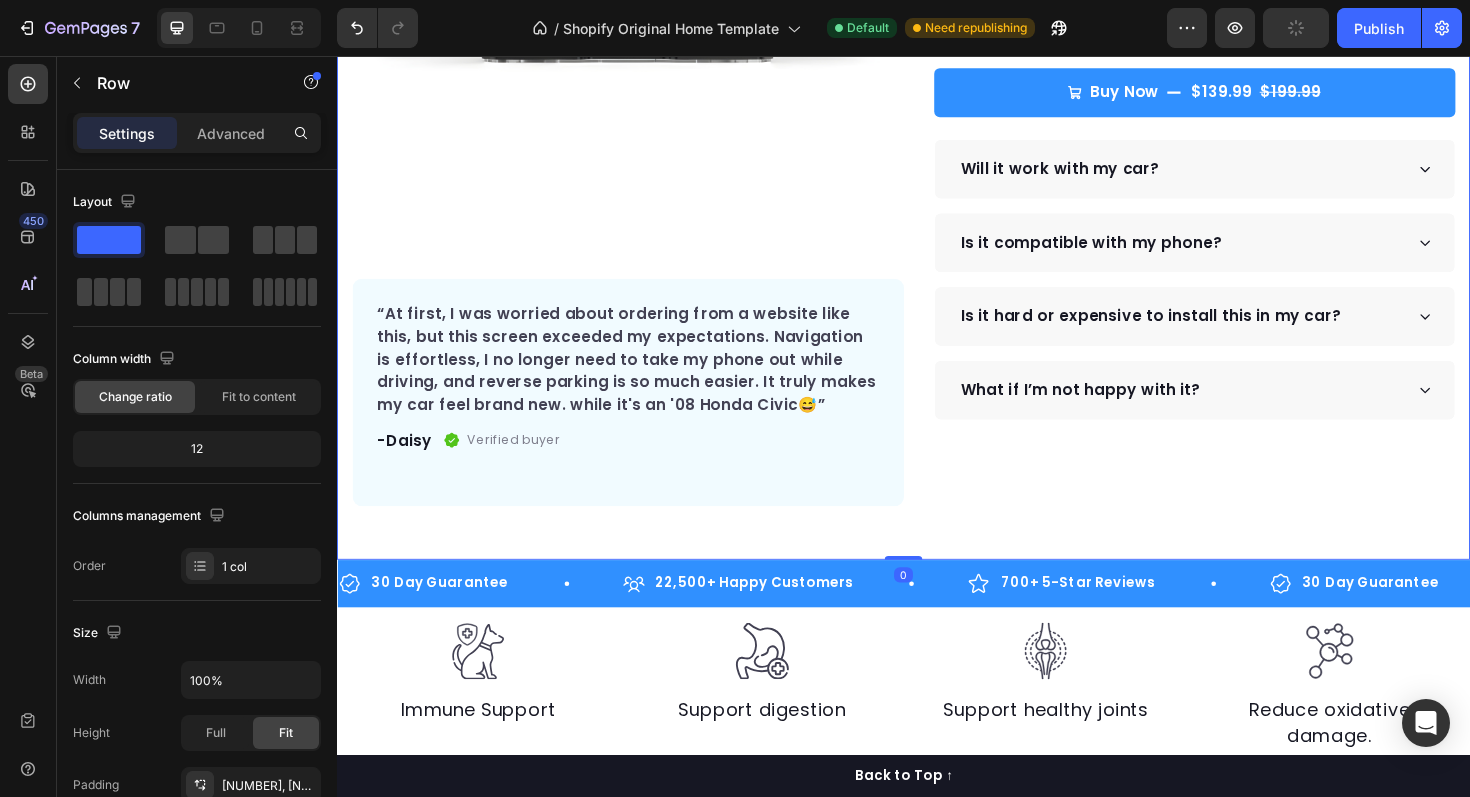 scroll, scrollTop: 422, scrollLeft: 0, axis: vertical 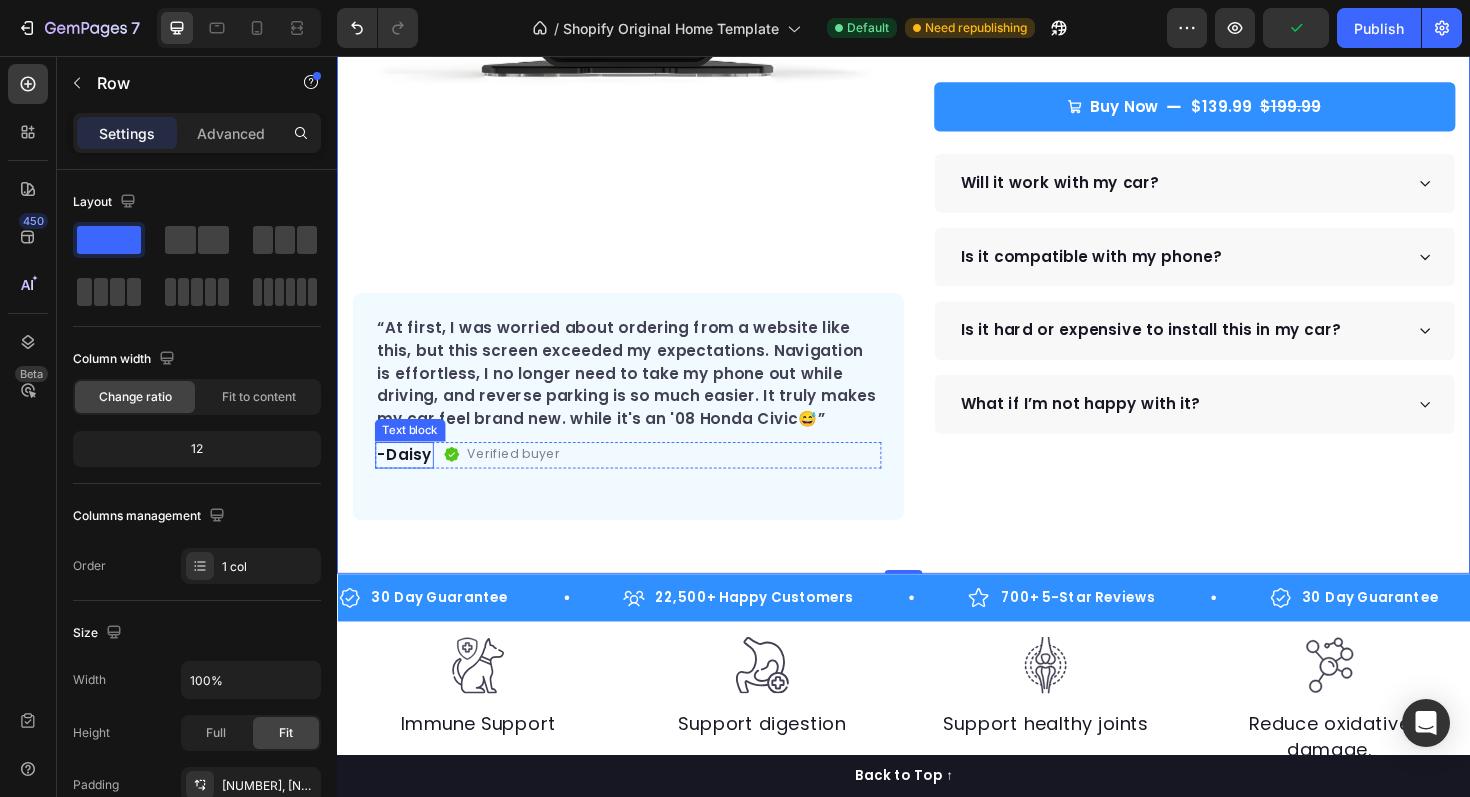 click on "-Daisy" at bounding box center (408, 479) 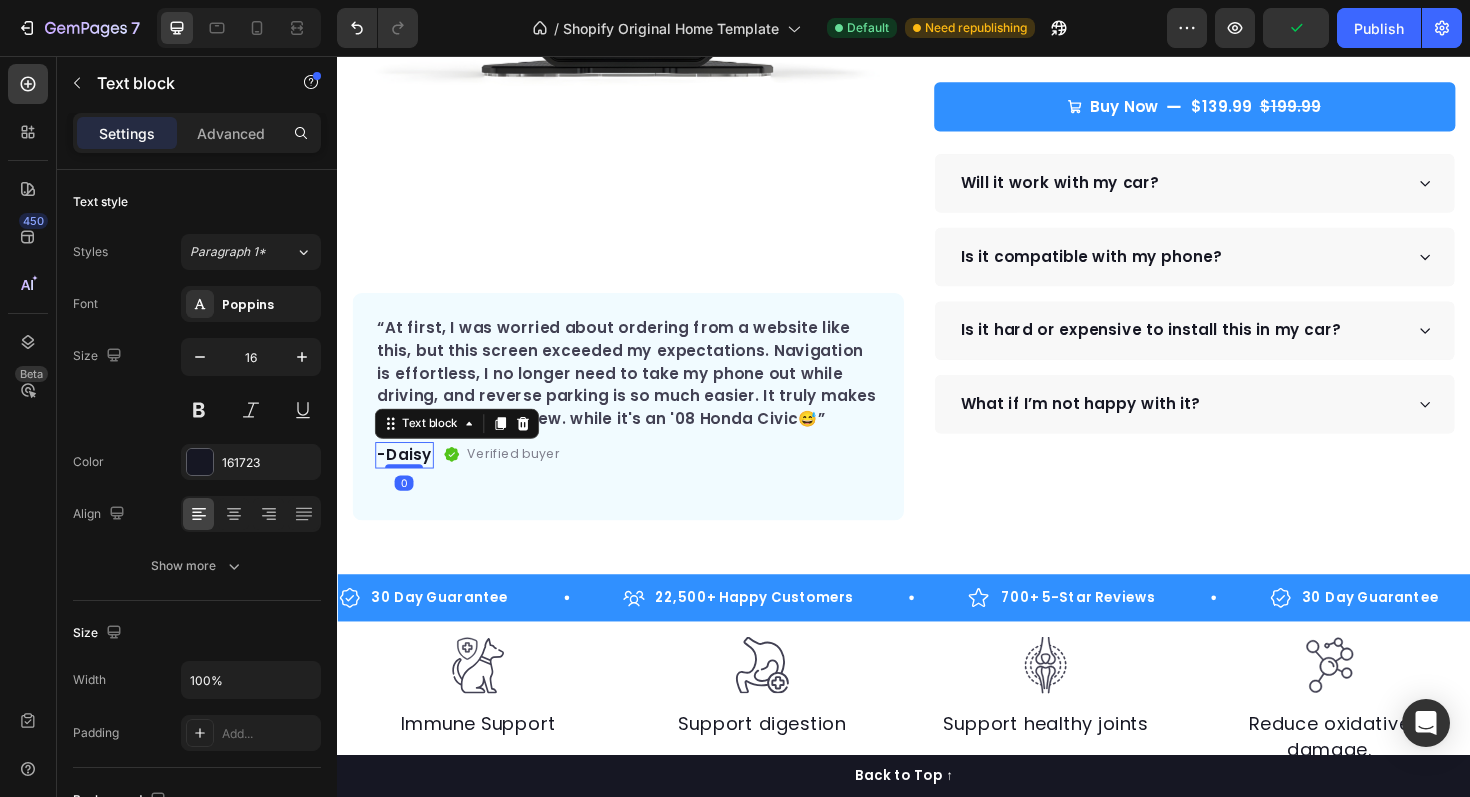 click on "-Daisy" at bounding box center (408, 479) 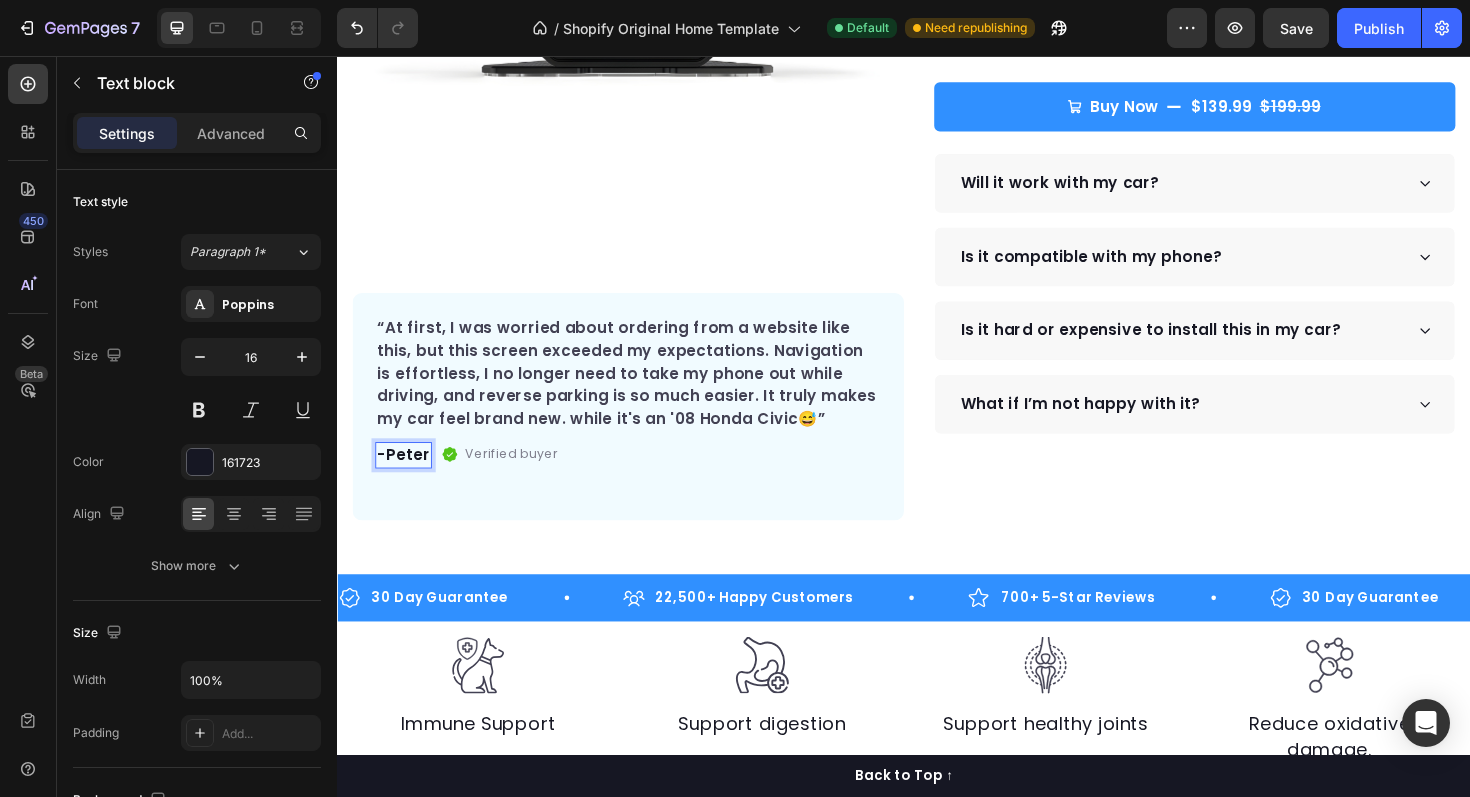 click on "-Peter" at bounding box center (407, 479) 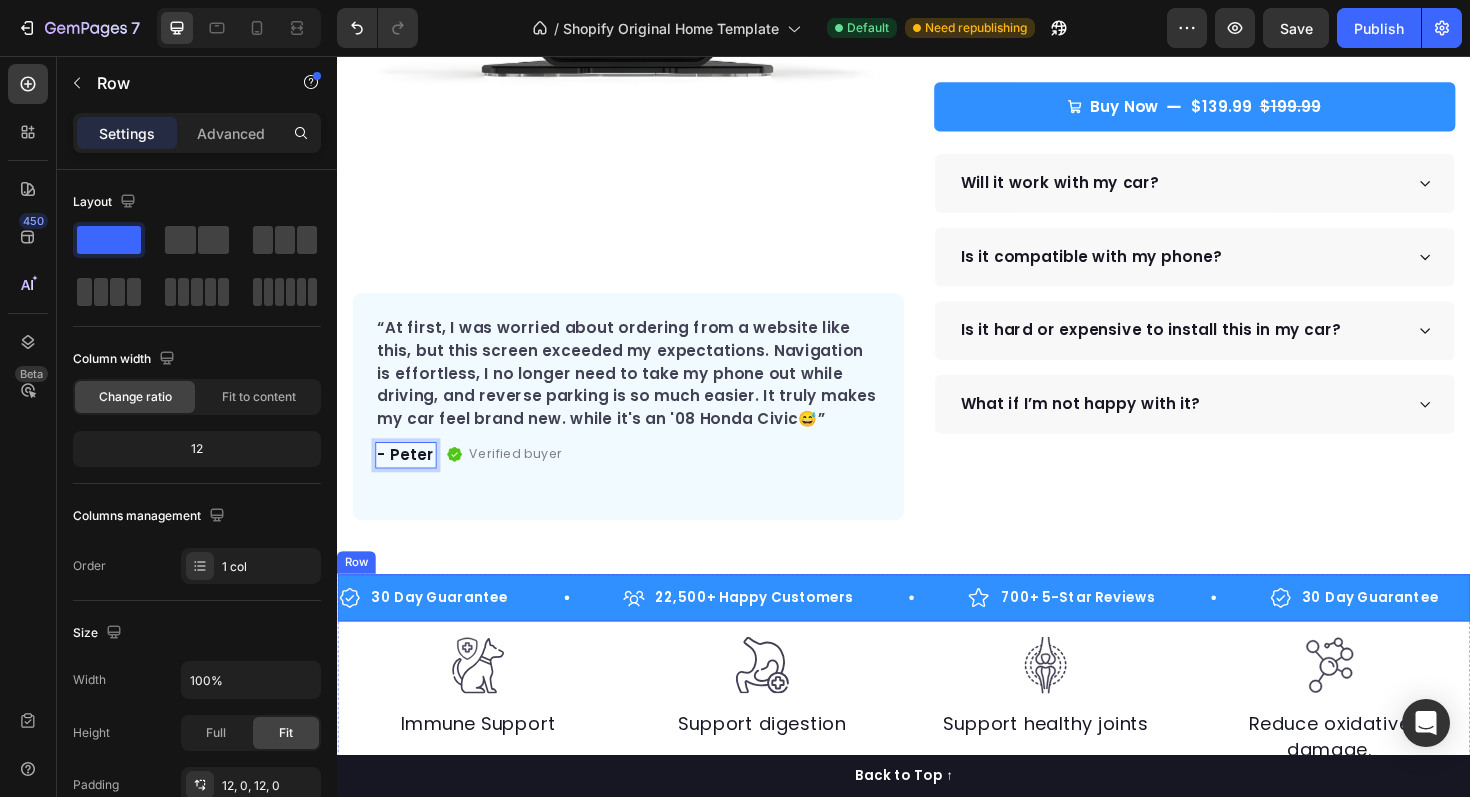 click on "30 Day Guarantee Item List
22,500+ Happy Customers Item List
700+ 5-Star Reviews Item List
30 Day Guarantee Item List
22,500+ Happy Customers Item List
700+ 5-Star Reviews Item List
30 Day Guarantee Item List
22,500+ Happy Customers Item List
700+ 5-Star Reviews Item List
30 Day Guarantee Item List
22,500+ Happy Customers Item List
700+ 5-Star Reviews Item List
30 Day Guarantee Item List
22,500+ Happy Customers Item List
700+ 5-Star Reviews Item List
30 Day Guarantee Item List
Item List Row" at bounding box center [937, 630] 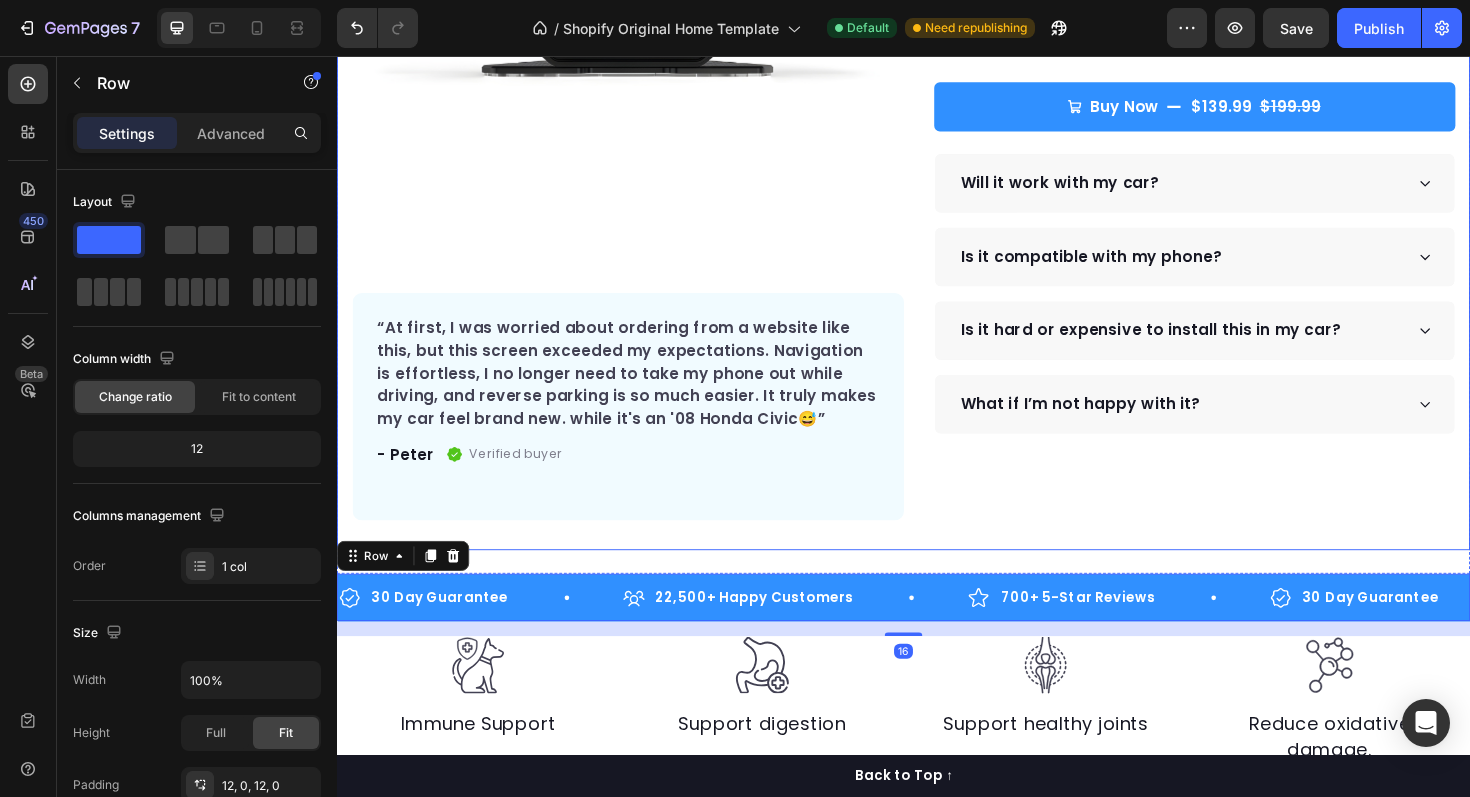 click on "Product Images “At first, I was worried about ordering from a website like this, but this screen exceeded my expectations. Navigation is effortless, I no longer need to take my phone out while driving, and reverse parking is so much easier. It truly makes my car feel brand new. while it's an '[YEAR] [BRAND] [MODEL]😅” Text block - [NAME] Text block
Verified buyer Item list Row Row "My dog absolutely loves this food! It's clear that the taste and quality are top-notch."  -[NAME] Text block Row Row
Icon
Icon
Icon
Icon
Icon Icon List Hoz Rated 4.9 | 1,250+ Bought This Month Text block Row DriveDisplay™ Product Title This easy-to-setup touchscreen makes checking maps, playing music, reverse parking and many more - effortless. Text block
Easy to setup – No tools, no mechanic, ready in minutes.
100 Day Guarantee - Full refund if you're not satisfied" at bounding box center [937, 127] 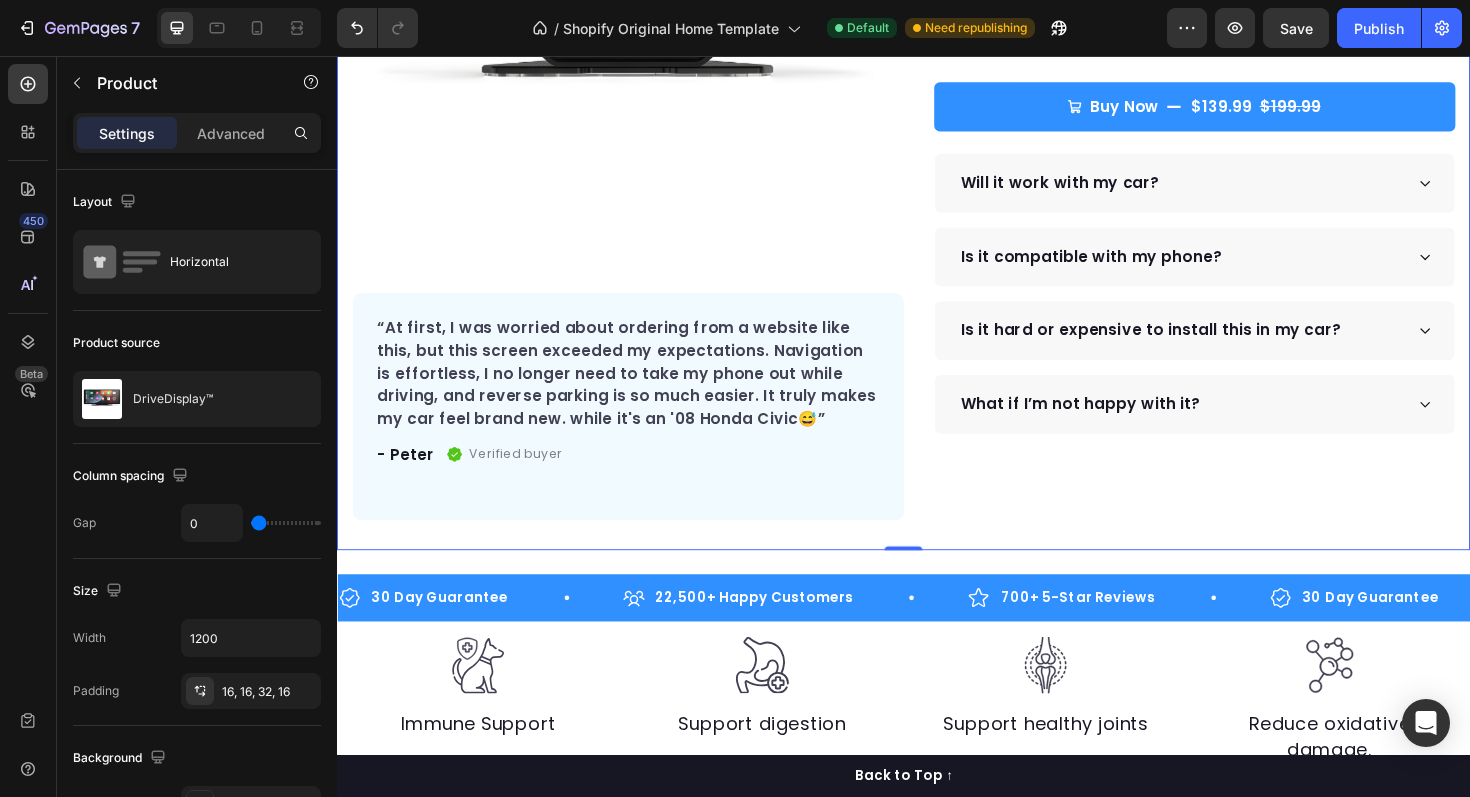 click on "Icon
Icon
Icon
Icon
Icon Icon List Hoz Rated 4.9 | 1,250+ Bought This Month Text block Row DriveDisplay™ Product Title This easy-to-setup touchscreen makes checking maps, playing music, reverse parking and many more - effortless. Text block
Easy to setup – No tools, no mechanic, ready in minutes.
100 Day Guarantee - Full refund if you're not satisfied
Smooth Experience - High-quality screen & Intuitive UI
Easier Parking - Has a parking assist camera (front & behind)
Works With All Phones – Full support for iPhone & Android. Item list
Buy Now
$139.99 $199.99 Product Cart Button Perfect for sensitive tummies Supercharge immunity System Bursting with protein, vitamins, and minerals Supports strong muscles, increases bone strength Item list
Will it work with my car?
Accordion" at bounding box center (1229, 119) 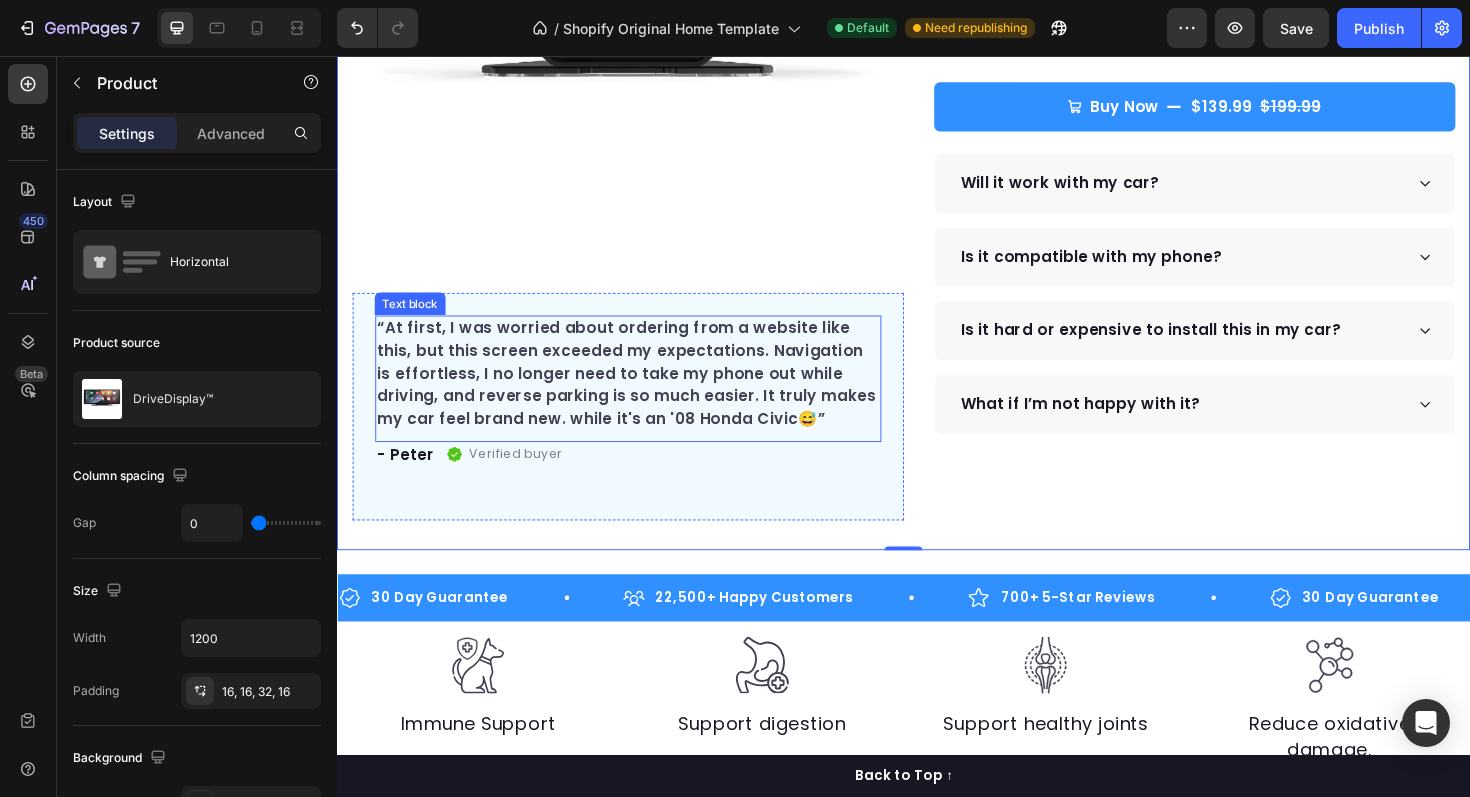 click on "“At first, I was worried about ordering from a website like this, but this screen exceeded my expectations. Navigation is effortless, I no longer need to take my phone out while driving, and reverse parking is so much easier. It truly makes my car feel brand new. while it's an '08 Honda Civic😅”" at bounding box center [645, 393] 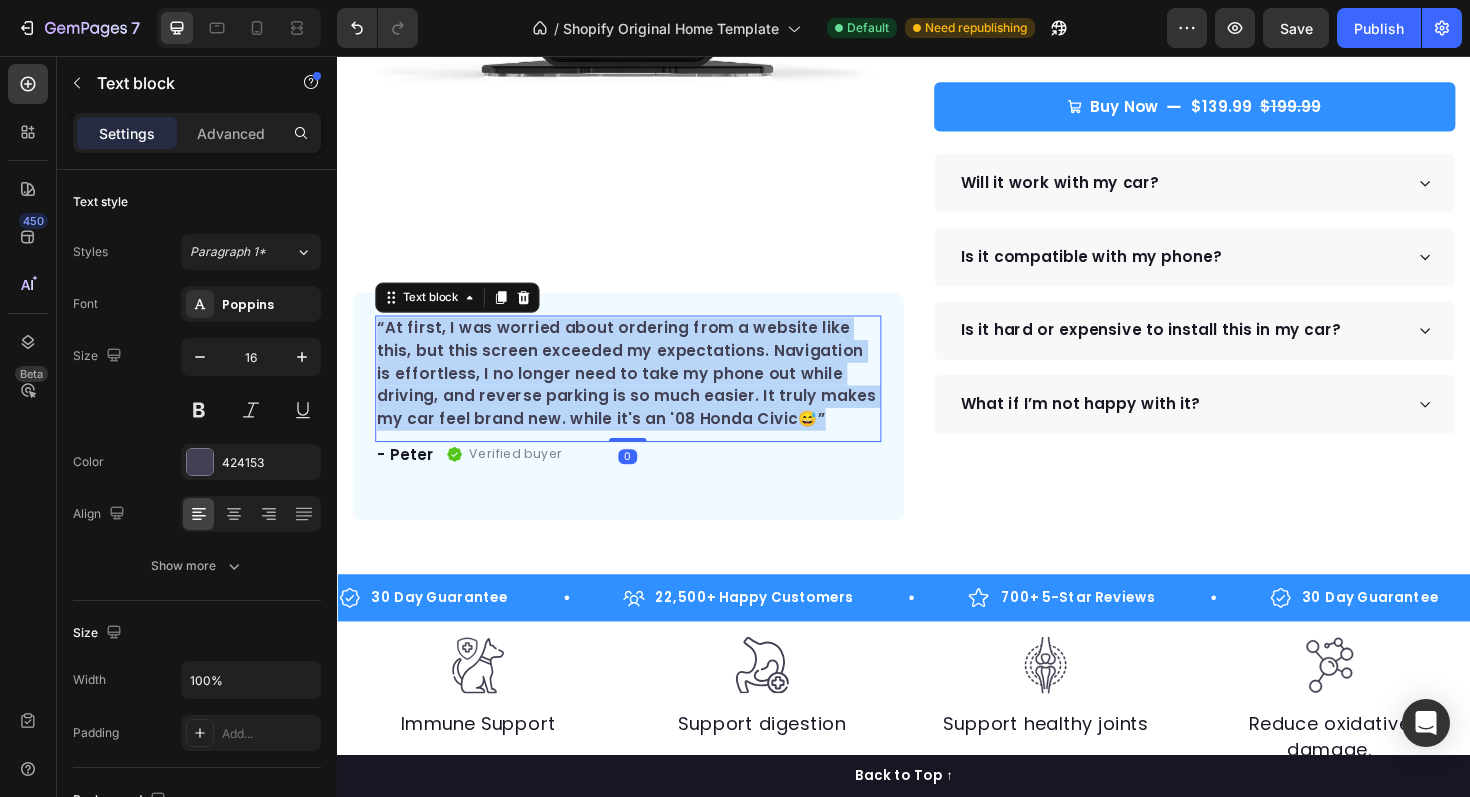 click on "“At first, I was worried about ordering from a website like this, but this screen exceeded my expectations. Navigation is effortless, I no longer need to take my phone out while driving, and reverse parking is so much easier. It truly makes my car feel brand new. while it's an '08 Honda Civic😅”" at bounding box center (645, 393) 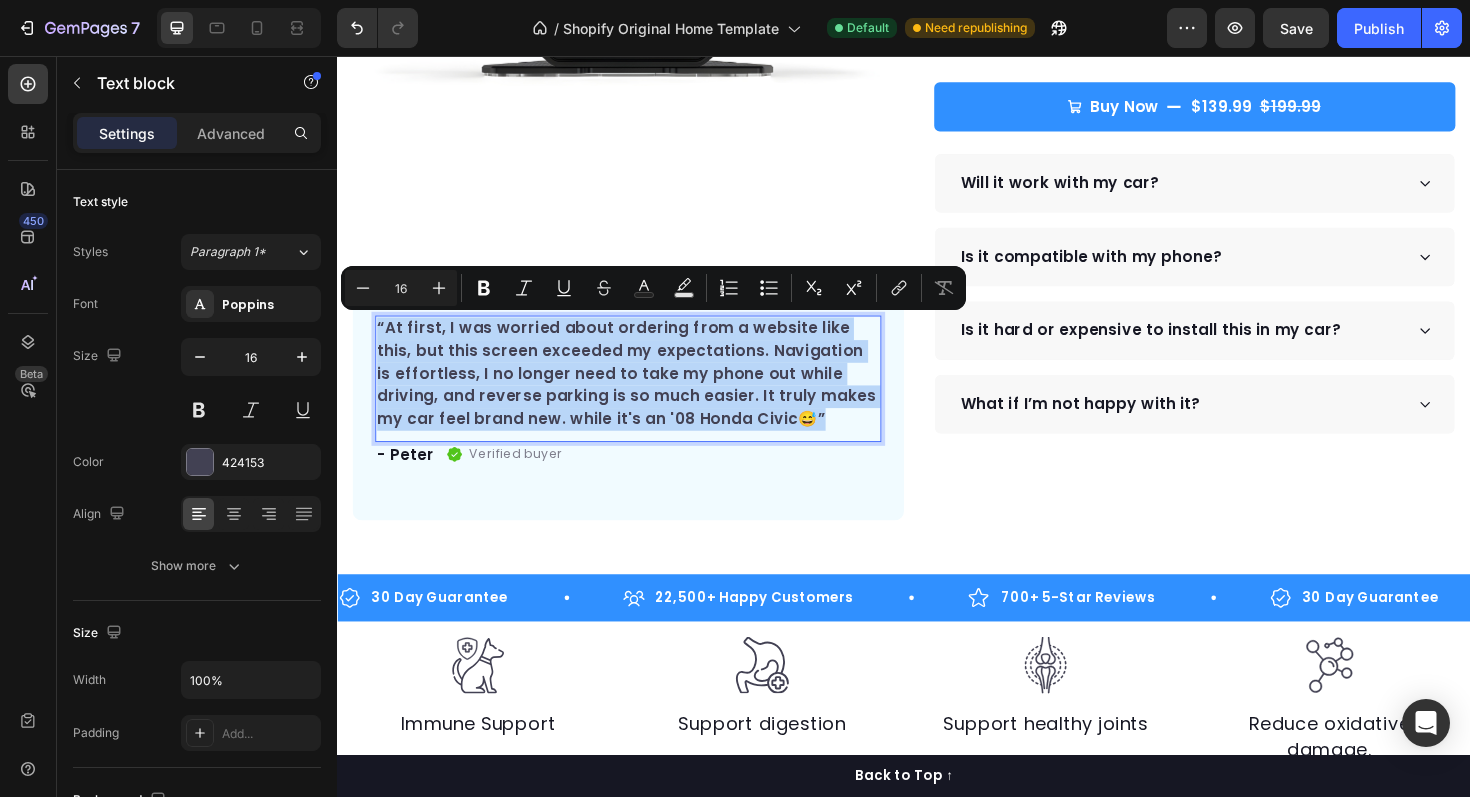 copy on "“At first, I was worried about ordering from a website like this, but this screen exceeded my expectations. Navigation is effortless, I no longer need to take my phone out while driving, and reverse parking is so much easier. It truly makes my car feel brand new. while it's an '08 Honda Civic😅”" 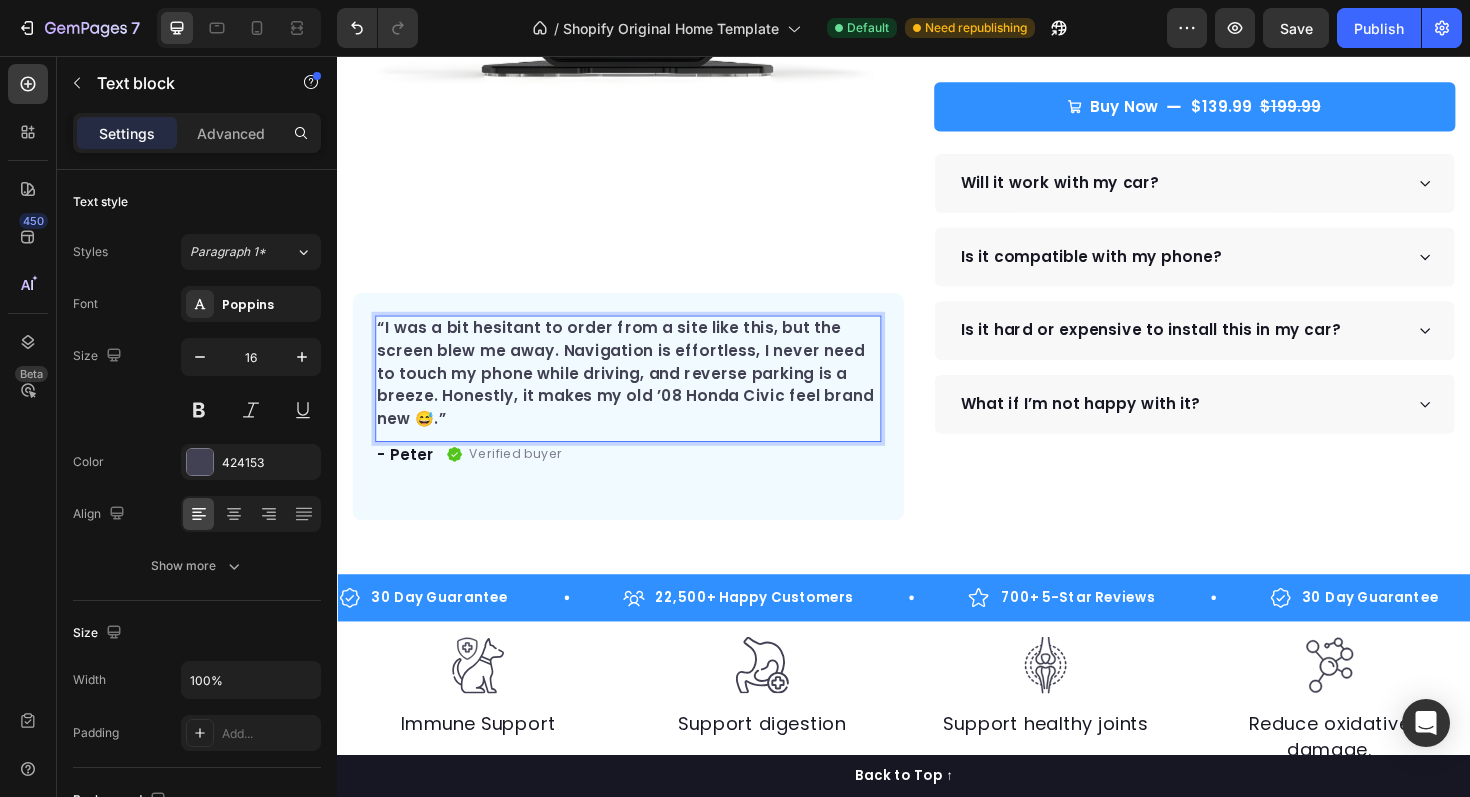 click on "“I was a bit hesitant to order from a site like this, but the screen blew me away. Navigation is effortless, I never need to touch my phone while driving, and reverse parking is a breeze. Honestly, it makes my old ’08 Honda Civic feel brand new 😅.”" at bounding box center [645, 393] 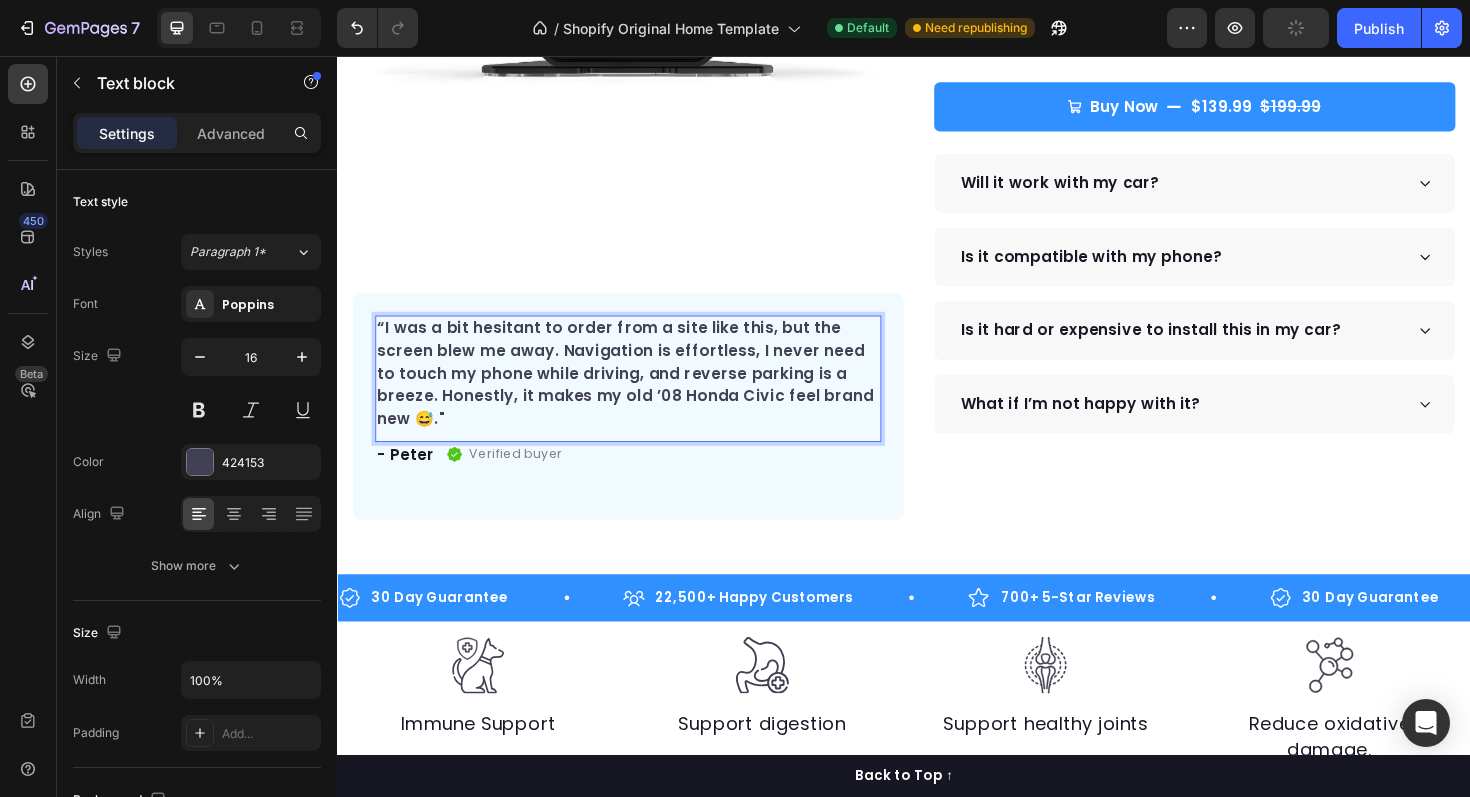 click on "“I was a bit hesitant to order from a site like this, but the screen blew me away. Navigation is effortless, I never need to touch my phone while driving, and reverse parking is a breeze. Honestly, it makes my old ’08 Honda Civic feel brand new 😅."" at bounding box center [645, 393] 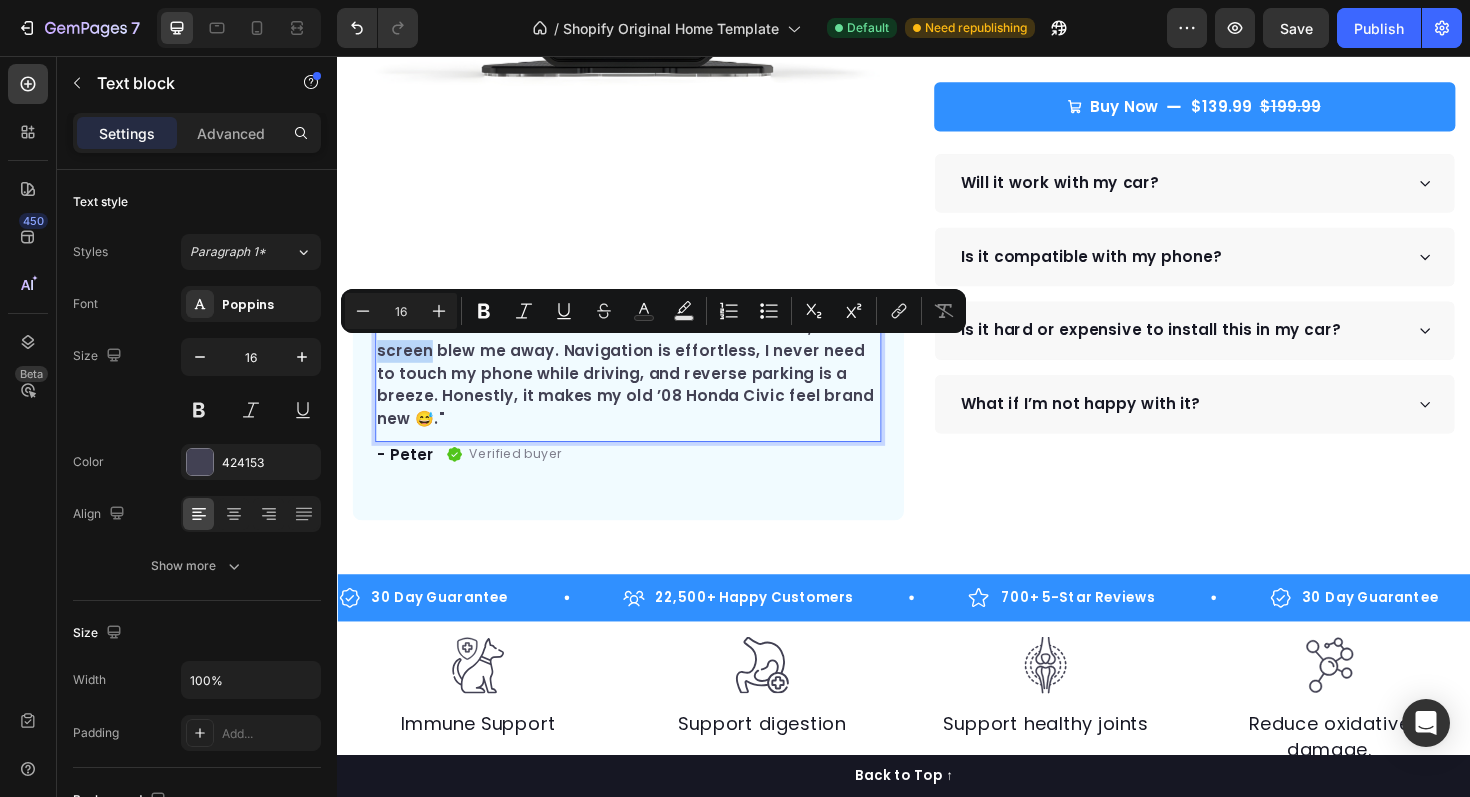 drag, startPoint x: 433, startPoint y: 364, endPoint x: 383, endPoint y: 369, distance: 50.24938 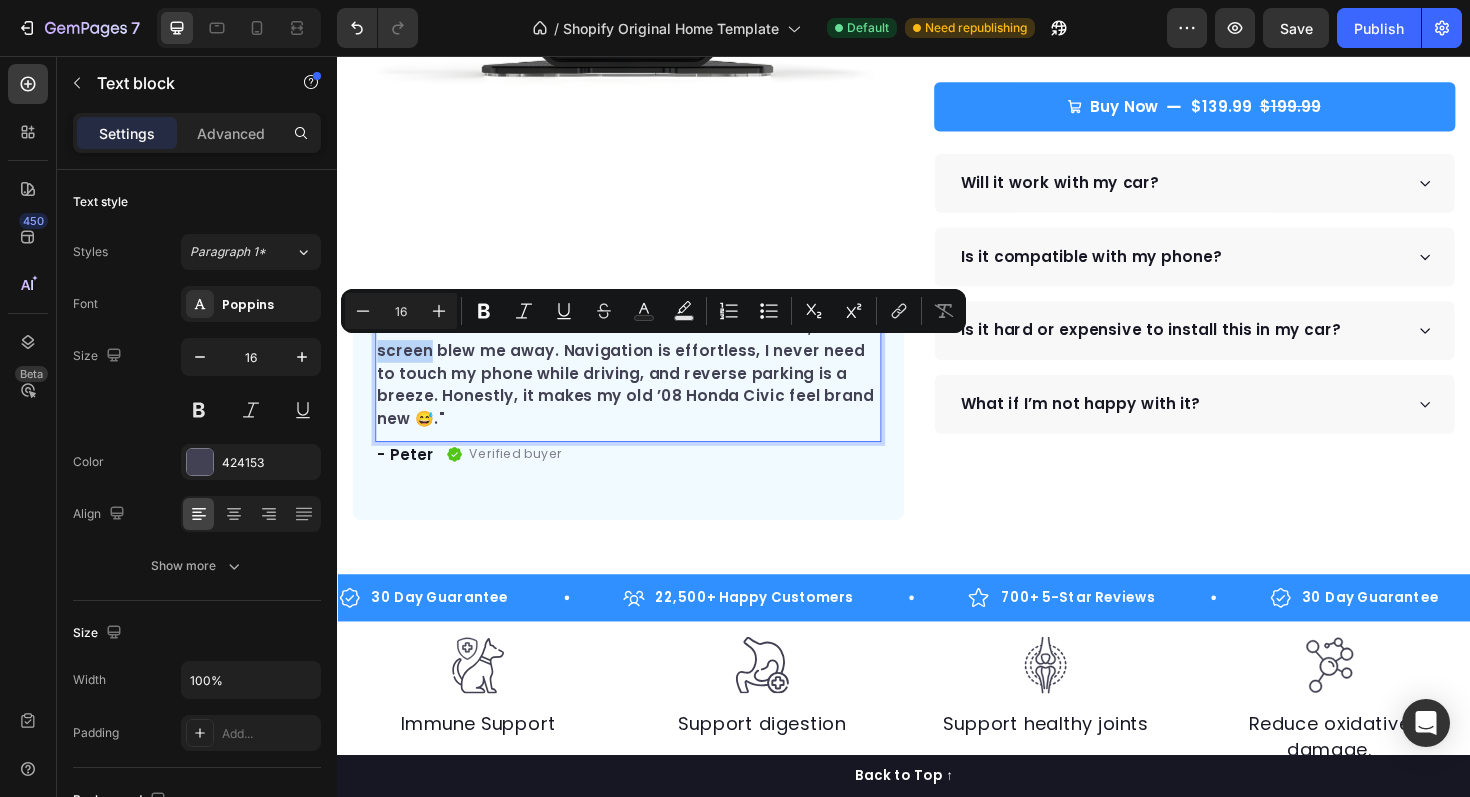 click on "“I was a bit hesitant to order from a website like this, but the screen blew me away. Navigation is effortless, I never need to touch my phone while driving, and reverse parking is a breeze. Honestly, it makes my old ’08 Honda Civic feel brand new 😅."" at bounding box center (645, 393) 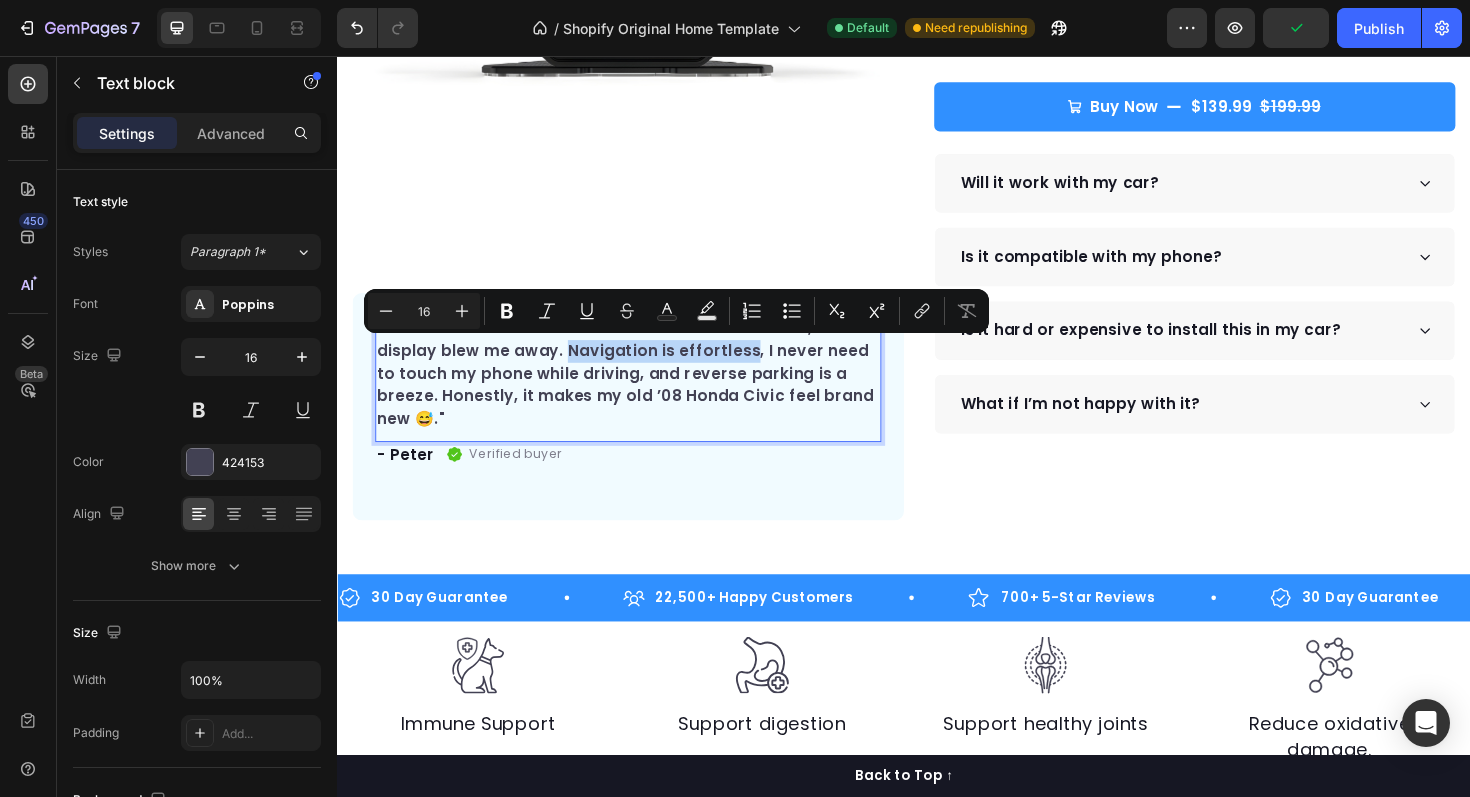 drag, startPoint x: 581, startPoint y: 364, endPoint x: 775, endPoint y: 374, distance: 194.25757 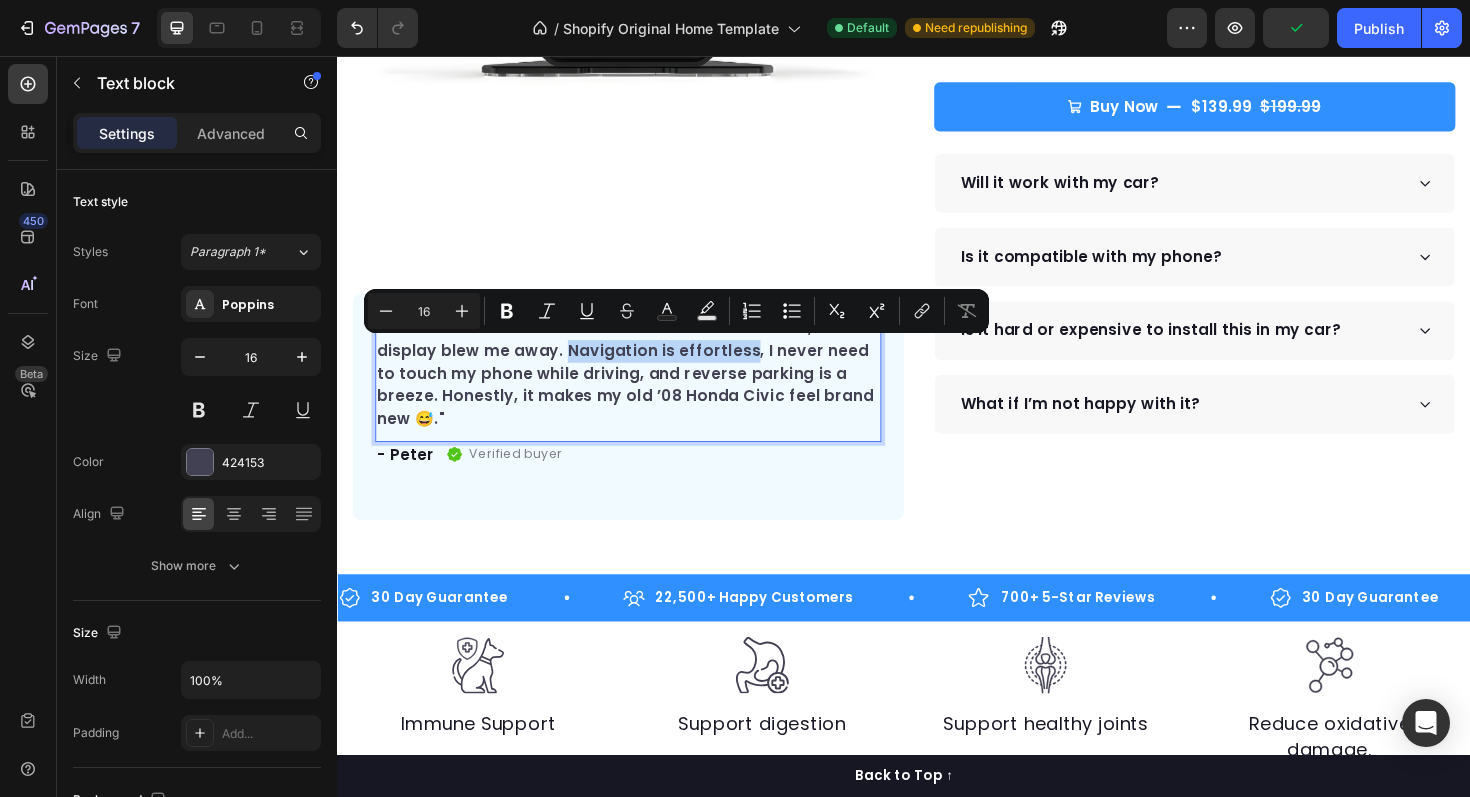 click on "“I was a bit hesitant to order from a website like this, but the display blew me away. Navigation is effortless, I never need to touch my phone while driving, and reverse parking is a breeze. Honestly, it makes my old ’08 Honda Civic feel brand new 😅."" at bounding box center [645, 393] 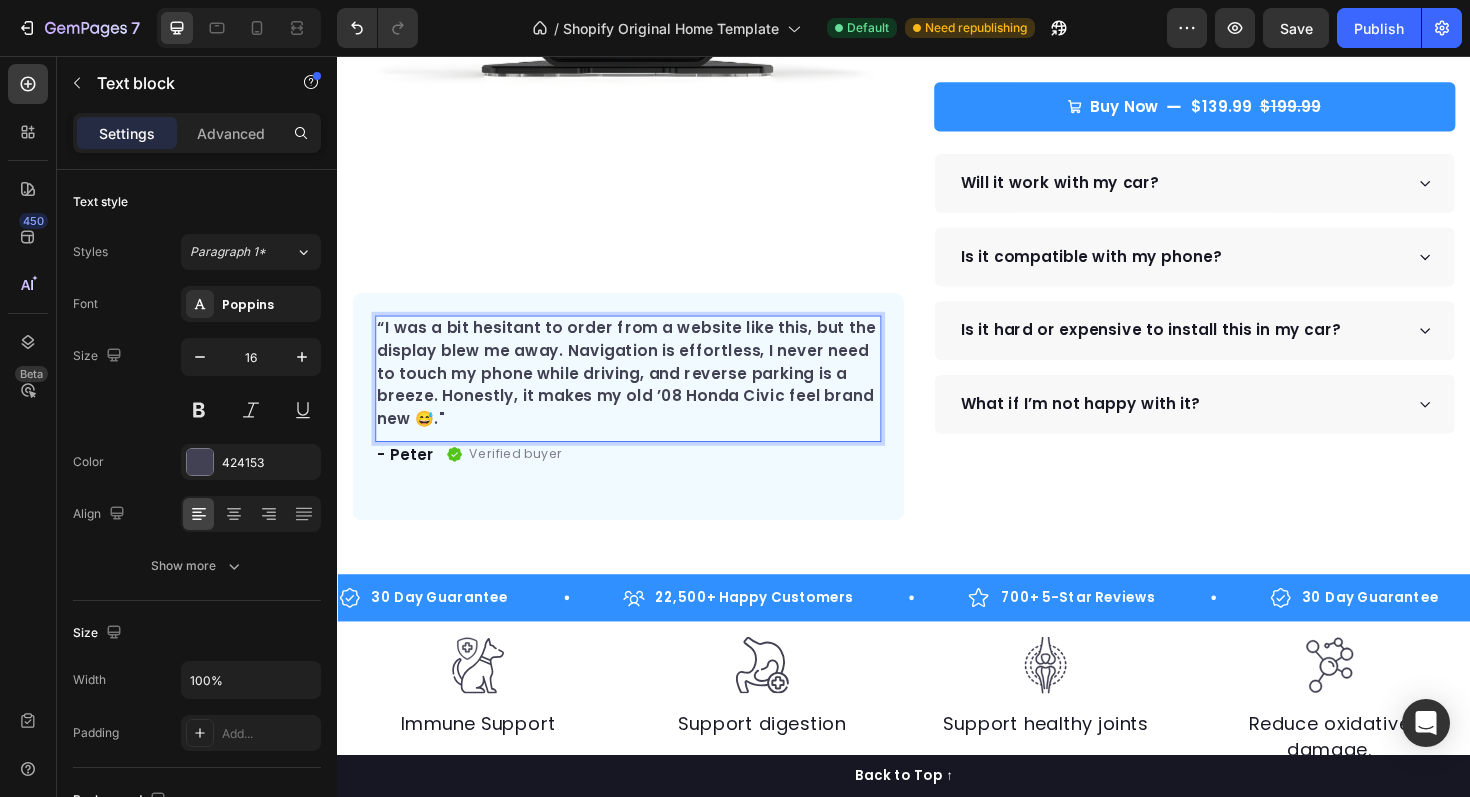 click on "“I was a bit hesitant to order from a website like this, but the display blew me away. Navigation is effortless, I never need to touch my phone while driving, and reverse parking is a breeze. Honestly, it makes my old ’08 Honda Civic feel brand new 😅."" at bounding box center [645, 393] 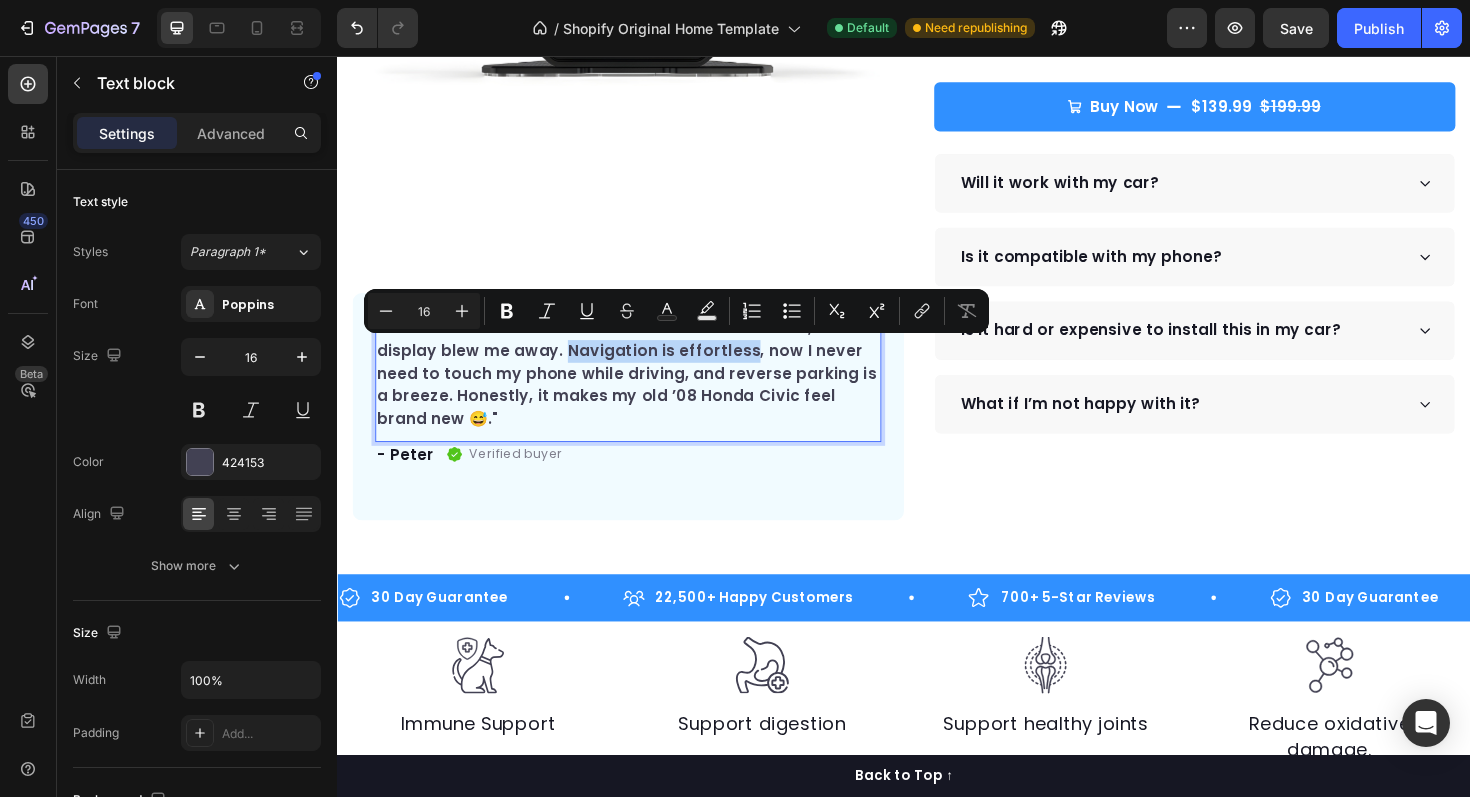 drag, startPoint x: 777, startPoint y: 368, endPoint x: 584, endPoint y: 366, distance: 193.01036 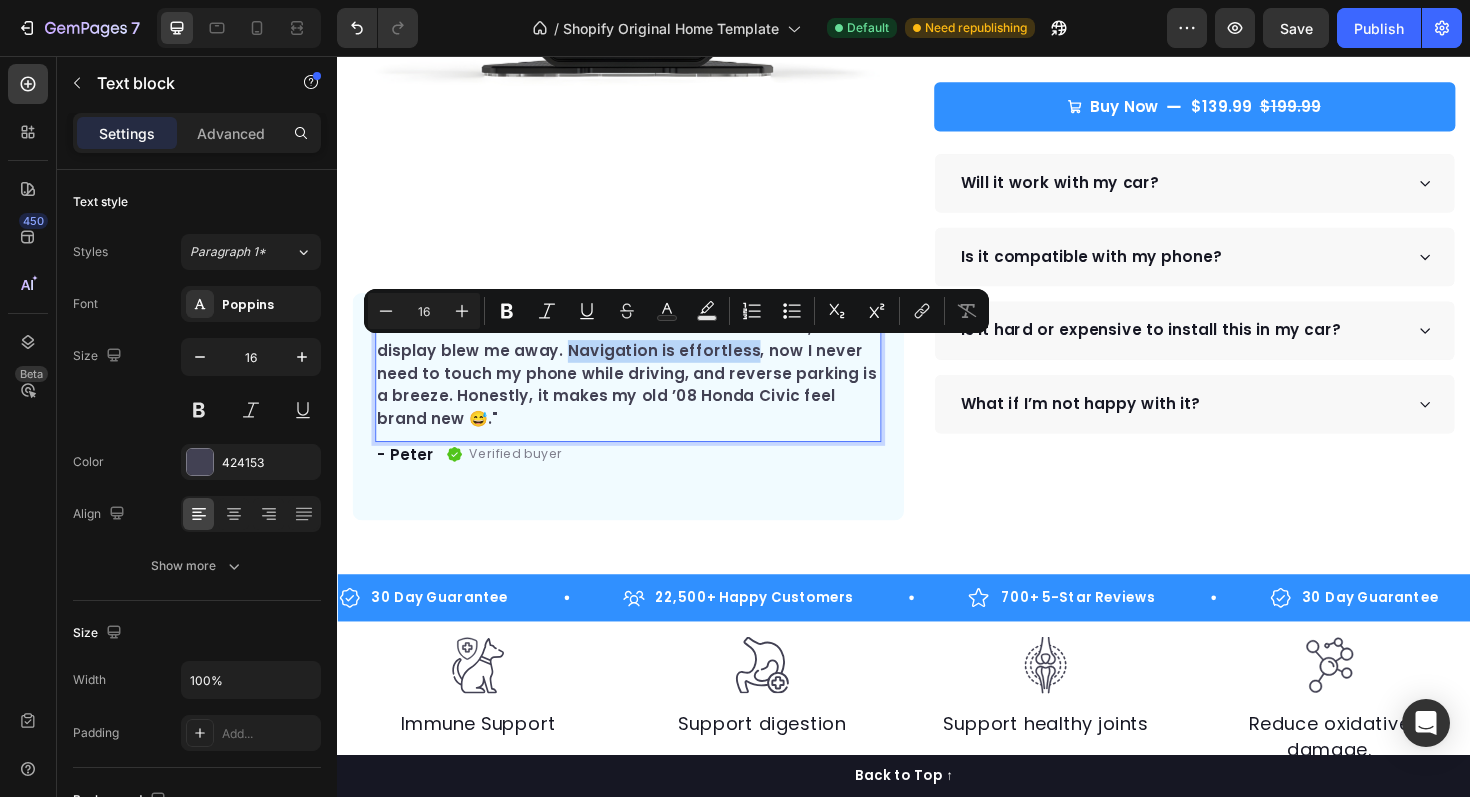 click on "“I was a bit hesitant to order from a website like this, but the display blew me away. Navigation is effortless, now I never need to touch my phone while driving, and reverse parking is a breeze. Honestly, it makes my old ’08 Honda Civic feel brand new 😅."" at bounding box center [645, 393] 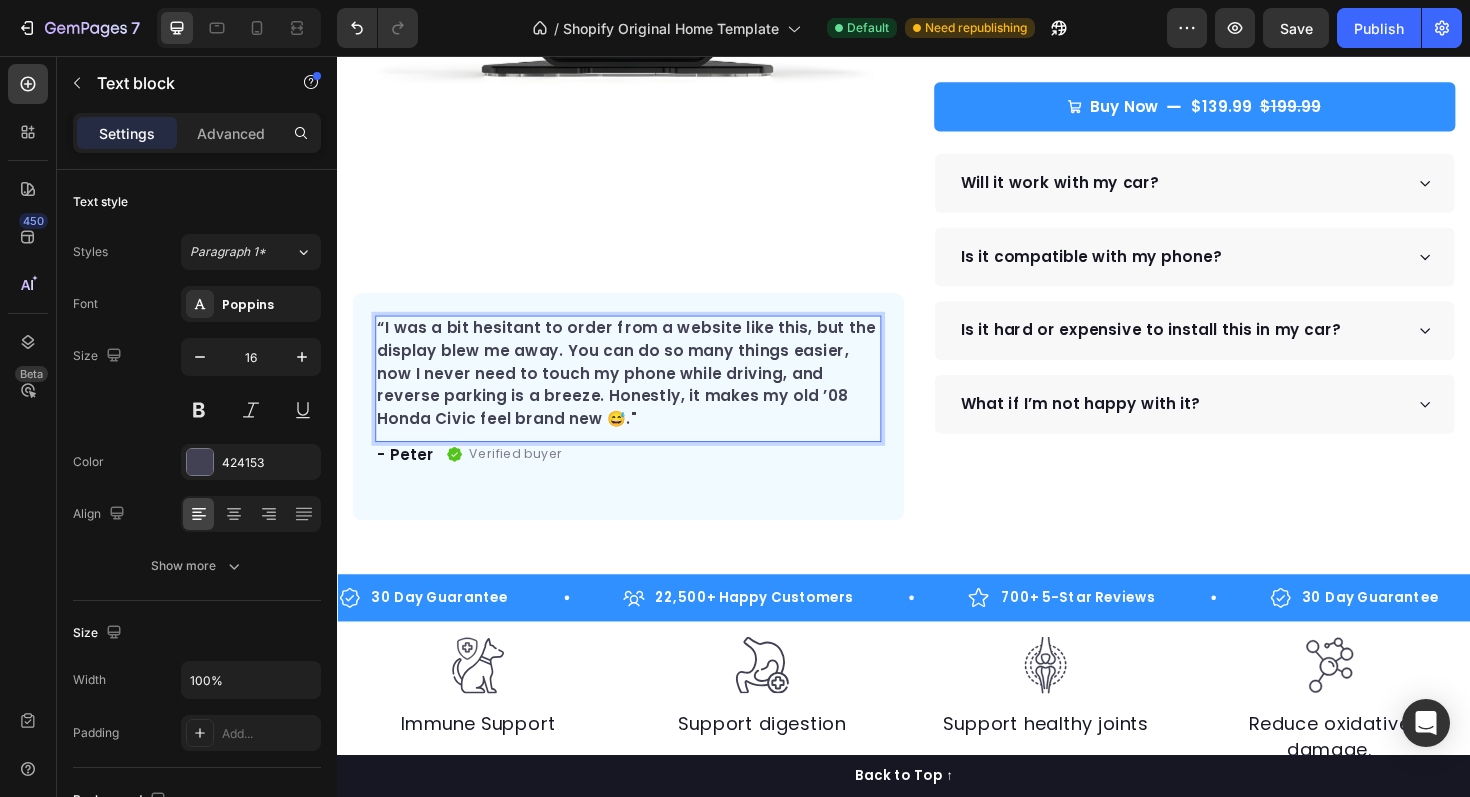 click on "“I was a bit hesitant to order from a website like this, but the display blew me away. You can do so many things easier, now I never need to touch my phone while driving, and reverse parking is a breeze. Honestly, it makes my old ’08 Honda Civic feel brand new 😅."" at bounding box center (645, 393) 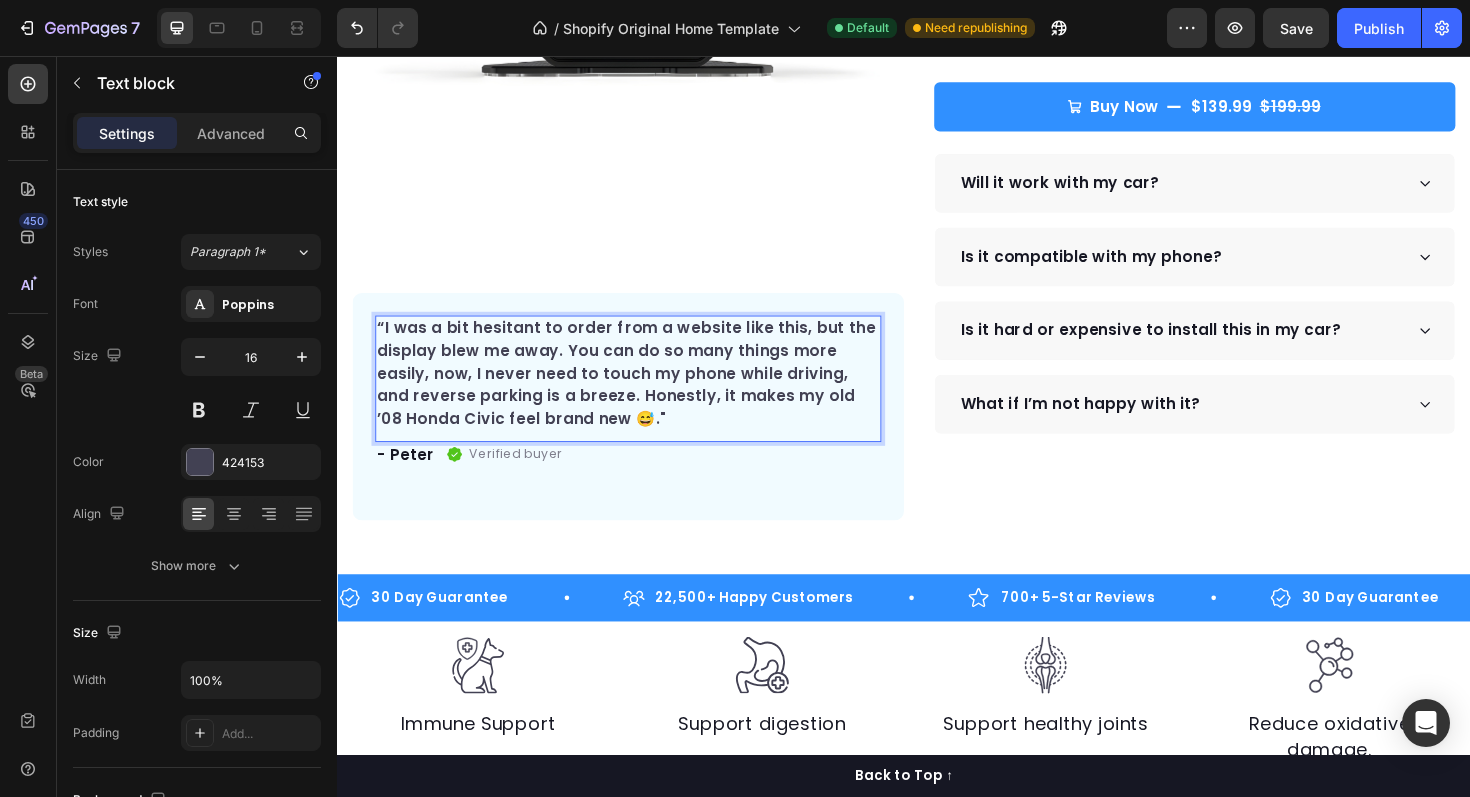 click on "“I was a bit hesitant to order from a website like this, but the display blew me away. You can do so many things more easily, now, I never need to touch my phone while driving, and reverse parking is a breeze. Honestly, it makes my old ’08 Honda Civic feel brand new 😅."" at bounding box center (645, 393) 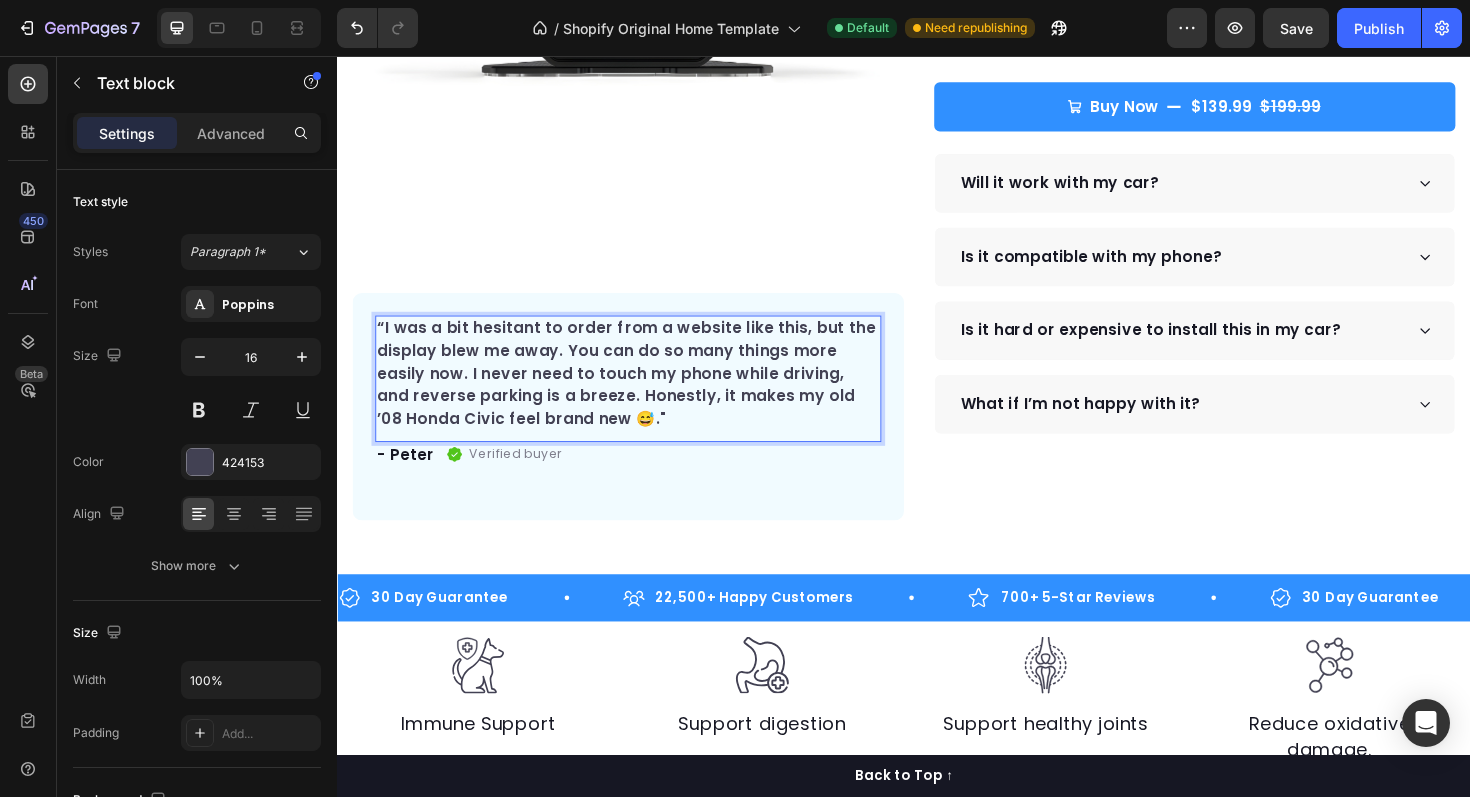 click on "“I was a bit hesitant to order from a website like this, but the display blew me away. You can do so many things more easily now. I never need to touch my phone while driving, and reverse parking is a breeze. Honestly, it makes my old ’08 Honda Civic feel brand new 😅."" at bounding box center (645, 393) 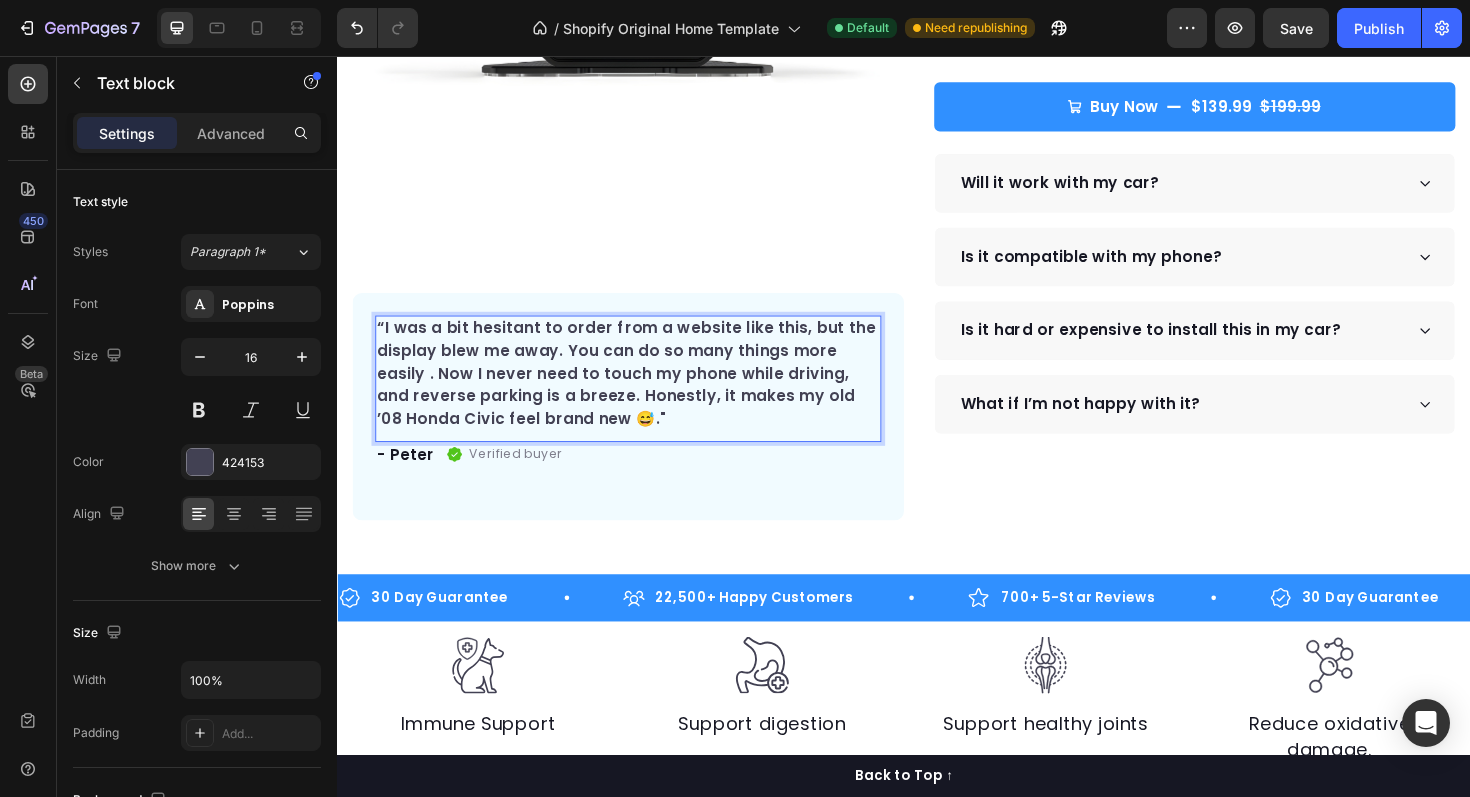 click on "“I was a bit hesitant to order from a website like this, but the display blew me away. You can do so many things more easily . Now I never need to touch my phone while driving, and reverse parking is a breeze. Honestly, it makes my old ’08 Honda Civic feel brand new 😅."" at bounding box center (645, 393) 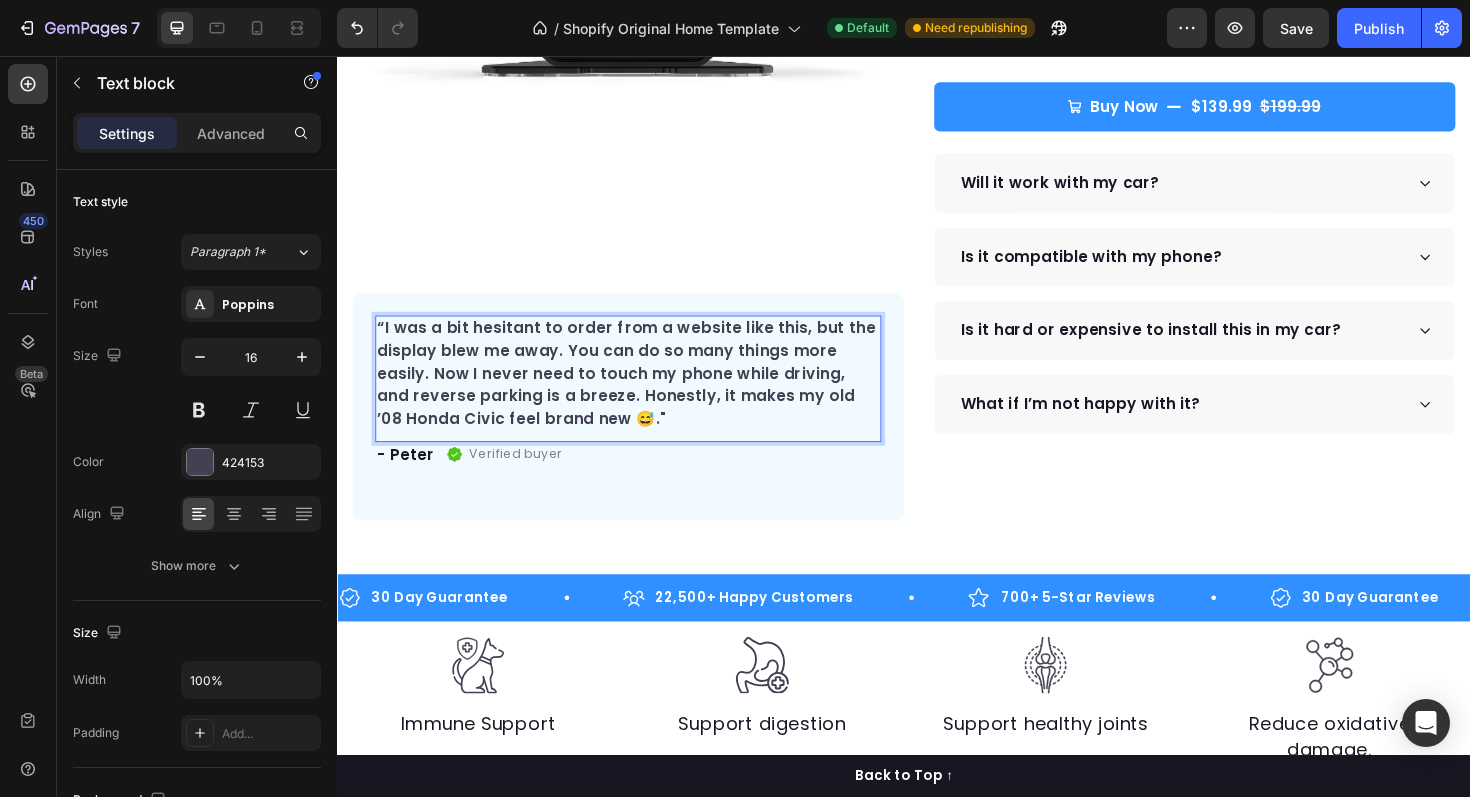 click on "“I was a bit hesitant to order from a website like this, but the display blew me away. You can do so many things more easily. Now I never need to touch my phone while driving, and reverse parking is a breeze. Honestly, it makes my old ’08 Honda Civic feel brand new 😅."" at bounding box center [645, 393] 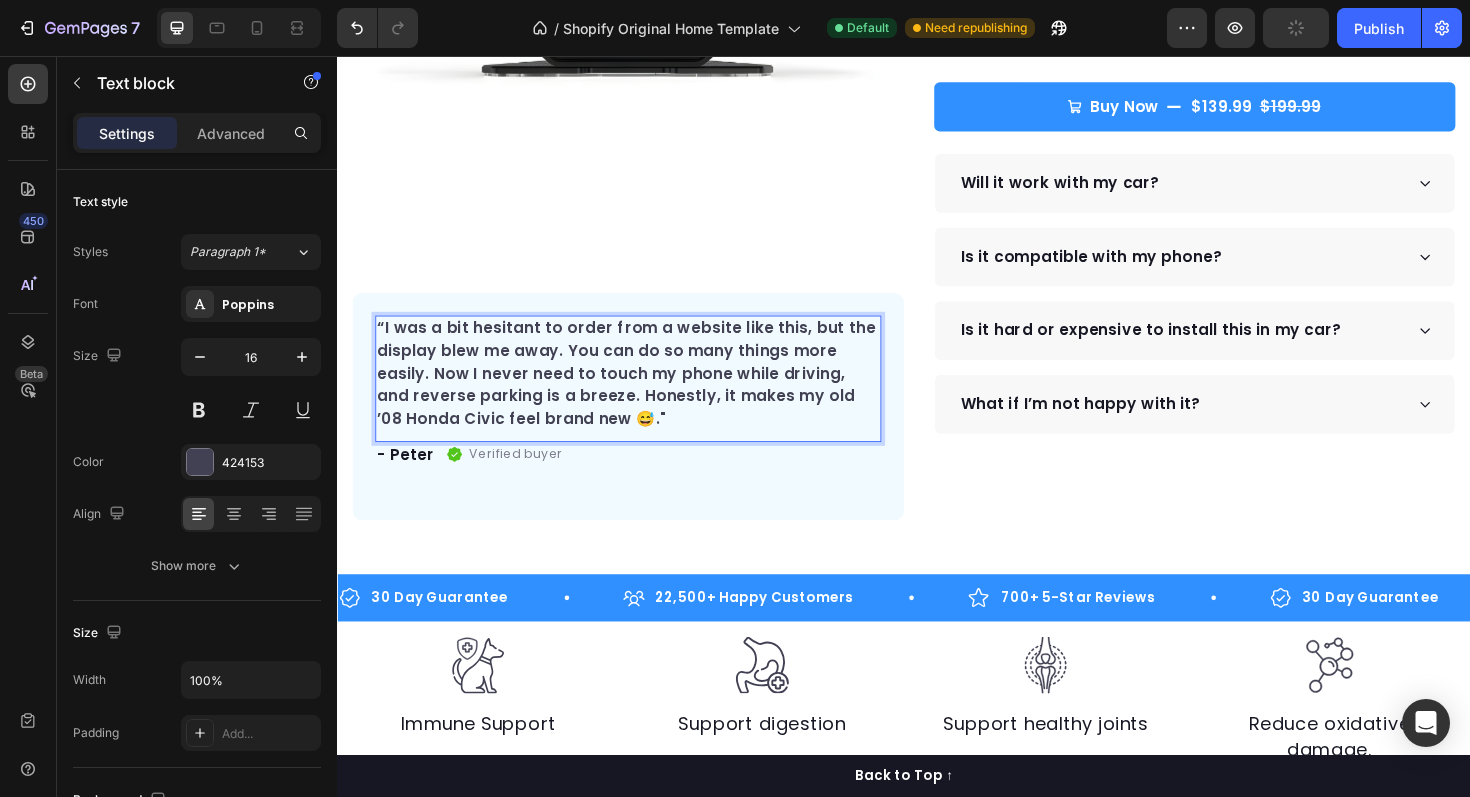 click on "“I was a bit hesitant to order from a website like this, but the display blew me away. You can do so many things more easily. Now I never need to touch my phone while driving, and reverse parking is a breeze. Honestly, it makes my old ’08 Honda Civic feel brand new 😅."" at bounding box center [645, 393] 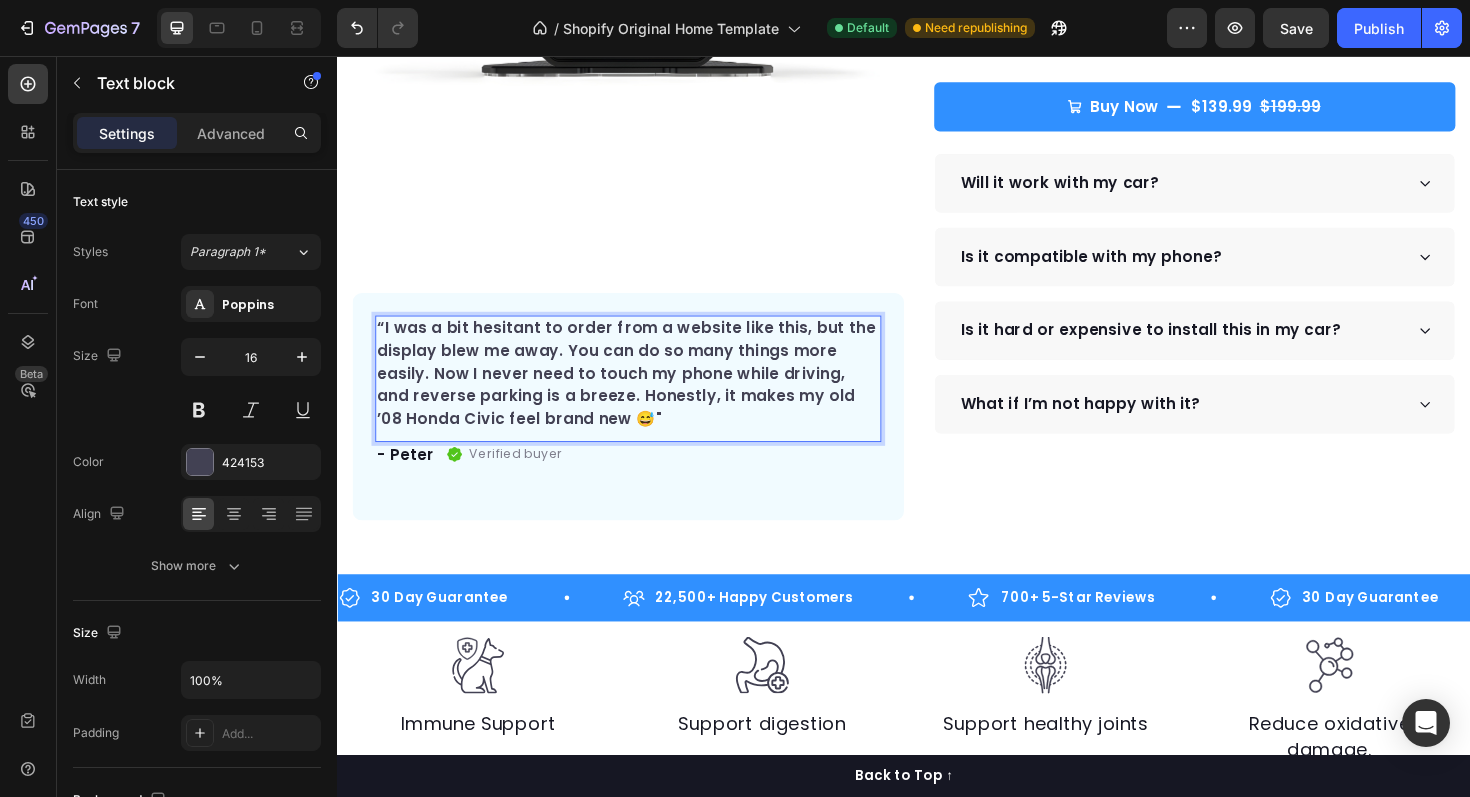 click on "“I was a bit hesitant to order from a website like this, but the display blew me away. You can do so many things more easily. Now I never need to touch my phone while driving, and reverse parking is a breeze. Honestly, it makes my old ’08 Honda Civic feel brand new 😅"" at bounding box center (645, 393) 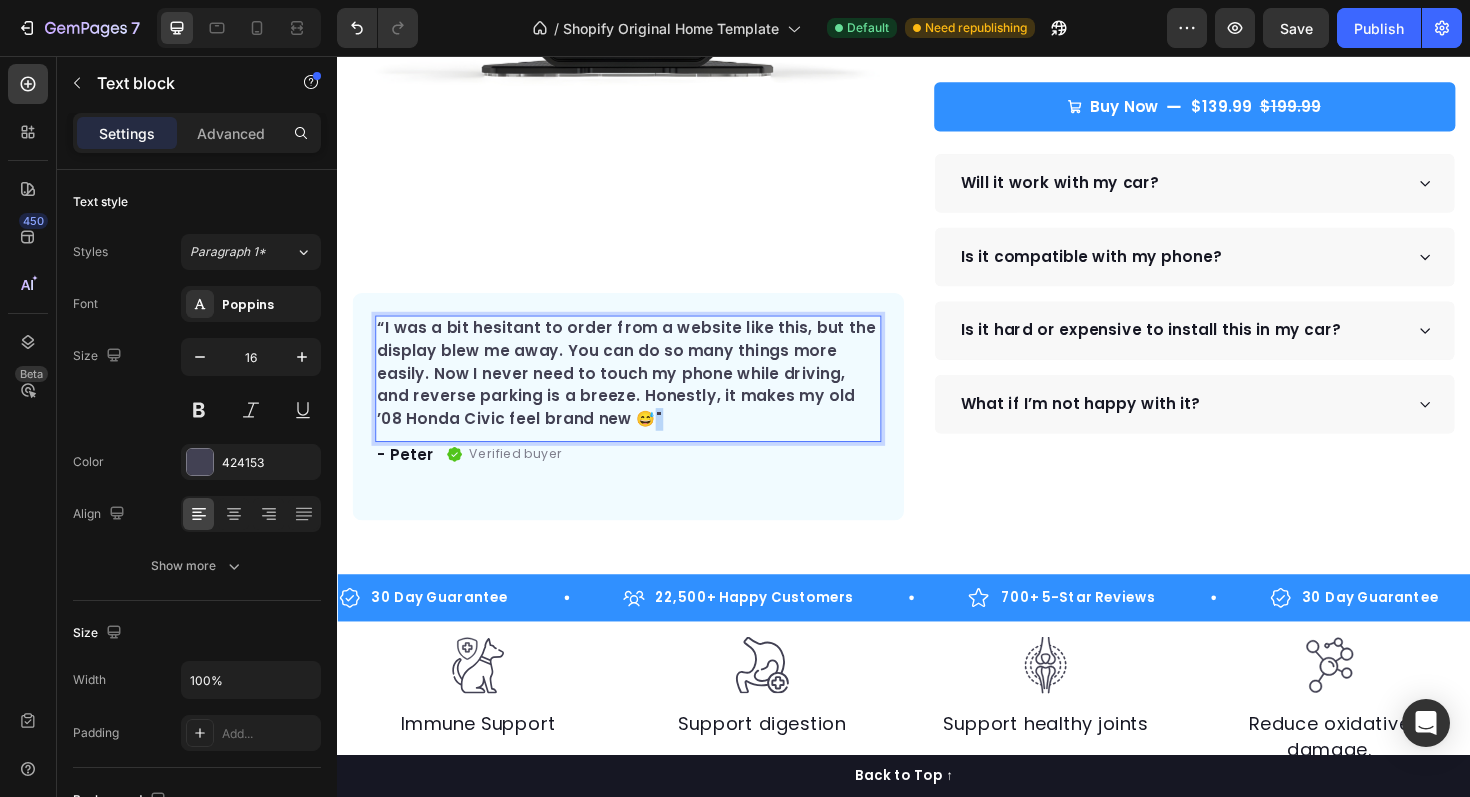 click on "“I was a bit hesitant to order from a website like this, but the display blew me away. You can do so many things more easily. Now I never need to touch my phone while driving, and reverse parking is a breeze. Honestly, it makes my old ’08 Honda Civic feel brand new 😅"" at bounding box center [645, 393] 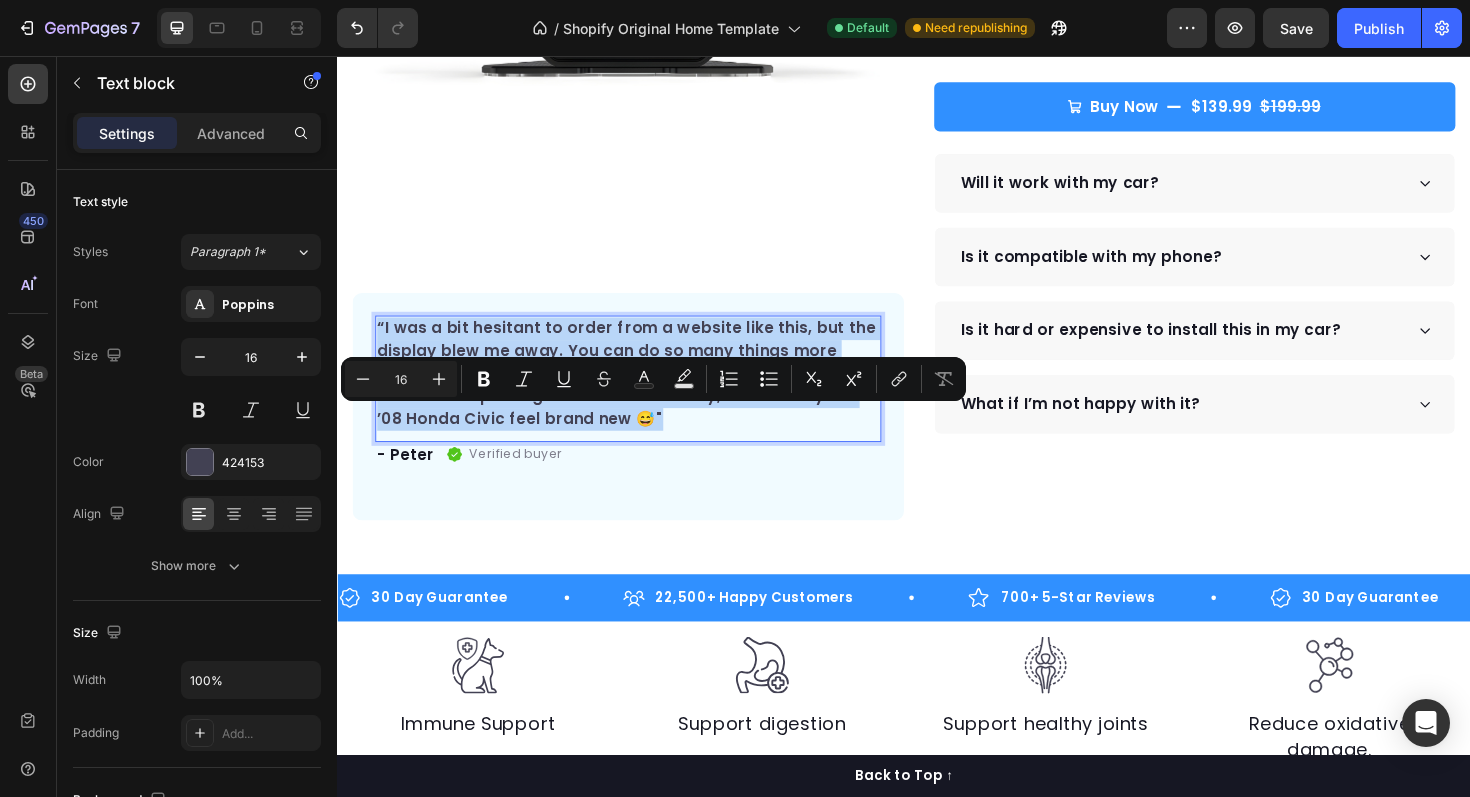 click on "“I was a bit hesitant to order from a website like this, but the display blew me away. You can do so many things more easily. Now I never need to touch my phone while driving, and reverse parking is a breeze. Honestly, it makes my old ’08 Honda Civic feel brand new 😅"" at bounding box center (645, 393) 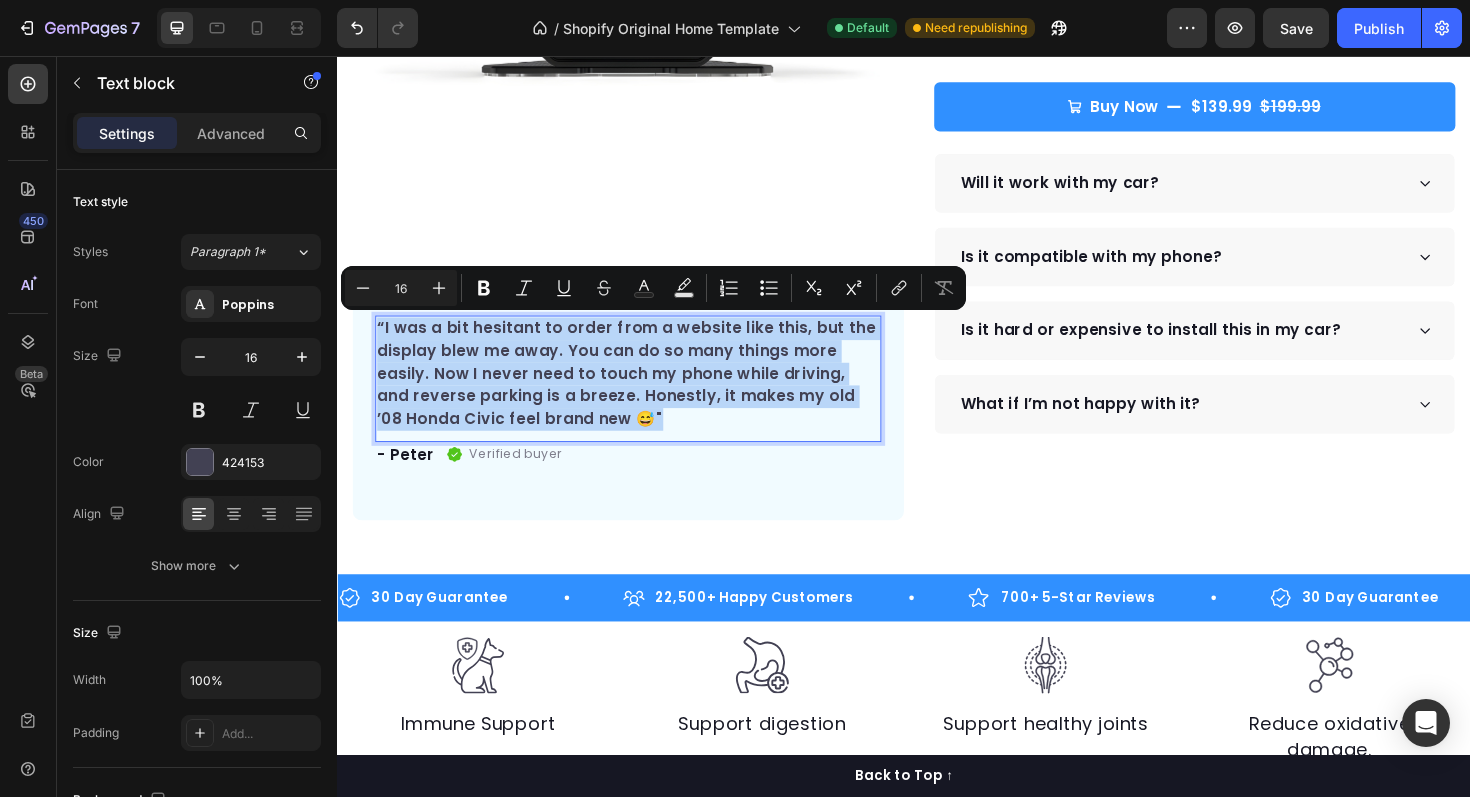 click on "“I was a bit hesitant to order from a website like this, but the display blew me away. You can do so many things more easily. Now I never need to touch my phone while driving, and reverse parking is a breeze. Honestly, it makes my old ’08 Honda Civic feel brand new 😅"" at bounding box center (645, 393) 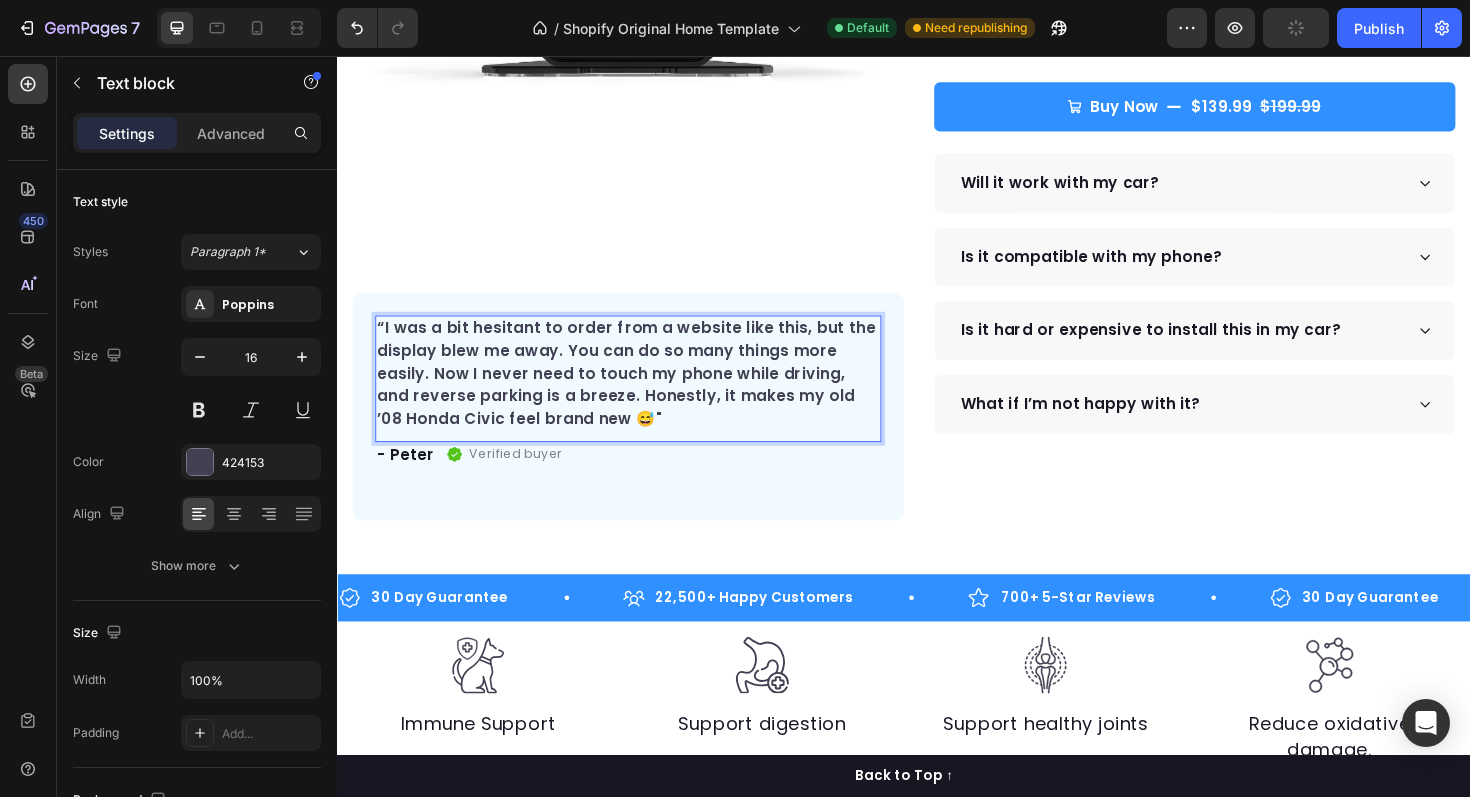 click on "“I was a bit hesitant to order from a website like this, but the display blew me away. You can do so many things more easily. Now I never need to touch my phone while driving, and reverse parking is a breeze. Honestly, it makes my old ’08 Honda Civic feel brand new 😅"" at bounding box center (645, 393) 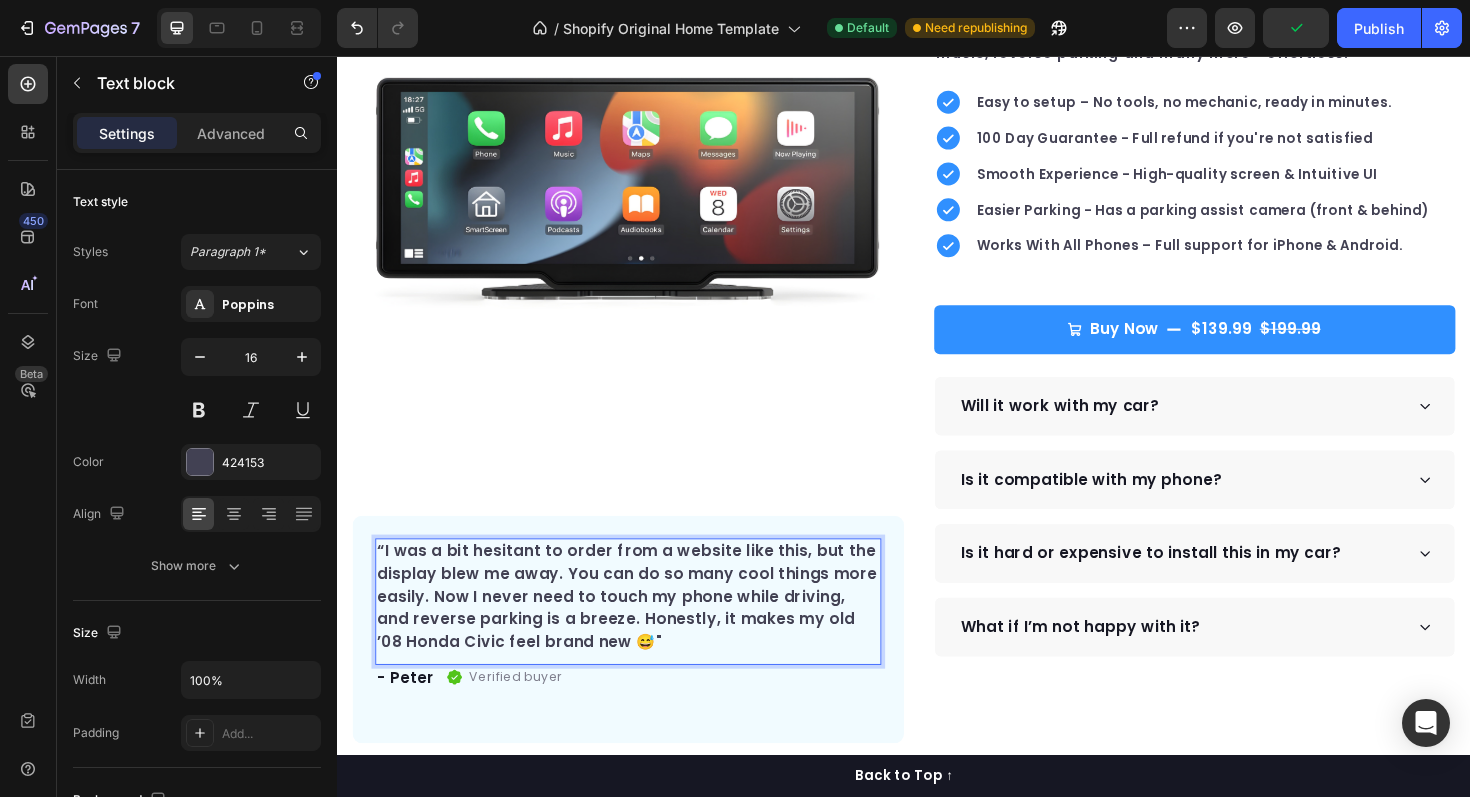 scroll, scrollTop: 179, scrollLeft: 0, axis: vertical 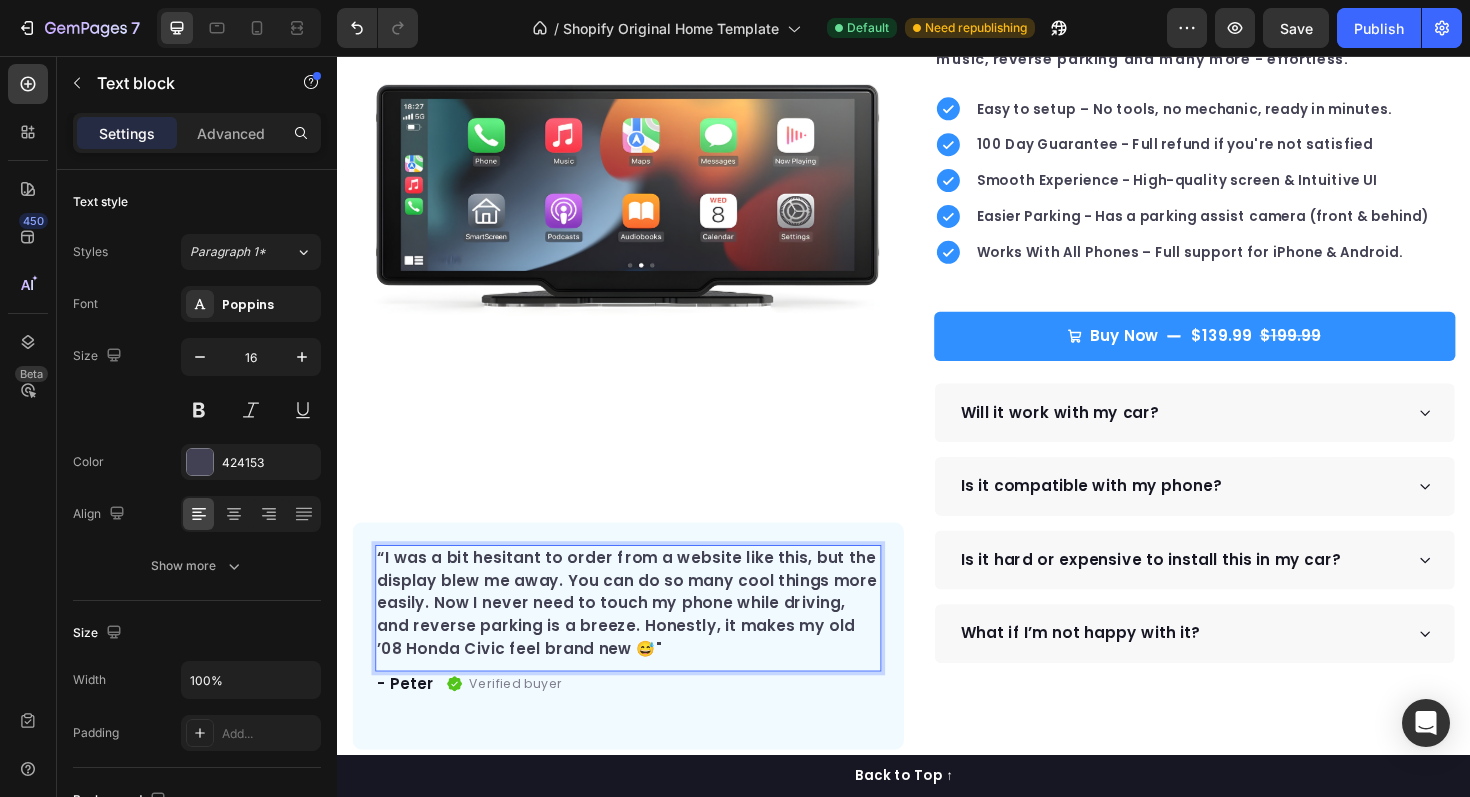 click on "“I was a bit hesitant to order from a website like this, but the display blew me away. You can do so many cool things more easily. Now I never need to touch my phone while driving, and reverse parking is a breeze. Honestly, it makes my old ’08 Honda Civic feel brand new 😅"" at bounding box center (645, 636) 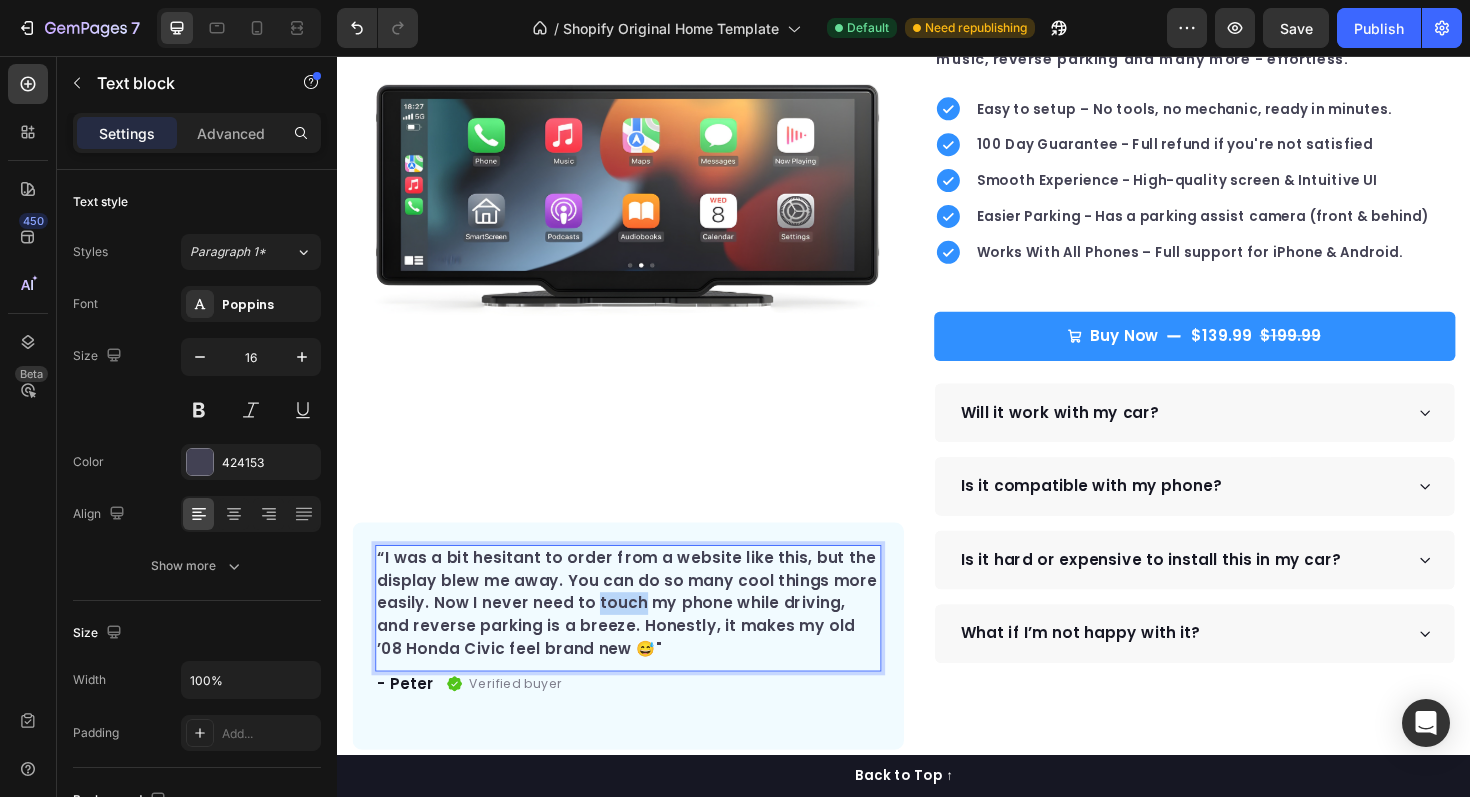 click on "“I was a bit hesitant to order from a website like this, but the display blew me away. You can do so many cool things more easily. Now I never need to touch my phone while driving, and reverse parking is a breeze. Honestly, it makes my old ’08 Honda Civic feel brand new 😅"" at bounding box center (645, 636) 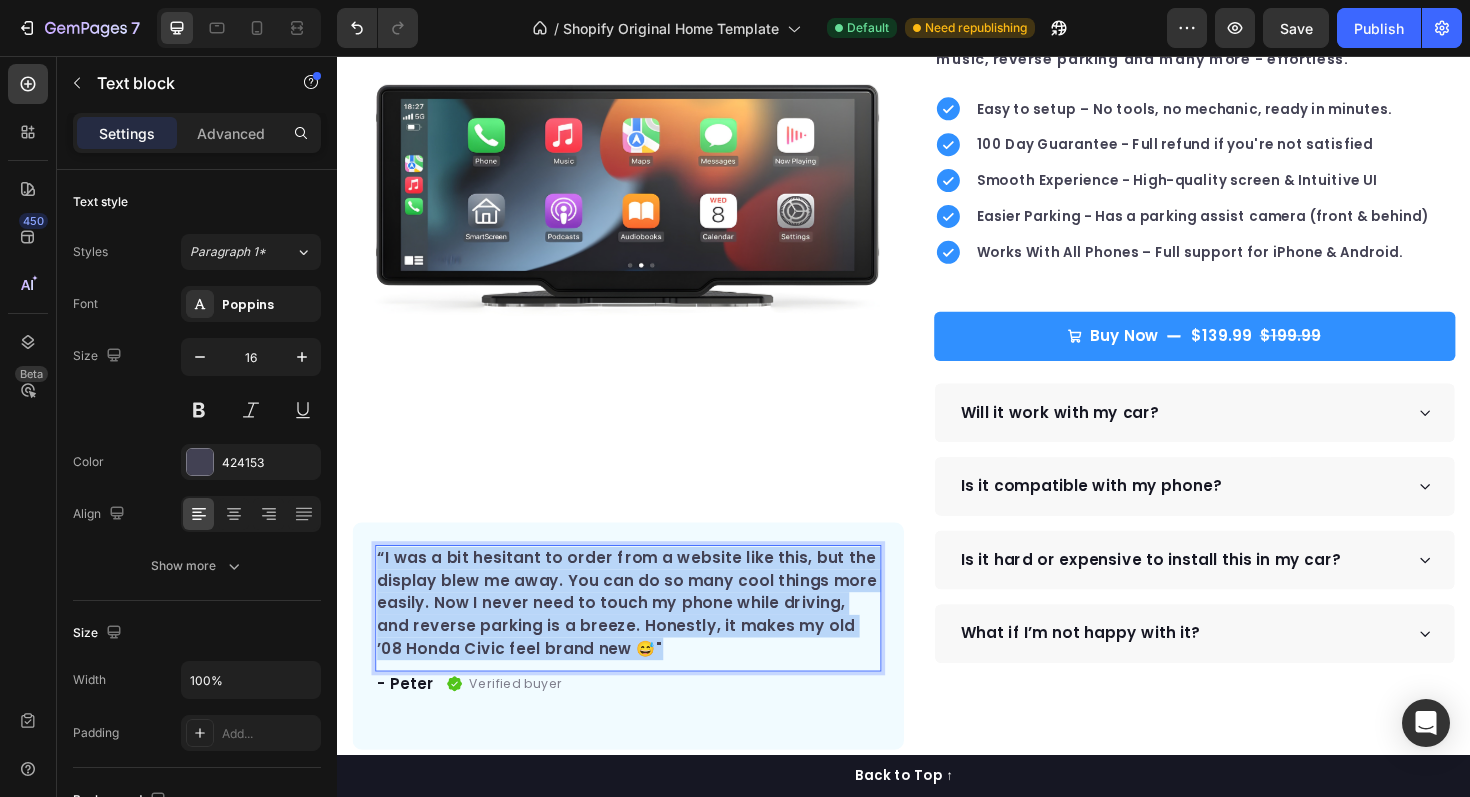 click on "“I was a bit hesitant to order from a website like this, but the display blew me away. You can do so many cool things more easily. Now I never need to touch my phone while driving, and reverse parking is a breeze. Honestly, it makes my old ’08 Honda Civic feel brand new 😅"" at bounding box center (645, 636) 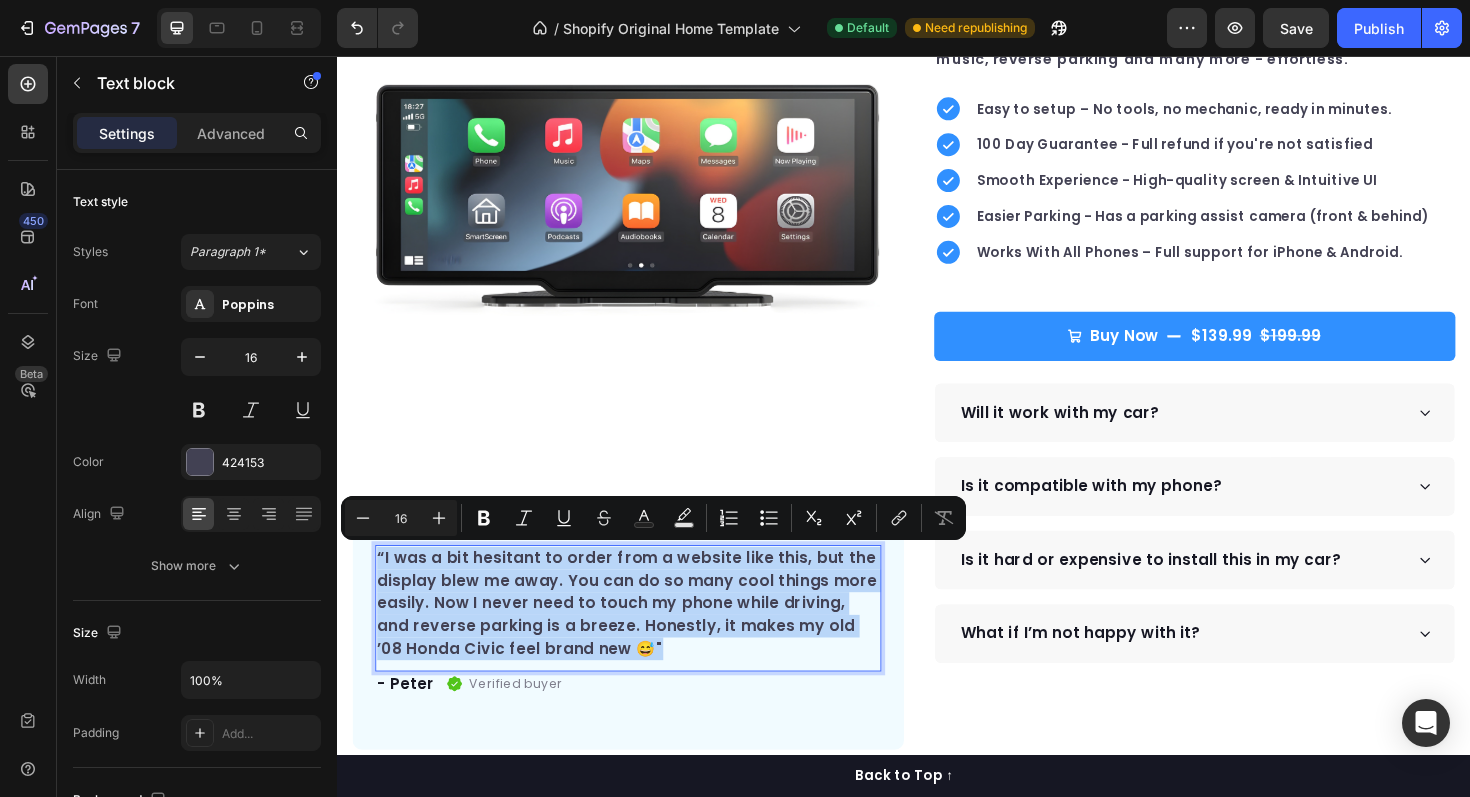 copy on "“I was a bit hesitant to order from a website like this, but the display blew me away. You can do so many cool things more easily. Now I never need to touch my phone while driving, and reverse parking is a breeze. Honestly, it makes my old ’08 Honda Civic feel brand new 😅"" 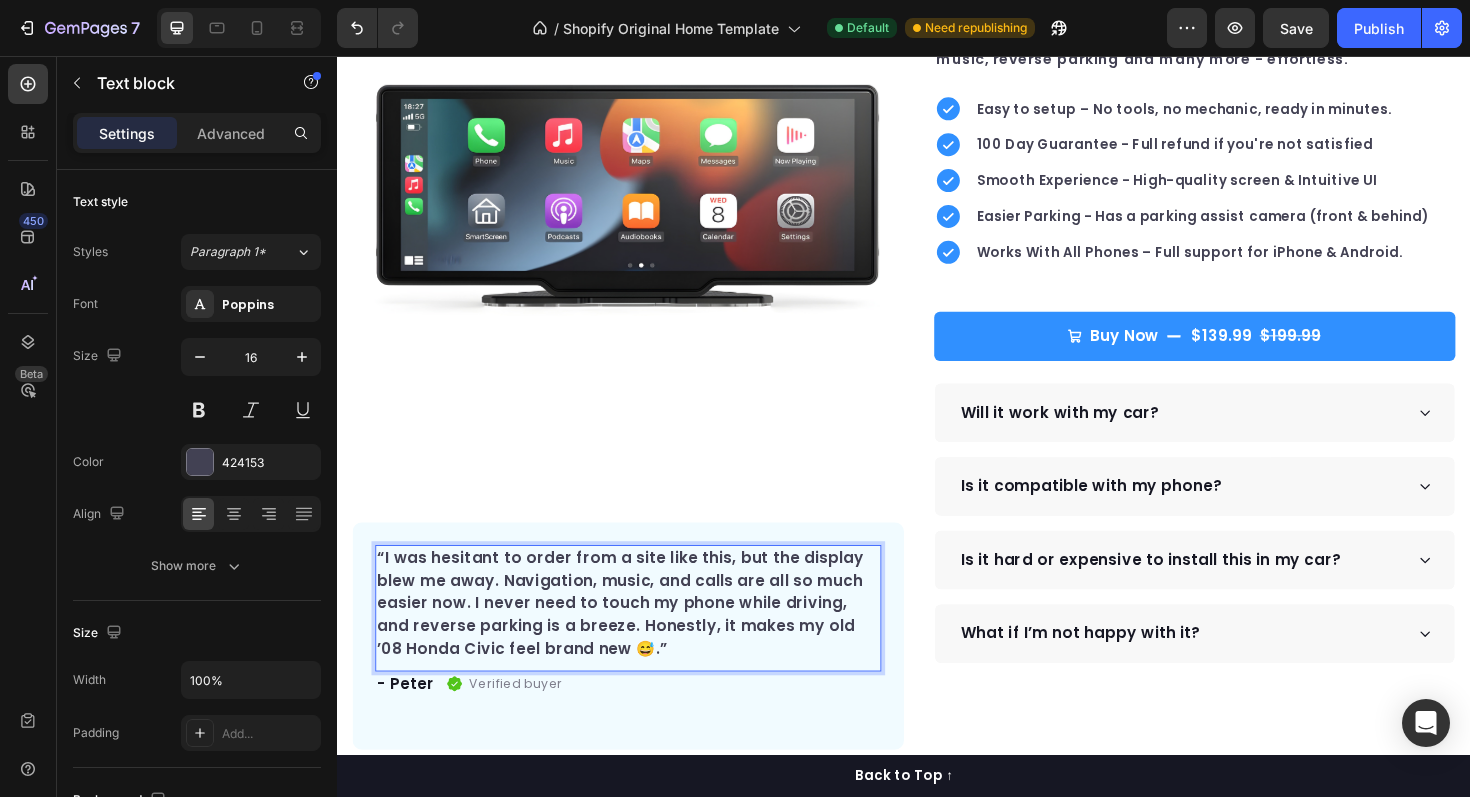 click on "“I was hesitant to order from a site like this, but the display blew me away. Navigation, music, and calls are all so much easier now. I never need to touch my phone while driving, and reverse parking is a breeze. Honestly, it makes my old ’08 Honda Civic feel brand new 😅.”" at bounding box center (645, 636) 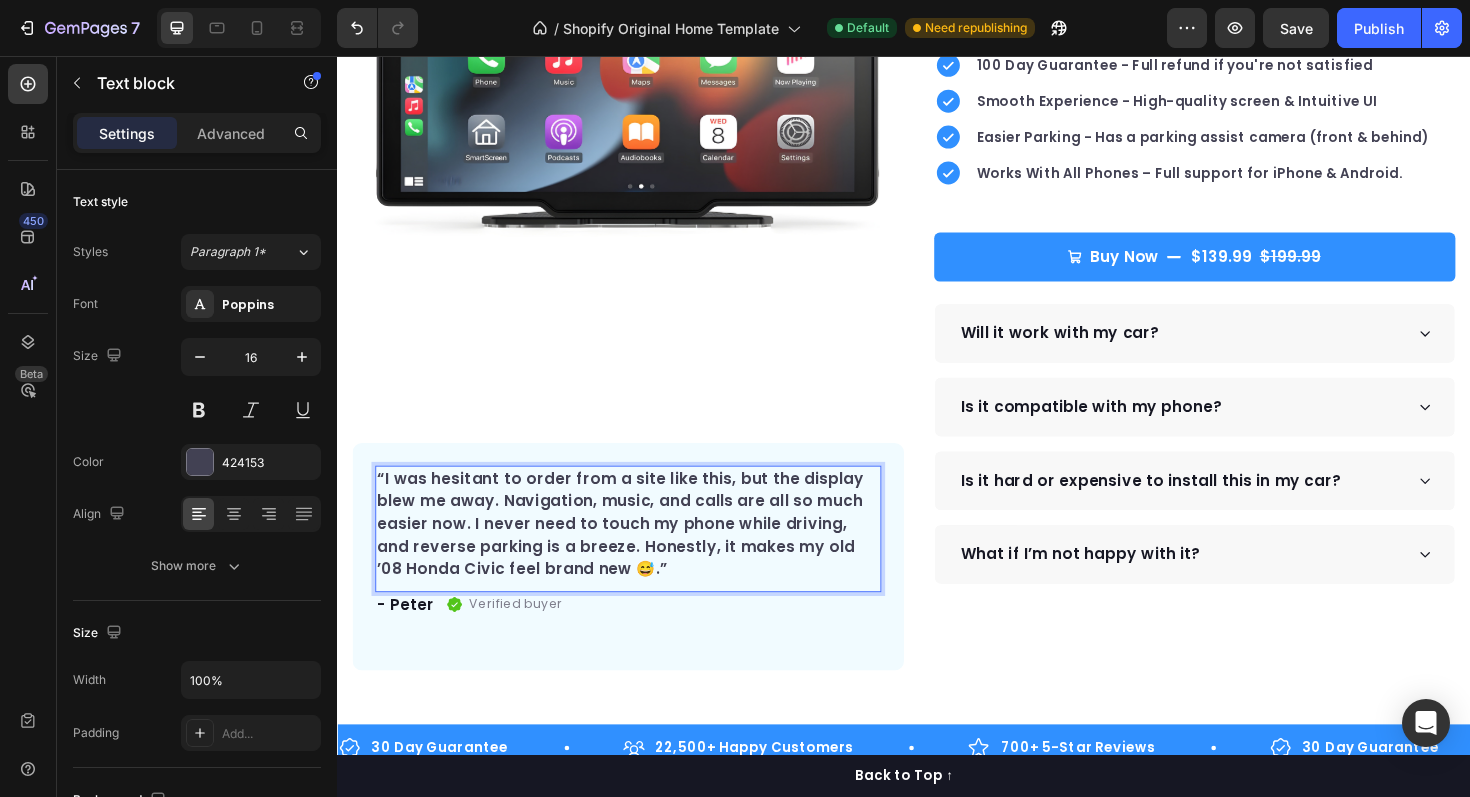 scroll, scrollTop: 264, scrollLeft: 0, axis: vertical 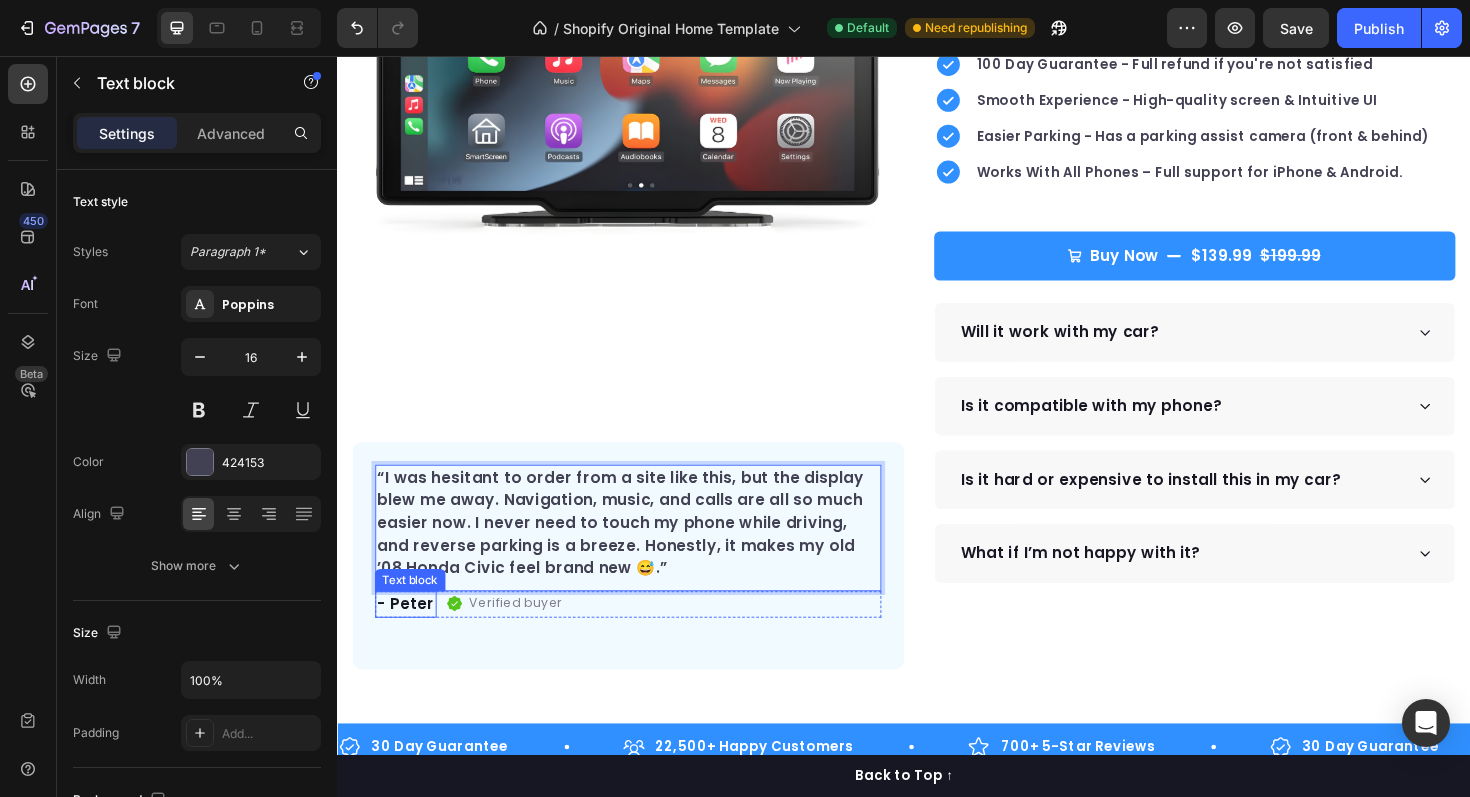 click on "- Peter" at bounding box center [409, 637] 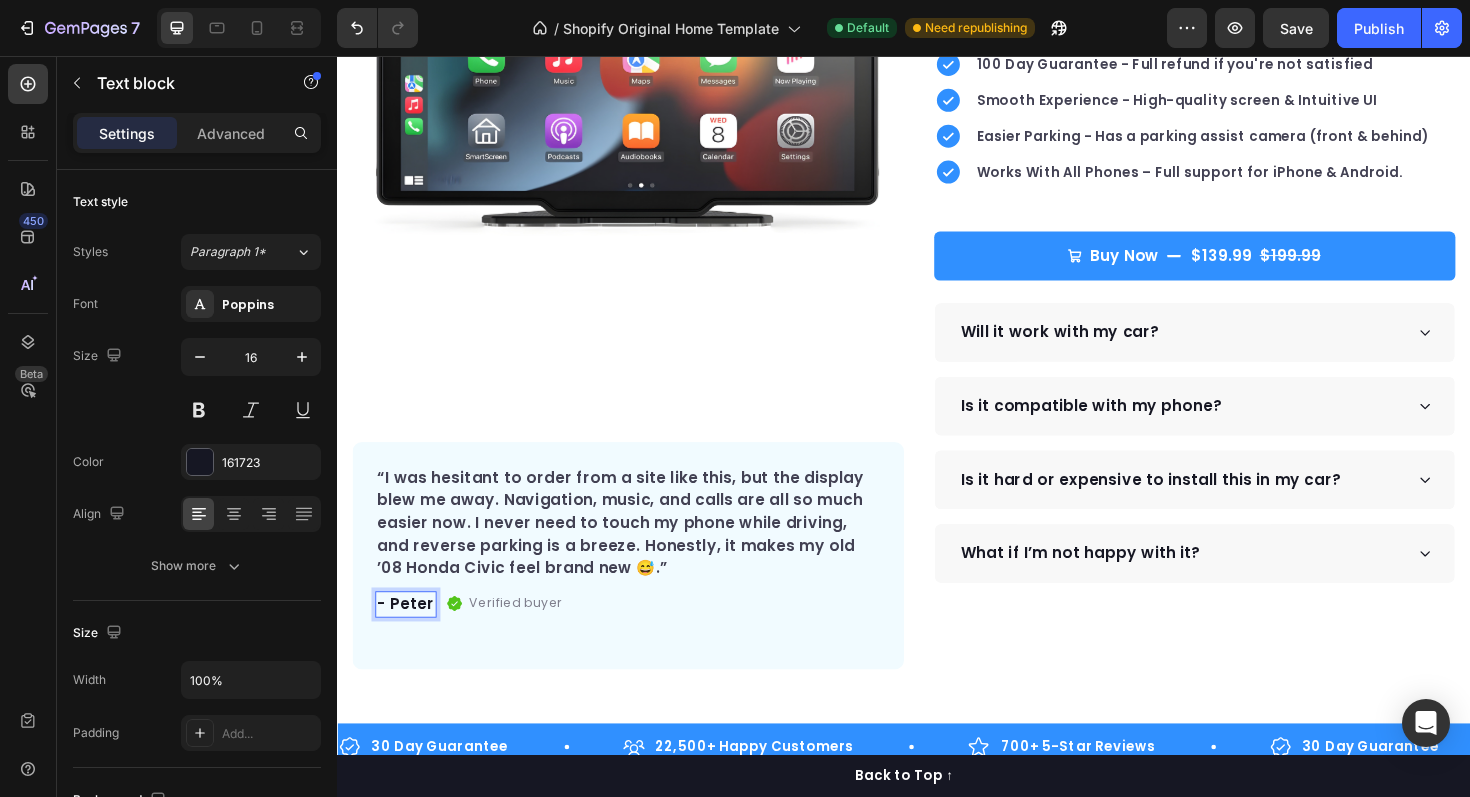 click on "- Peter" at bounding box center [409, 637] 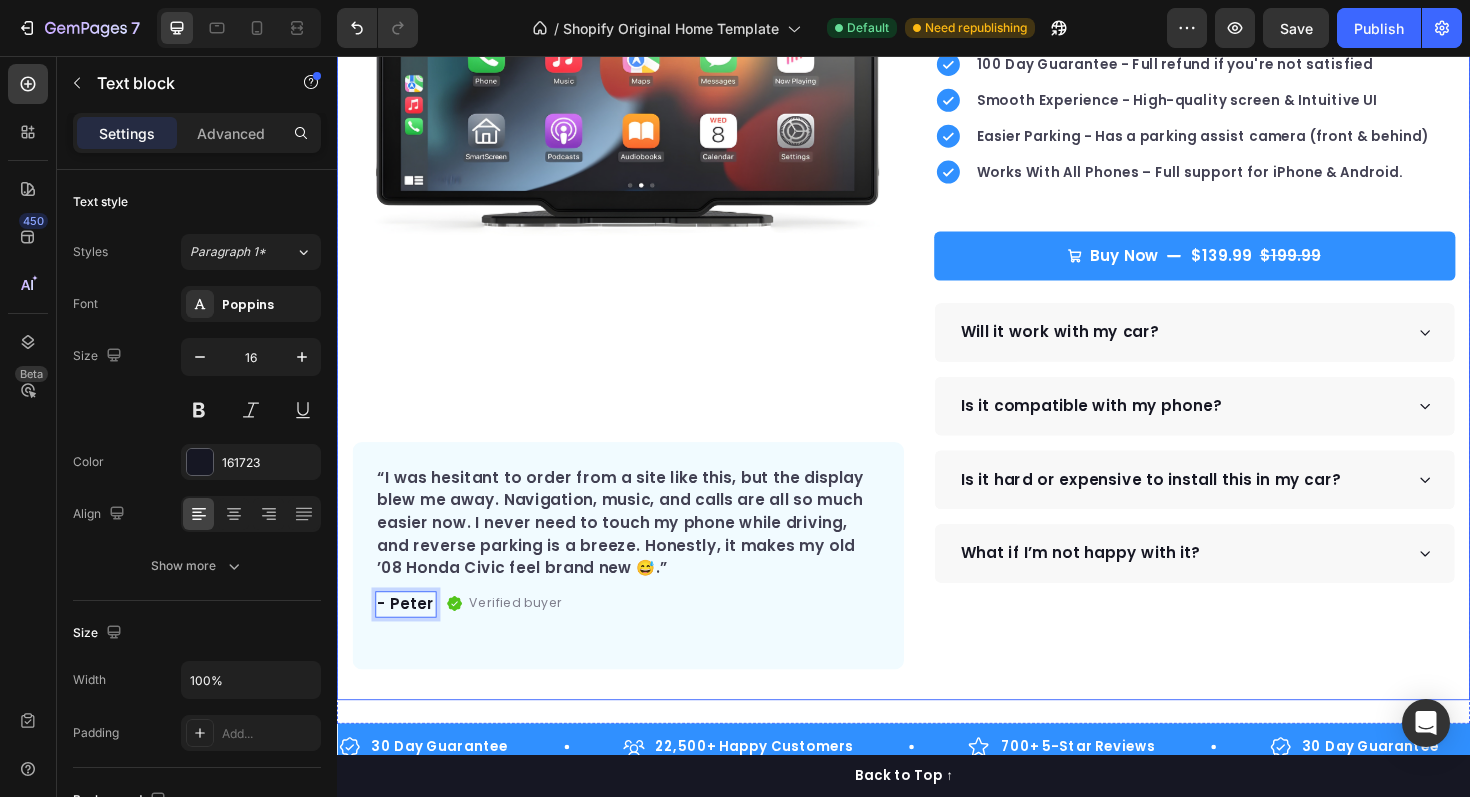 click on "Icon
Icon
Icon
Icon
Icon Icon List Hoz Rated 4.9 | 1,250+ Bought This Month Text block Row DriveDisplay™ Product Title This easy-to-setup touchscreen makes checking maps, playing music, reverse parking and many more - effortless. Text block
Easy to setup – No tools, no mechanic, ready in minutes.
100 Day Guarantee - Full refund if you're not satisfied
Smooth Experience - High-quality screen & Intuitive UI
Easier Parking - Has a parking assist camera (front & behind)
Works With All Phones – Full support for iPhone & Android. Item list
Buy Now
$139.99 $199.99 Product Cart Button Perfect for sensitive tummies Supercharge immunity System Bursting with protein, vitamins, and minerals Supports strong muscles, increases bone strength Item list
Will it work with my car?
Accordion" at bounding box center (1229, 277) 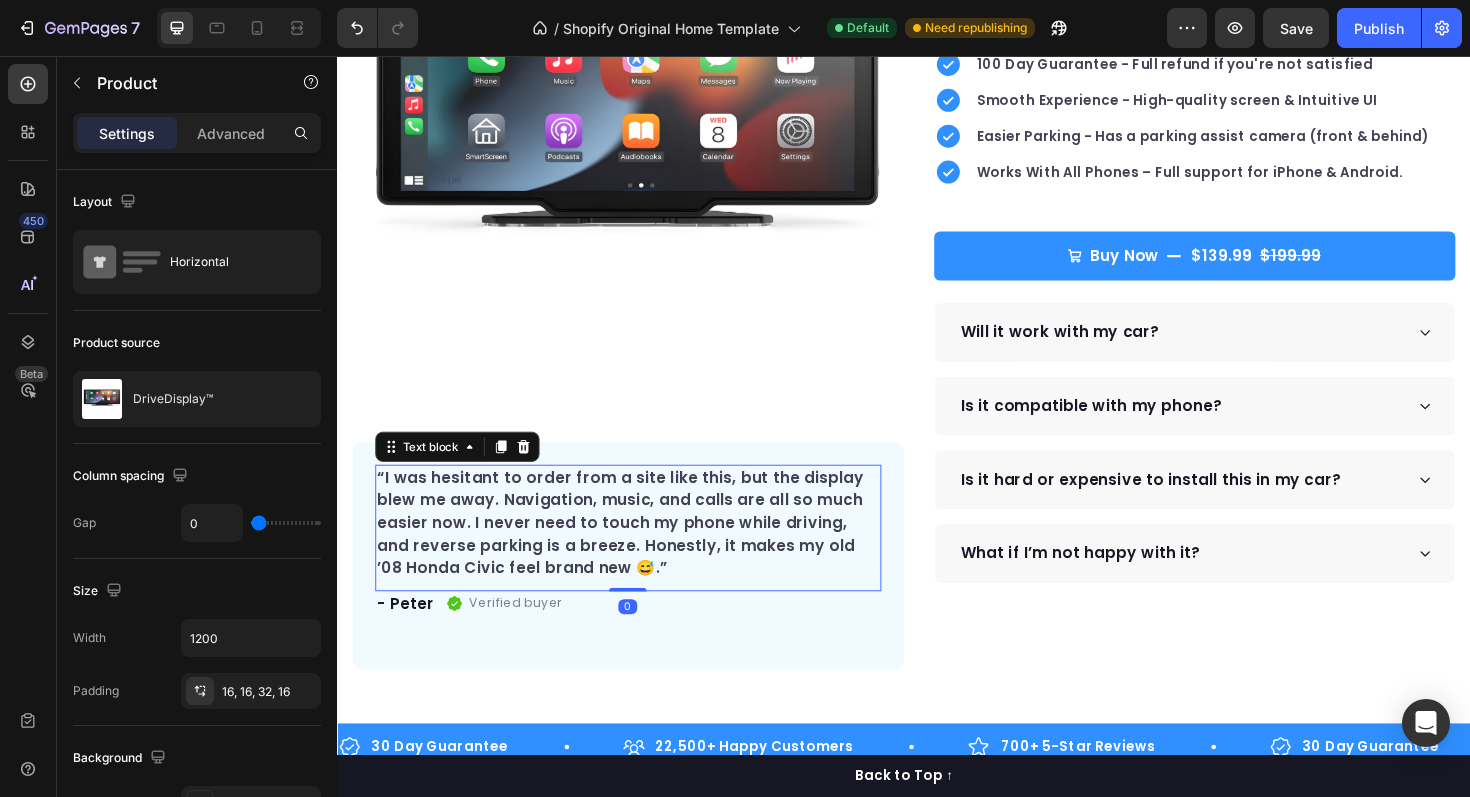 click on "“I was hesitant to order from a site like this, but the display blew me away. Navigation, music, and calls are all so much easier now. I never need to touch my phone while driving, and reverse parking is a breeze. Honestly, it makes my old ’08 Honda Civic feel brand new 😅.”" at bounding box center [645, 551] 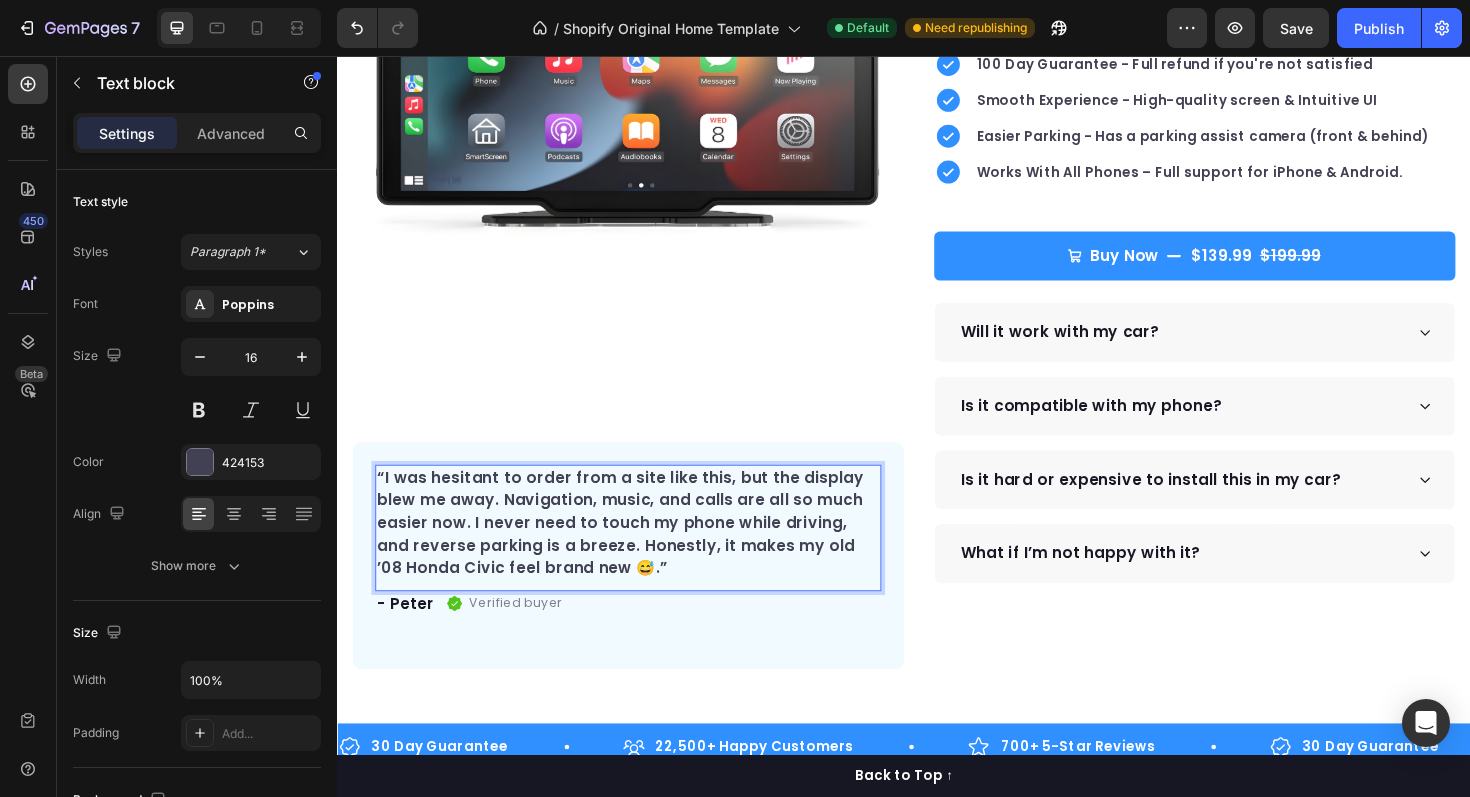 click on "“I was hesitant to order from a site like this, but the display blew me away. Navigation, music, and calls are all so much easier now. I never need to touch my phone while driving, and reverse parking is a breeze. Honestly, it makes my old ’08 Honda Civic feel brand new 😅.”" at bounding box center (645, 551) 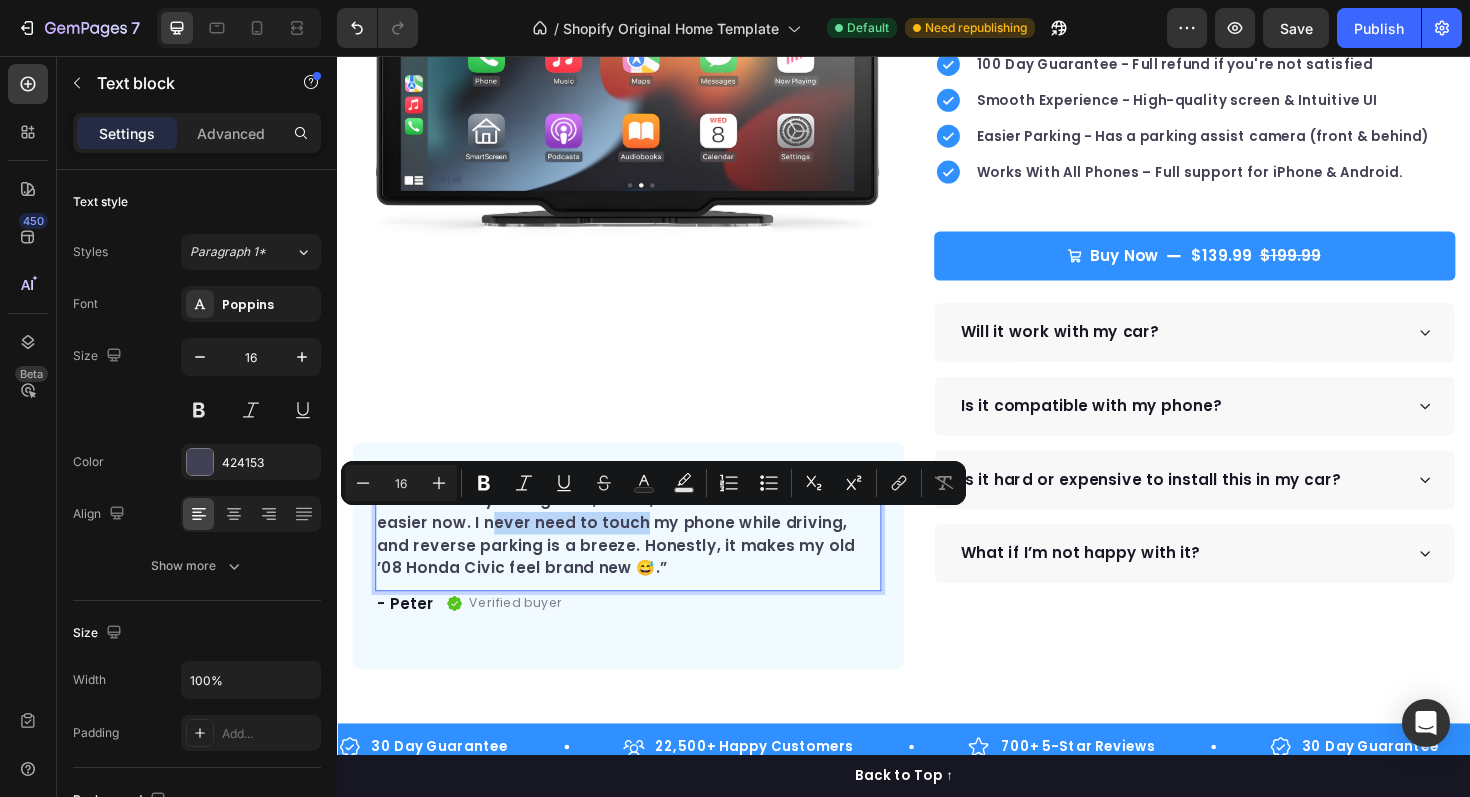 drag, startPoint x: 662, startPoint y: 551, endPoint x: 502, endPoint y: 553, distance: 160.0125 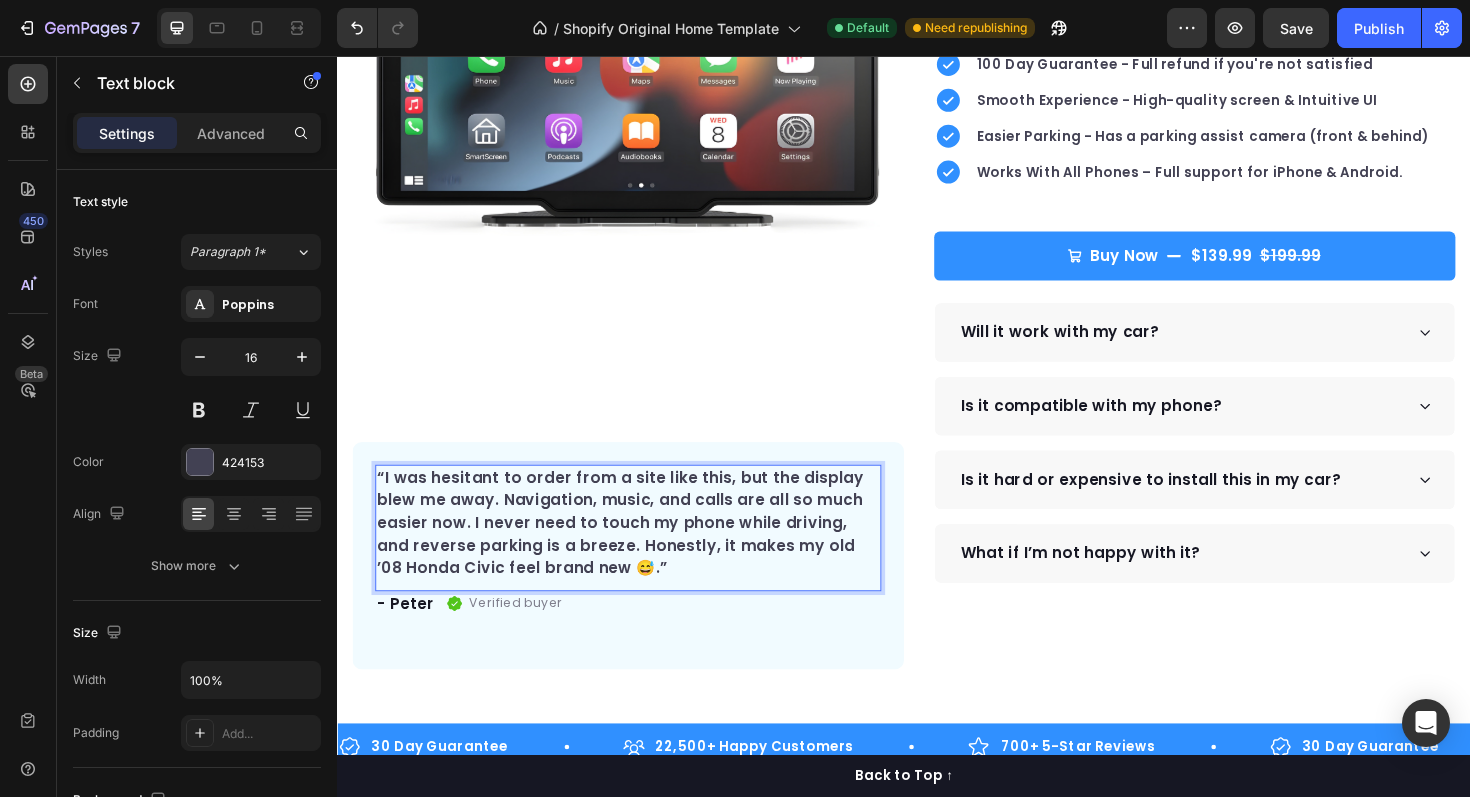click on "“I was hesitant to order from a site like this, but the display blew me away. Navigation, music, and calls are all so much easier now. I never need to touch my phone while driving, and reverse parking is a breeze. Honestly, it makes my old ’08 Honda Civic feel brand new 😅.”" at bounding box center (645, 551) 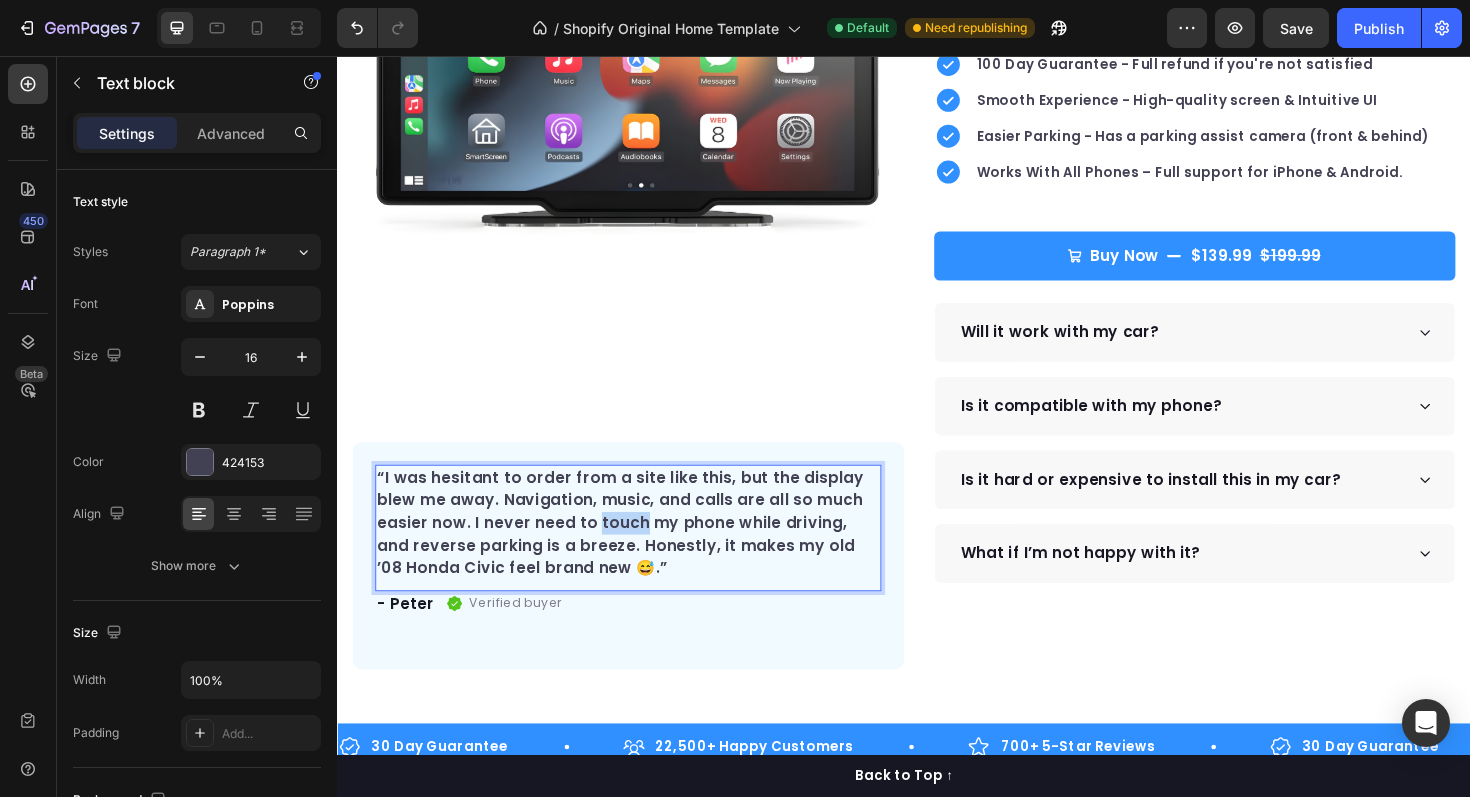 drag, startPoint x: 663, startPoint y: 549, endPoint x: 613, endPoint y: 551, distance: 50.039986 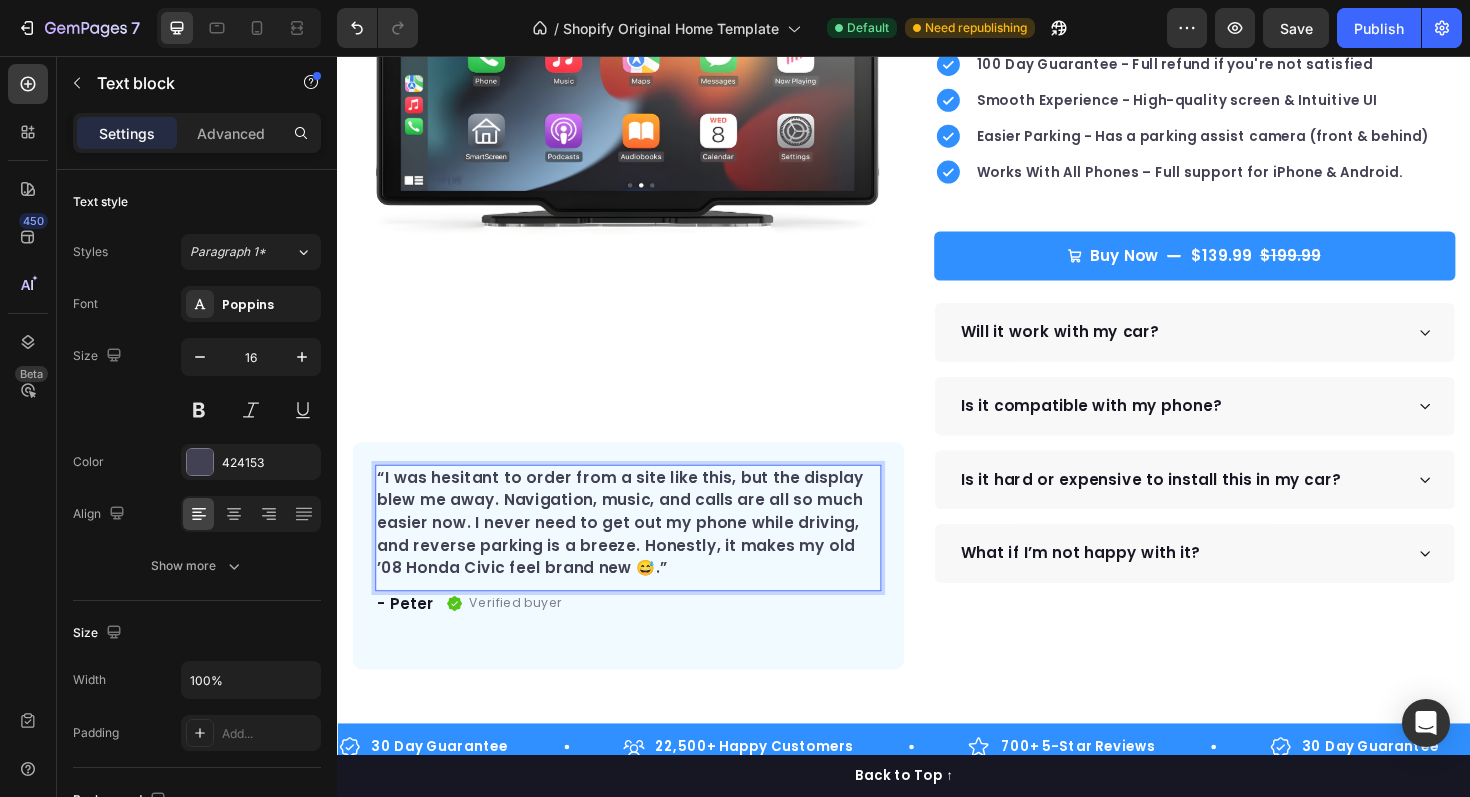 click on "“I was hesitant to order from a site like this, but the display blew me away. Navigation, music, and calls are all so much easier now. I never need to get out my phone while driving, and reverse parking is a breeze. Honestly, it makes my old ’08 Honda Civic feel brand new 😅.”" at bounding box center [645, 551] 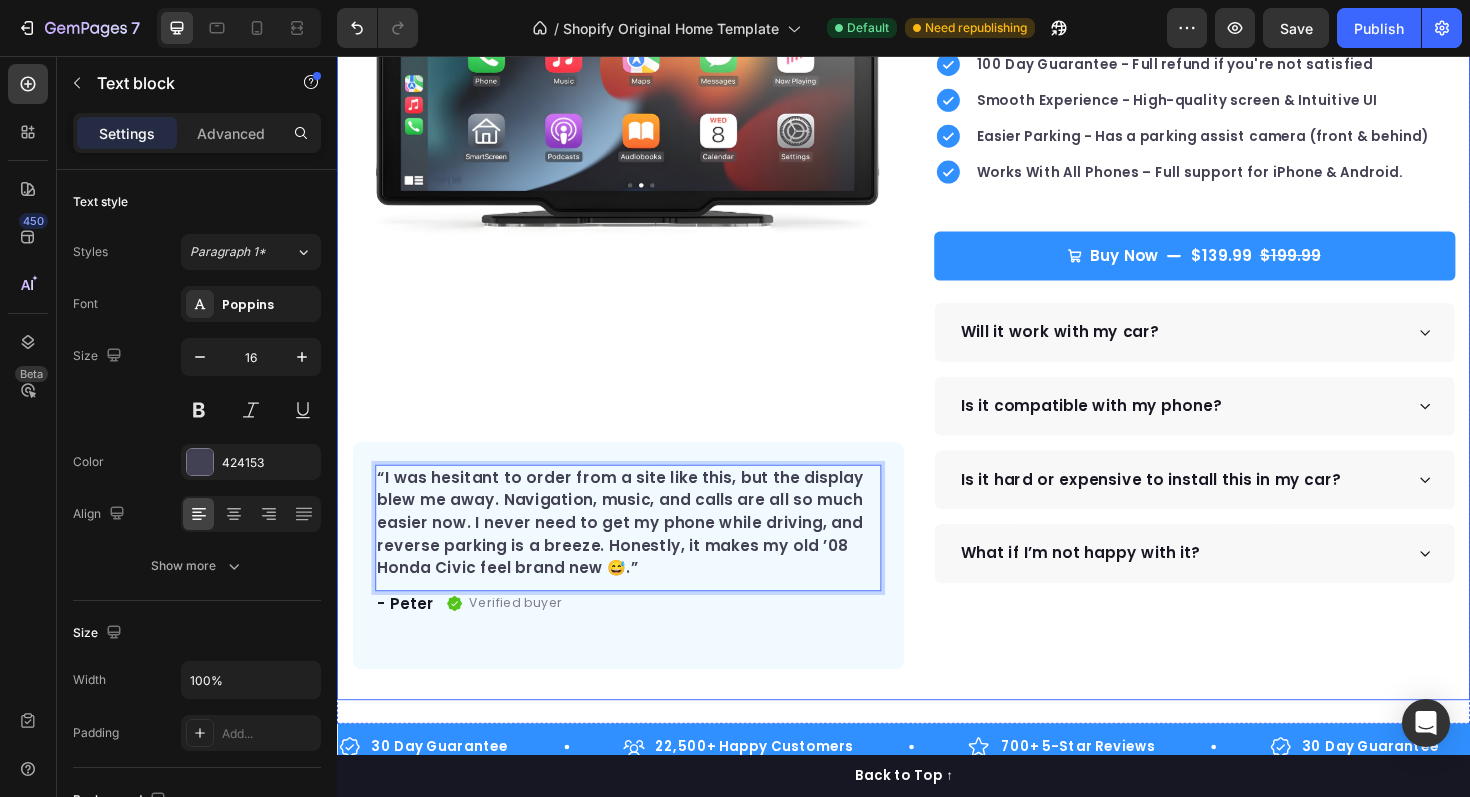 click on "Icon
Icon
Icon
Icon
Icon Icon List Hoz Rated 4.9 | 1,250+ Bought This Month Text block Row DriveDisplay™ Product Title This easy-to-setup touchscreen makes checking maps, playing music, reverse parking and many more - effortless. Text block
Easy to setup – No tools, no mechanic, ready in minutes.
100 Day Guarantee - Full refund if you're not satisfied
Smooth Experience - High-quality screen & Intuitive UI
Easier Parking - Has a parking assist camera (front & behind)
Works With All Phones – Full support for iPhone & Android. Item list
Buy Now
$139.99 $199.99 Product Cart Button Perfect for sensitive tummies Supercharge immunity System Bursting with protein, vitamins, and minerals Supports strong muscles, increases bone strength Item list
Will it work with my car?
Accordion" at bounding box center (1229, 277) 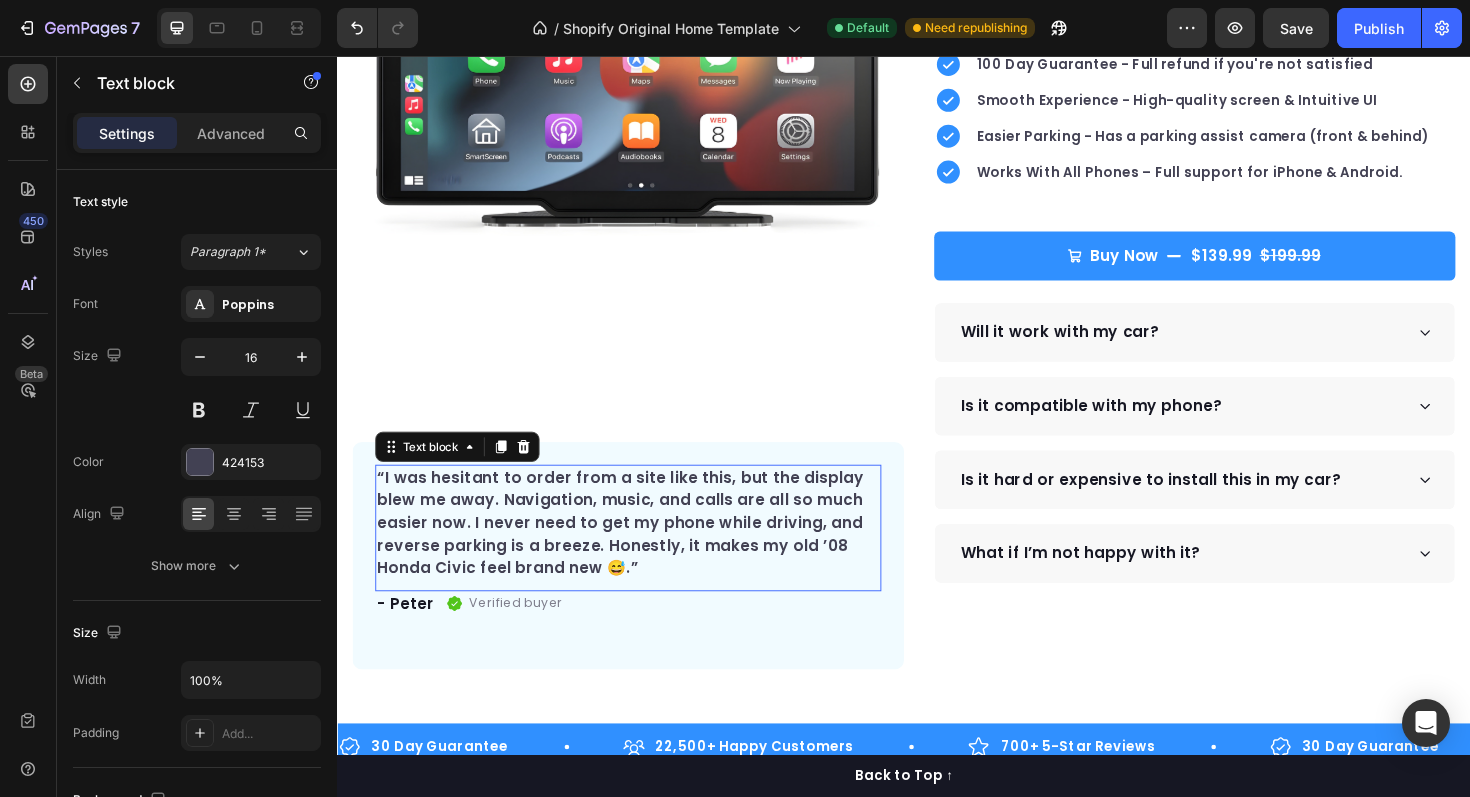 click on "“I was hesitant to order from a site like this, but the display blew me away. Navigation, music, and calls are all so much easier now. I never need to get my phone while driving, and reverse parking is a breeze. Honestly, it makes my old ’08 Honda Civic feel brand new 😅.”" at bounding box center (645, 551) 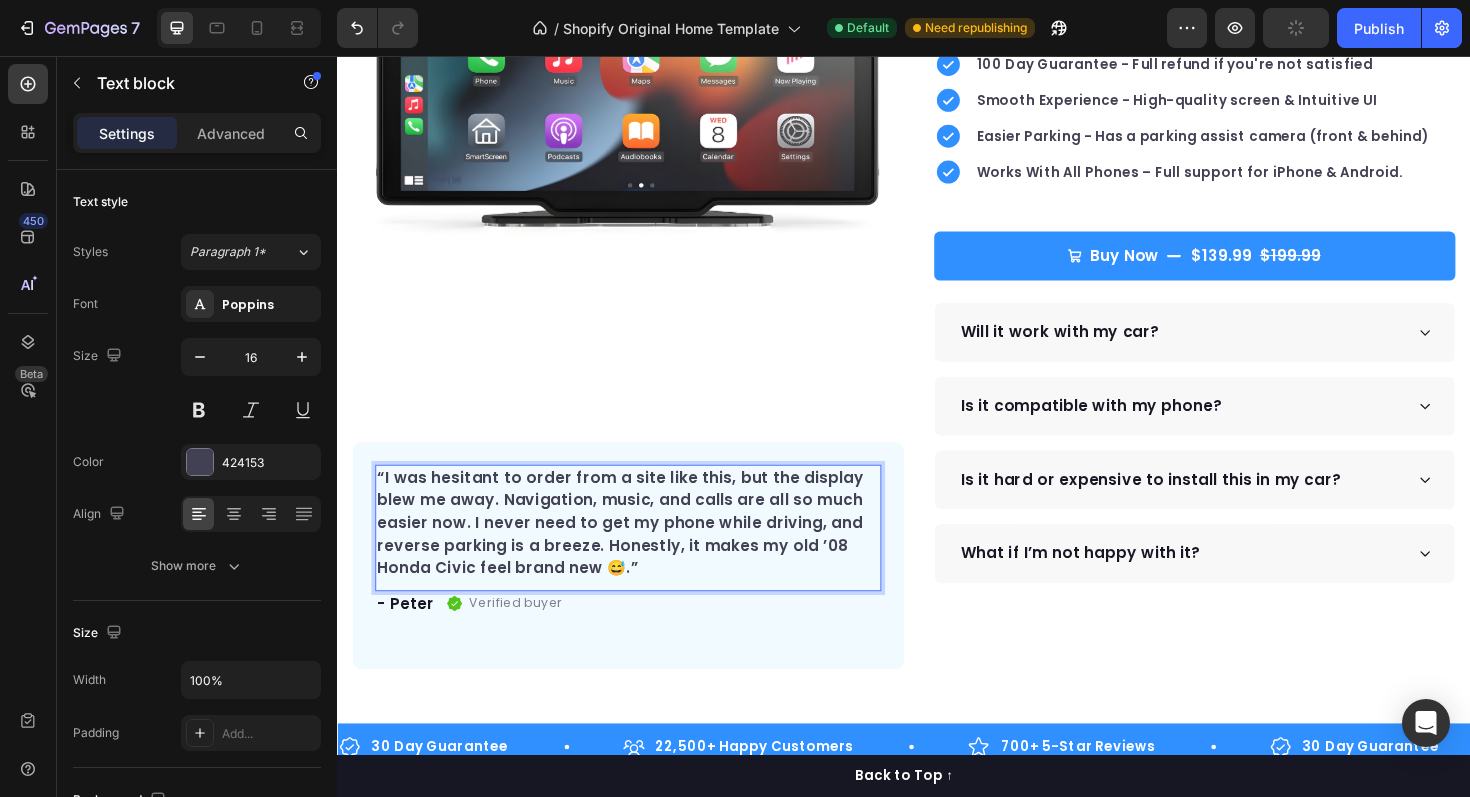 click on "“I was hesitant to order from a site like this, but the display blew me away. Navigation, music, and calls are all so much easier now. I never need to get my phone while driving, and reverse parking is a breeze. Honestly, it makes my old ’08 Honda Civic feel brand new 😅.”" at bounding box center [645, 551] 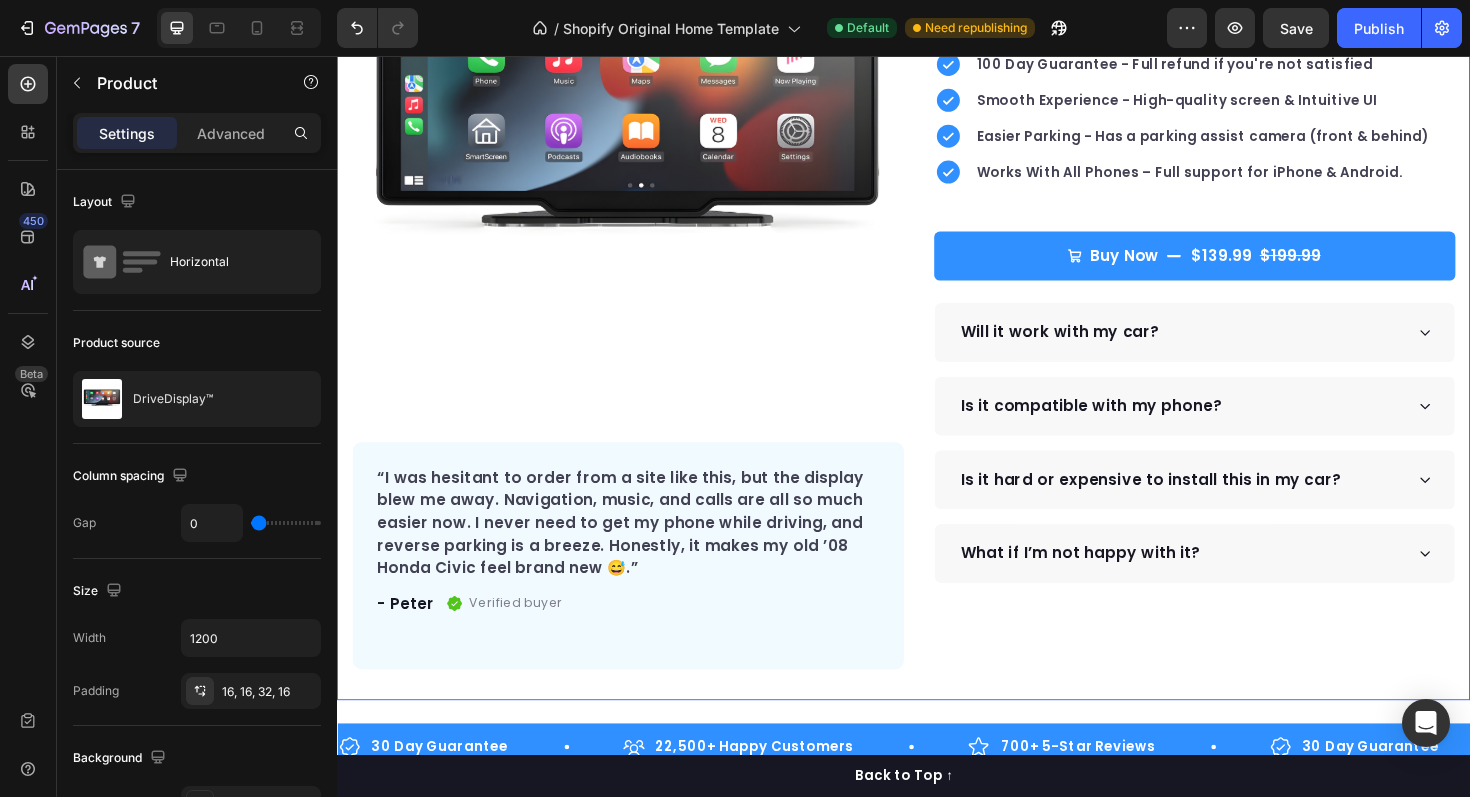 click on "Icon
Icon
Icon
Icon
Icon Icon List Hoz Rated 4.9 | 1,250+ Bought This Month Text block Row DriveDisplay™ Product Title This easy-to-setup touchscreen makes checking maps, playing music, reverse parking and many more - effortless. Text block
Easy to setup – No tools, no mechanic, ready in minutes.
100 Day Guarantee - Full refund if you're not satisfied
Smooth Experience - High-quality screen & Intuitive UI
Easier Parking - Has a parking assist camera (front & behind)
Works With All Phones – Full support for iPhone & Android. Item list
Buy Now
$139.99 $199.99 Product Cart Button Perfect for sensitive tummies Supercharge immunity System Bursting with protein, vitamins, and minerals Supports strong muscles, increases bone strength Item list
Will it work with my car?
Accordion" at bounding box center (1229, 277) 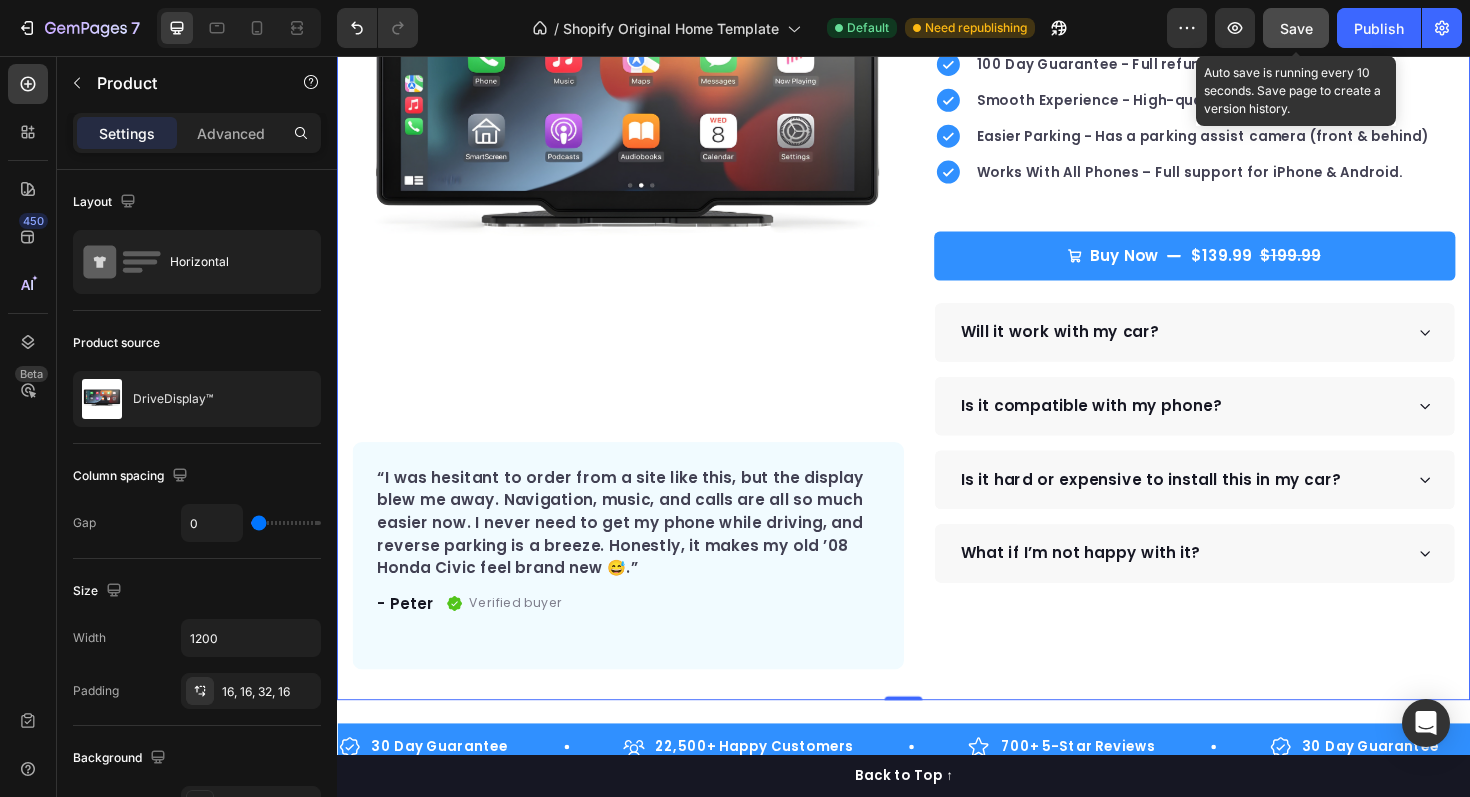 click on "Save" at bounding box center [1296, 28] 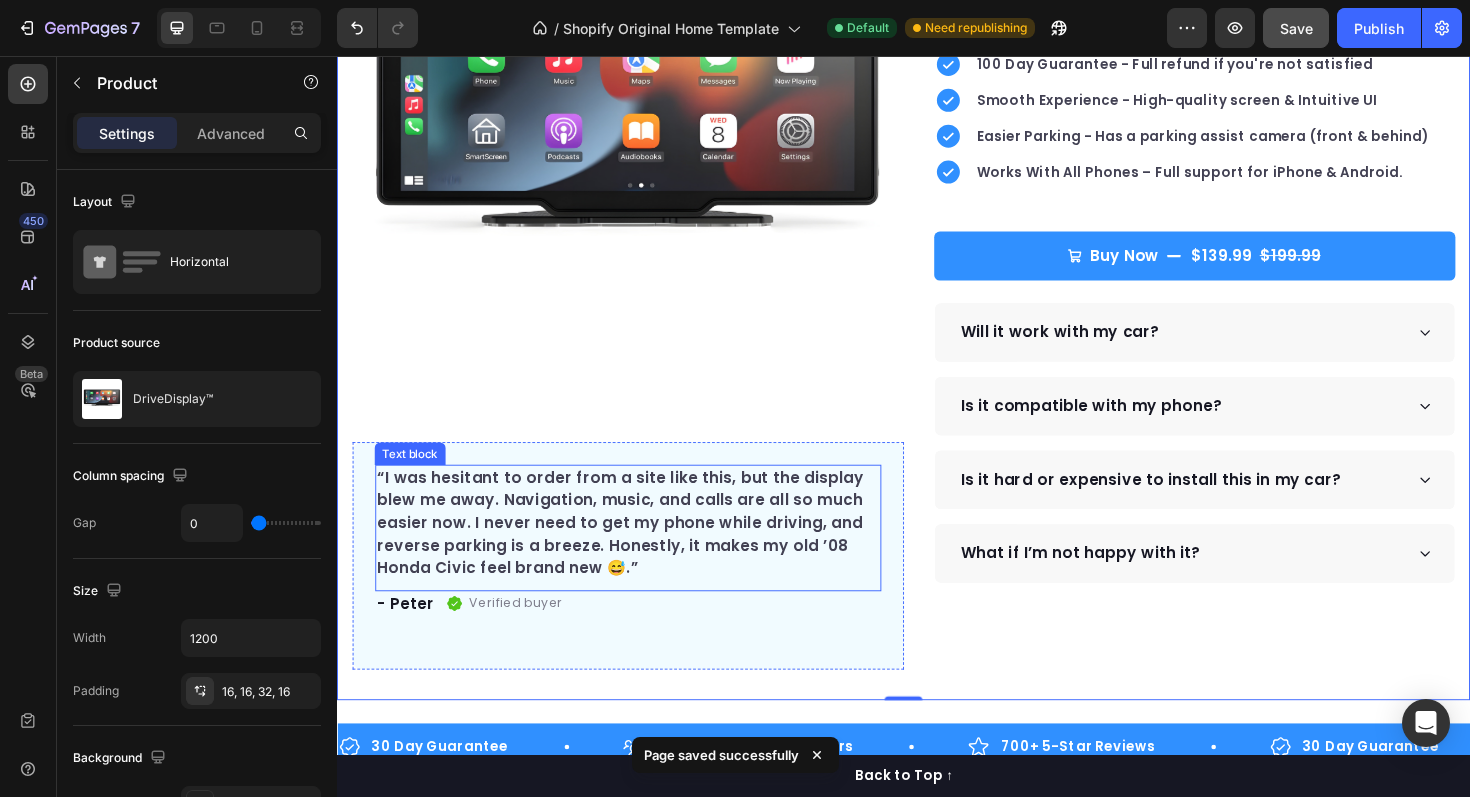 click on "“I was hesitant to order from a site like this, but the display blew me away. Navigation, music, and calls are all so much easier now. I never need to get my phone while driving, and reverse parking is a breeze. Honestly, it makes my old ’08 Honda Civic feel brand new 😅.”" at bounding box center [645, 551] 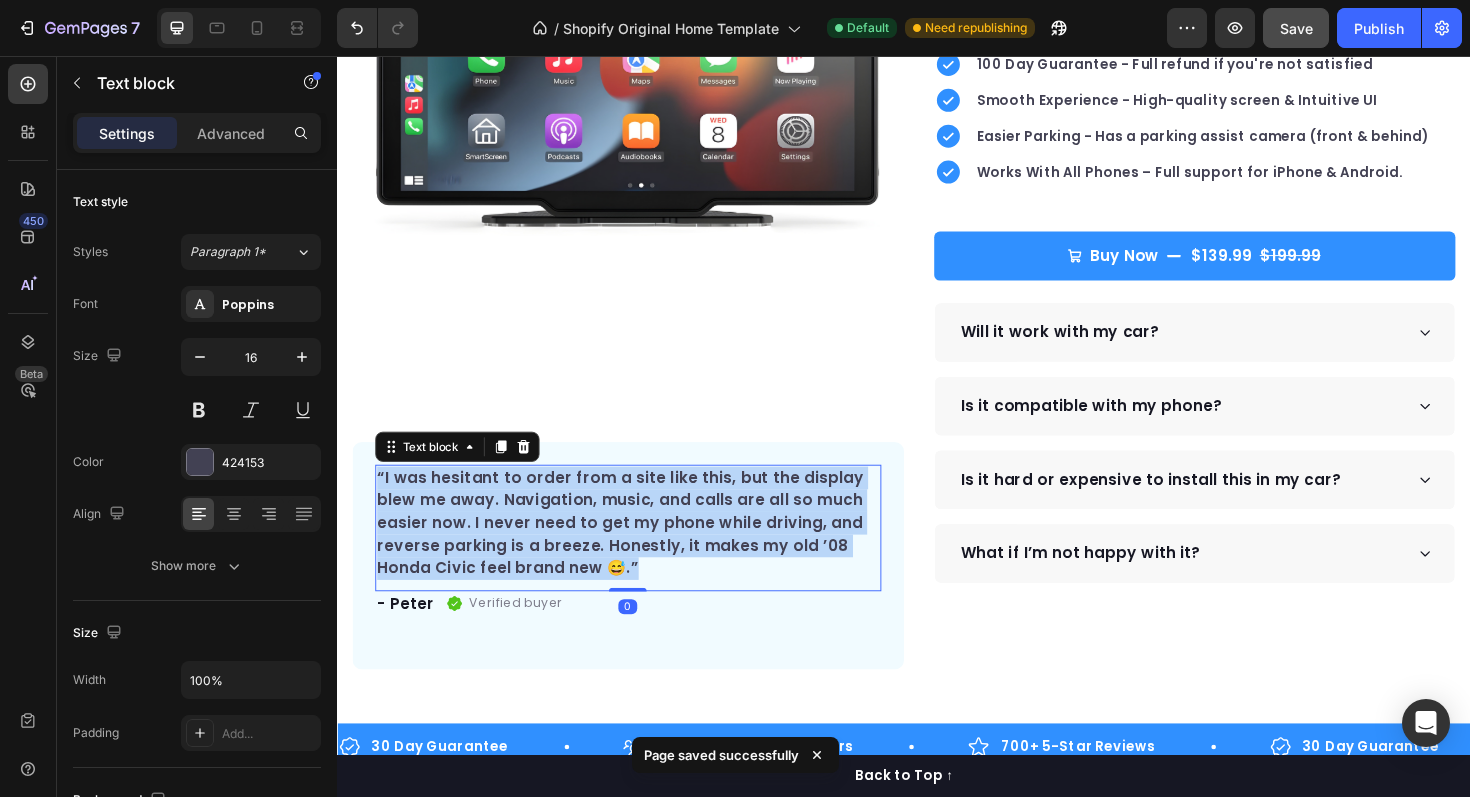 click on "“I was hesitant to order from a site like this, but the display blew me away. Navigation, music, and calls are all so much easier now. I never need to get my phone while driving, and reverse parking is a breeze. Honestly, it makes my old ’08 Honda Civic feel brand new 😅.”" at bounding box center (645, 551) 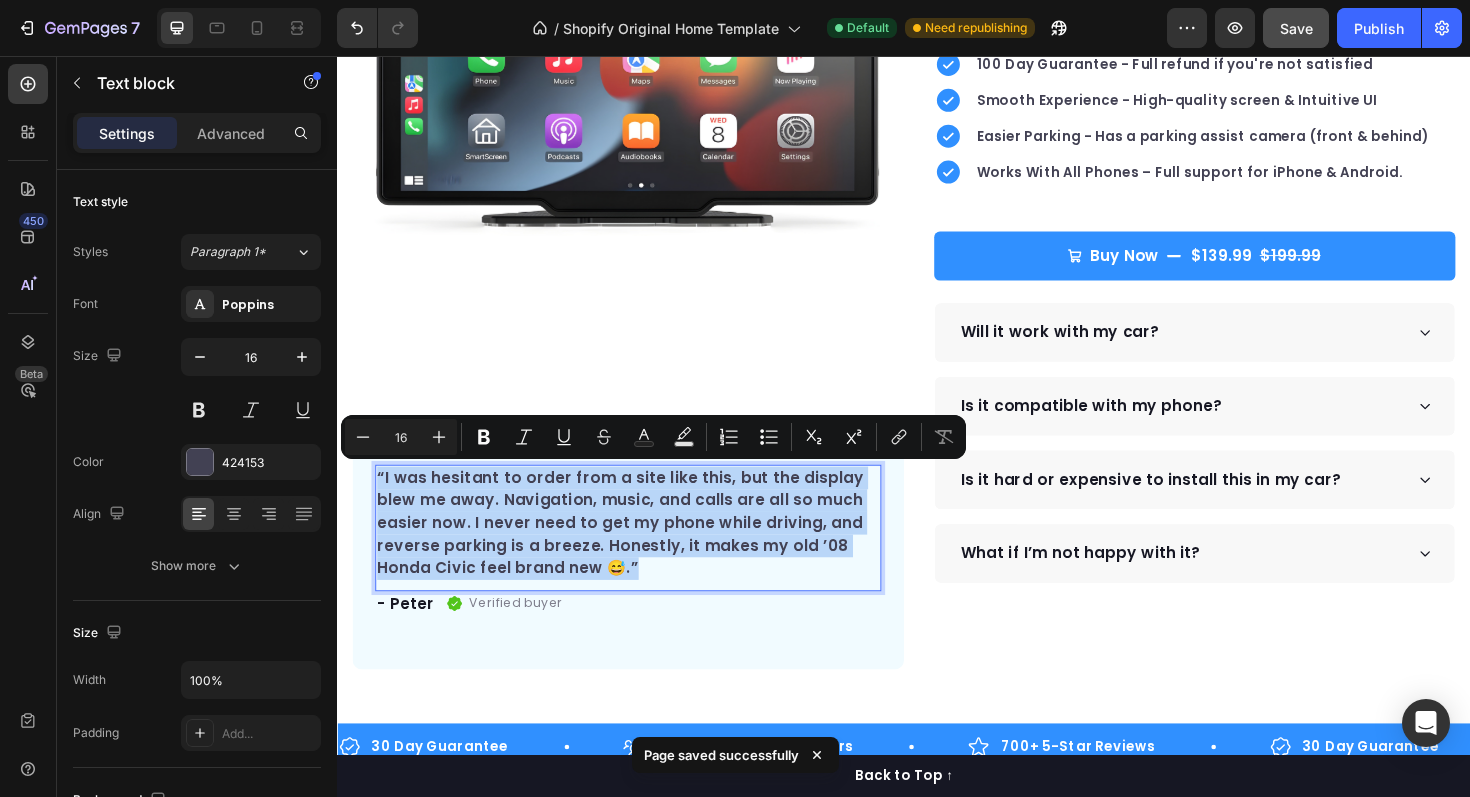 copy on "“I was hesitant to order from a site like this, but the display blew me away. Navigation, music, and calls are all so much easier now. I never need to get my phone while driving, and reverse parking is a breeze. Honestly, it makes my old ’08 Honda Civic feel brand new 😅.”" 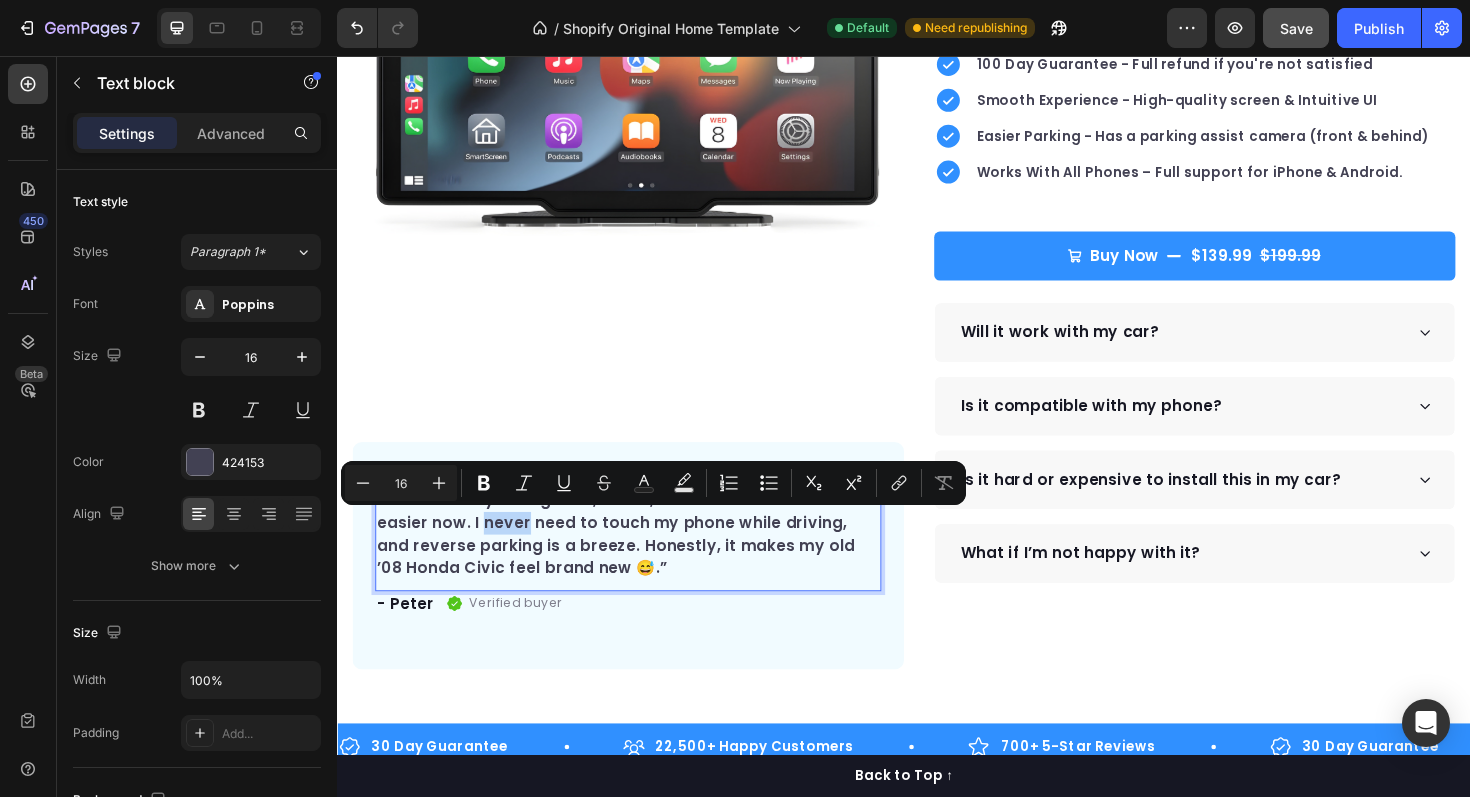 drag, startPoint x: 541, startPoint y: 550, endPoint x: 494, endPoint y: 554, distance: 47.169907 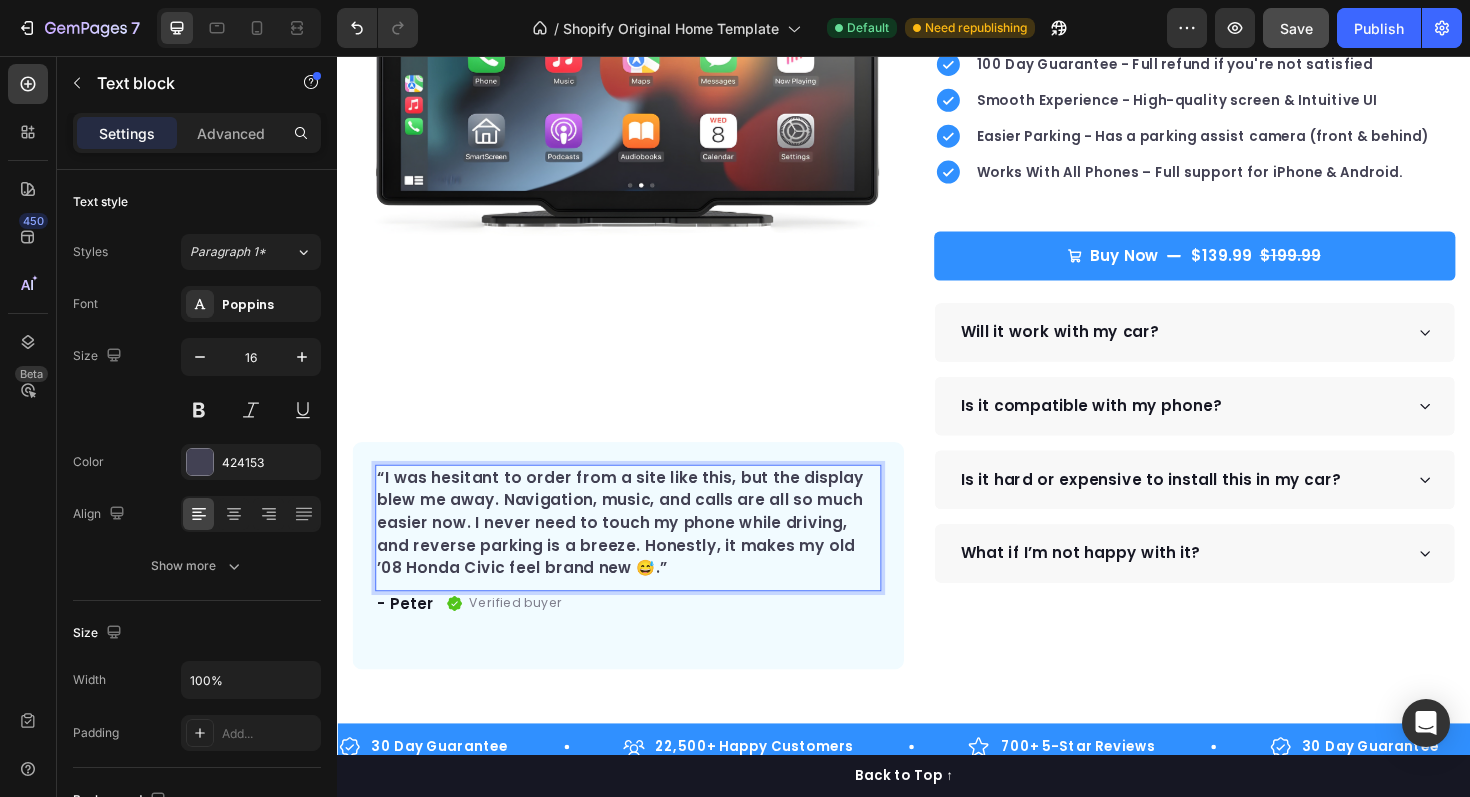 click on "“I was hesitant to order from a site like this, but the display blew me away. Navigation, music, and calls are all so much easier now. I never need to touch my phone while driving, and reverse parking is a breeze. Honestly, it makes my old ’08 Honda Civic feel brand new 😅.”" at bounding box center [645, 551] 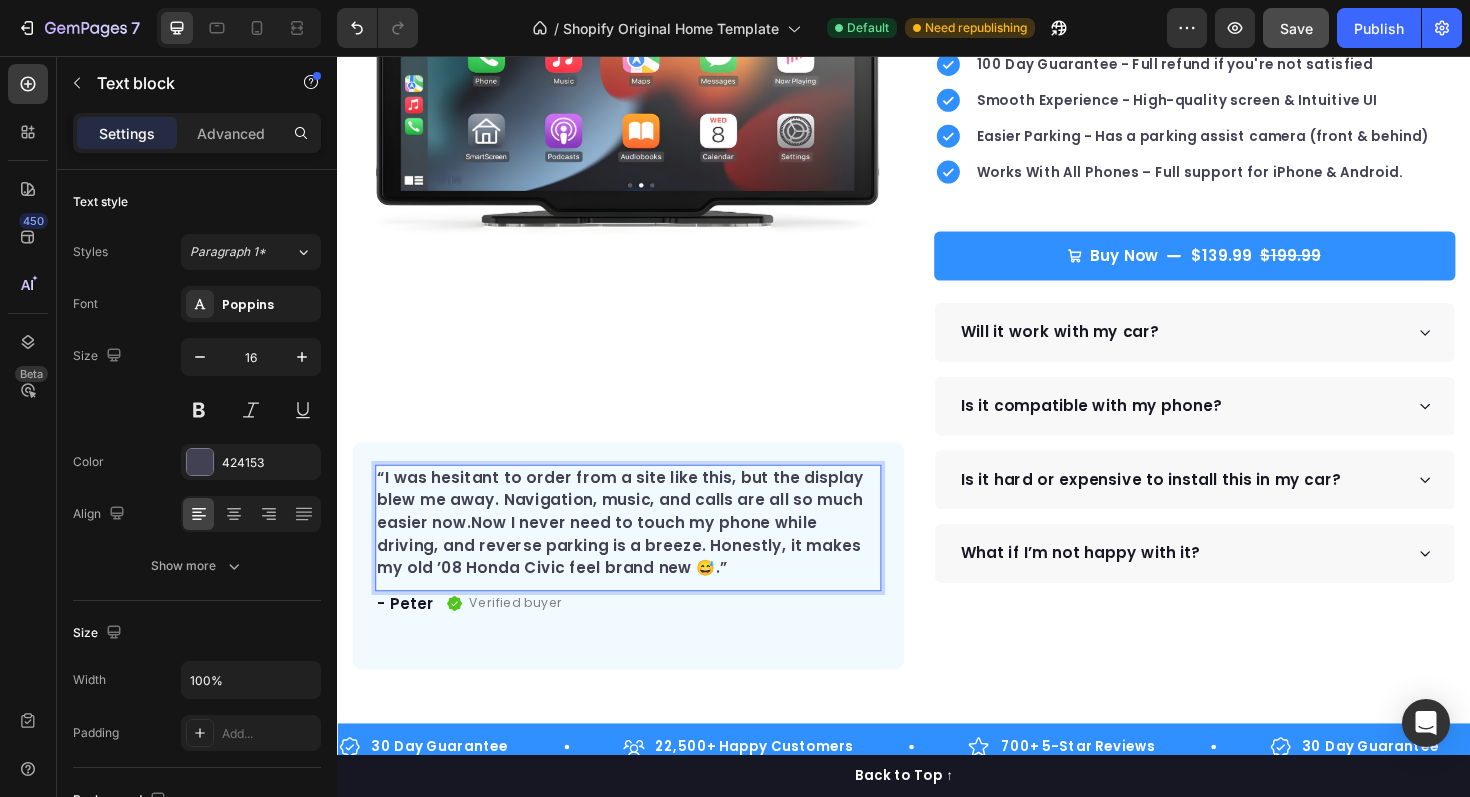 click on "“I was hesitant to order from a site like this, but the display blew me away. Navigation, music, and calls are all so much easier now.Now I never need to touch my phone while driving, and reverse parking is a breeze. Honestly, it makes my old ’08 Honda Civic feel brand new 😅.”" at bounding box center (645, 551) 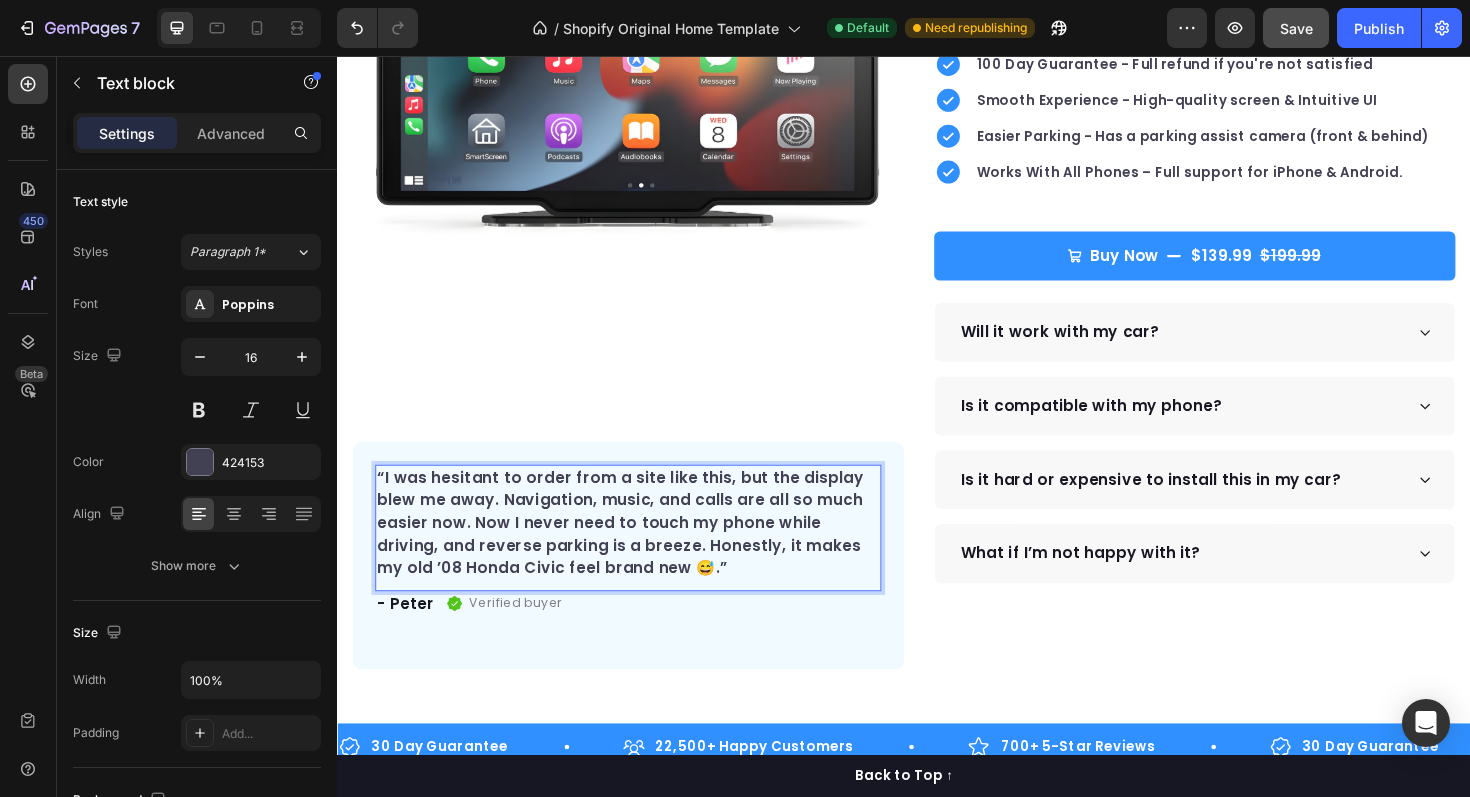 click on "“I was hesitant to order from a site like this, but the display blew me away. Navigation, music, and calls are all so much easier now. Now I never need to touch my phone while driving, and reverse parking is a breeze. Honestly, it makes my old ’08 Honda Civic feel brand new 😅.”" at bounding box center [645, 551] 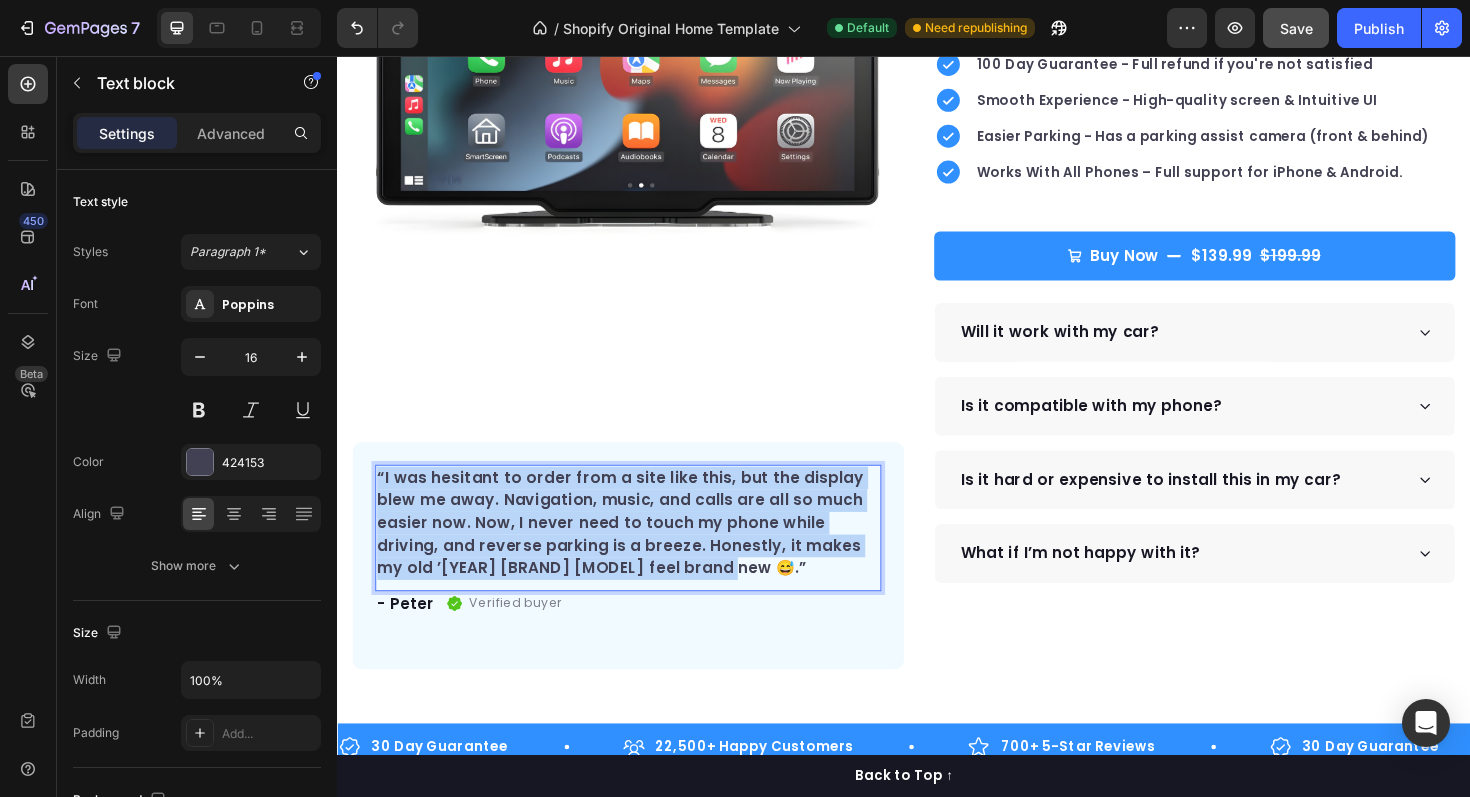 drag, startPoint x: 782, startPoint y: 591, endPoint x: 365, endPoint y: 490, distance: 429.0571 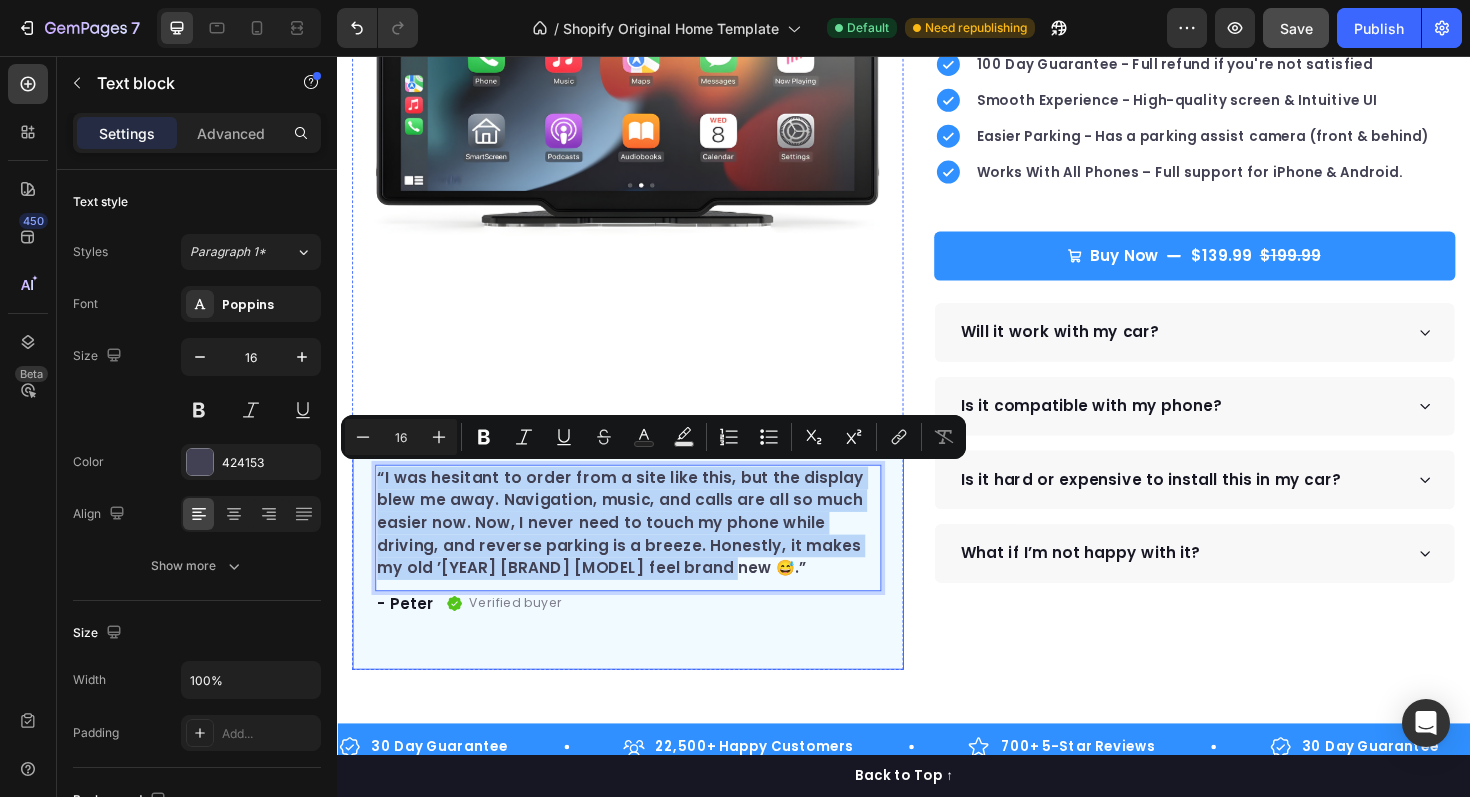 copy on "“I was hesitant to order from a site like this, but the display blew me away. Navigation, music, and calls are all so much easier now. Now, I never need to touch my phone while driving, and reverse parking is a breeze. Honestly, it makes my old ’[YEAR] [BRAND] [MODEL] feel brand new 😅.”" 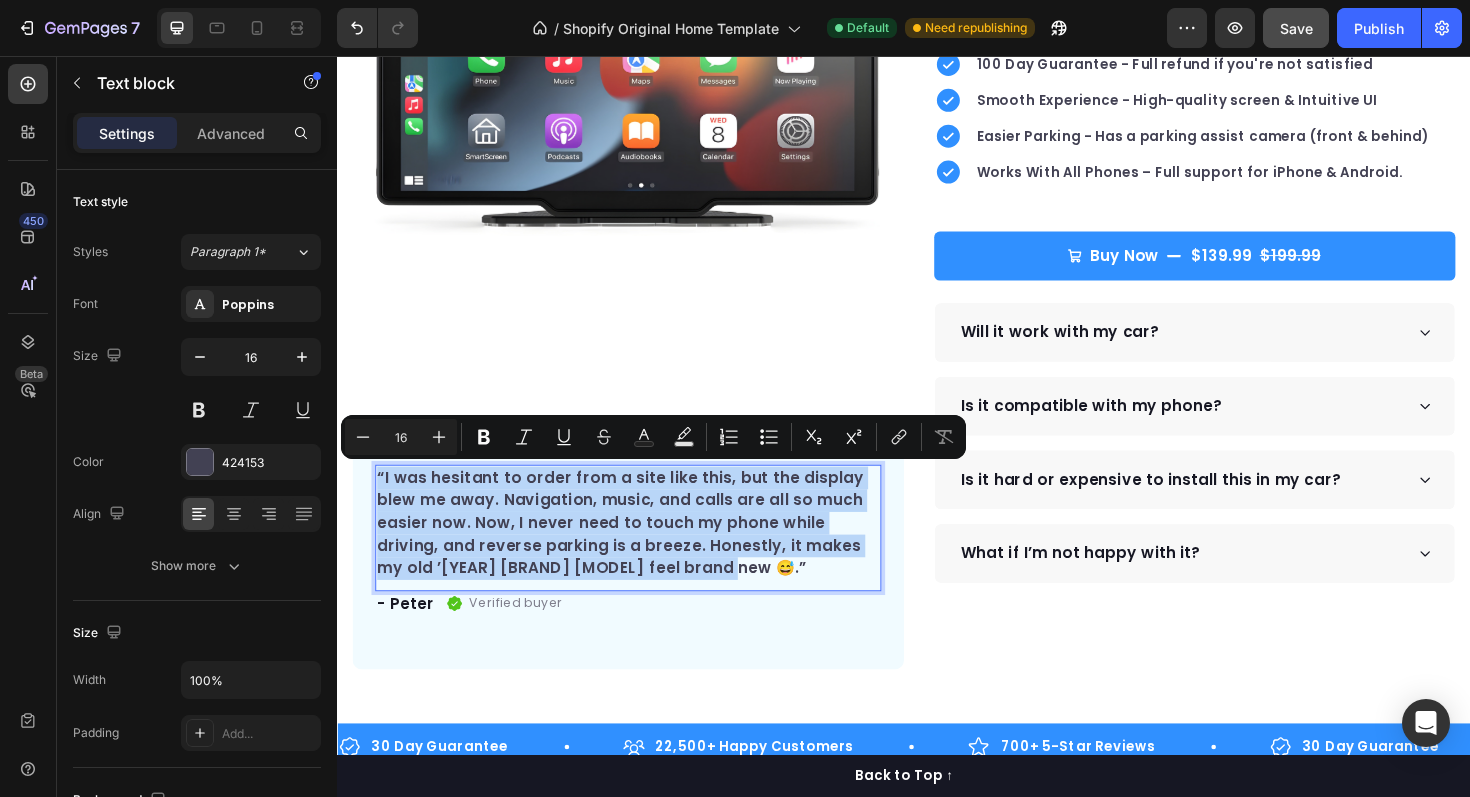 click on "“I was hesitant to order from a site like this, but the display blew me away. Navigation, music, and calls are all so much easier now. Now, I never need to touch my phone while driving, and reverse parking is a breeze. Honestly, it makes my old ’[YEAR] [BRAND] [MODEL] feel brand new 😅.”" at bounding box center (645, 551) 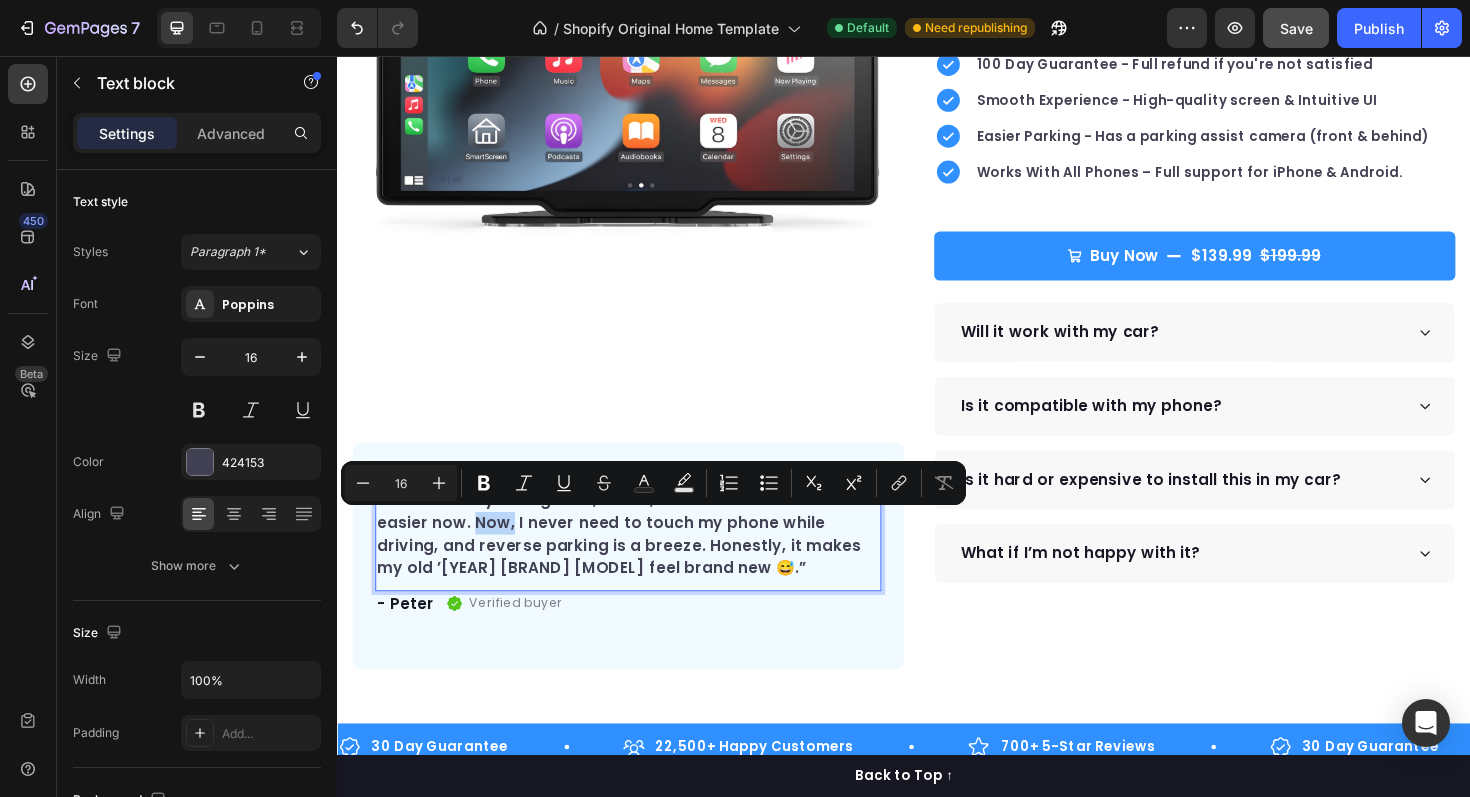 drag, startPoint x: 523, startPoint y: 552, endPoint x: 482, endPoint y: 549, distance: 41.109608 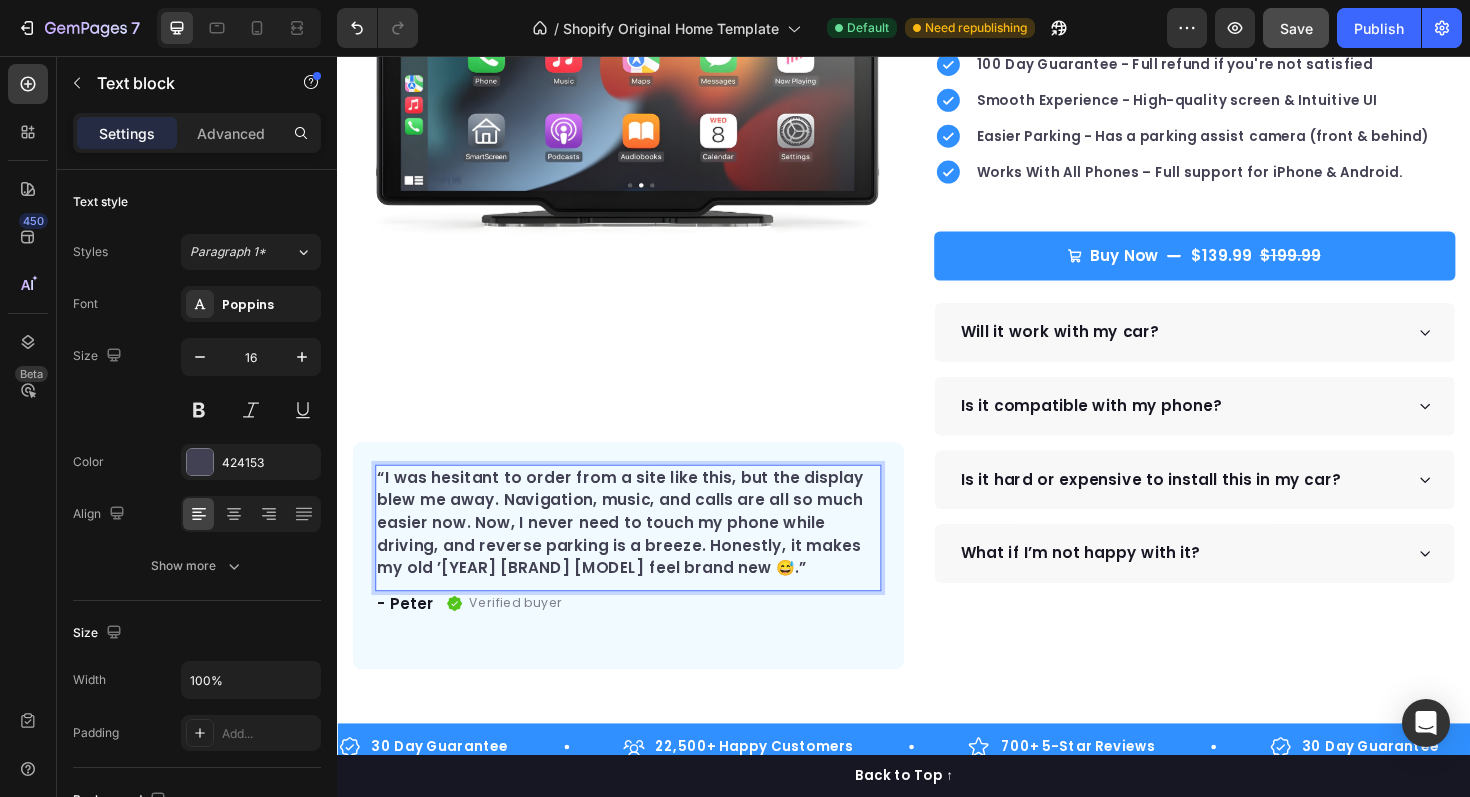 click on "“I was hesitant to order from a site like this, but the display blew me away. Navigation, music, and calls are all so much easier now. Now, I never need to touch my phone while driving, and reverse parking is a breeze. Honestly, it makes my old ’[YEAR] [BRAND] [MODEL] feel brand new 😅.”" at bounding box center (645, 551) 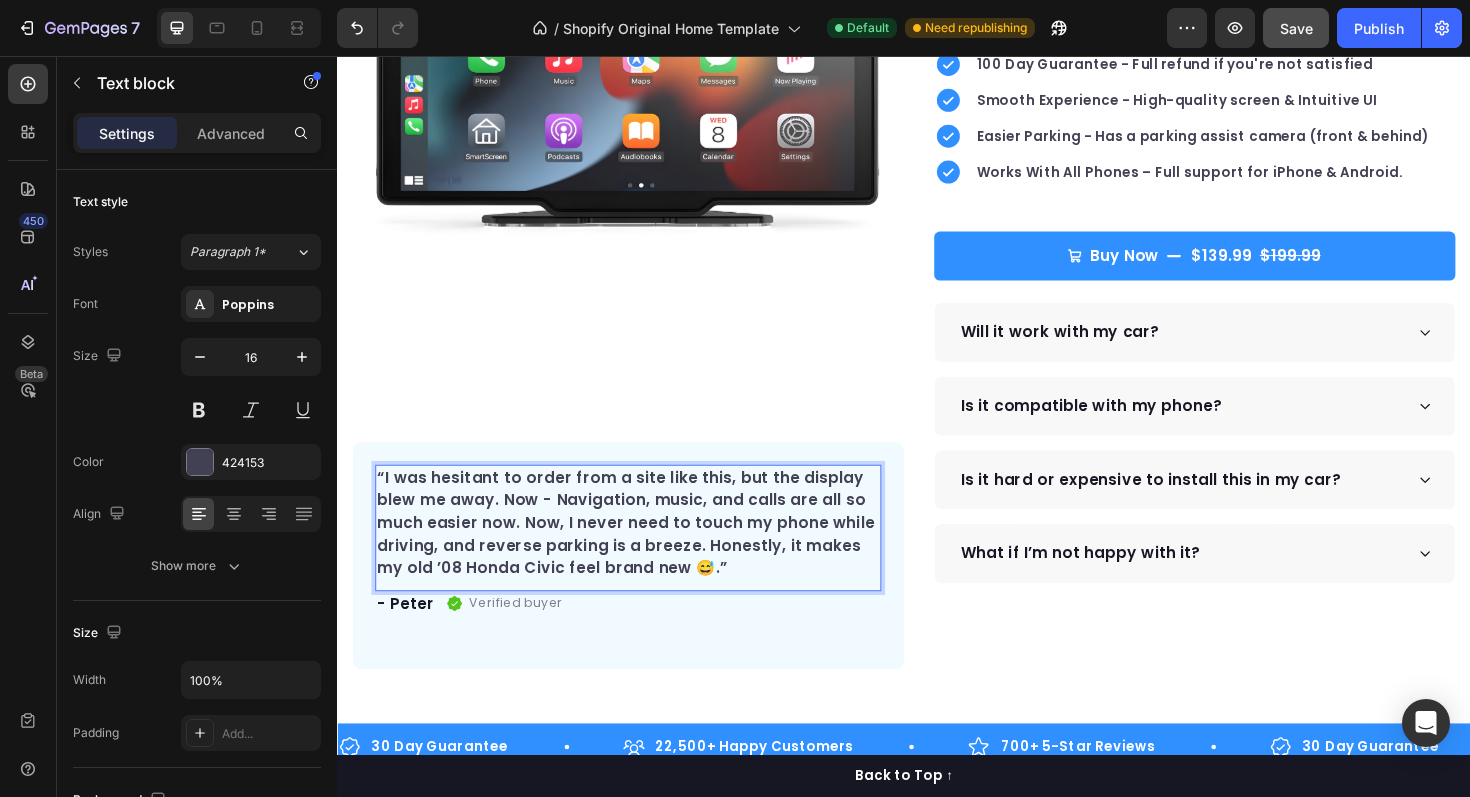 drag, startPoint x: 574, startPoint y: 551, endPoint x: 533, endPoint y: 550, distance: 41.01219 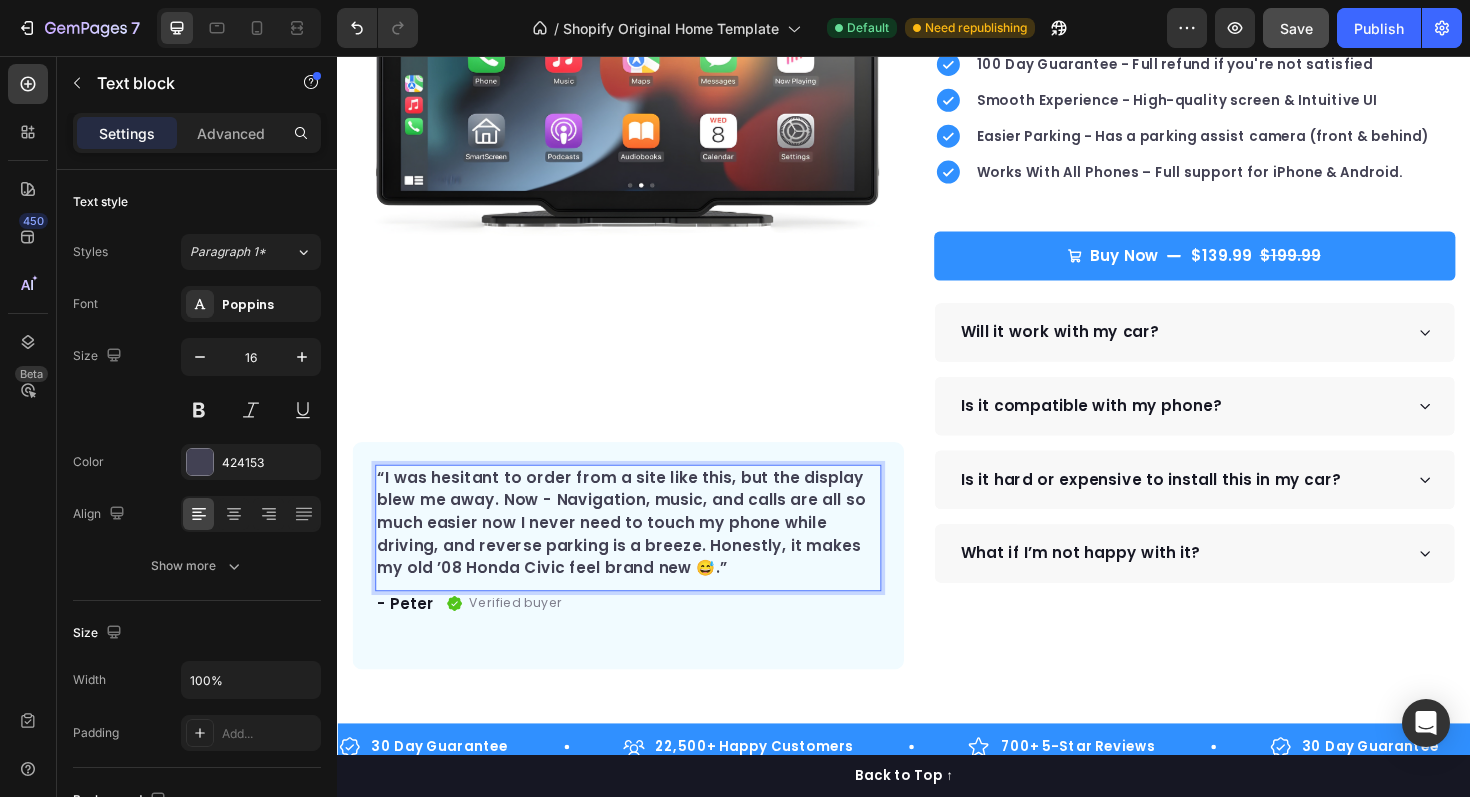 click on "“I was hesitant to order from a site like this, but the display blew me away. Now - Navigation, music, and calls are all so much easier now I never need to touch my phone while driving, and reverse parking is a breeze. Honestly, it makes my old ’08 Honda Civic feel brand new 😅.”" at bounding box center [645, 551] 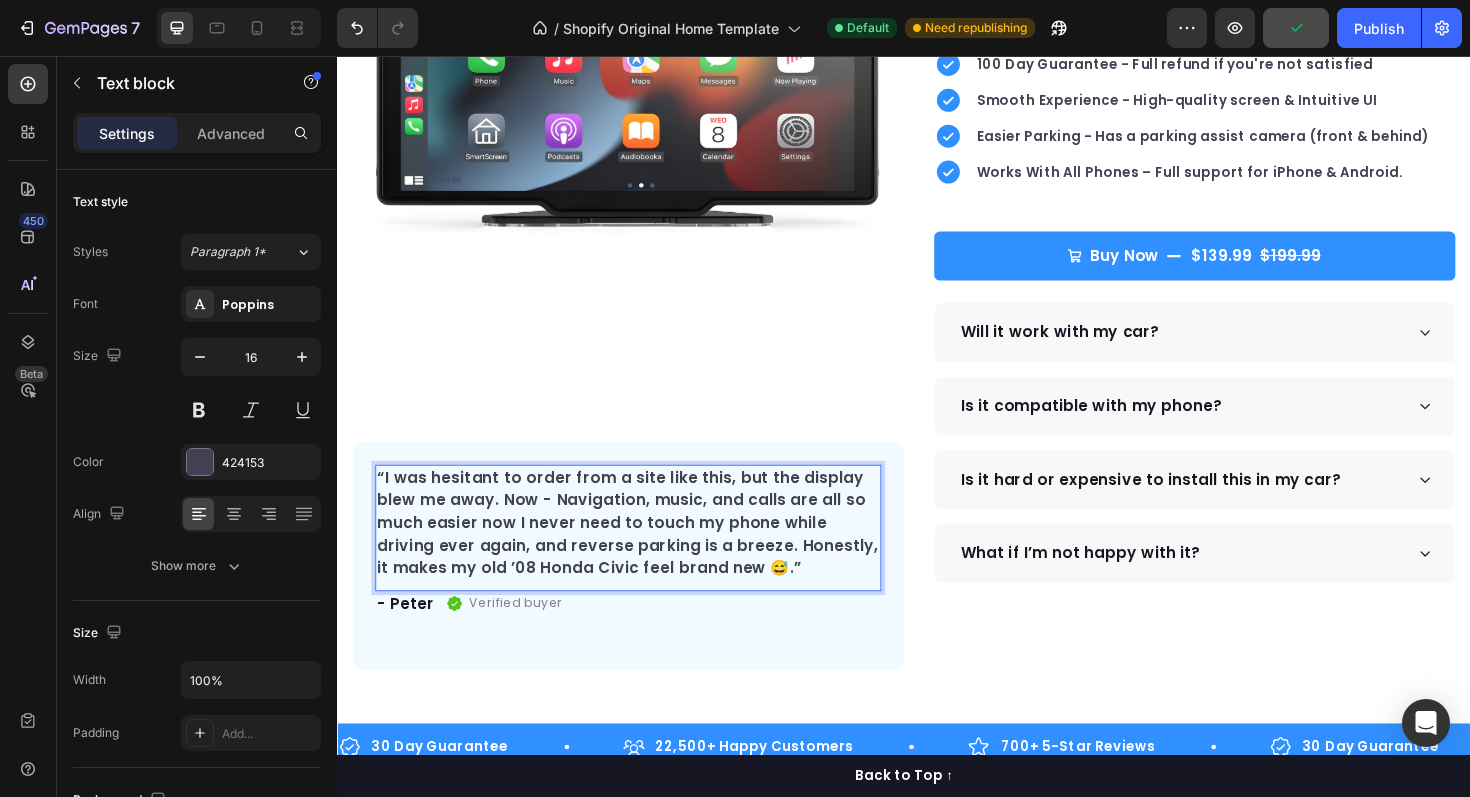 click on "“I was hesitant to order from a site like this, but the display blew me away. Now - Navigation, music, and calls are all so much easier now I never need to touch my phone while driving ever again, and reverse parking is a breeze. Honestly, it makes my old ’08 Honda Civic feel brand new 😅.”" at bounding box center (645, 551) 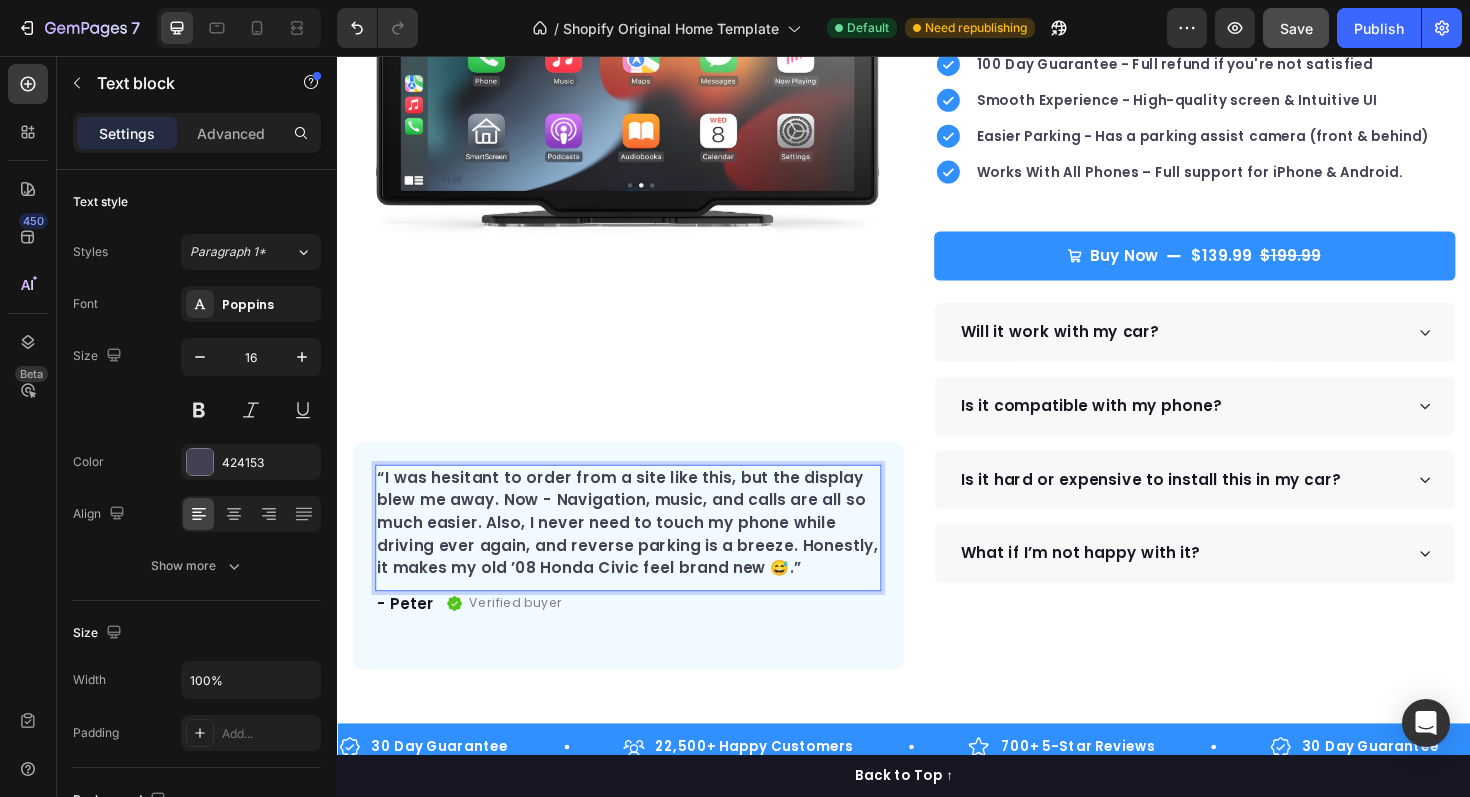 click on "“I was hesitant to order from a site like this, but the display blew me away. Now - Navigation, music, and calls are all so much easier. Also, I never need to touch my phone while driving ever again, and reverse parking is a breeze. Honestly, it makes my old ’08 Honda Civic feel brand new 😅.”" at bounding box center [645, 551] 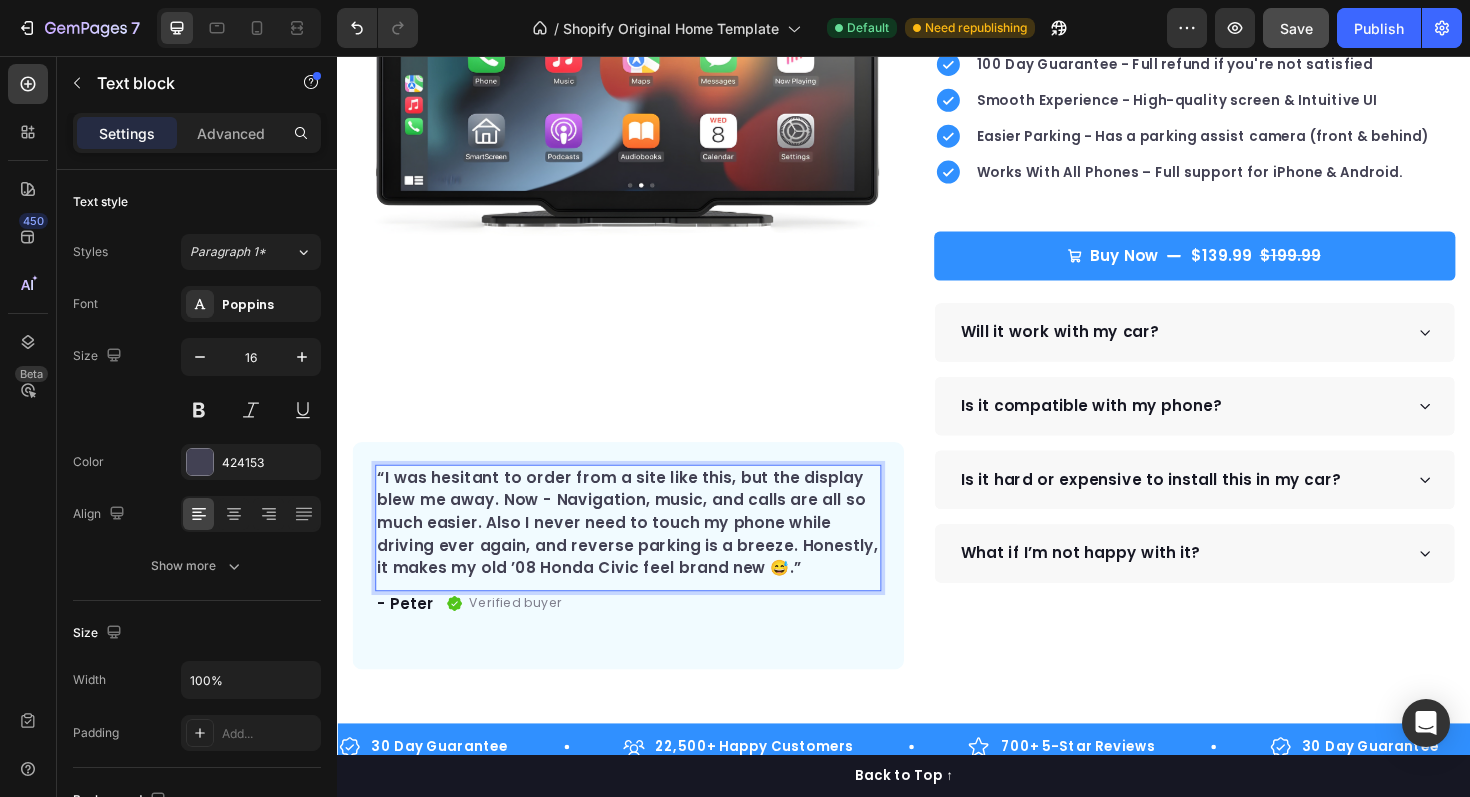 click on "“I was hesitant to order from a site like this, but the display blew me away. Now - Navigation, music, and calls are all so much easier. Also I never need to touch my phone while driving ever again, and reverse parking is a breeze. Honestly, it makes my old ’08 Honda Civic feel brand new 😅.”" at bounding box center (645, 551) 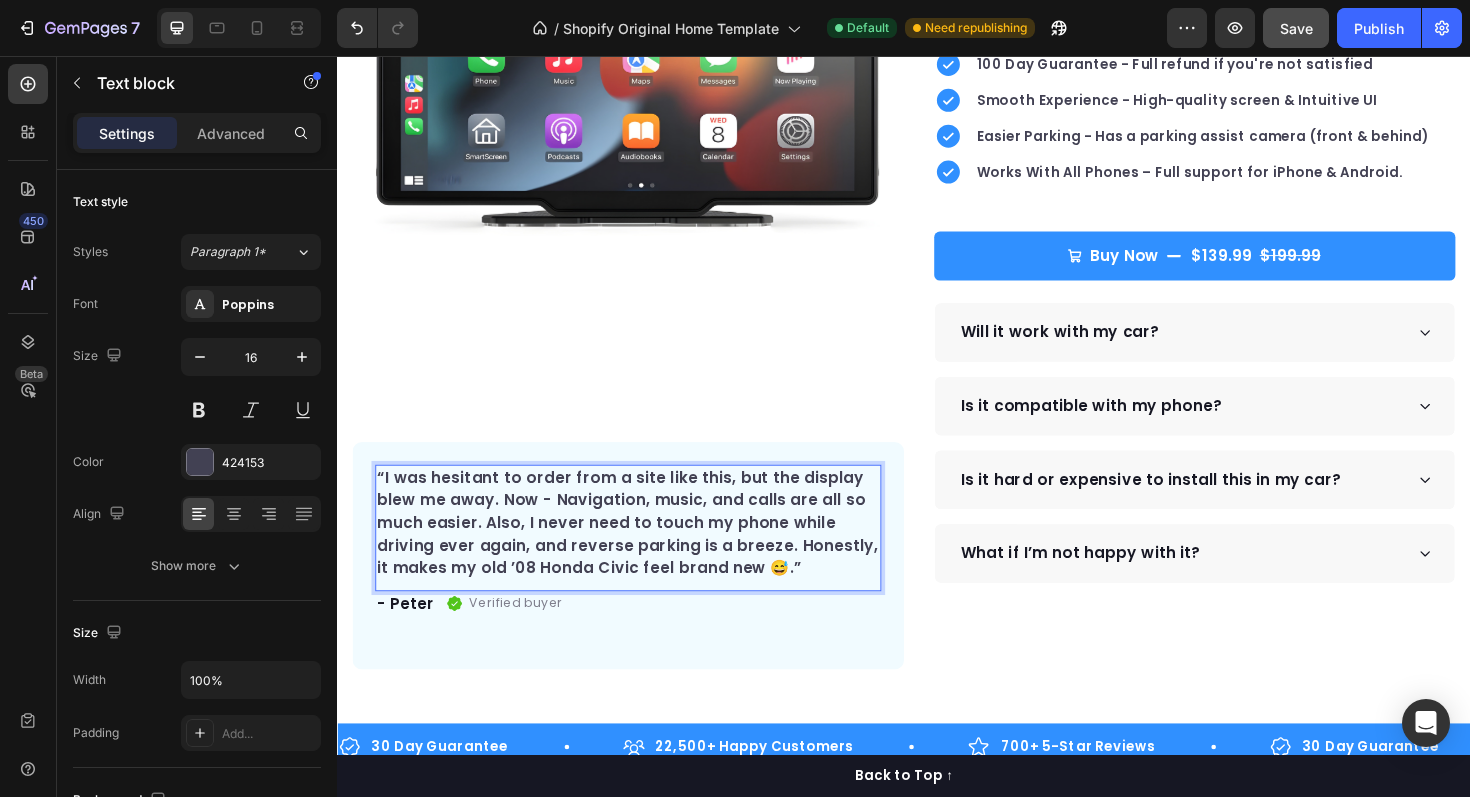 click on "“I was hesitant to order from a site like this, but the display blew me away. Now - Navigation, music, and calls are all so much easier. Also, I never need to touch my phone while driving ever again, and reverse parking is a breeze. Honestly, it makes my old ’08 Honda Civic feel brand new 😅.”" at bounding box center (645, 551) 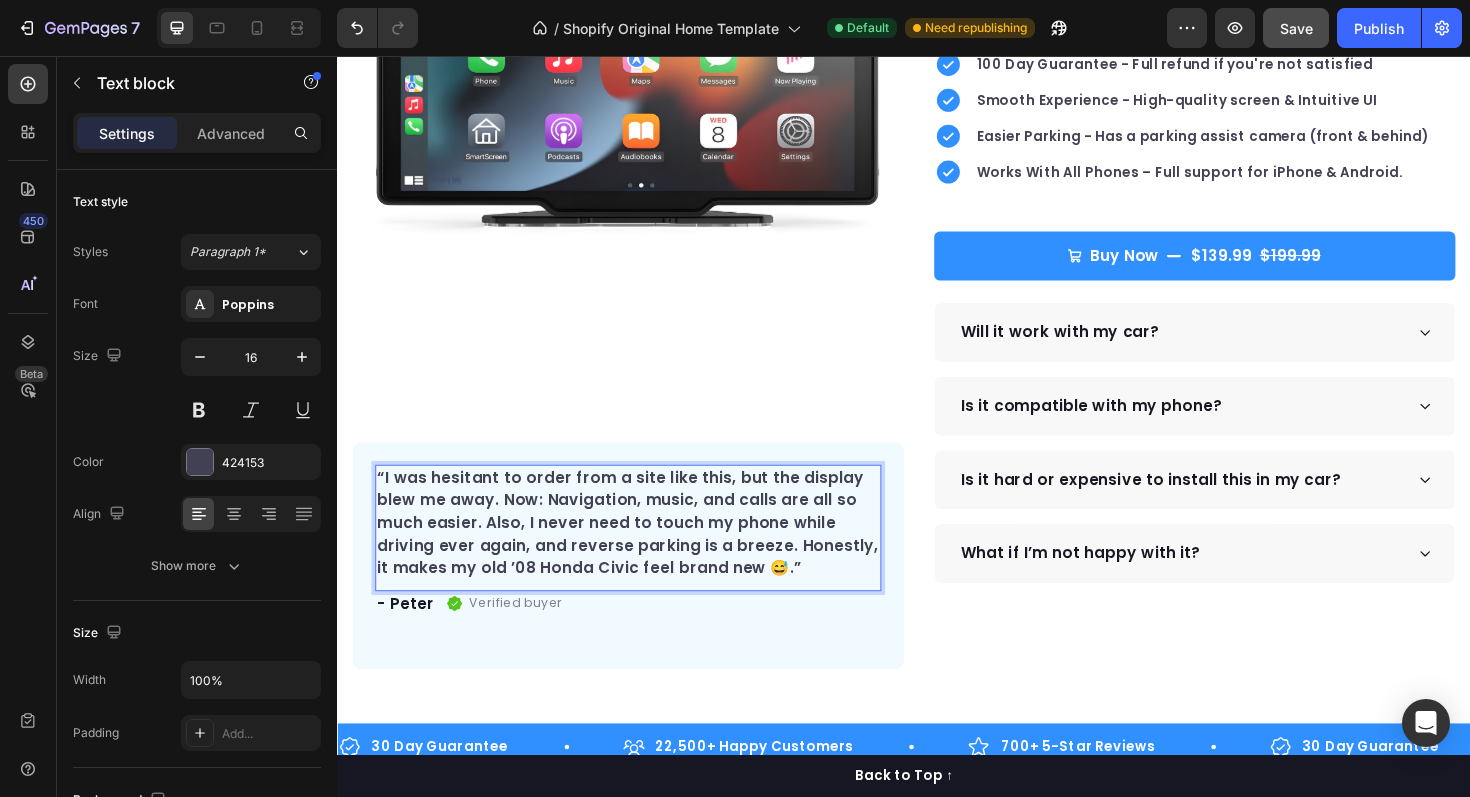 click on "“I was hesitant to order from a site like this, but the display blew me away. Now: Navigation, music, and calls are all so much easier. Also, I never need to touch my phone while driving ever again, and reverse parking is a breeze. Honestly, it makes my old ’08 Honda Civic feel brand new 😅.”" at bounding box center (645, 551) 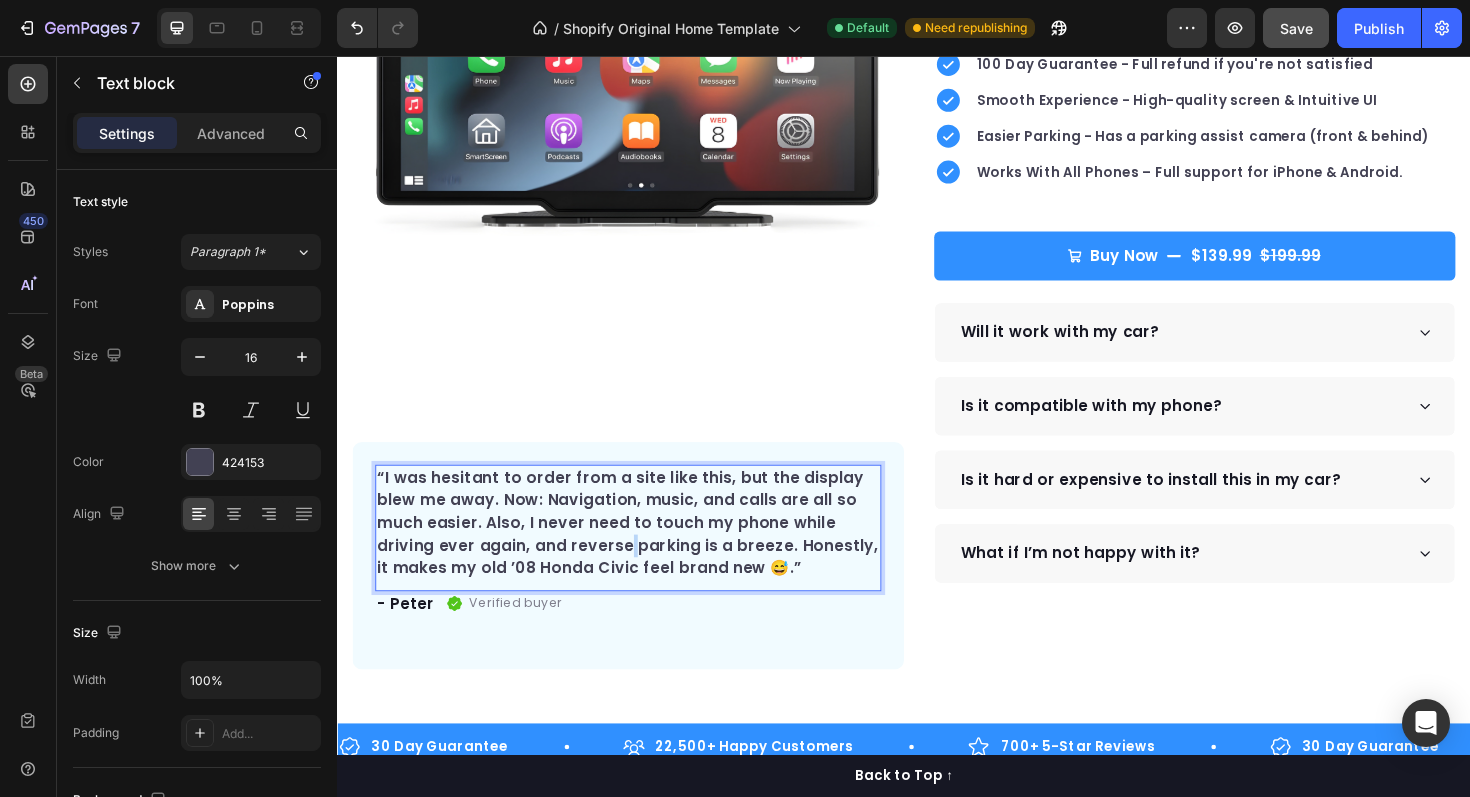 click on "“I was hesitant to order from a site like this, but the display blew me away. Now: Navigation, music, and calls are all so much easier. Also, I never need to touch my phone while driving ever again, and reverse parking is a breeze. Honestly, it makes my old ’08 Honda Civic feel brand new 😅.”" at bounding box center (645, 551) 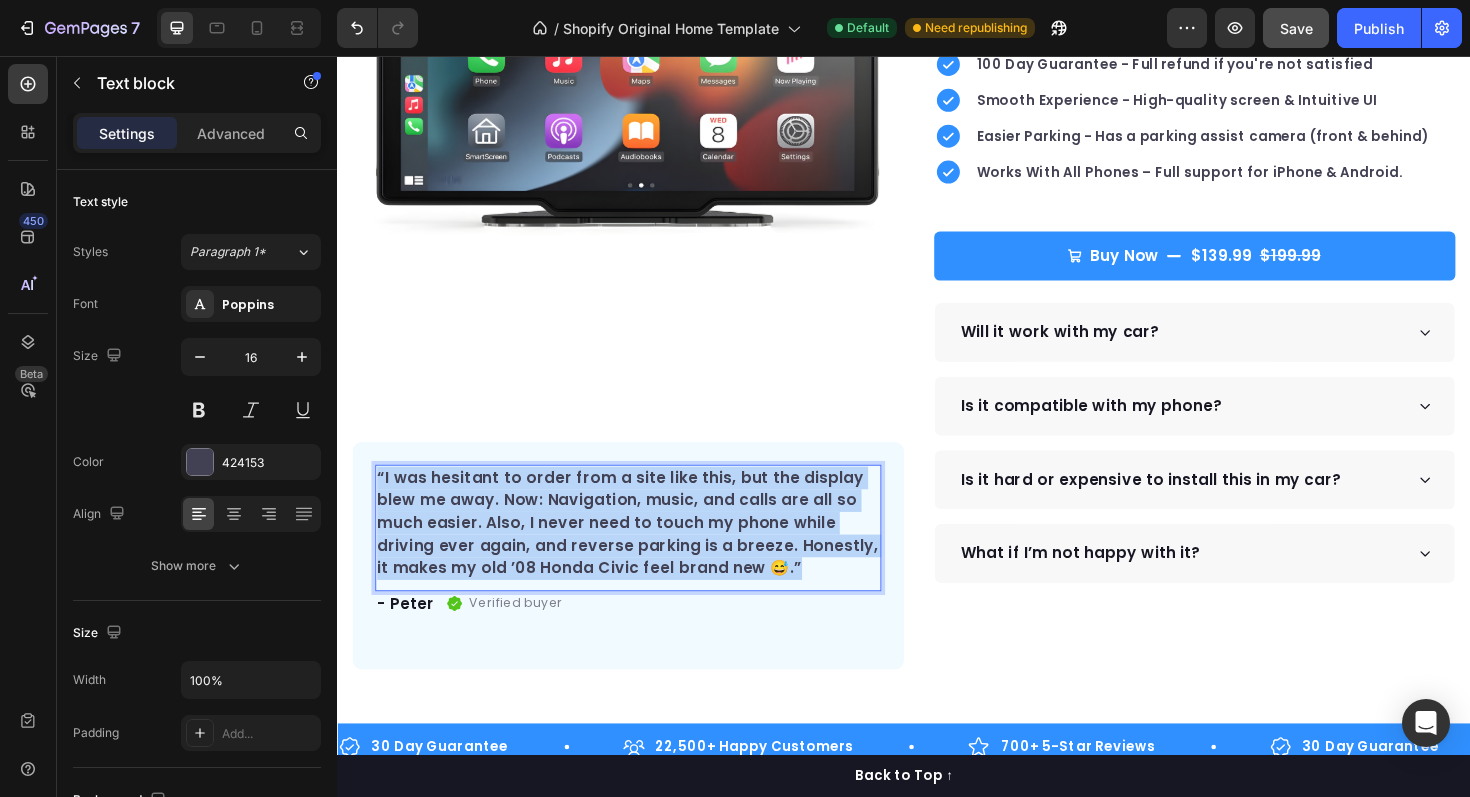 click on "“I was hesitant to order from a site like this, but the display blew me away. Now: Navigation, music, and calls are all so much easier. Also, I never need to touch my phone while driving ever again, and reverse parking is a breeze. Honestly, it makes my old ’08 Honda Civic feel brand new 😅.”" at bounding box center (645, 551) 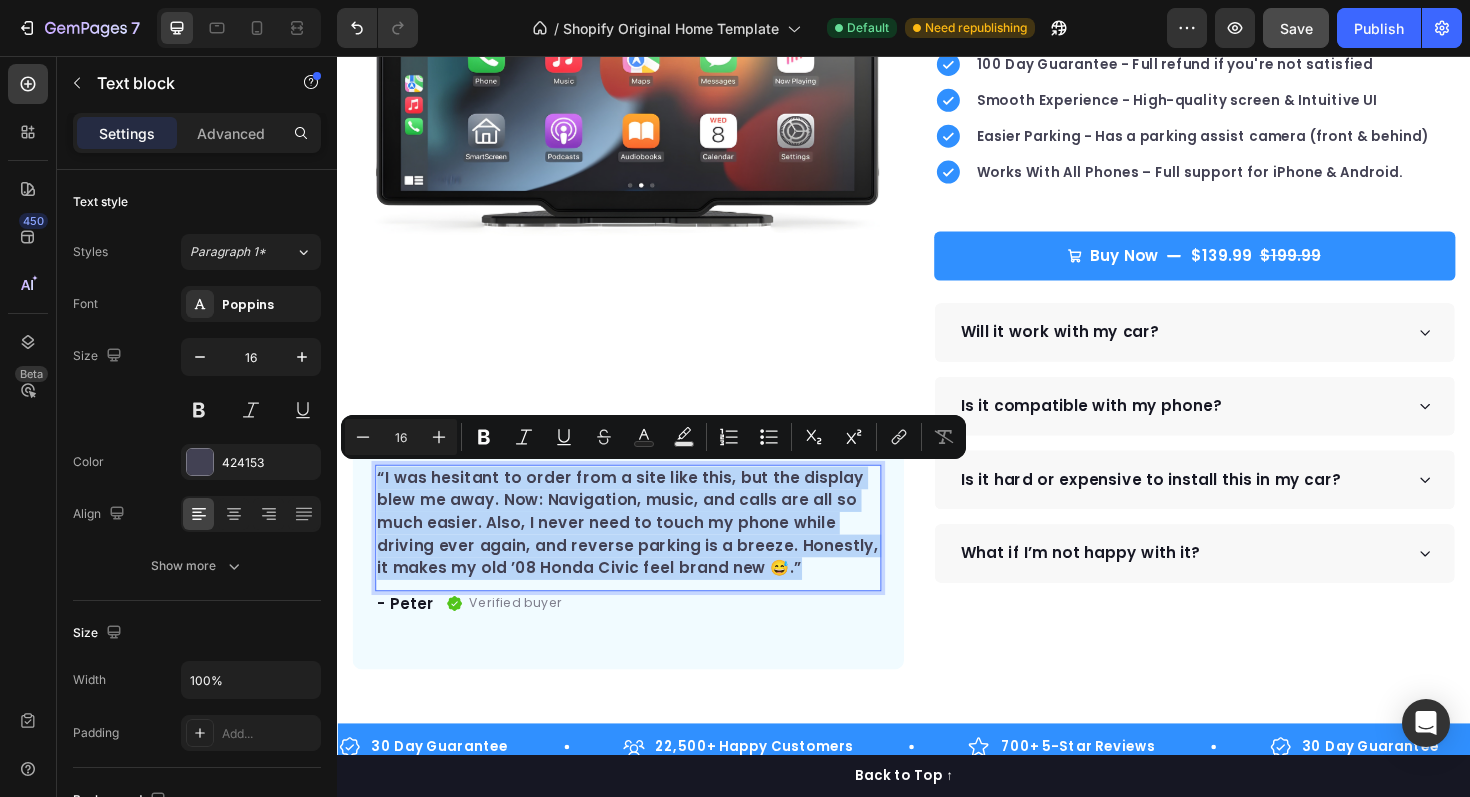 copy on "“I was hesitant to order from a site like this, but the display blew me away. Now: Navigation, music, and calls are all so much easier. Also, I never need to touch my phone while driving ever again, and reverse parking is a breeze. Honestly, it makes my old ’08 Honda Civic feel brand new 😅.”" 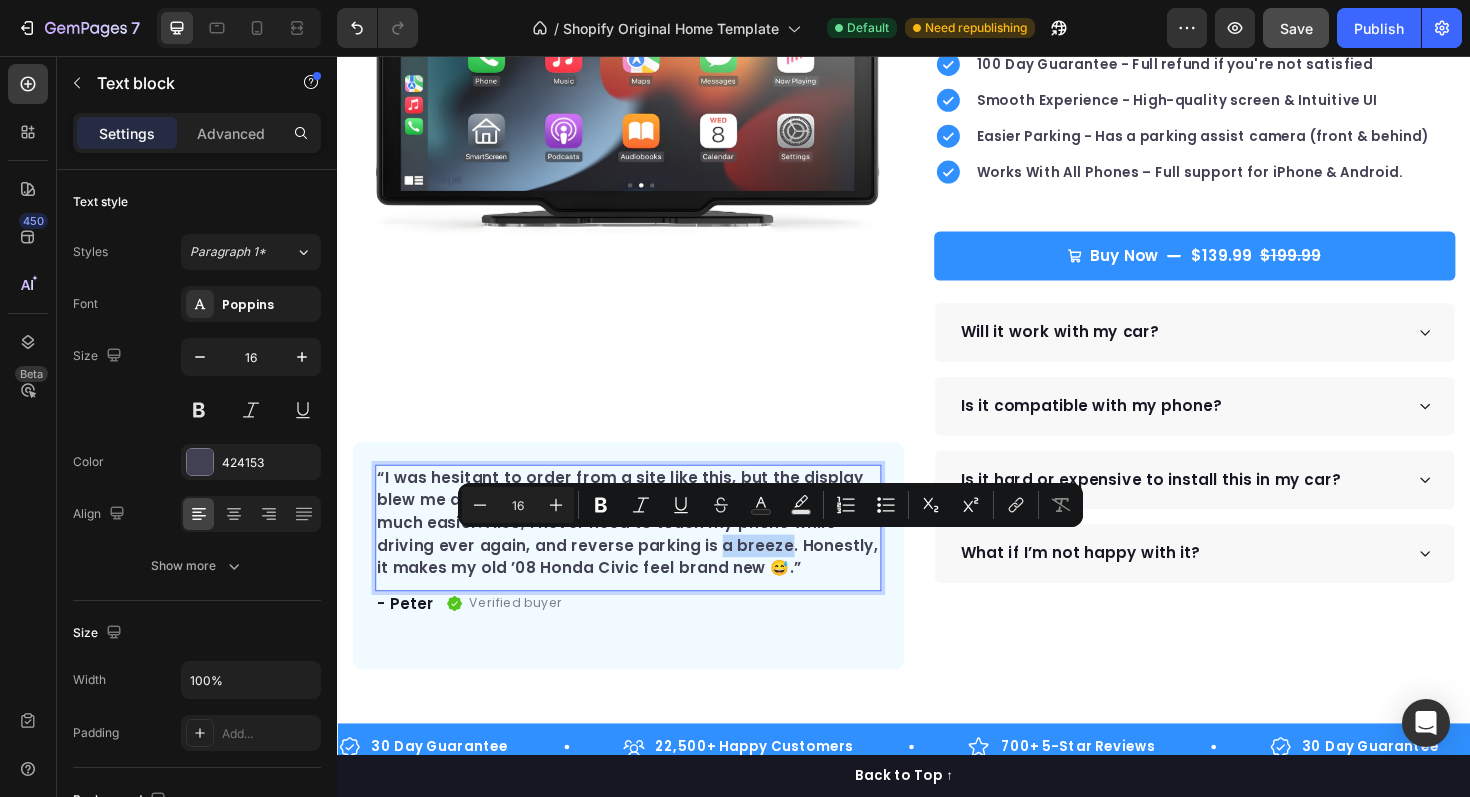 drag, startPoint x: 816, startPoint y: 575, endPoint x: 745, endPoint y: 575, distance: 71 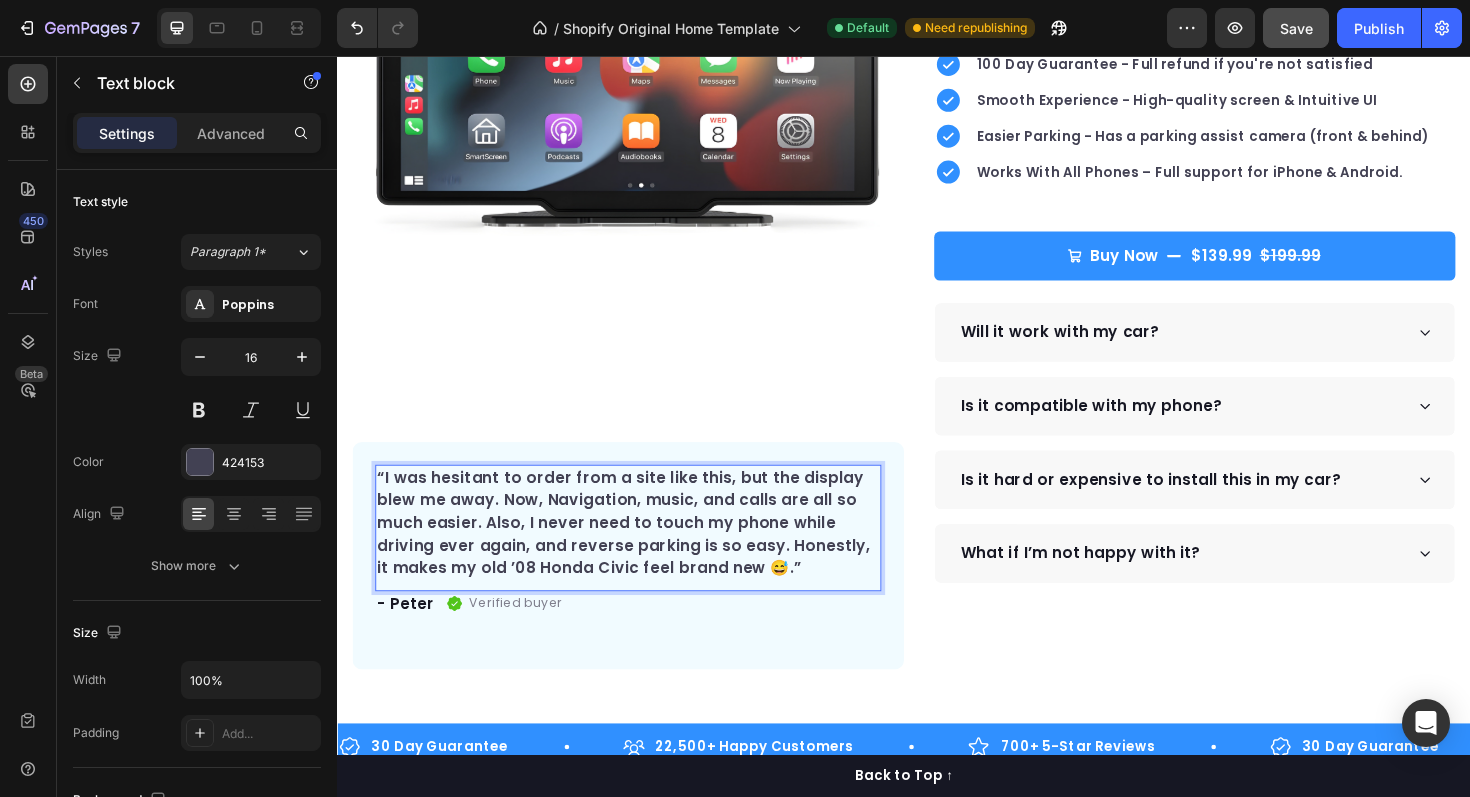 click on "“I was hesitant to order from a site like this, but the display blew me away. Now, Navigation, music, and calls are all so much easier. Also, I never need to touch my phone while driving ever again, and reverse parking is so easy. Honestly, it makes my old ’08 Honda Civic feel brand new 😅.”" at bounding box center [645, 551] 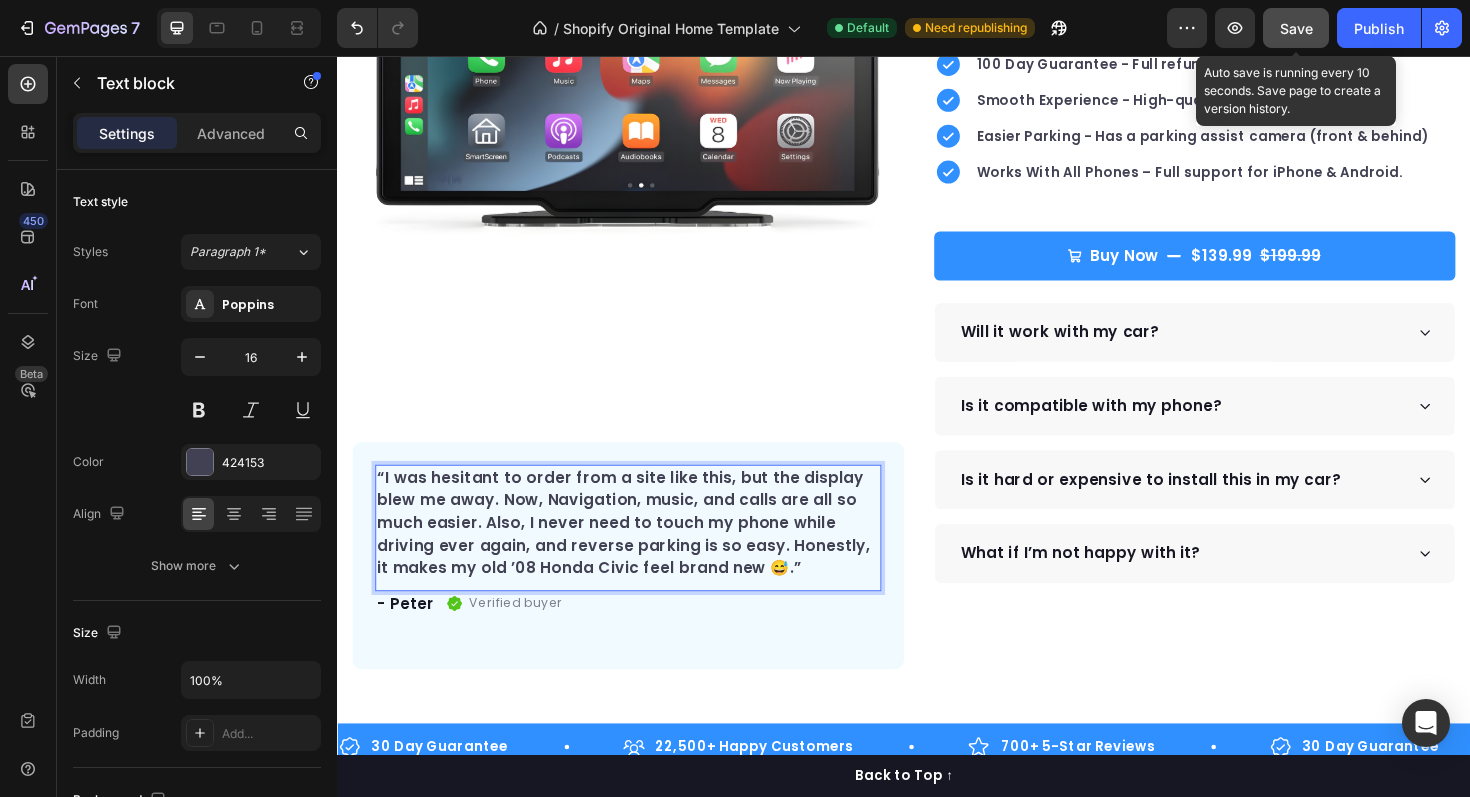 click on "Save" 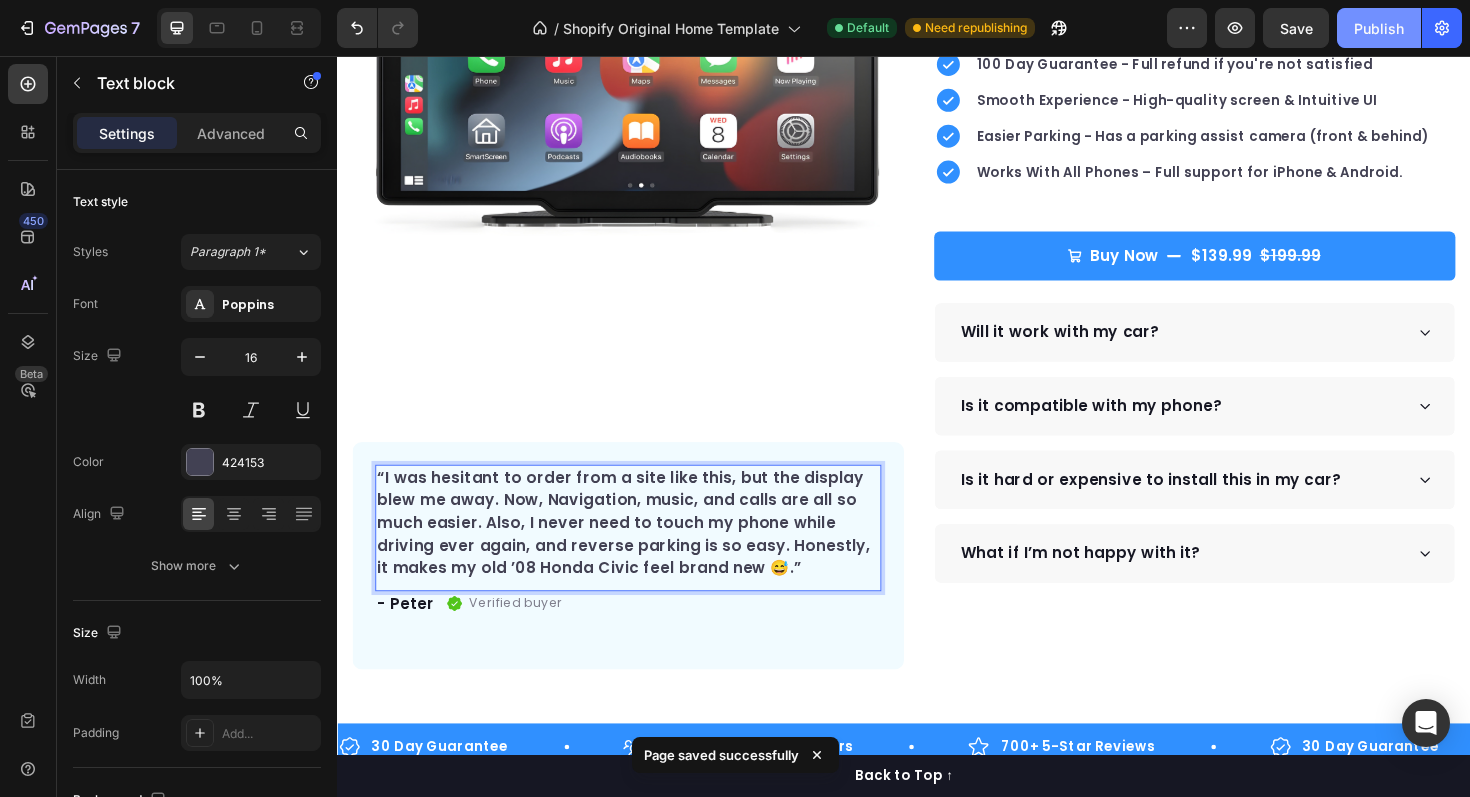 click on "Publish" 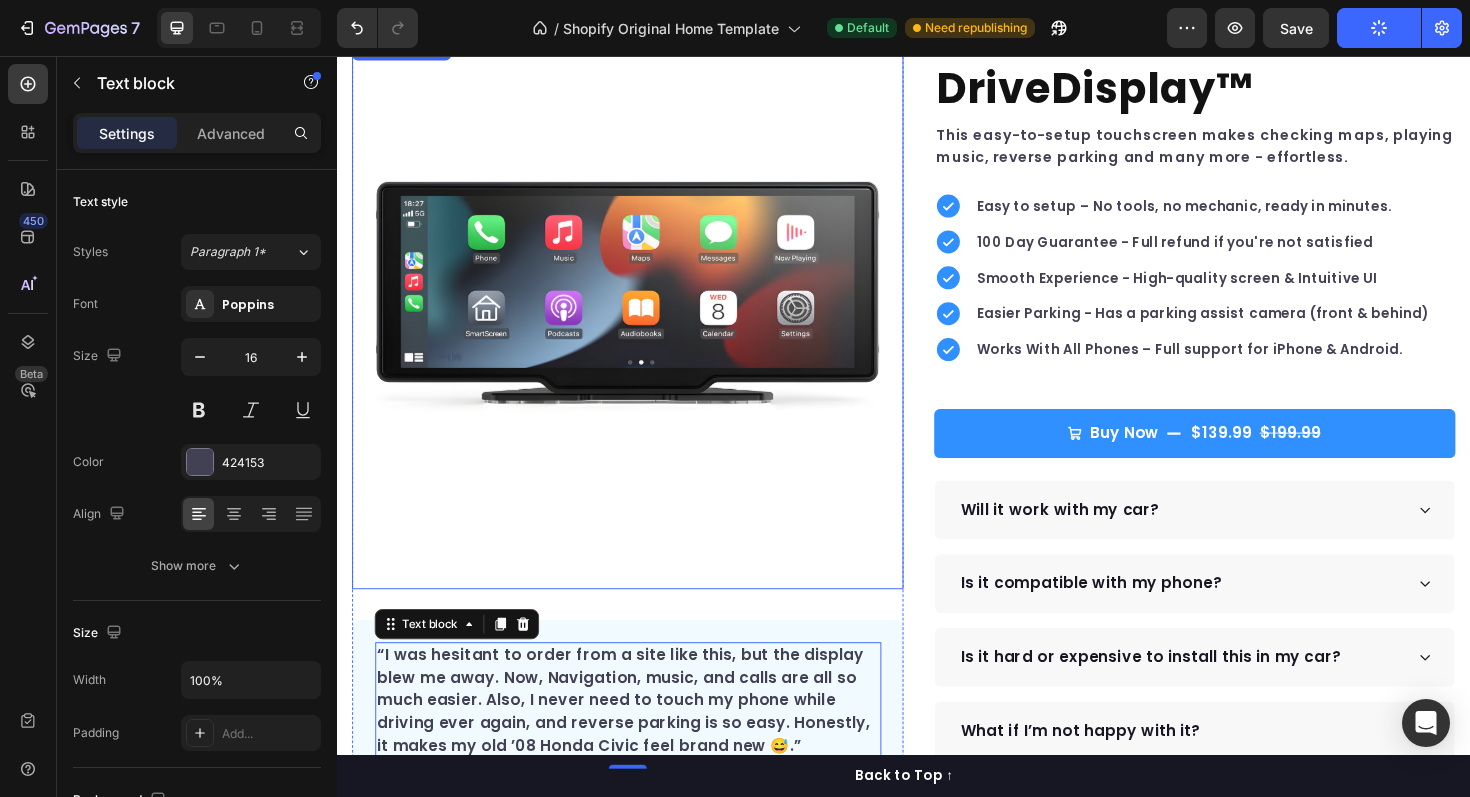 scroll, scrollTop: 0, scrollLeft: 0, axis: both 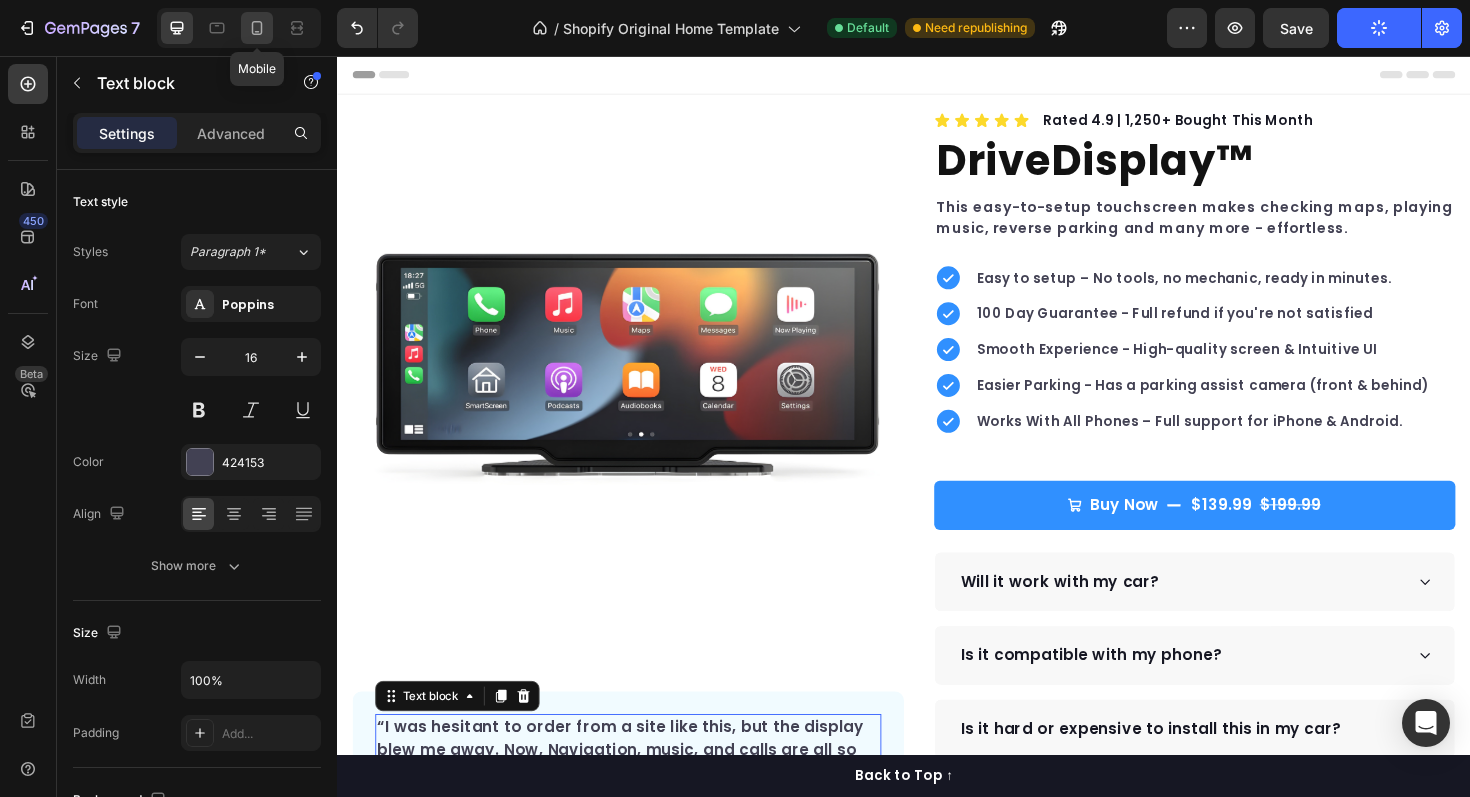 click 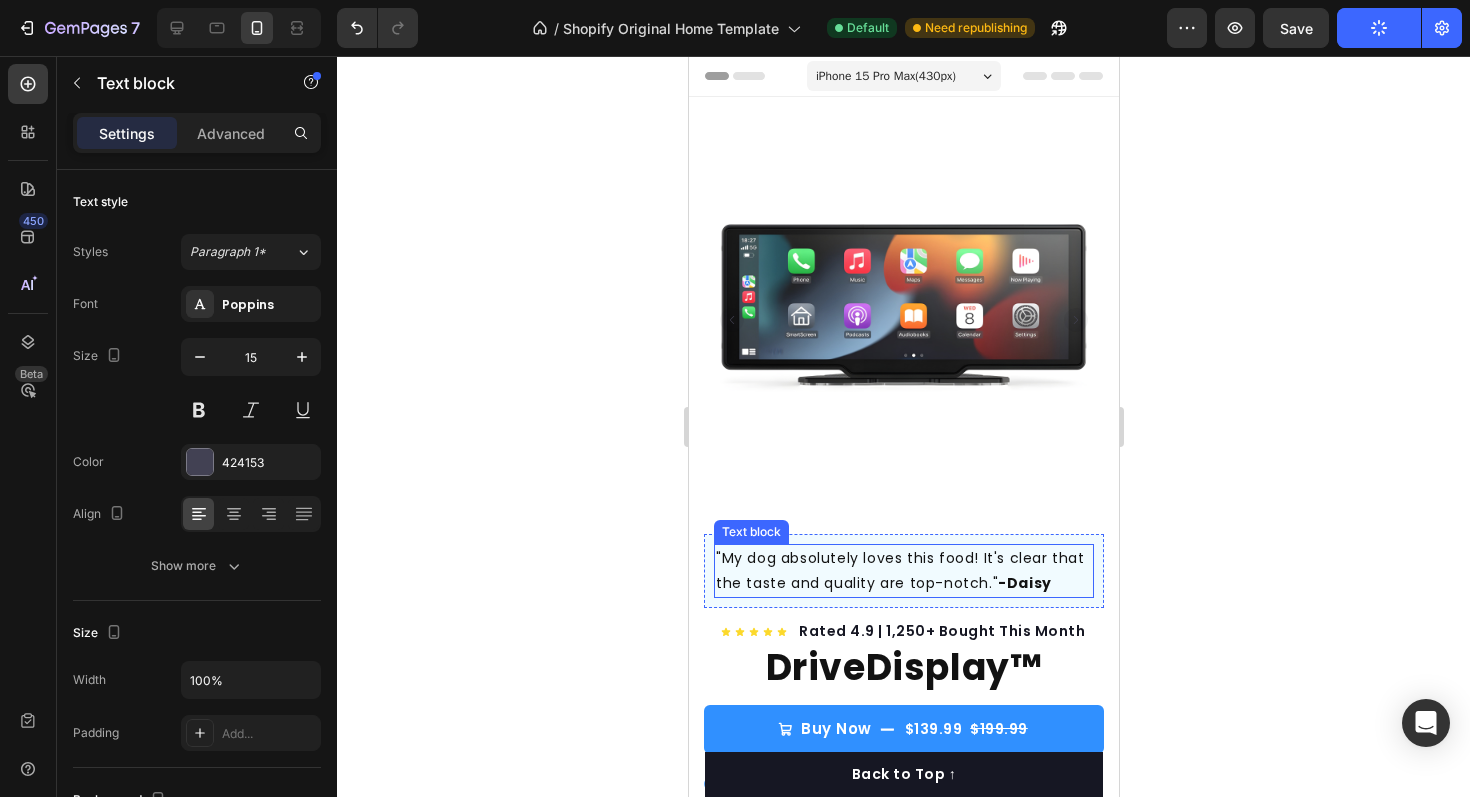 click on ""My dog absolutely loves this food! It's clear that the taste and quality are top-notch."  -Daisy" at bounding box center [903, 571] 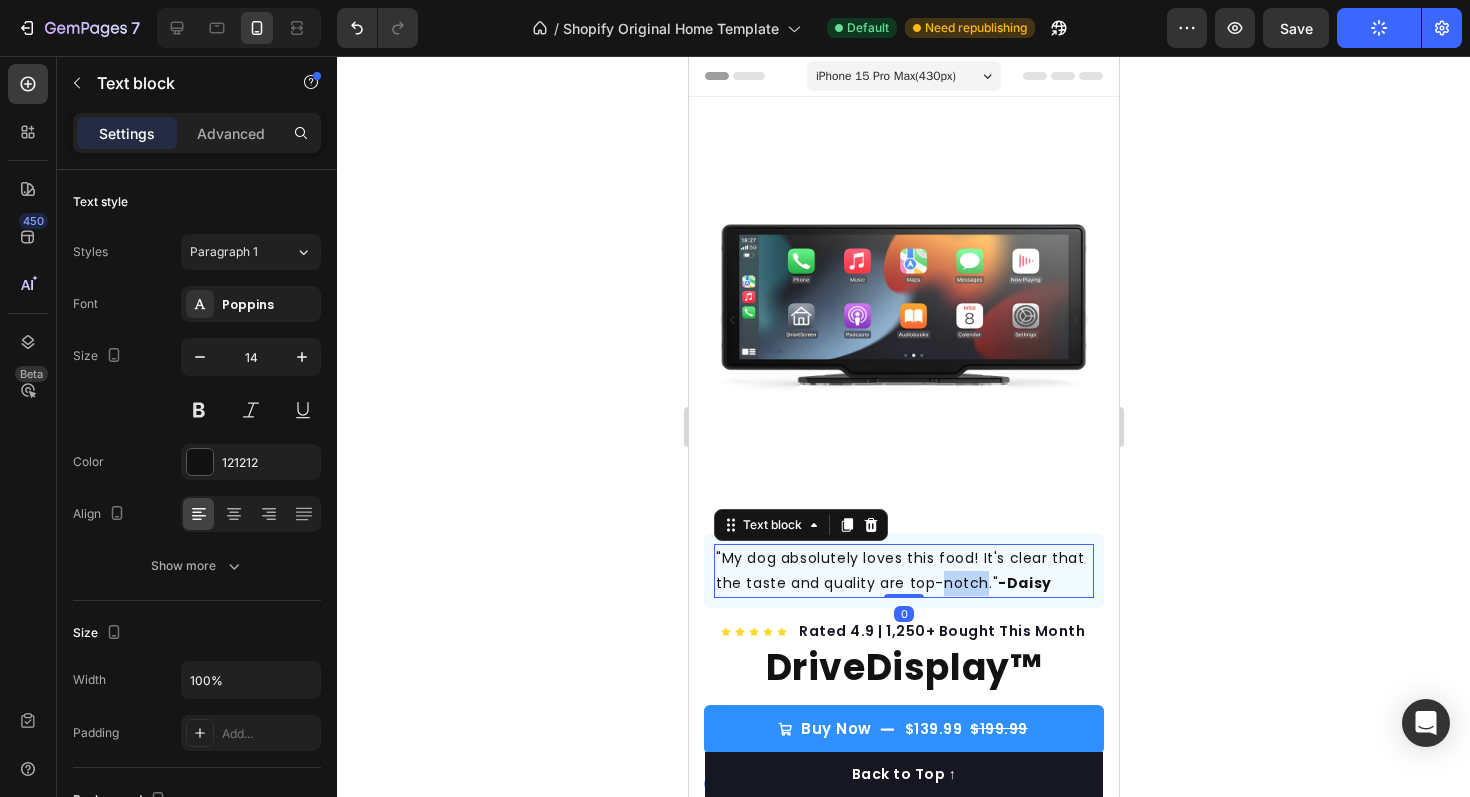 click on ""My dog absolutely loves this food! It's clear that the taste and quality are top-notch."  -Daisy" at bounding box center [903, 571] 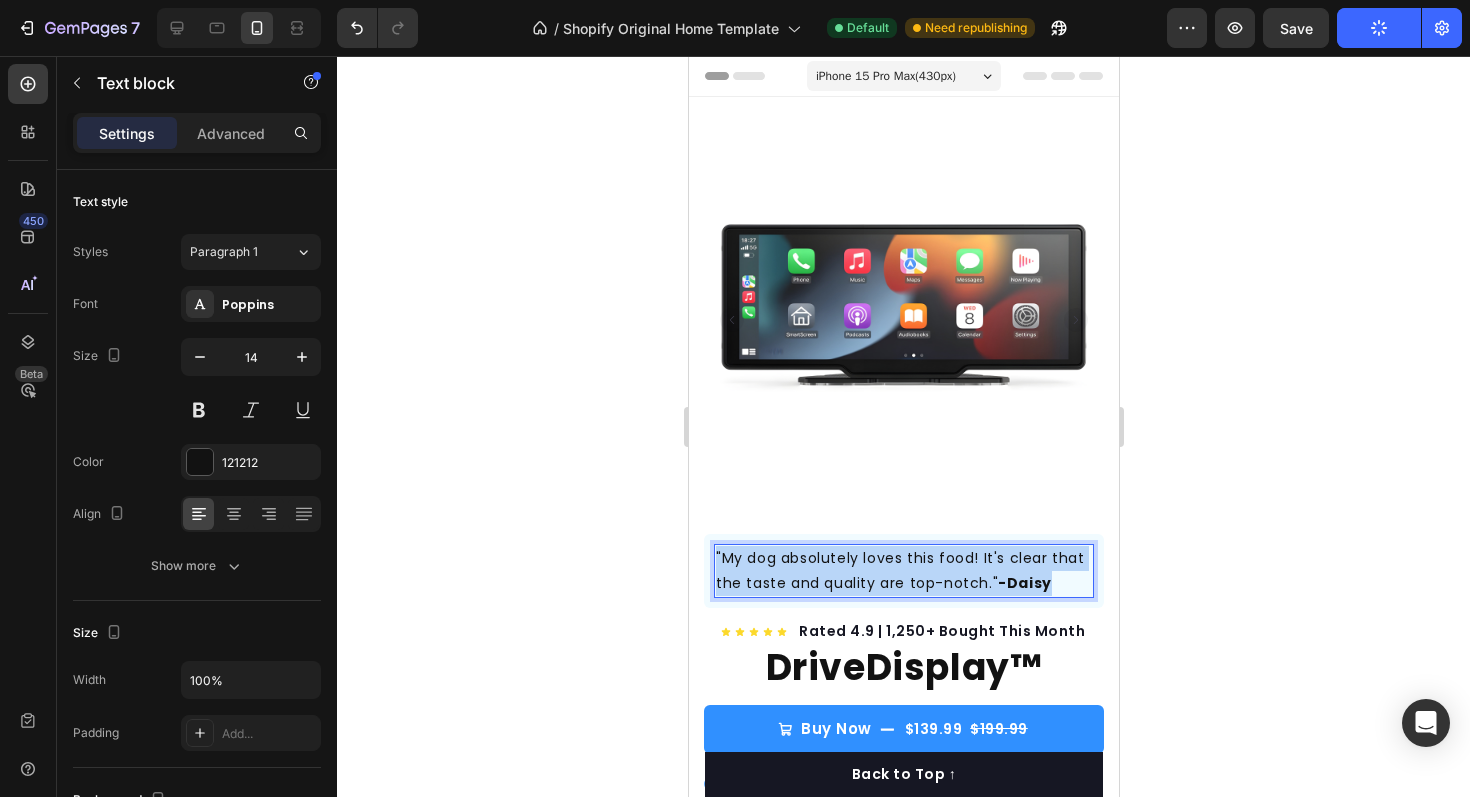 click on ""My dog absolutely loves this food! It's clear that the taste and quality are top-notch."  -Daisy" at bounding box center (903, 571) 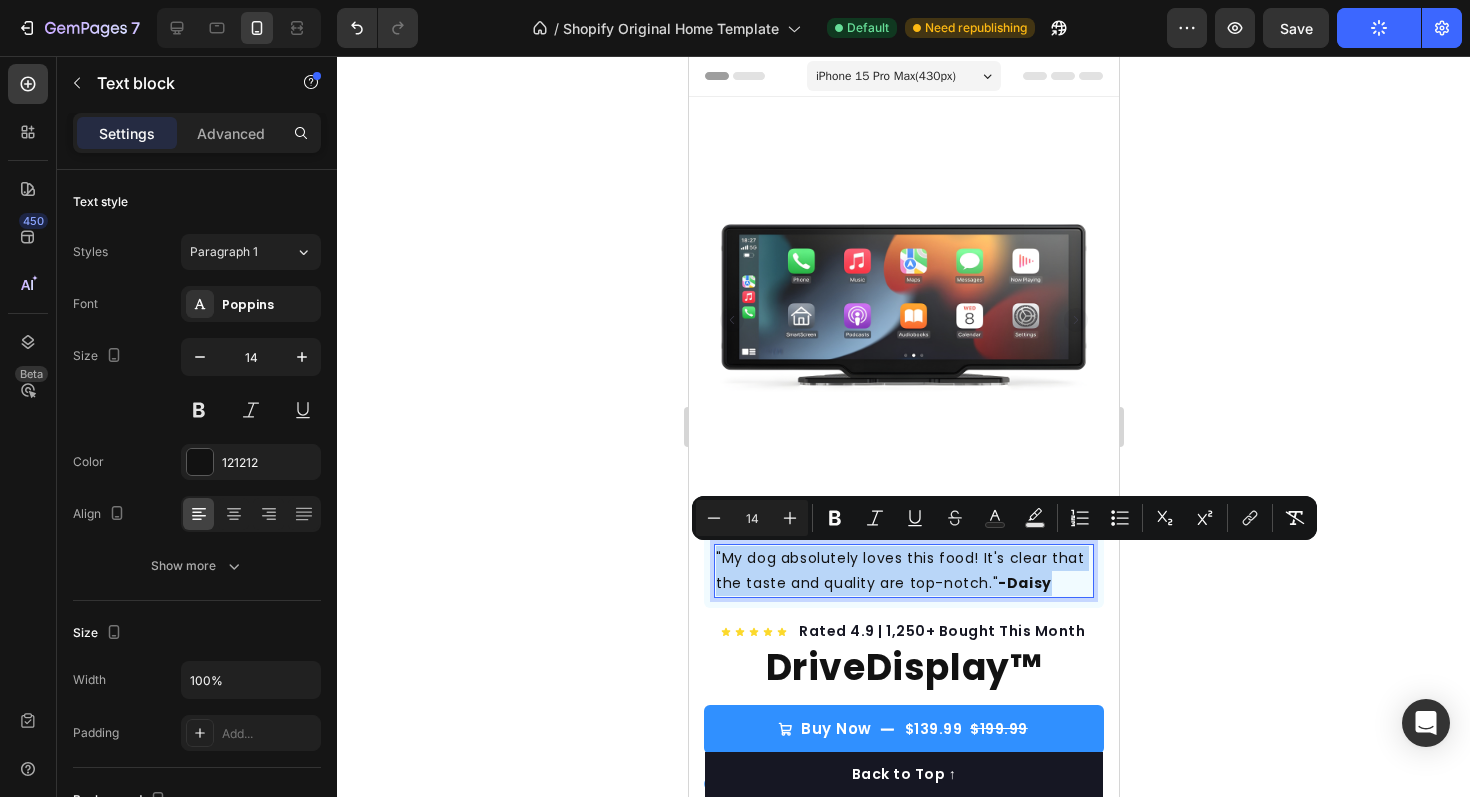 scroll, scrollTop: 60, scrollLeft: 0, axis: vertical 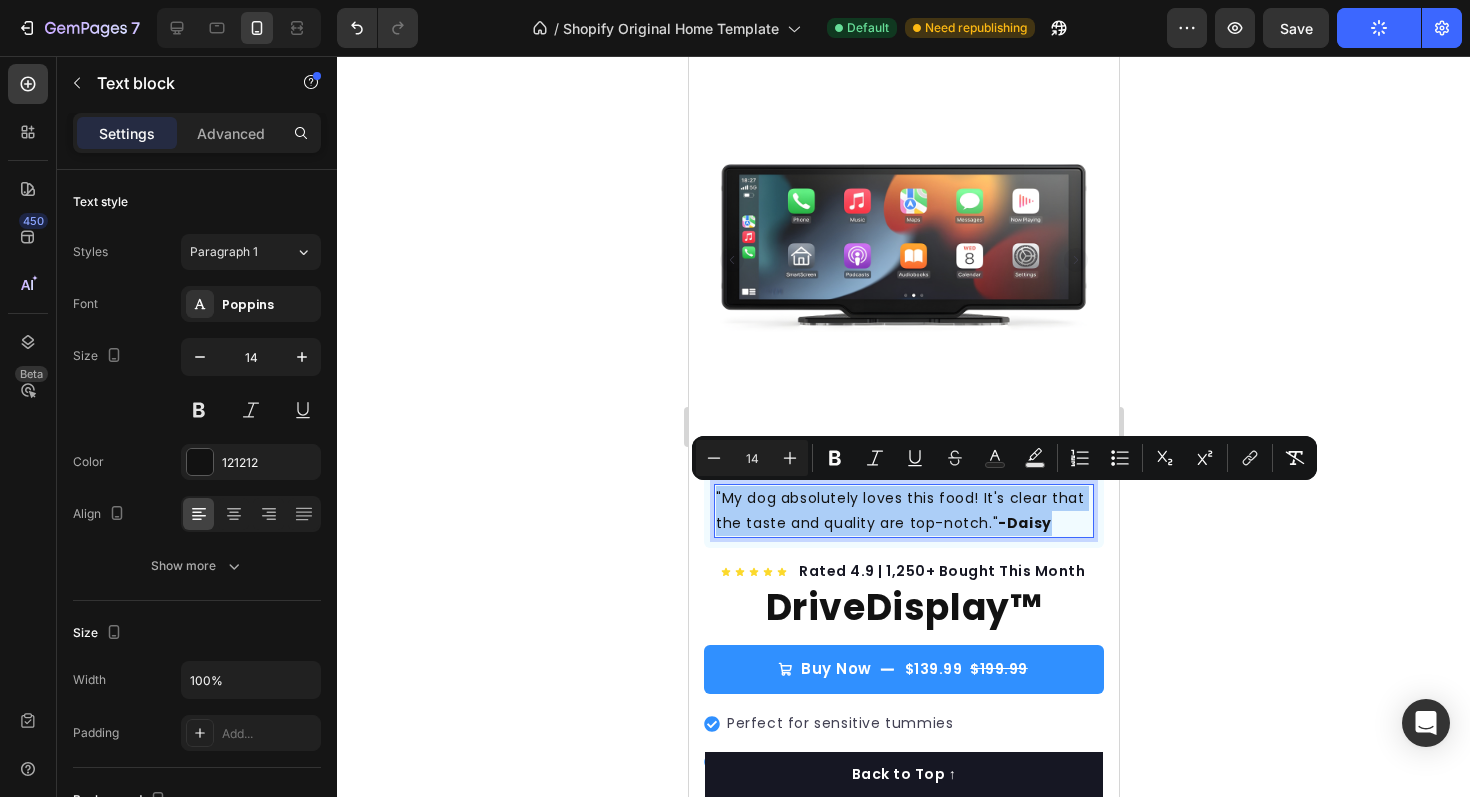 click 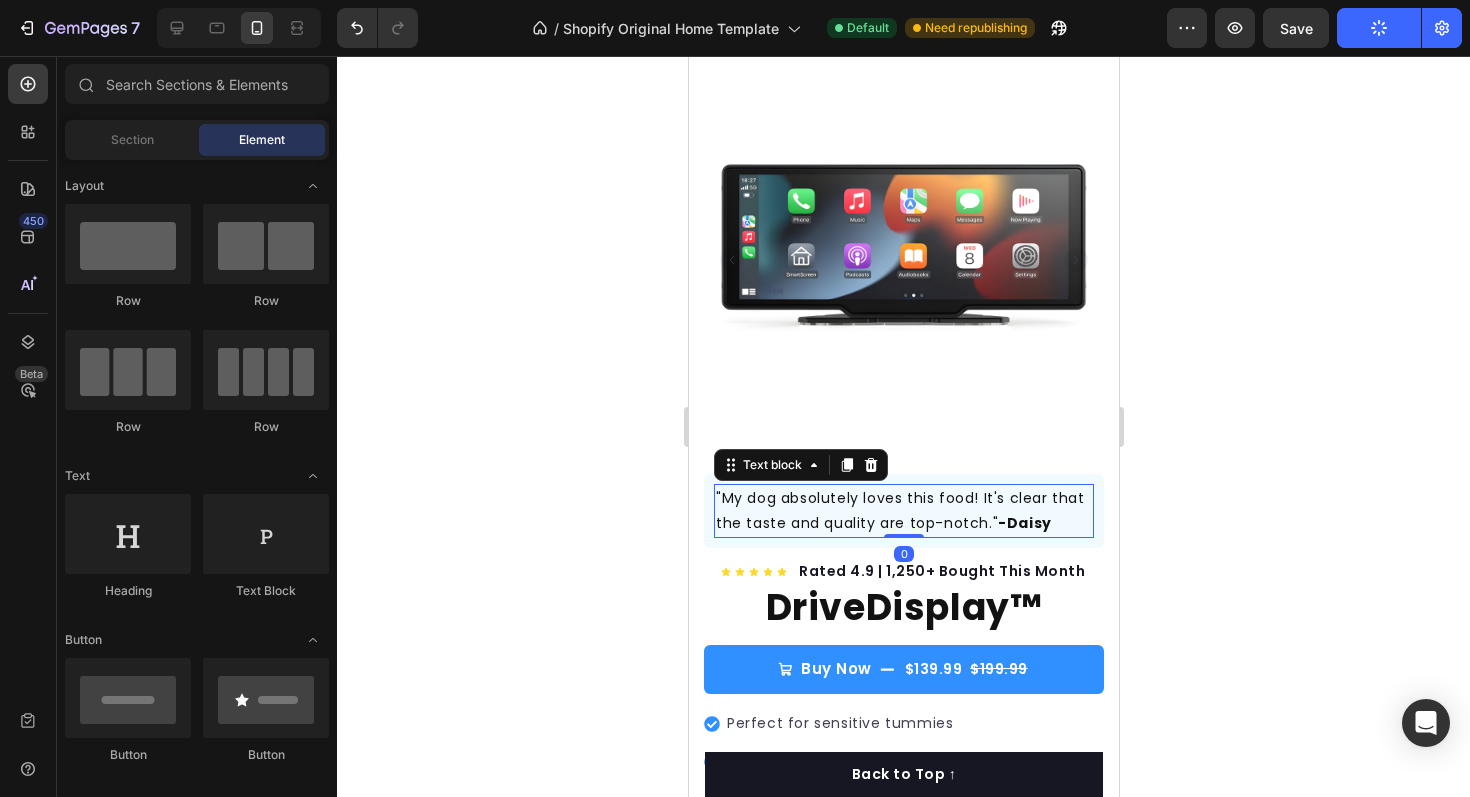click on ""My dog absolutely loves this food! It's clear that the taste and quality are top-notch."  -Daisy" at bounding box center [903, 511] 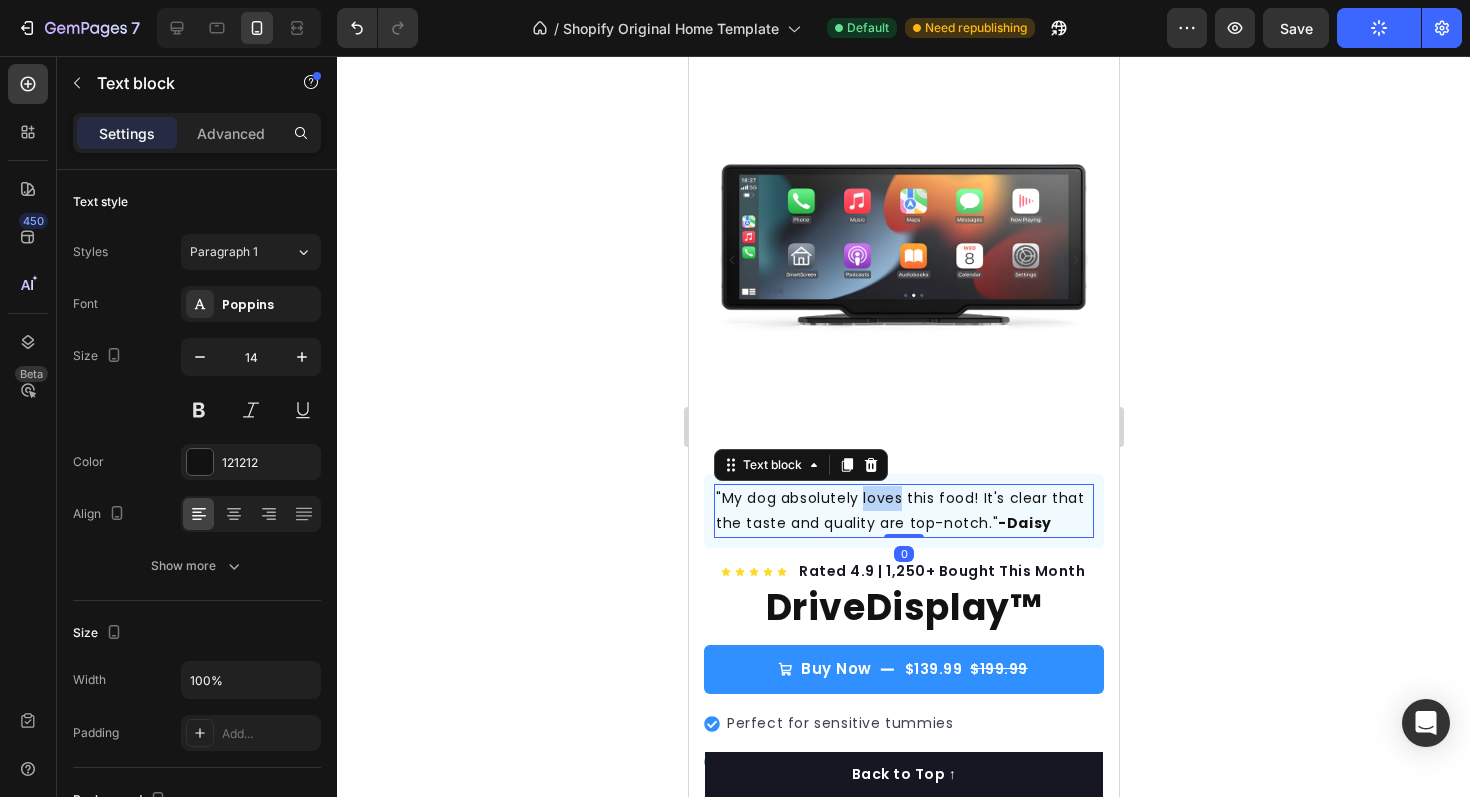 click on ""My dog absolutely loves this food! It's clear that the taste and quality are top-notch."  -Daisy" at bounding box center (903, 511) 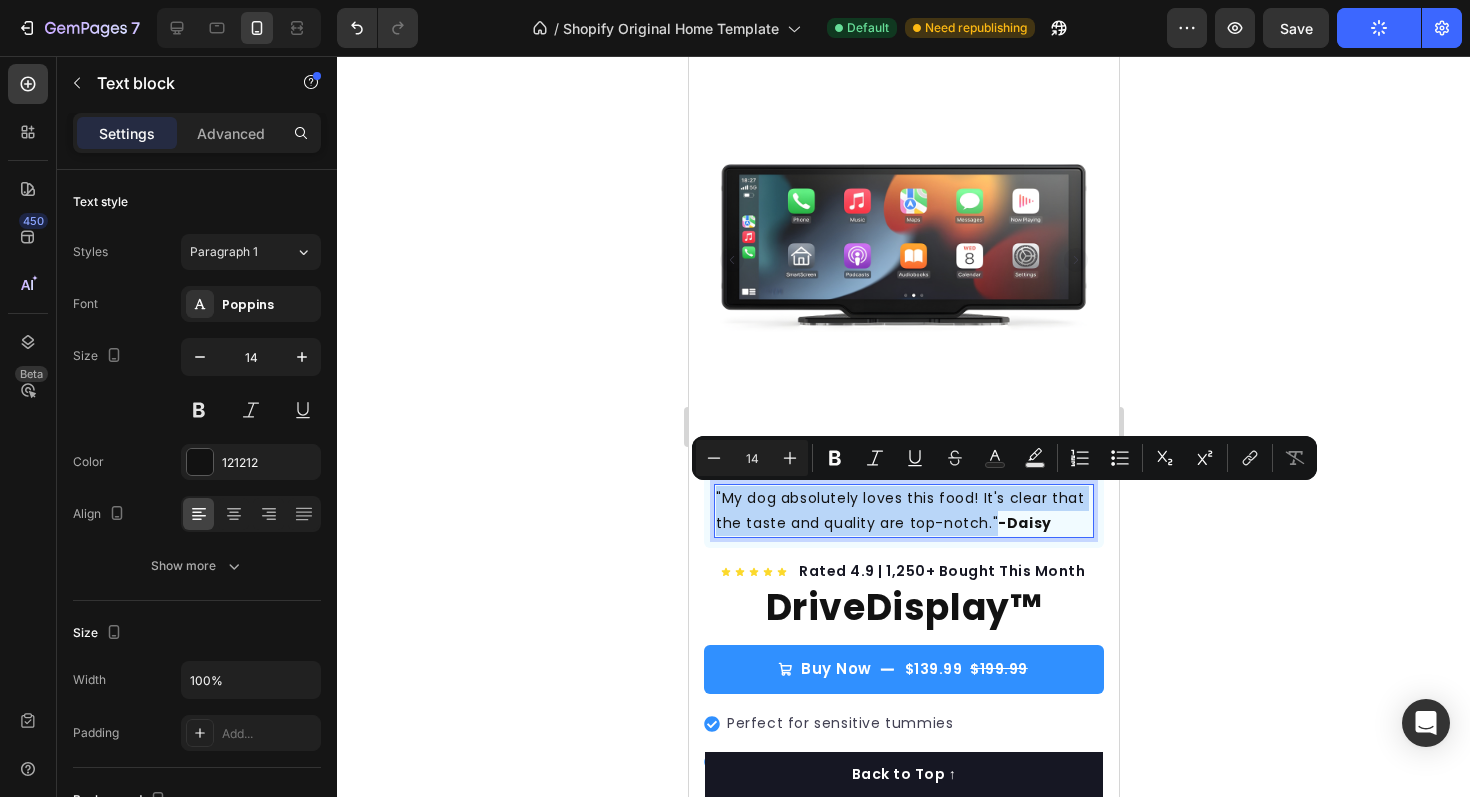 drag, startPoint x: 990, startPoint y: 526, endPoint x: 683, endPoint y: 472, distance: 311.713 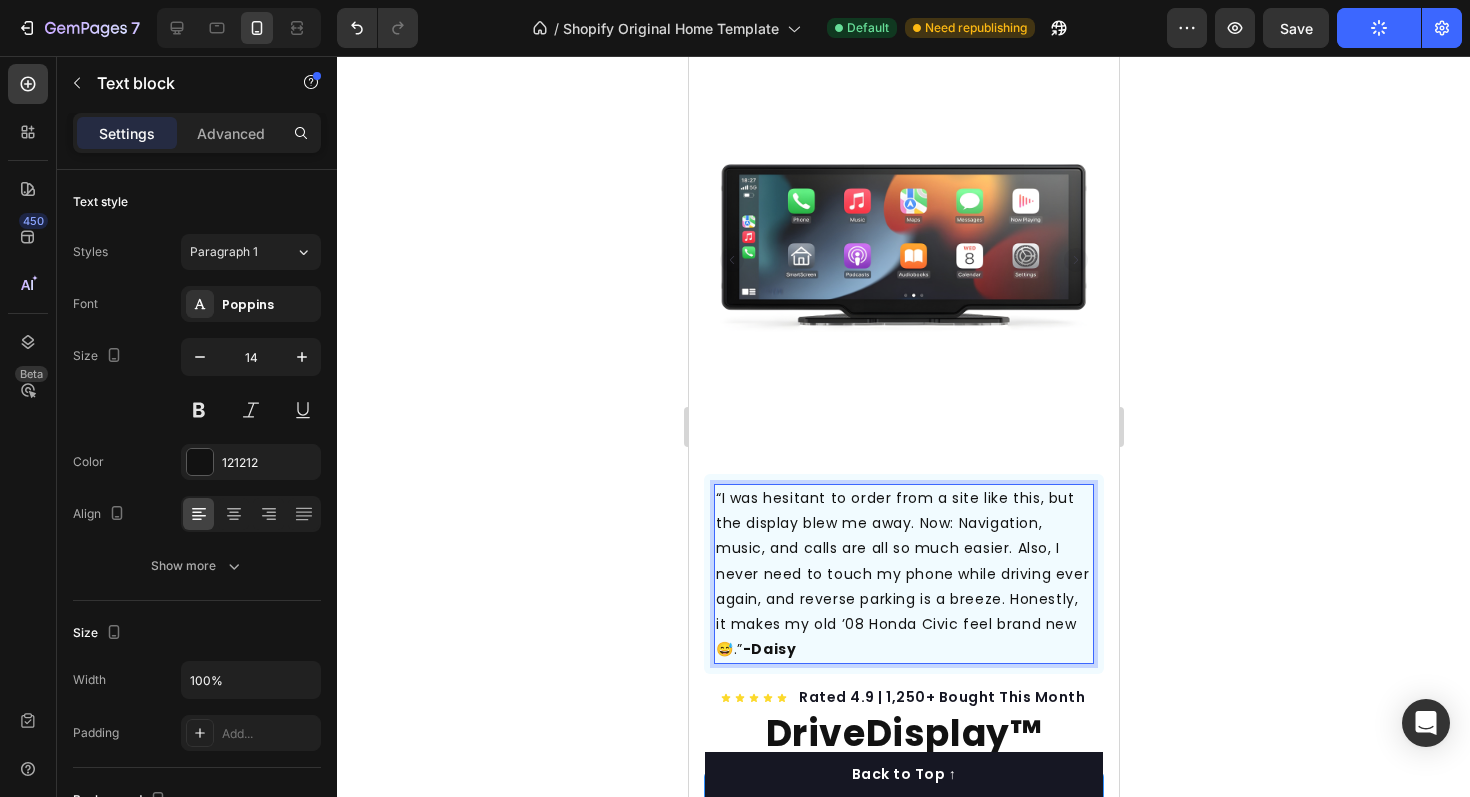 click on "-Daisy" at bounding box center (769, 649) 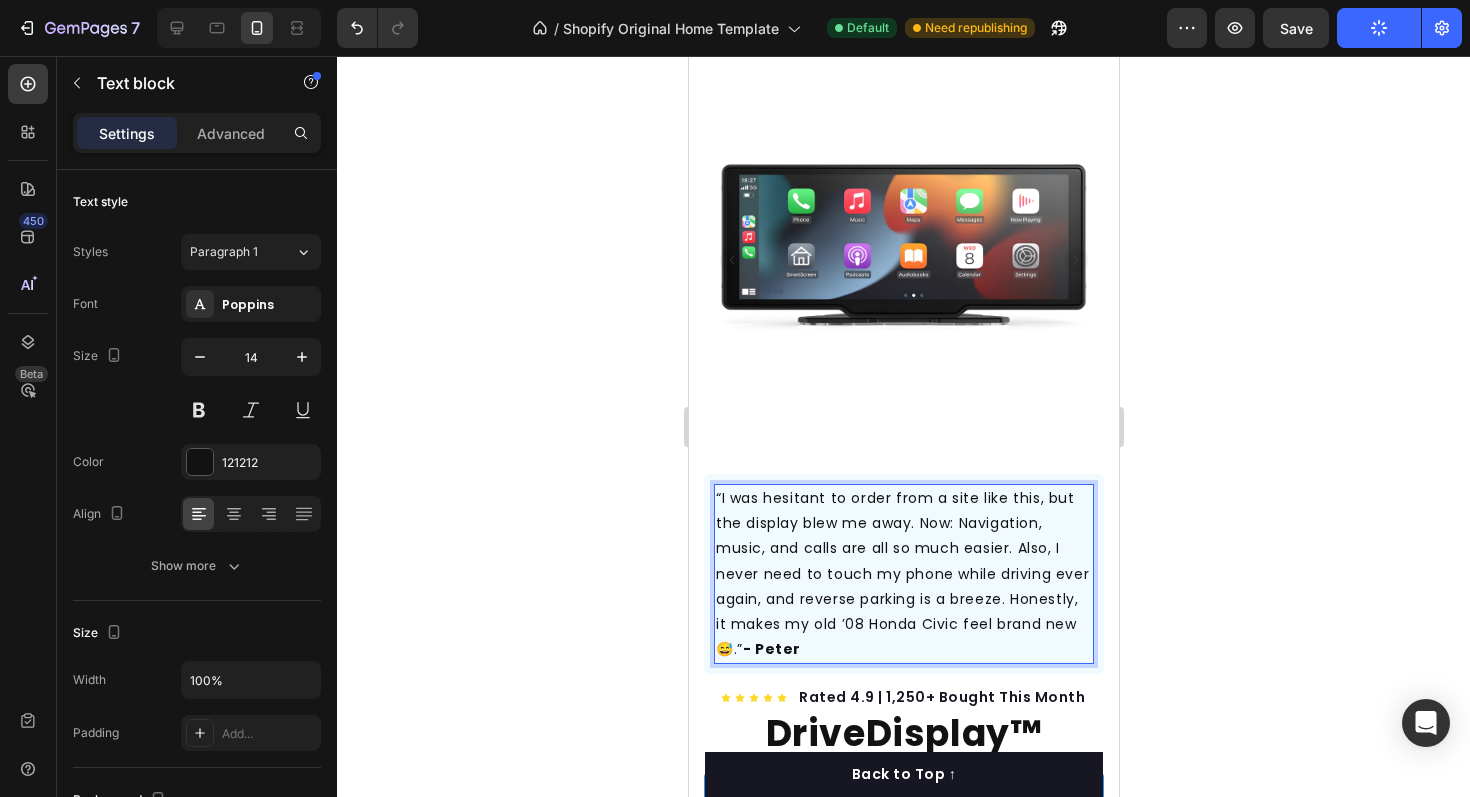 click 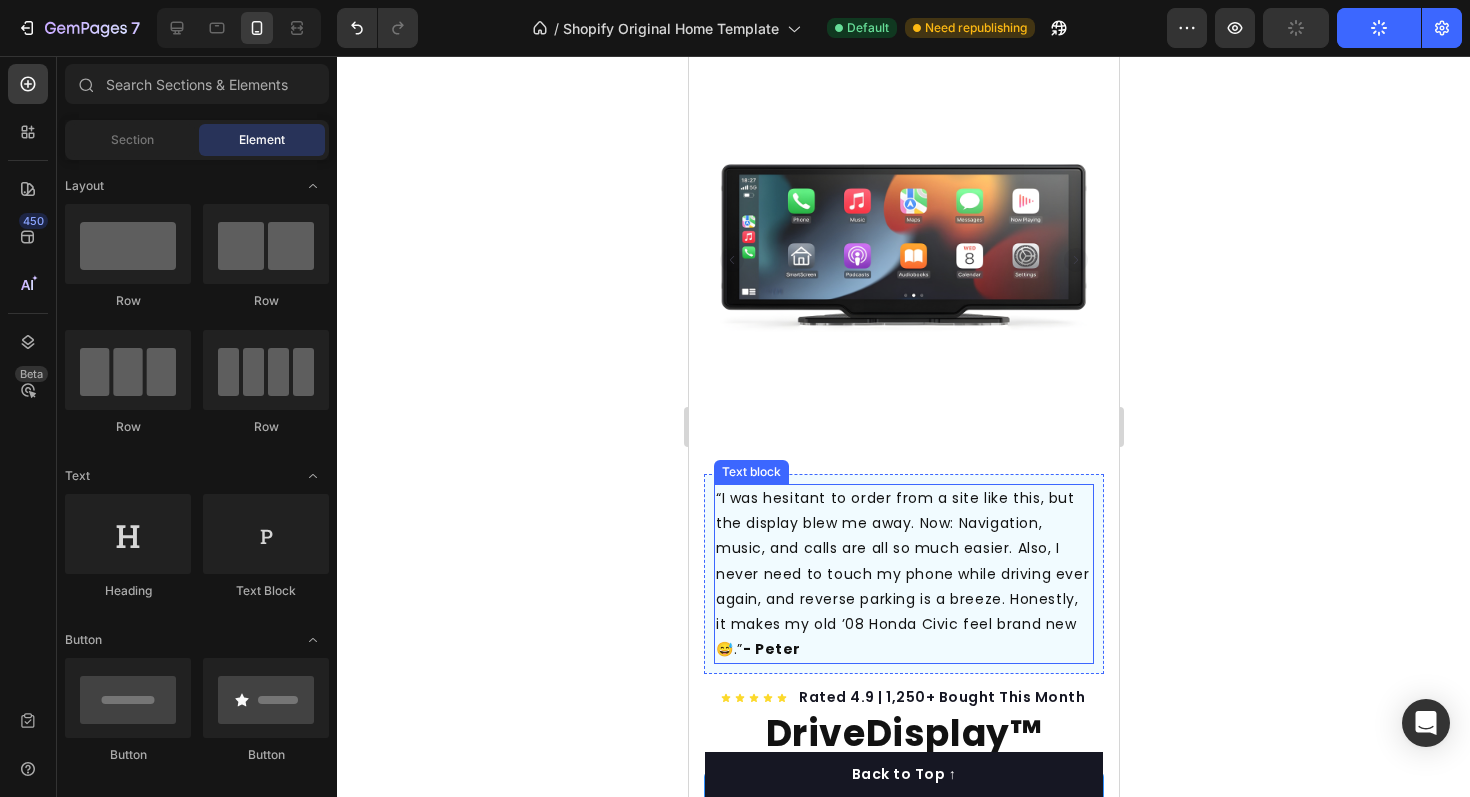 click on "“I was hesitant to order from a site like this, but the display blew me away. Now: Navigation, music, and calls are all so much easier. Also, I never need to touch my phone while driving ever again, and reverse parking is a breeze. Honestly, it makes my old ’08 Honda Civic feel brand new 😅.”  - [FIRST]" at bounding box center (903, 574) 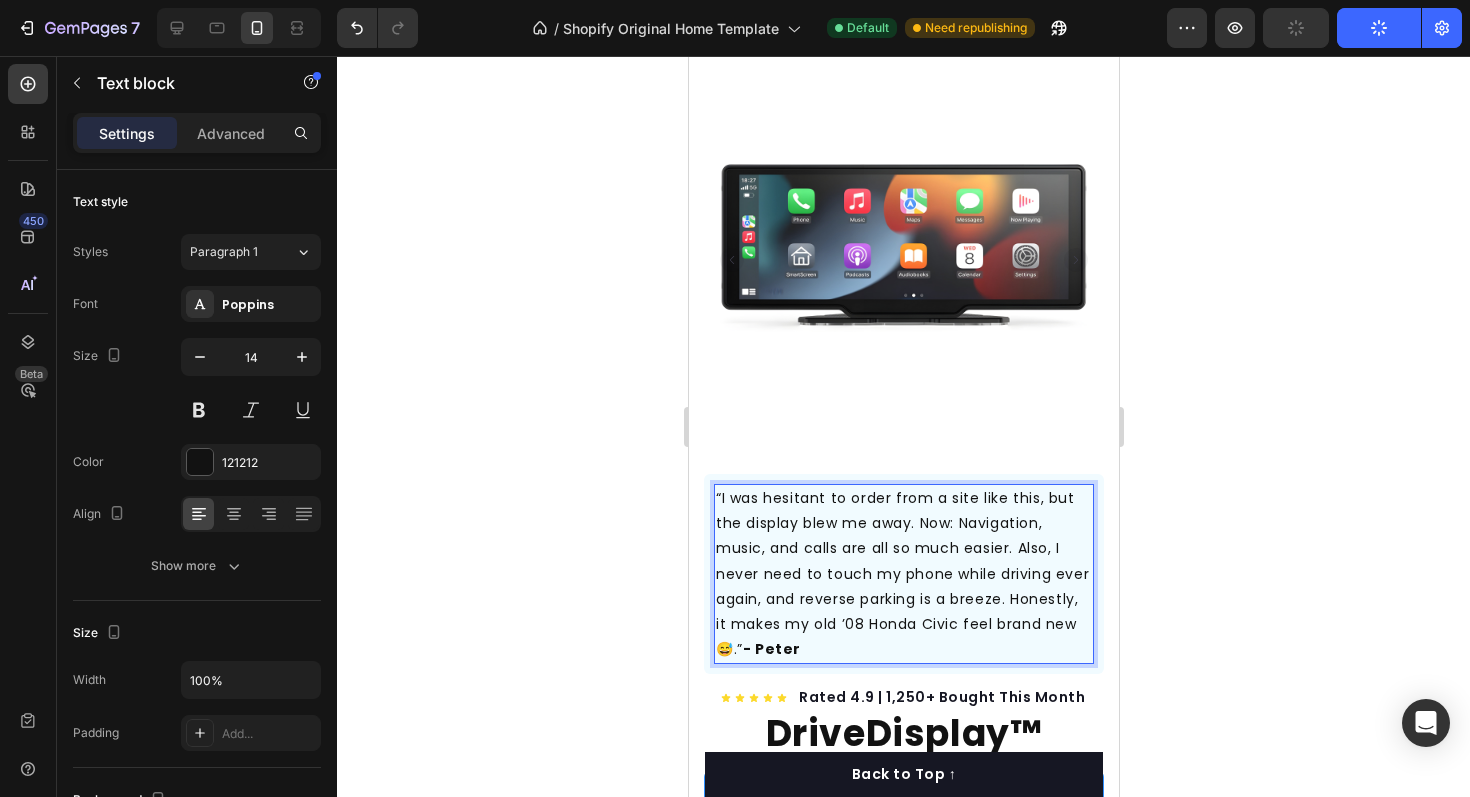 click on "“I was hesitant to order from a site like this, but the display blew me away. Now: Navigation, music, and calls are all so much easier. Also, I never need to touch my phone while driving ever again, and reverse parking is a breeze. Honestly, it makes my old ’08 Honda Civic feel brand new 😅.”  - [FIRST]" at bounding box center [903, 574] 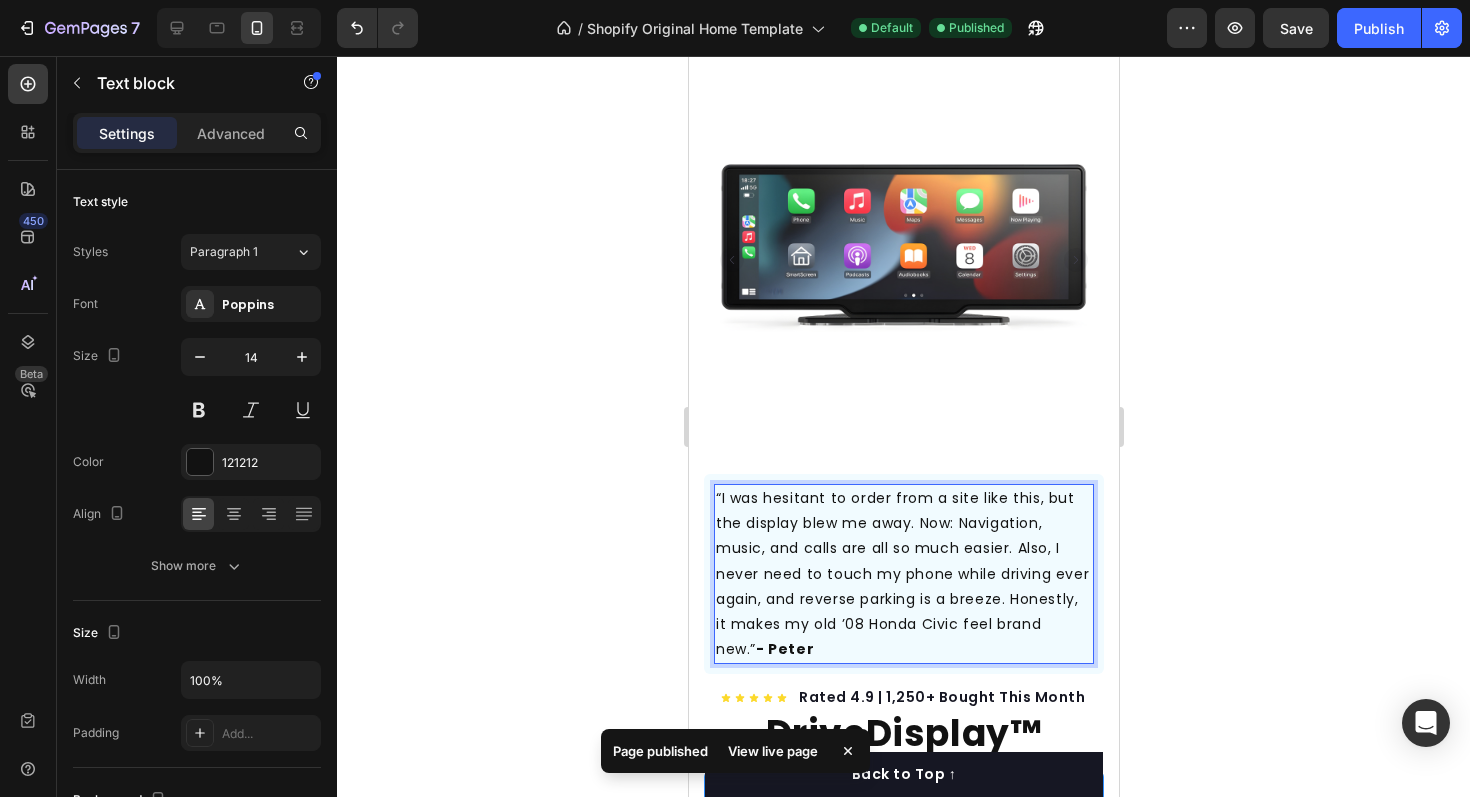 click 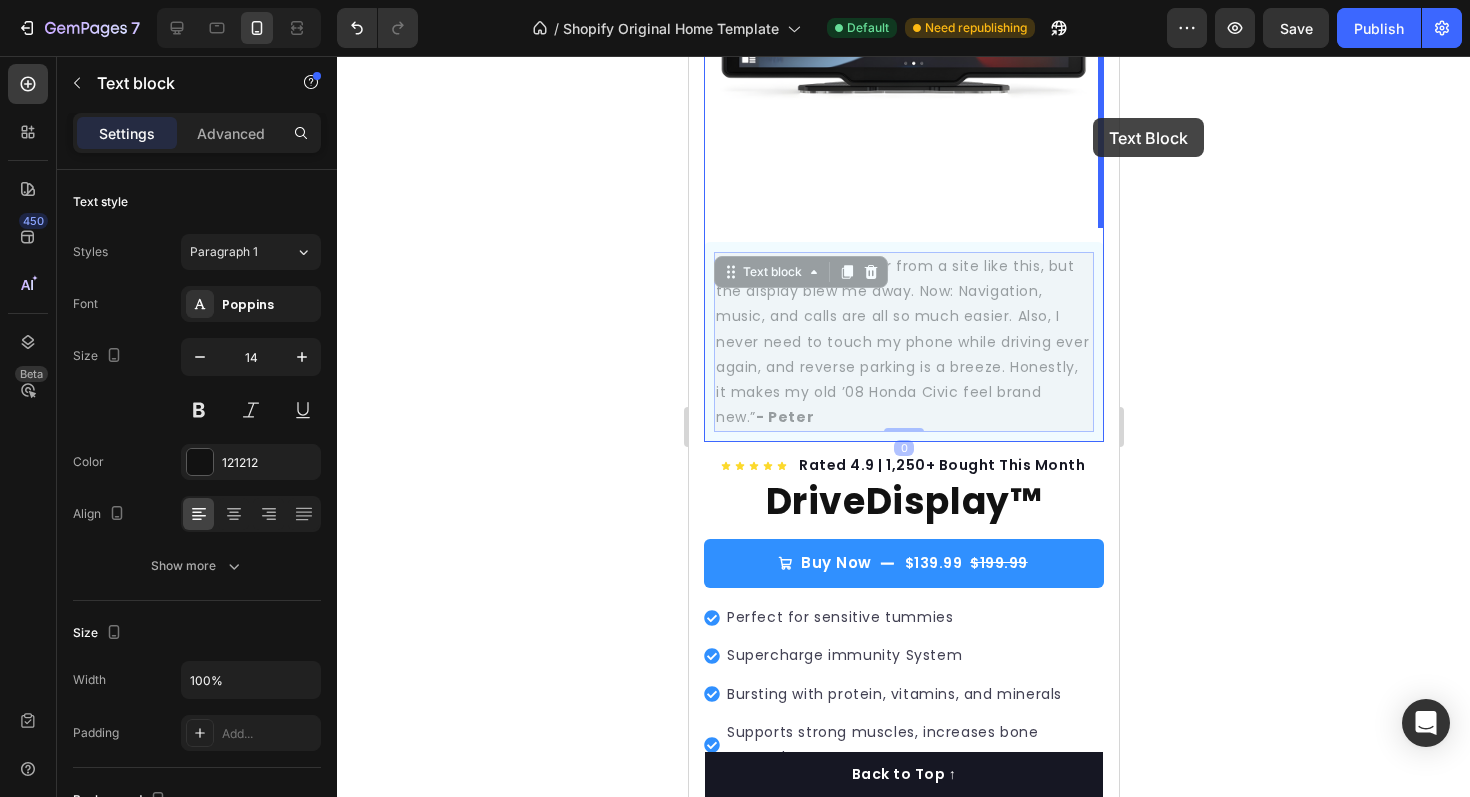scroll, scrollTop: 265, scrollLeft: 0, axis: vertical 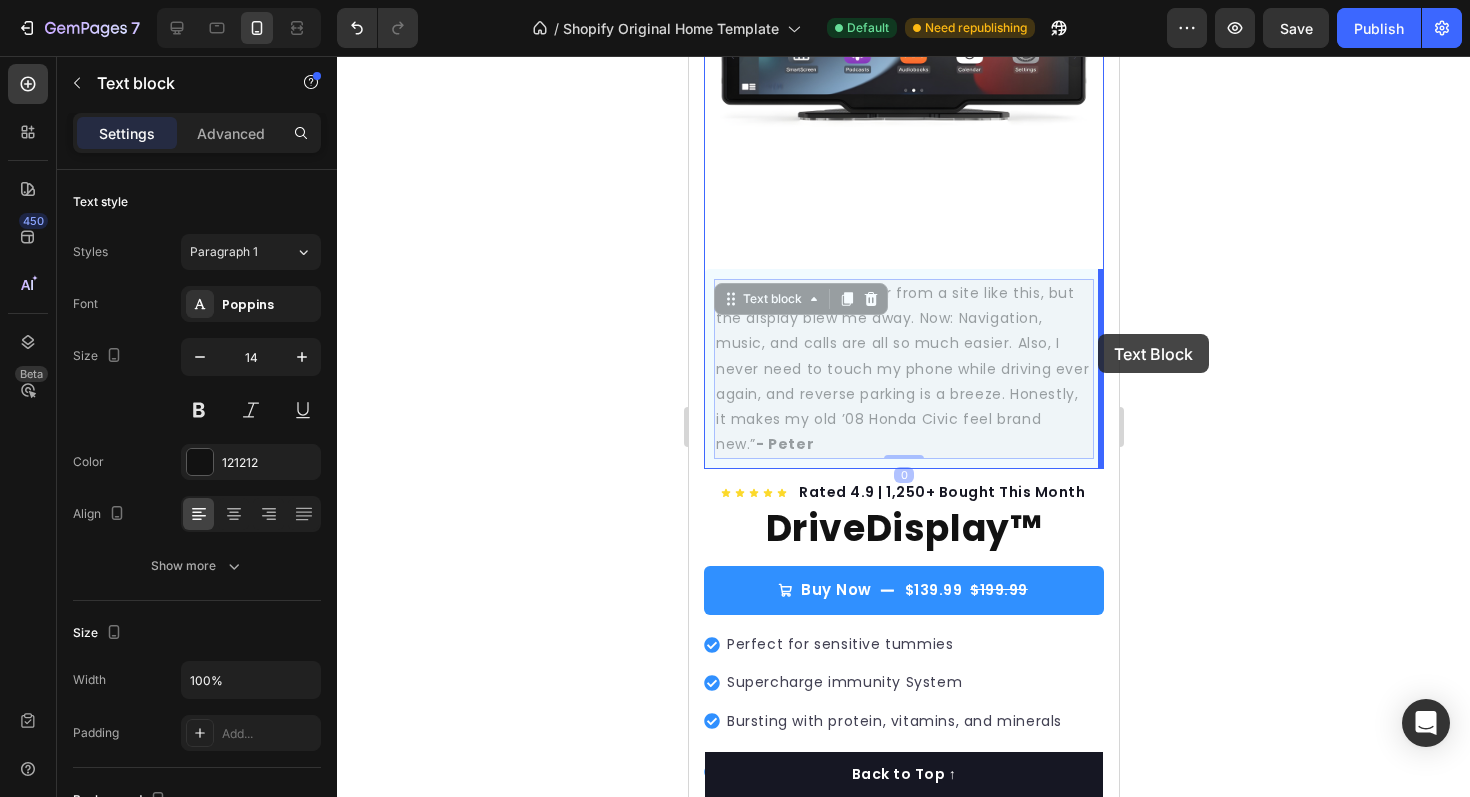 drag, startPoint x: 1092, startPoint y: 110, endPoint x: 1096, endPoint y: 333, distance: 223.03587 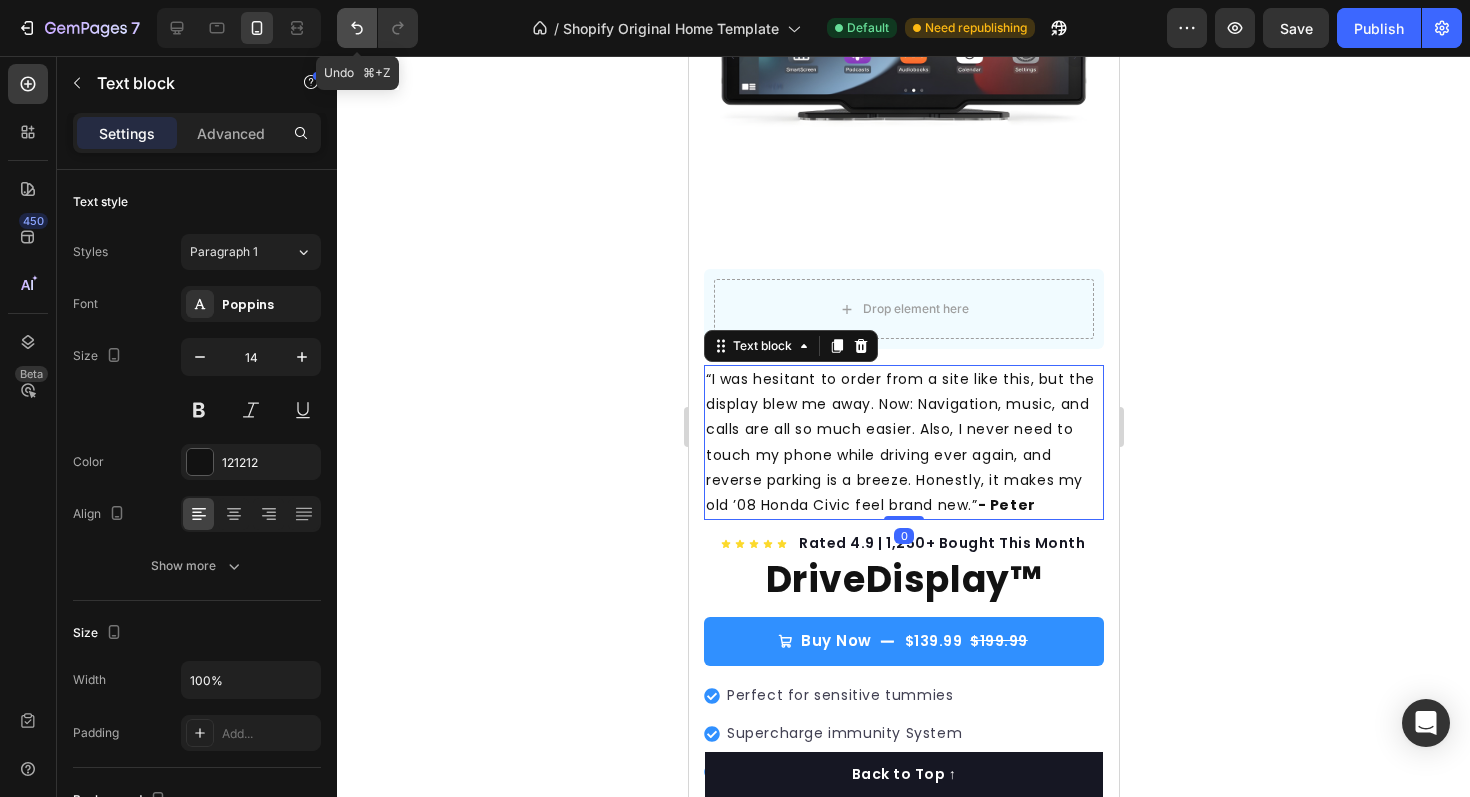 click 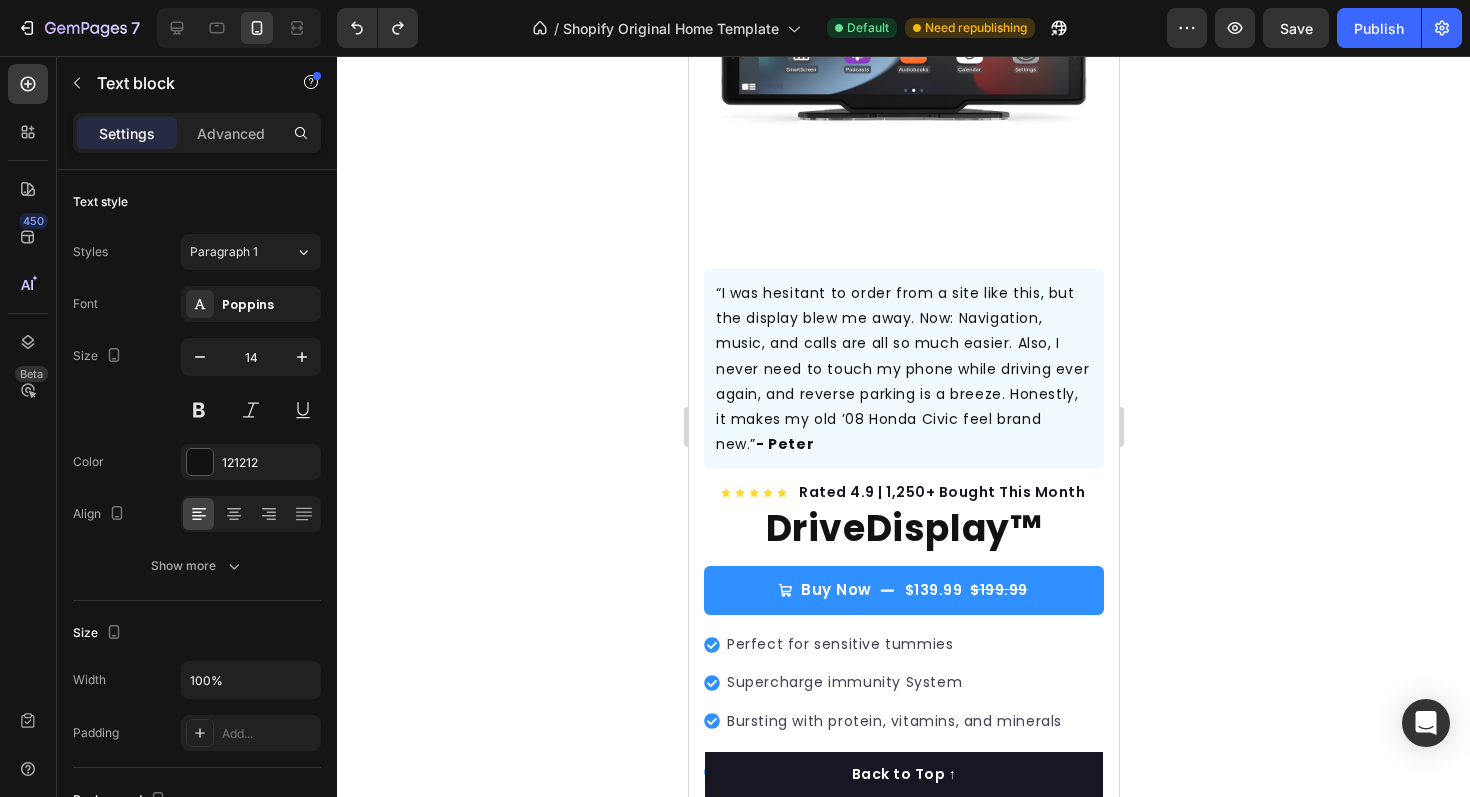drag, startPoint x: 620, startPoint y: 363, endPoint x: 1161, endPoint y: 364, distance: 541.0009 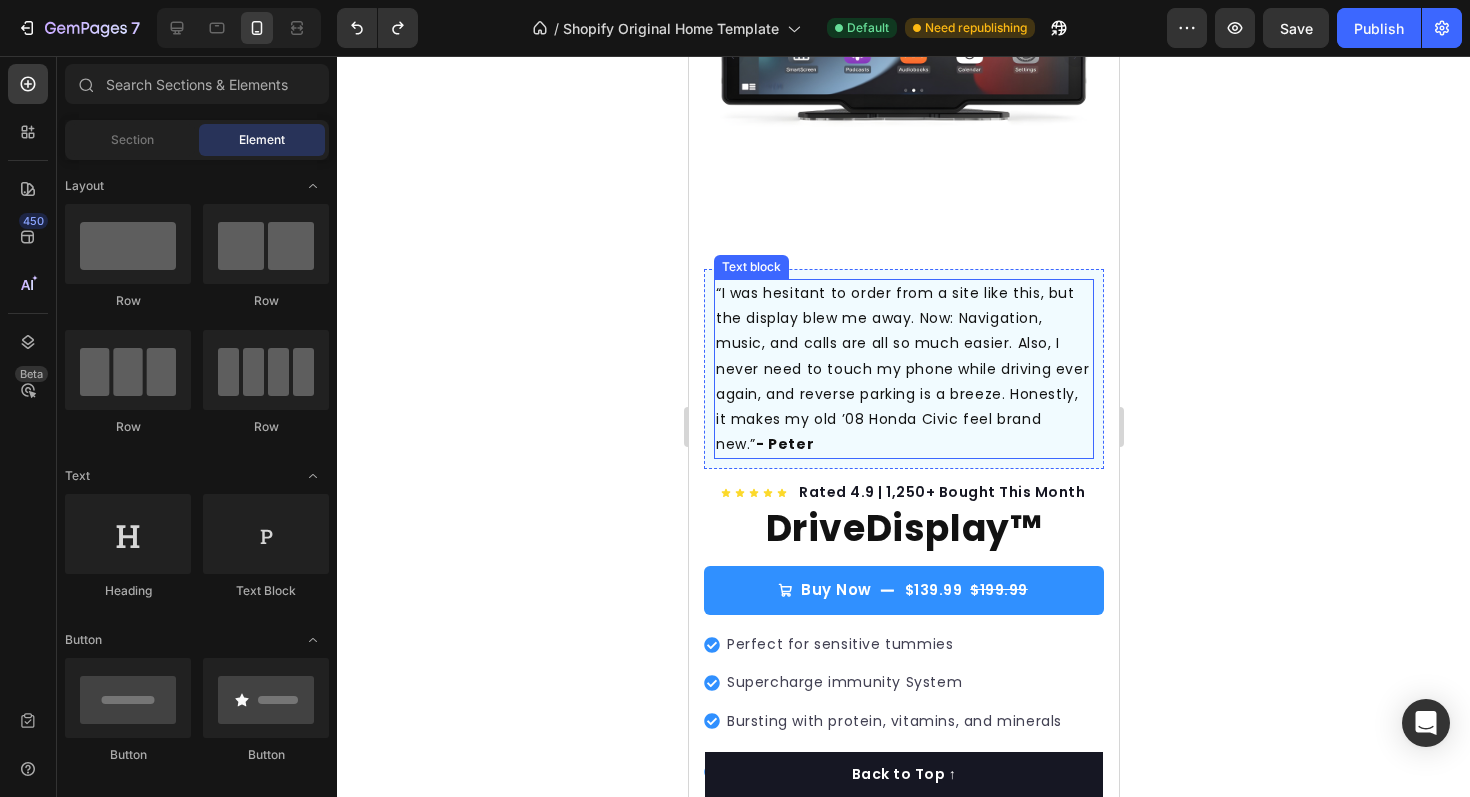 click on "“I was hesitant to order from a site like this, but the display blew me away. Now: Navigation, music, and calls are all so much easier. Also, I never need to touch my phone while driving ever again, and reverse parking is a breeze. Honestly, it makes my old ’08 Honda Civic feel brand new.”  - [LAST]" at bounding box center [903, 369] 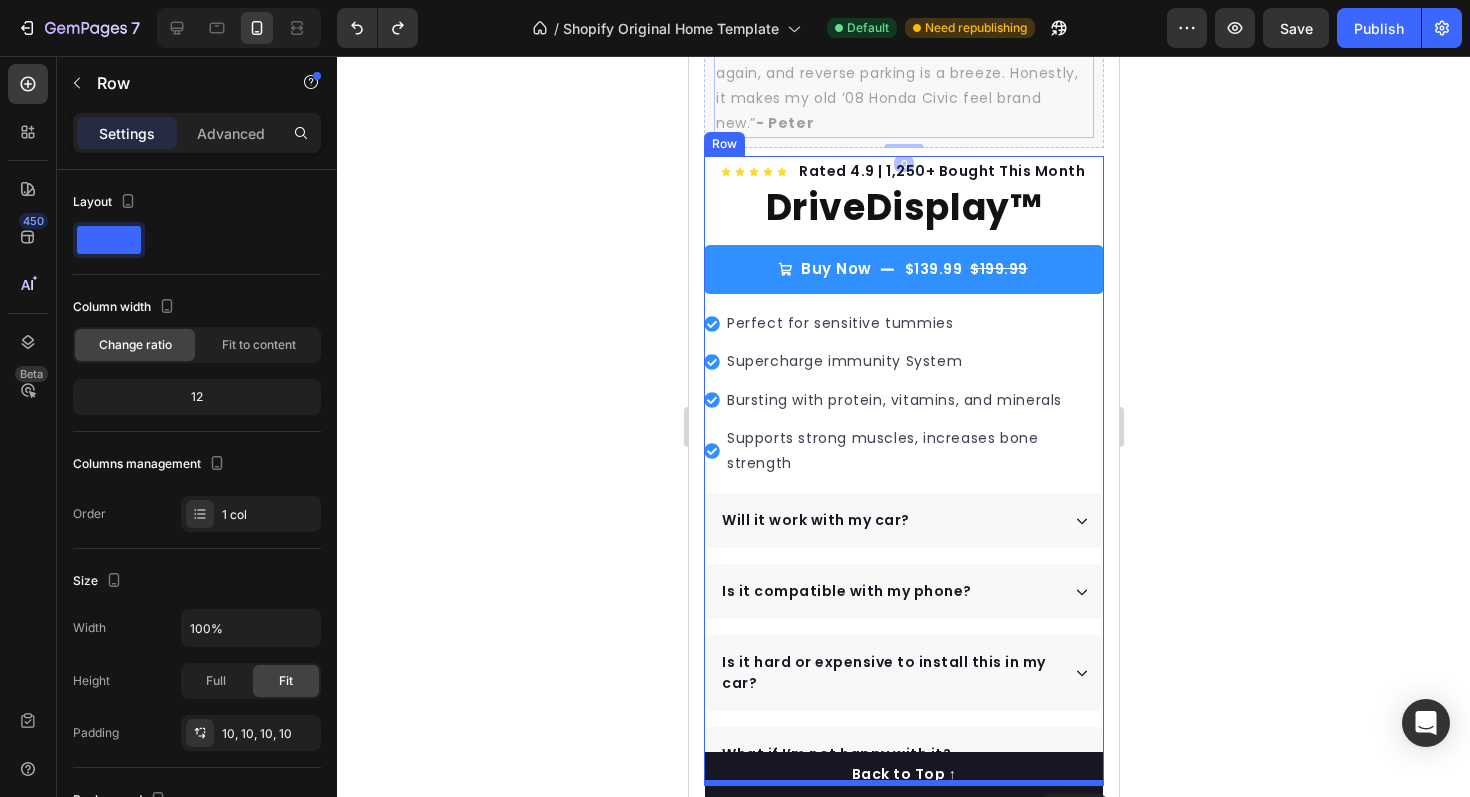 scroll, scrollTop: 647, scrollLeft: 0, axis: vertical 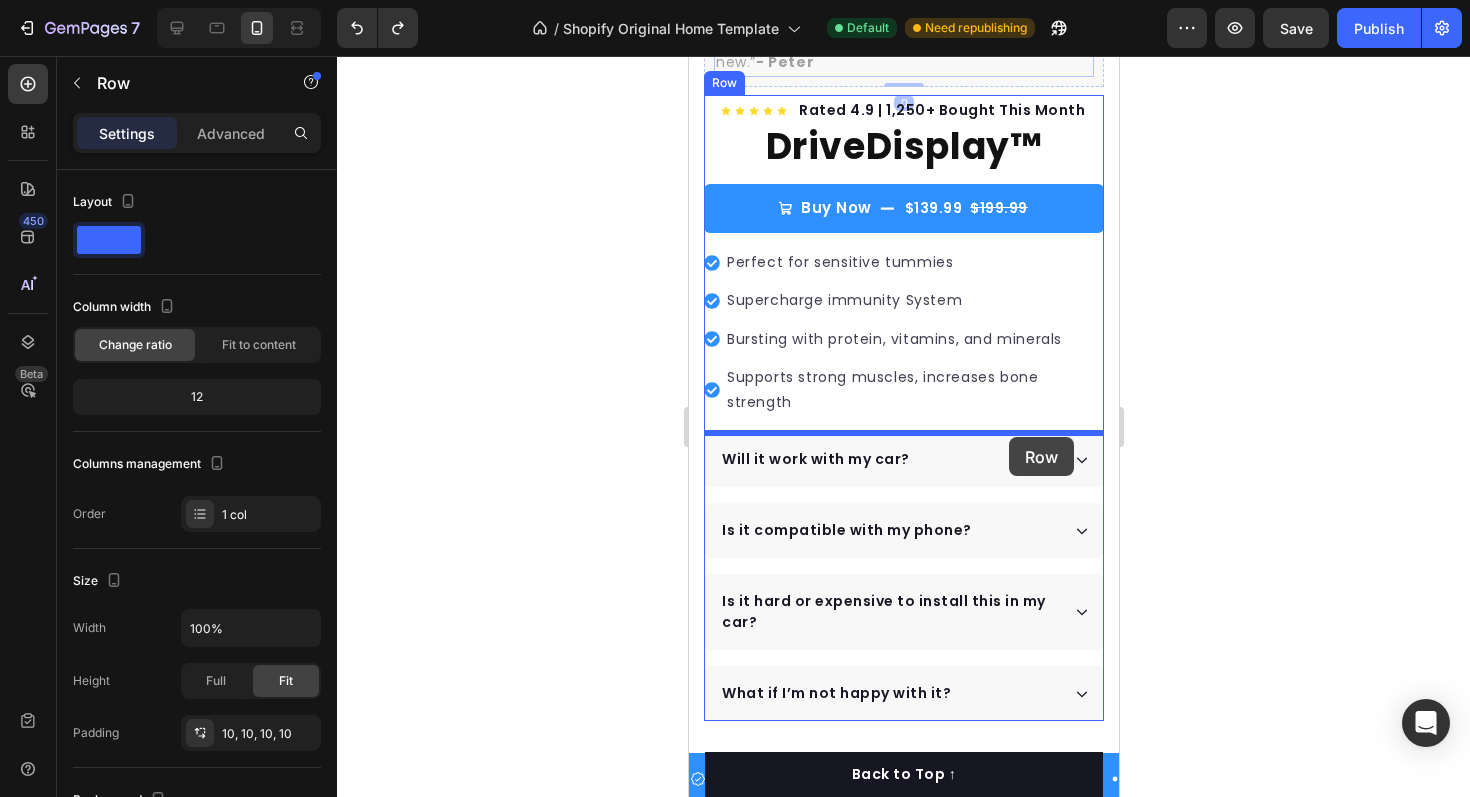 drag, startPoint x: 1072, startPoint y: 270, endPoint x: 1008, endPoint y: 437, distance: 178.8435 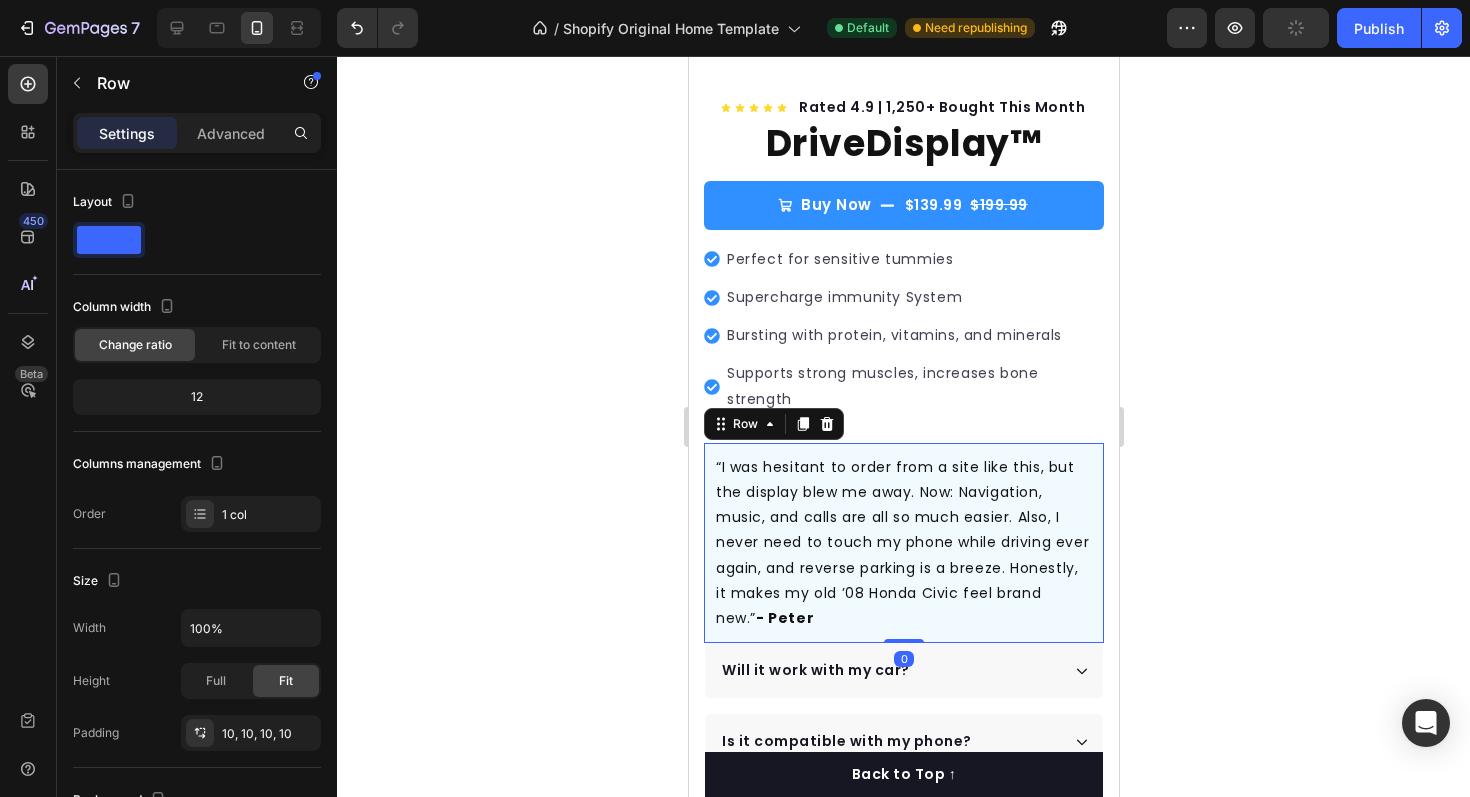 scroll, scrollTop: 414, scrollLeft: 0, axis: vertical 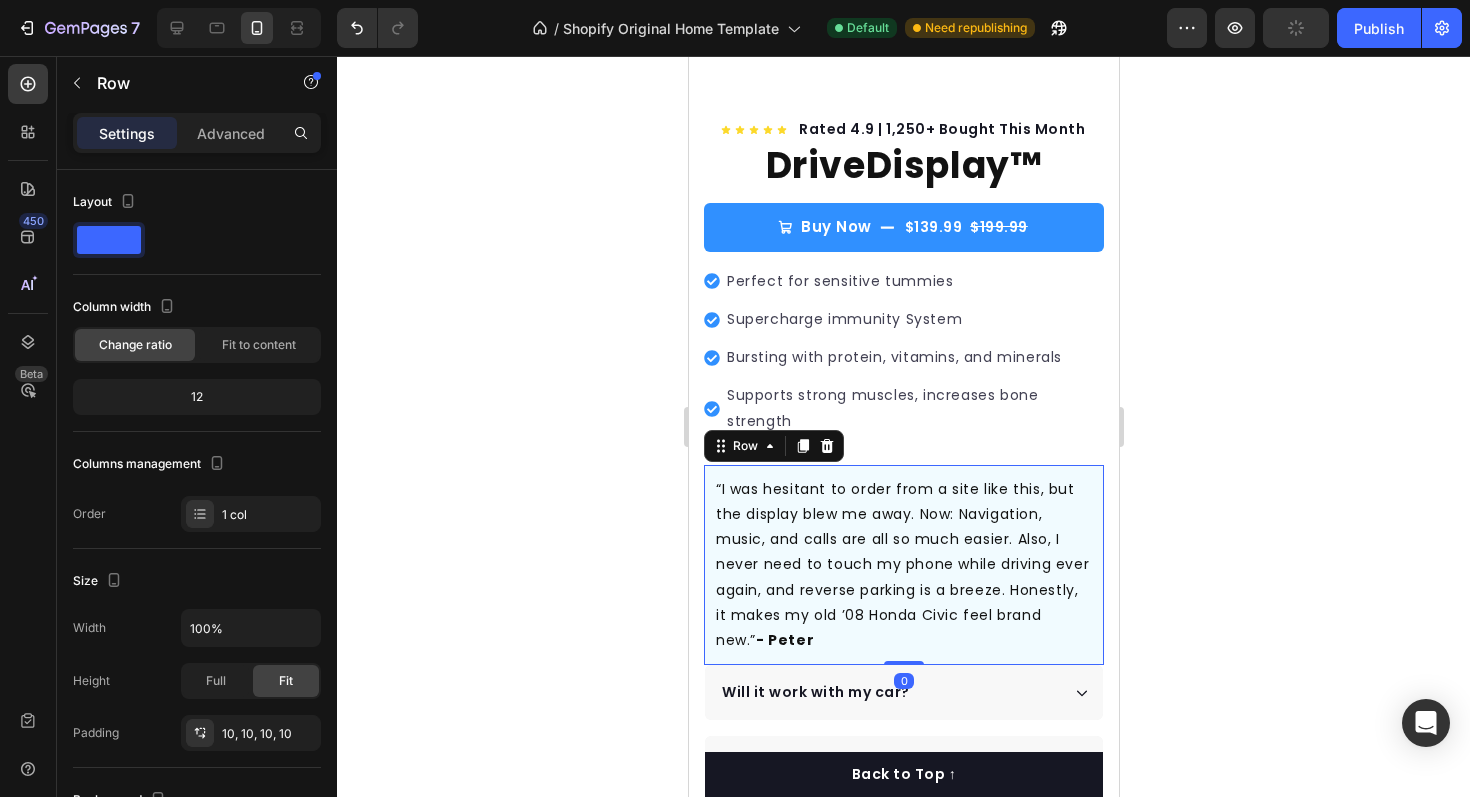 click 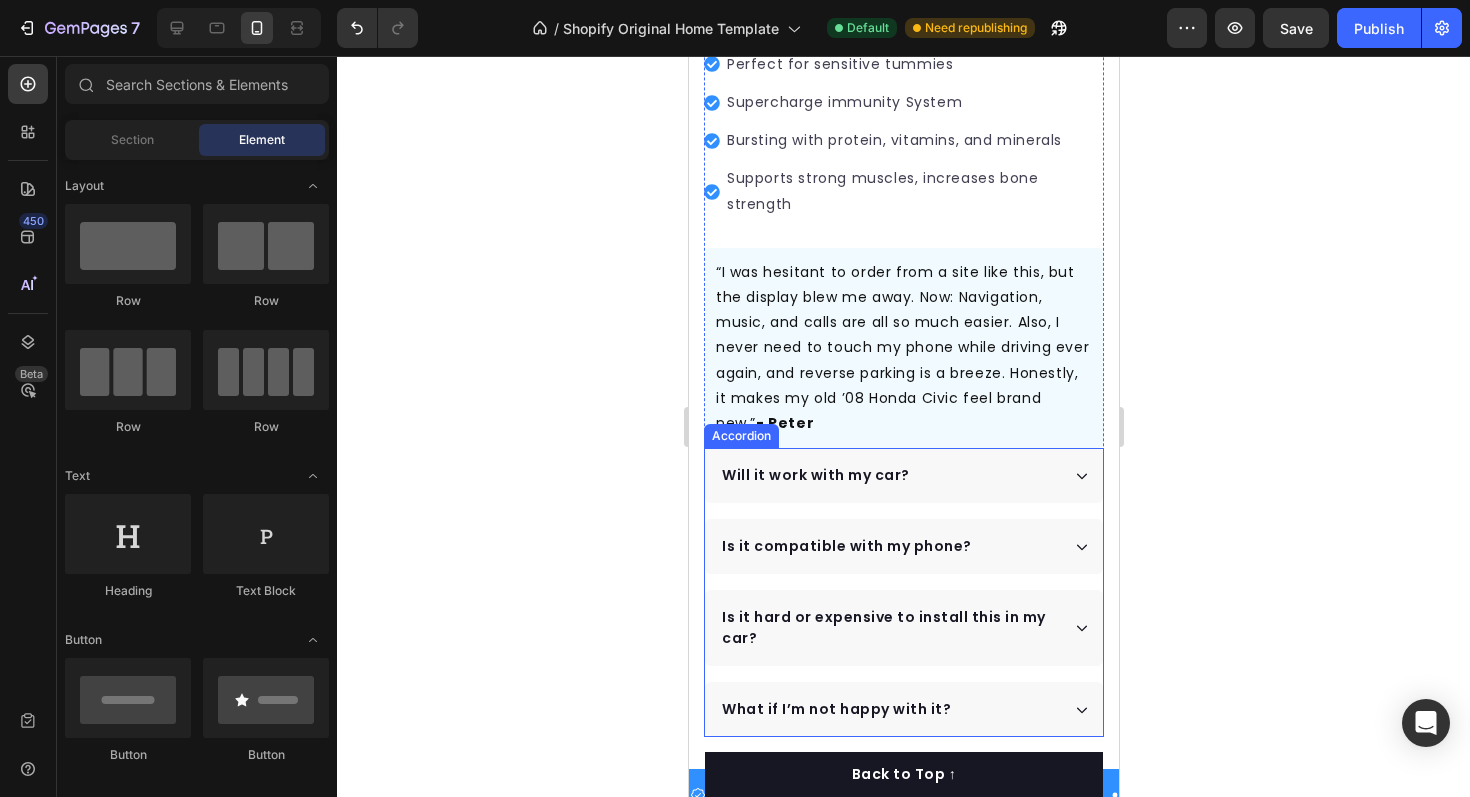 scroll, scrollTop: 626, scrollLeft: 0, axis: vertical 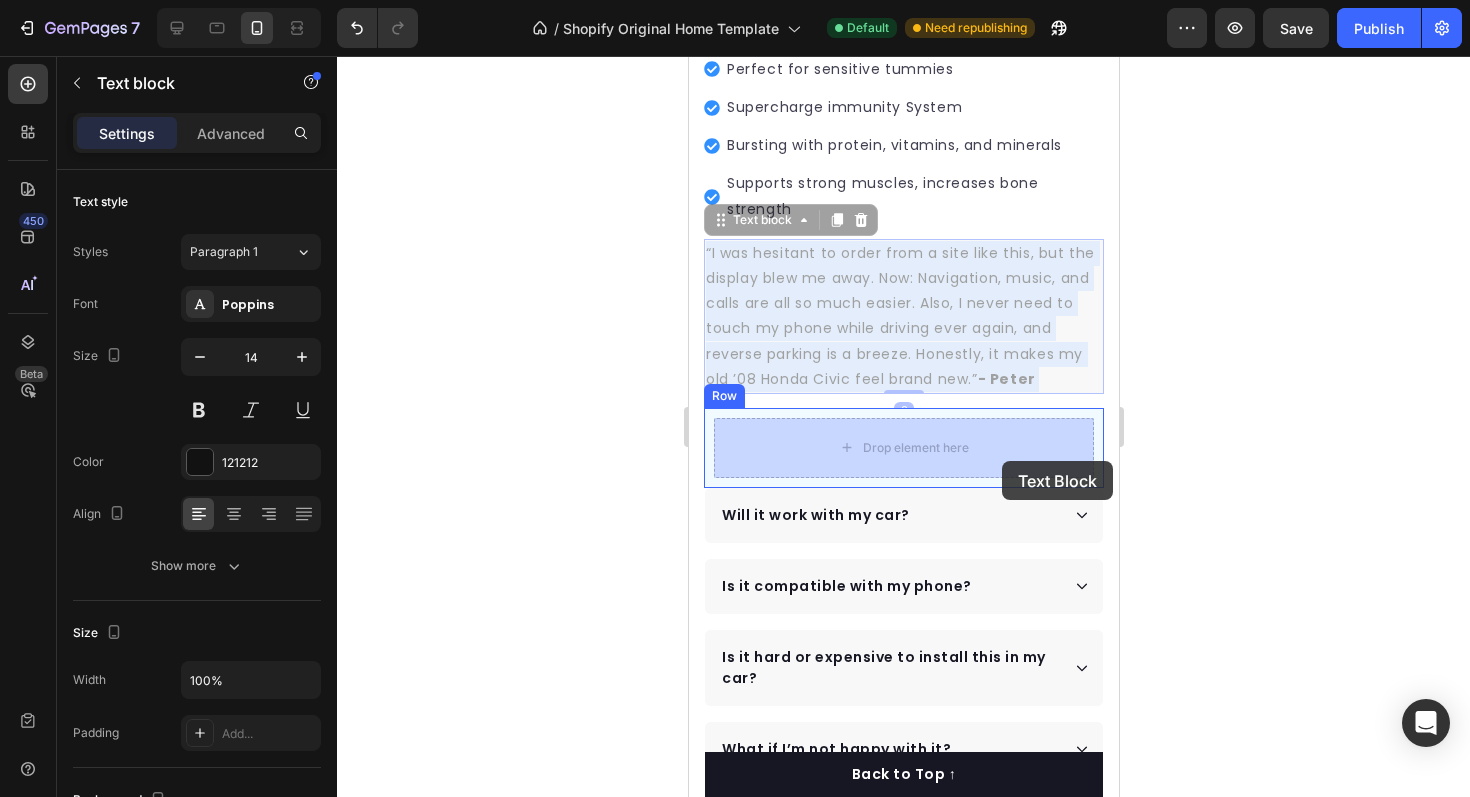 drag, startPoint x: 1051, startPoint y: 258, endPoint x: 1001, endPoint y: 459, distance: 207.12556 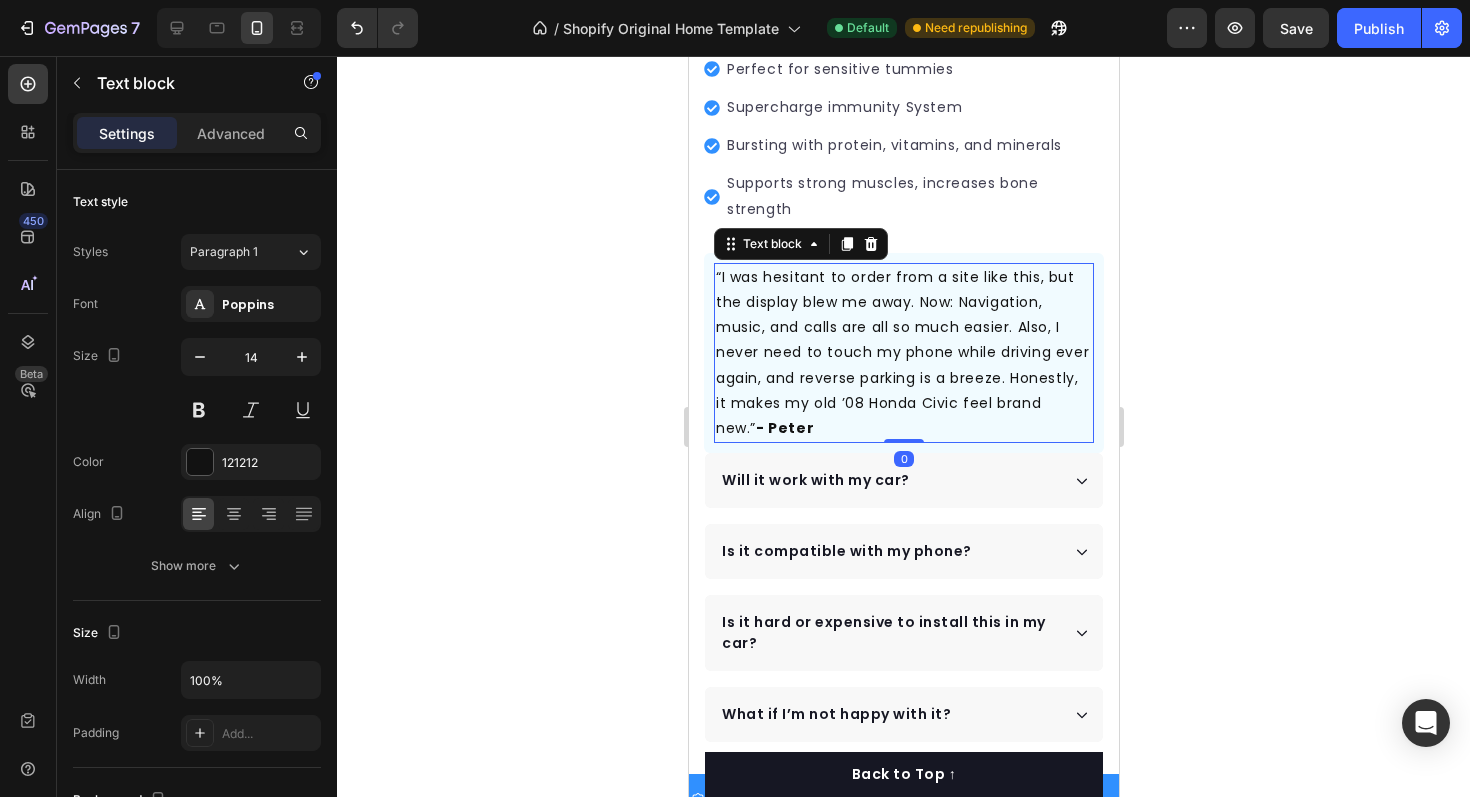 click 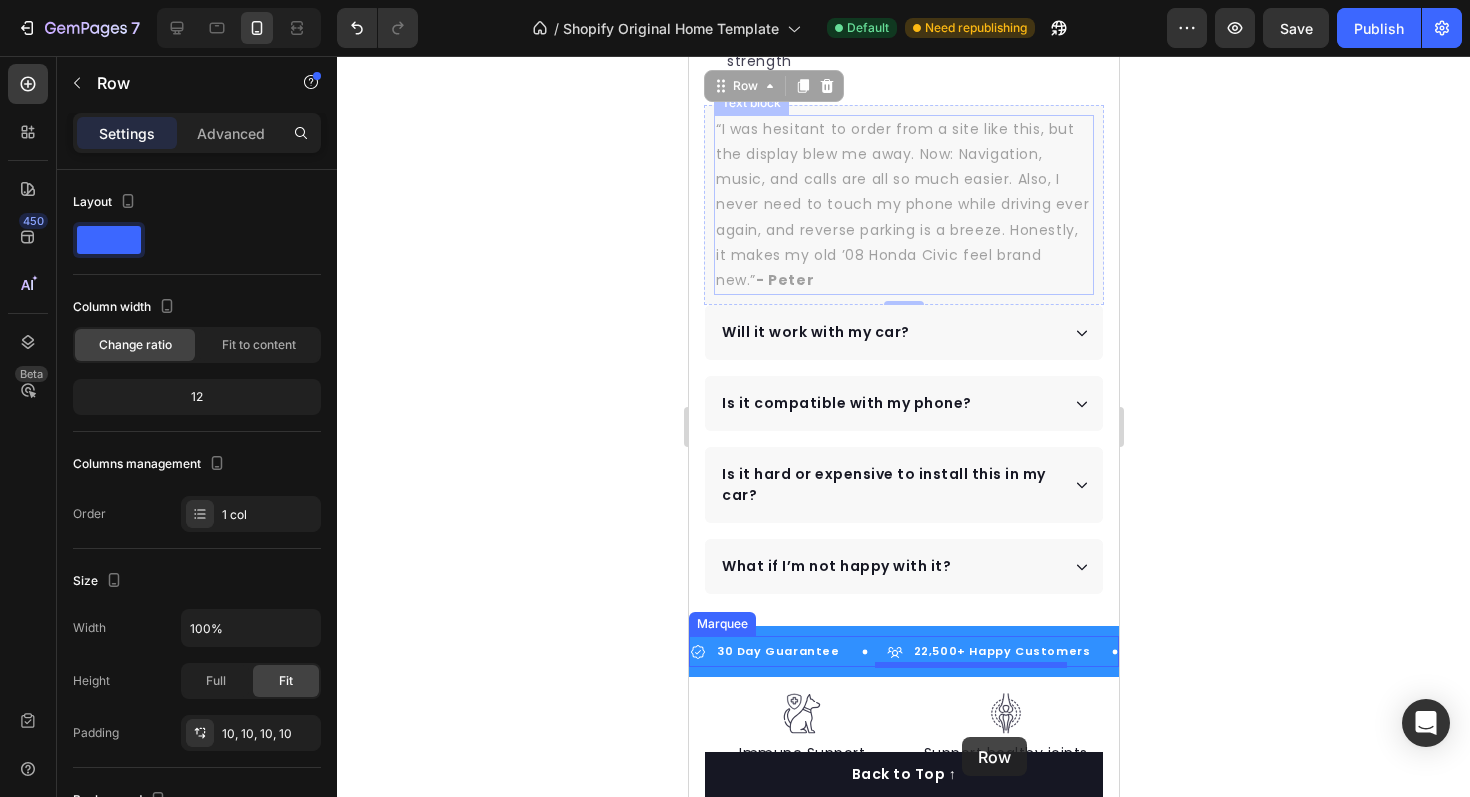 scroll, scrollTop: 796, scrollLeft: 0, axis: vertical 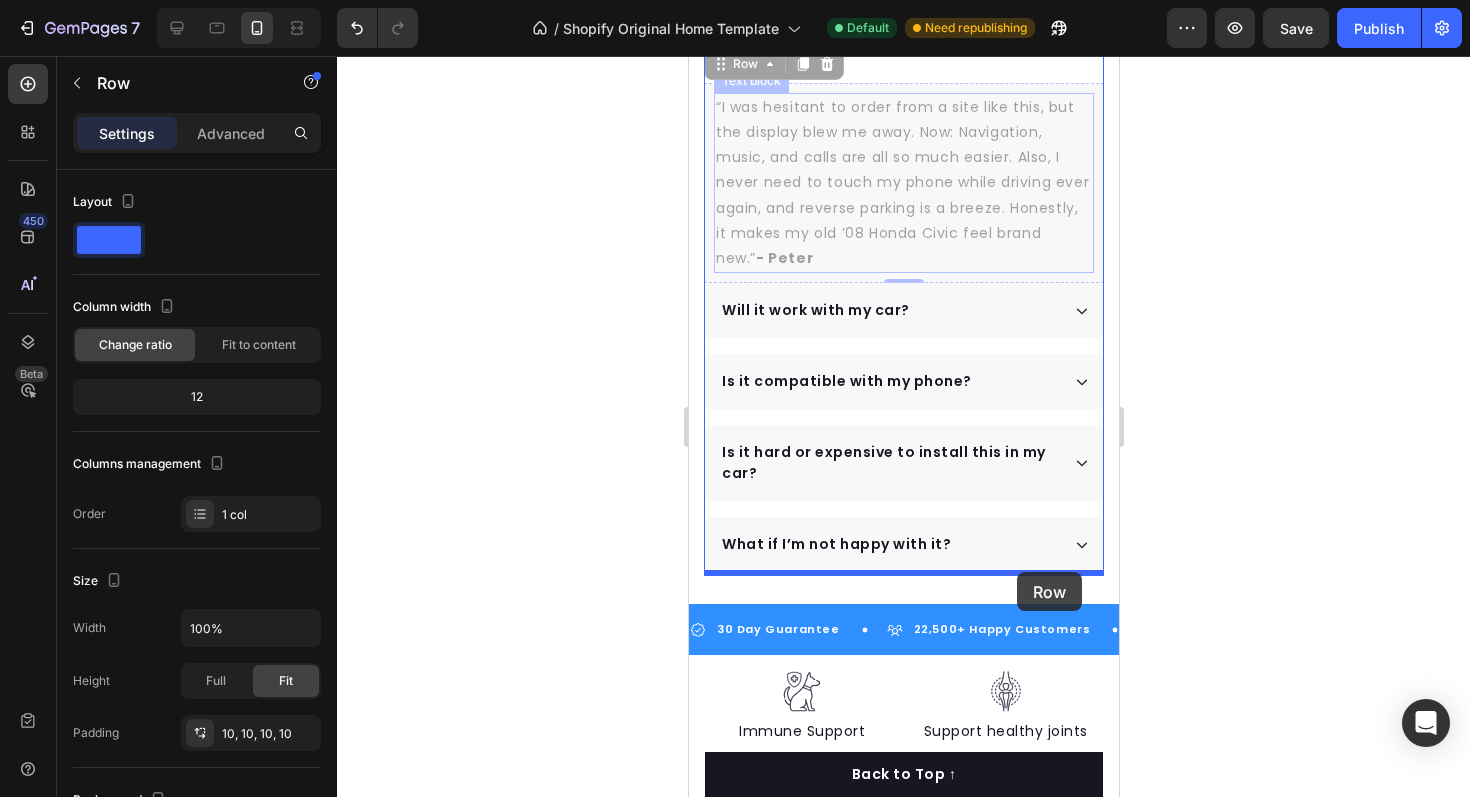 drag, startPoint x: 1081, startPoint y: 255, endPoint x: 1017, endPoint y: 572, distance: 323.39606 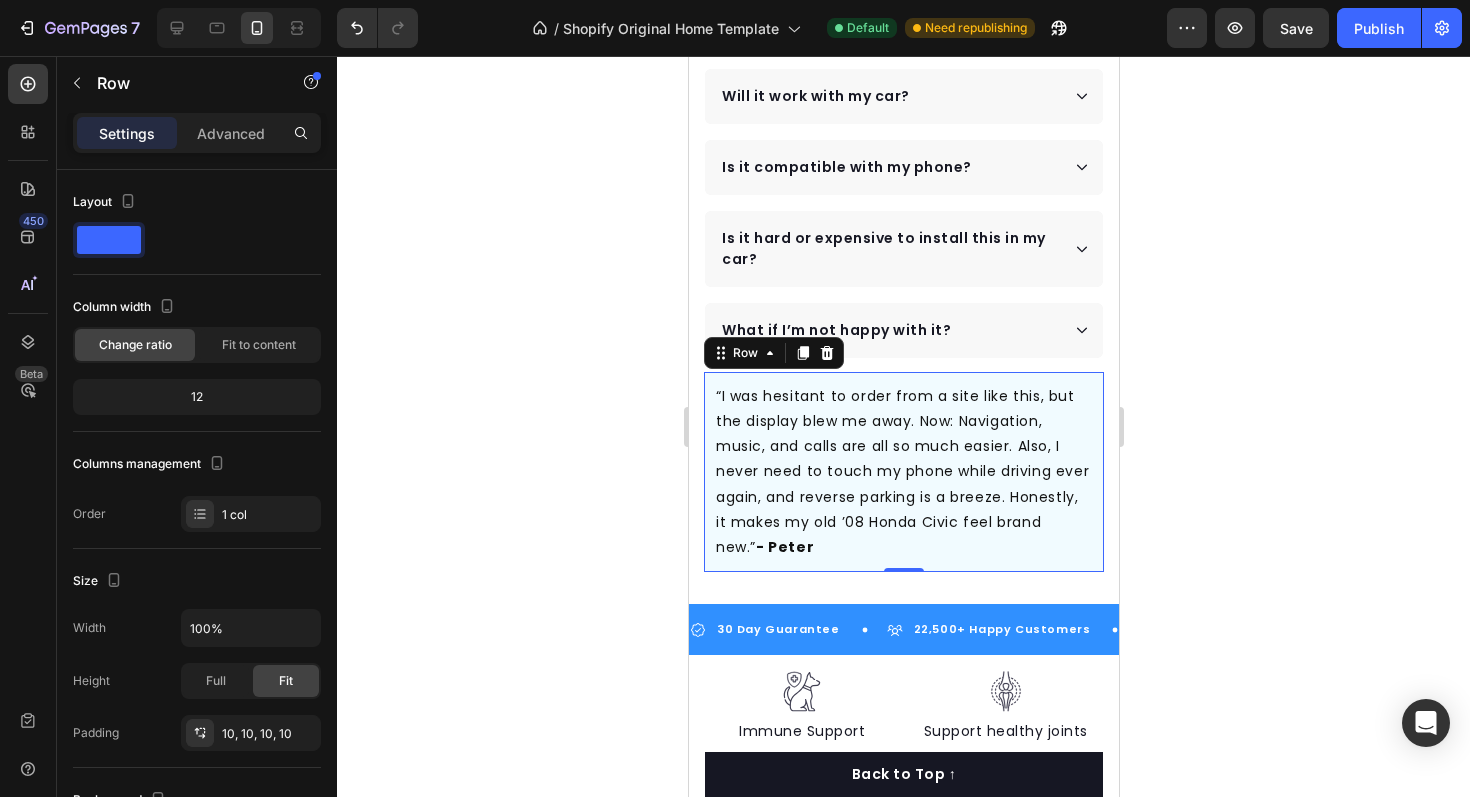 click 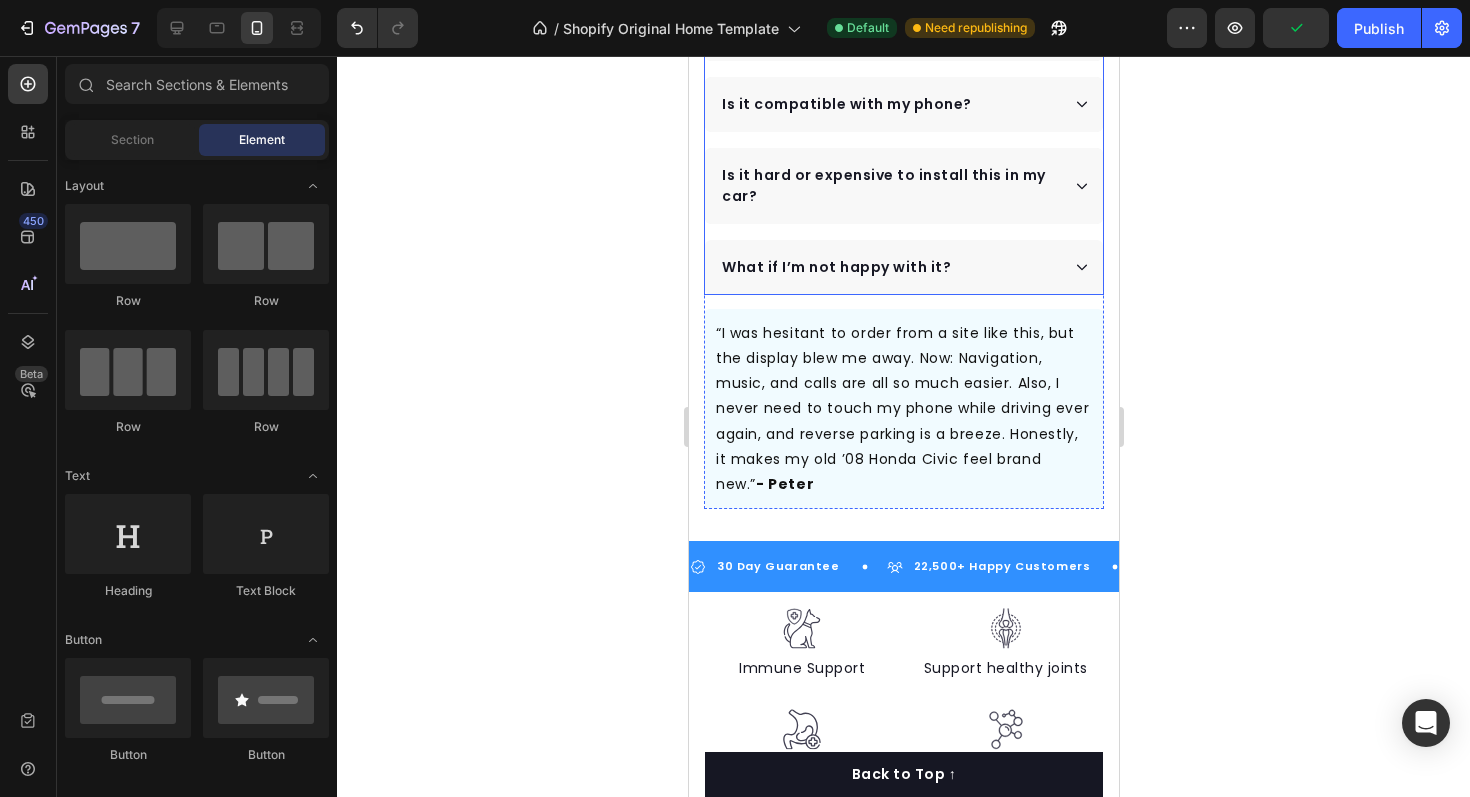scroll, scrollTop: 861, scrollLeft: 0, axis: vertical 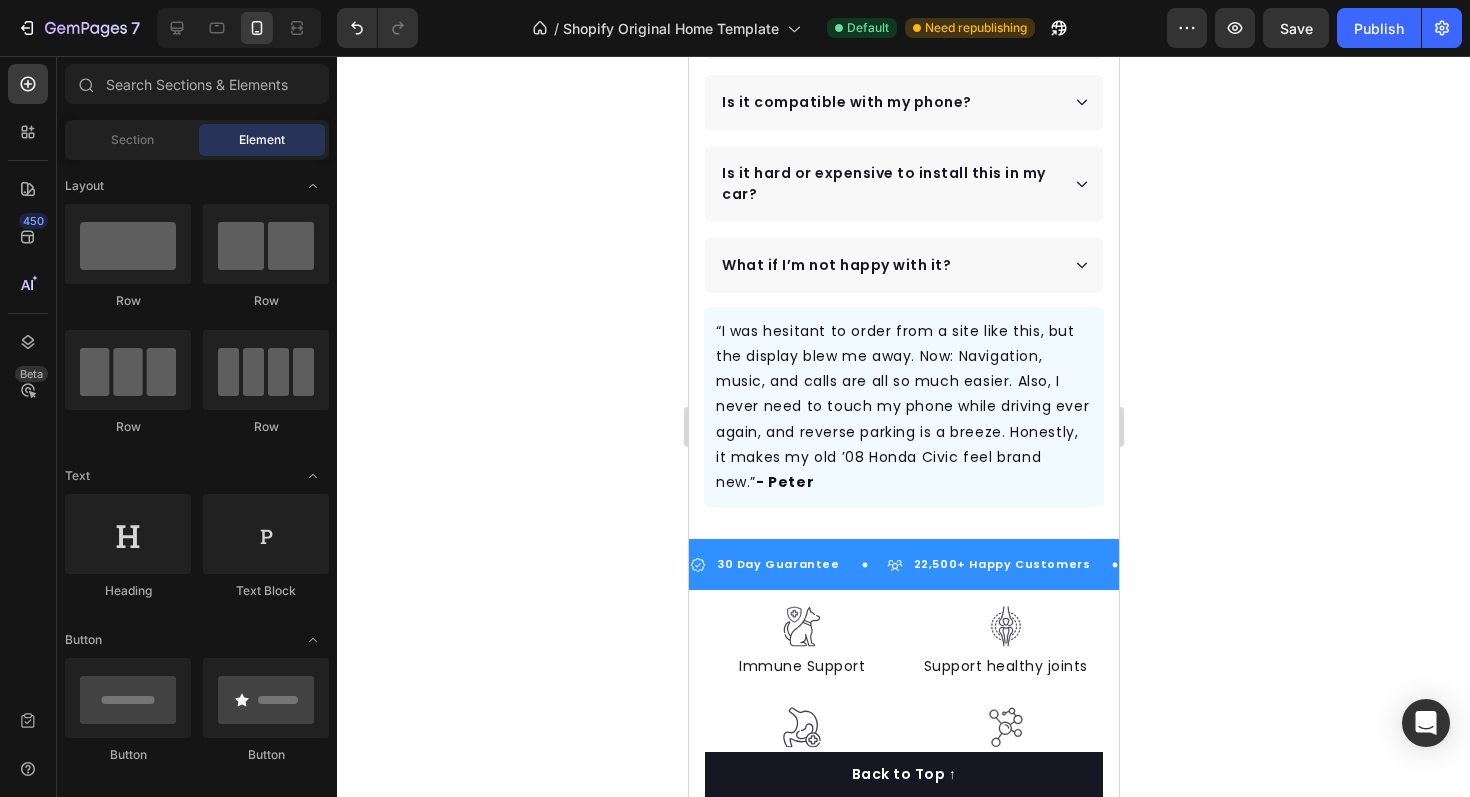 click at bounding box center (239, 28) 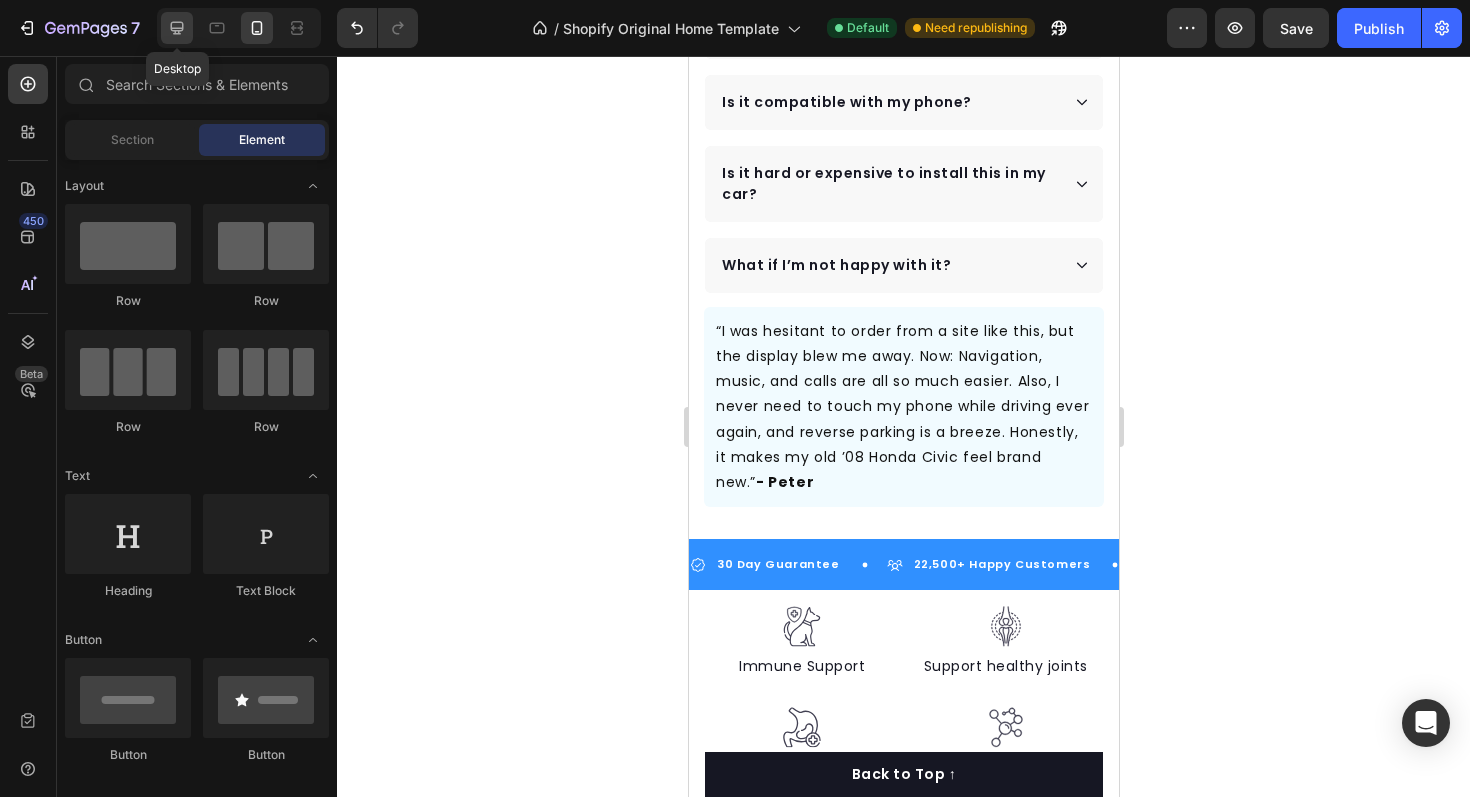 click 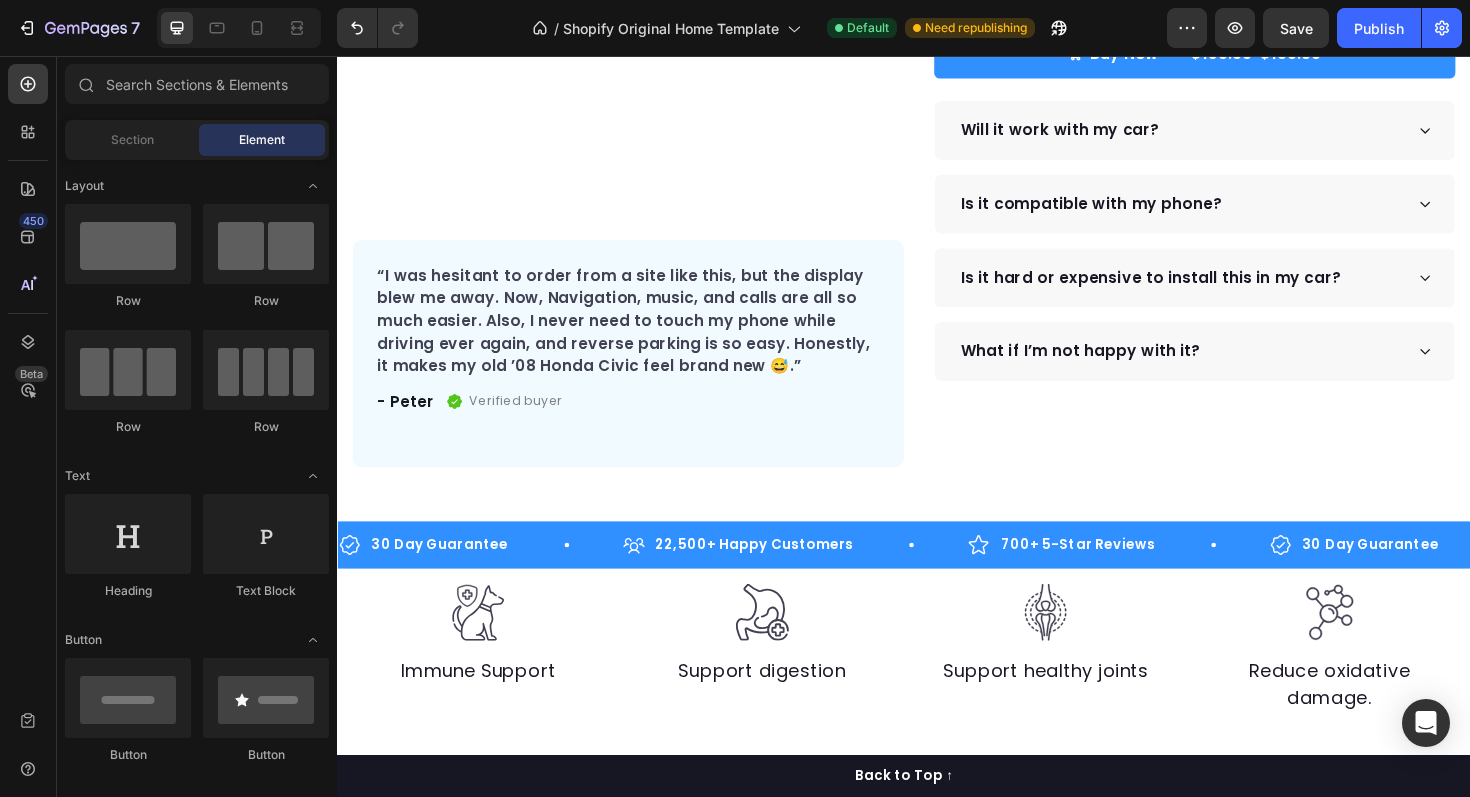 scroll, scrollTop: 485, scrollLeft: 0, axis: vertical 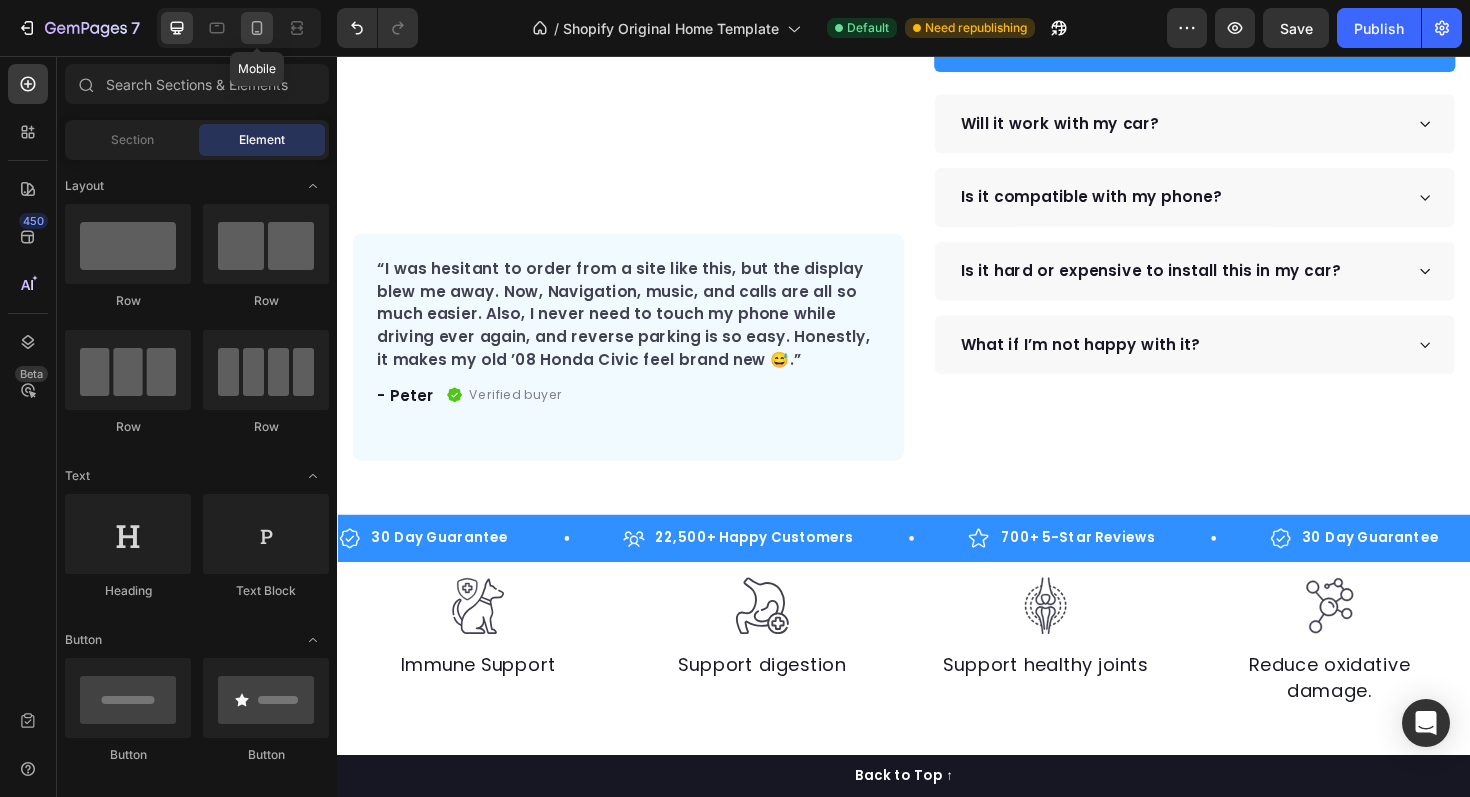 click 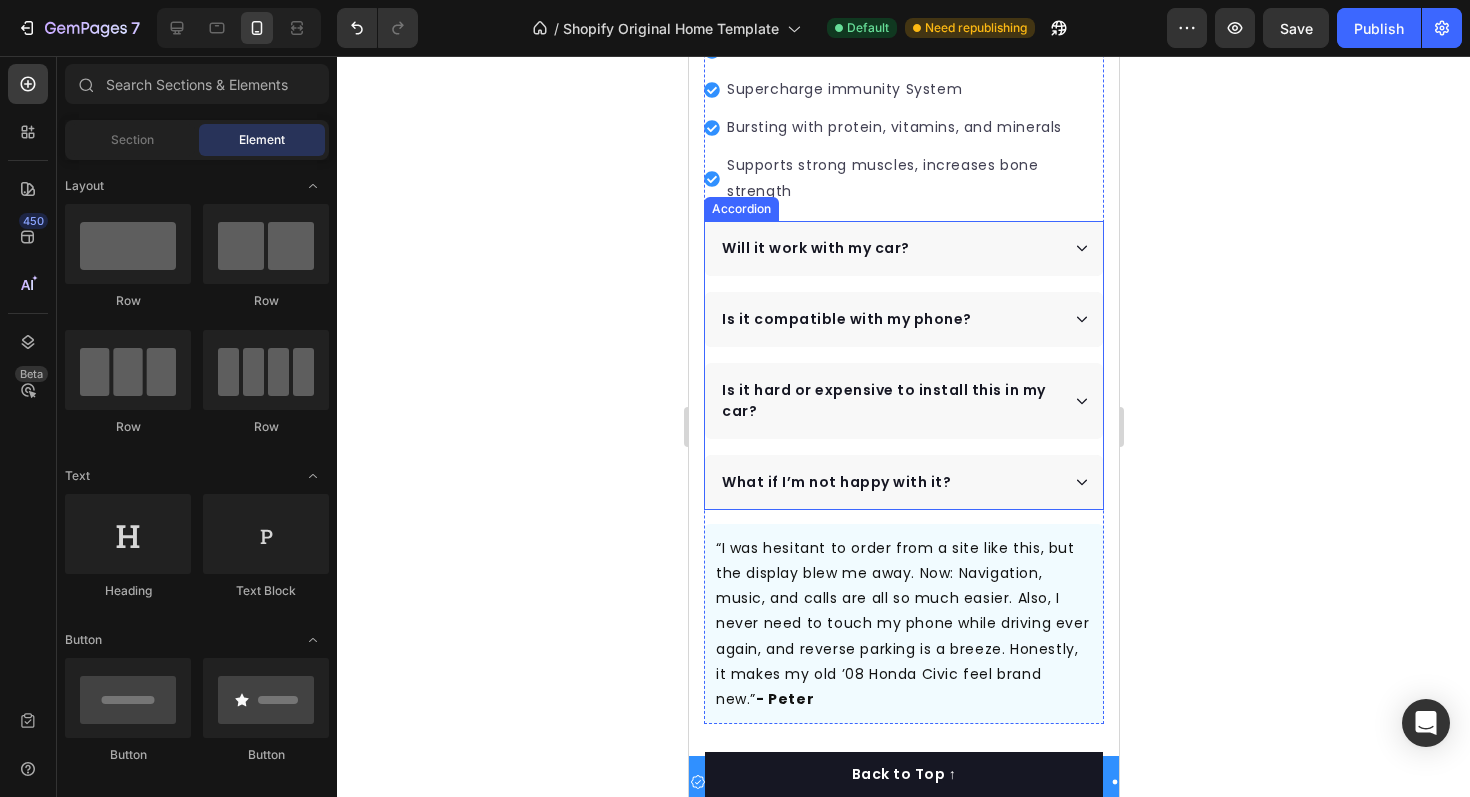 scroll, scrollTop: 726, scrollLeft: 0, axis: vertical 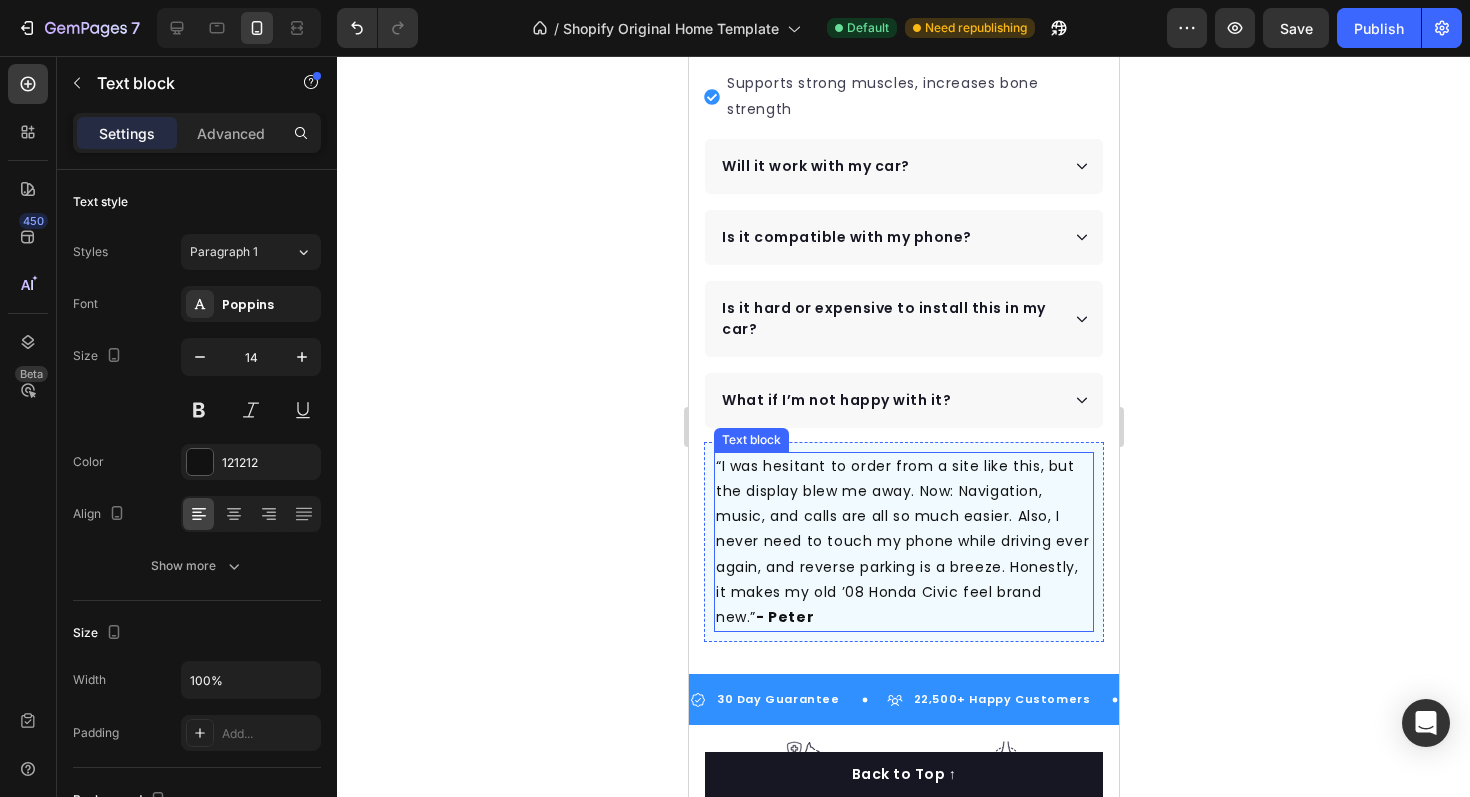 click on "“I was hesitant to order from a site like this, but the display blew me away. Now: Navigation, music, and calls are all so much easier. Also, I never need to touch my phone while driving ever again, and reverse parking is a breeze. Honestly, it makes my old ’08 Honda Civic feel brand new.”  - [LAST]" at bounding box center [903, 542] 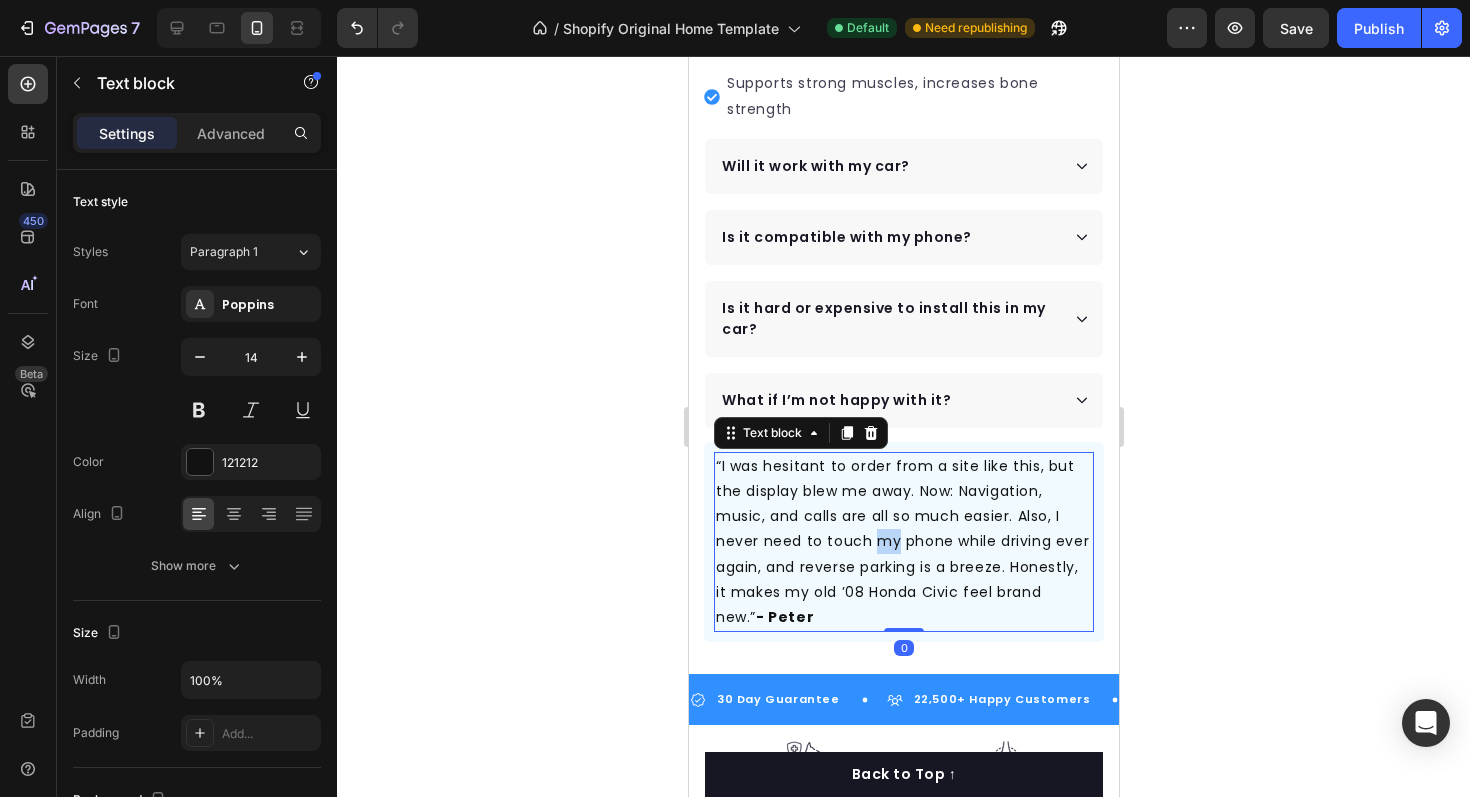 click on "“I was hesitant to order from a site like this, but the display blew me away. Now: Navigation, music, and calls are all so much easier. Also, I never need to touch my phone while driving ever again, and reverse parking is a breeze. Honestly, it makes my old ’08 Honda Civic feel brand new.”  - [LAST]" at bounding box center (903, 542) 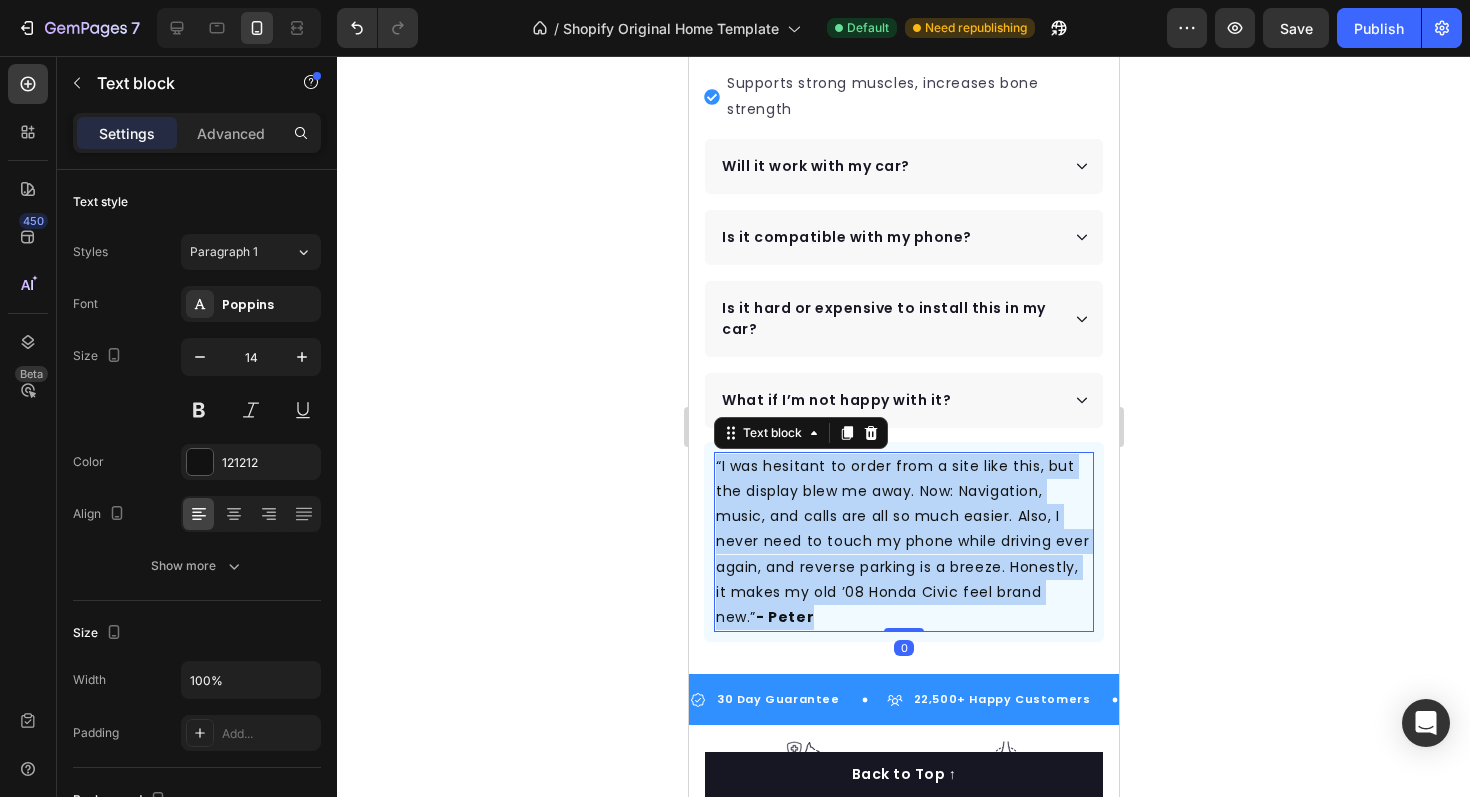 click on "“I was hesitant to order from a site like this, but the display blew me away. Now: Navigation, music, and calls are all so much easier. Also, I never need to touch my phone while driving ever again, and reverse parking is a breeze. Honestly, it makes my old ’08 Honda Civic feel brand new.”  - [LAST]" at bounding box center [903, 542] 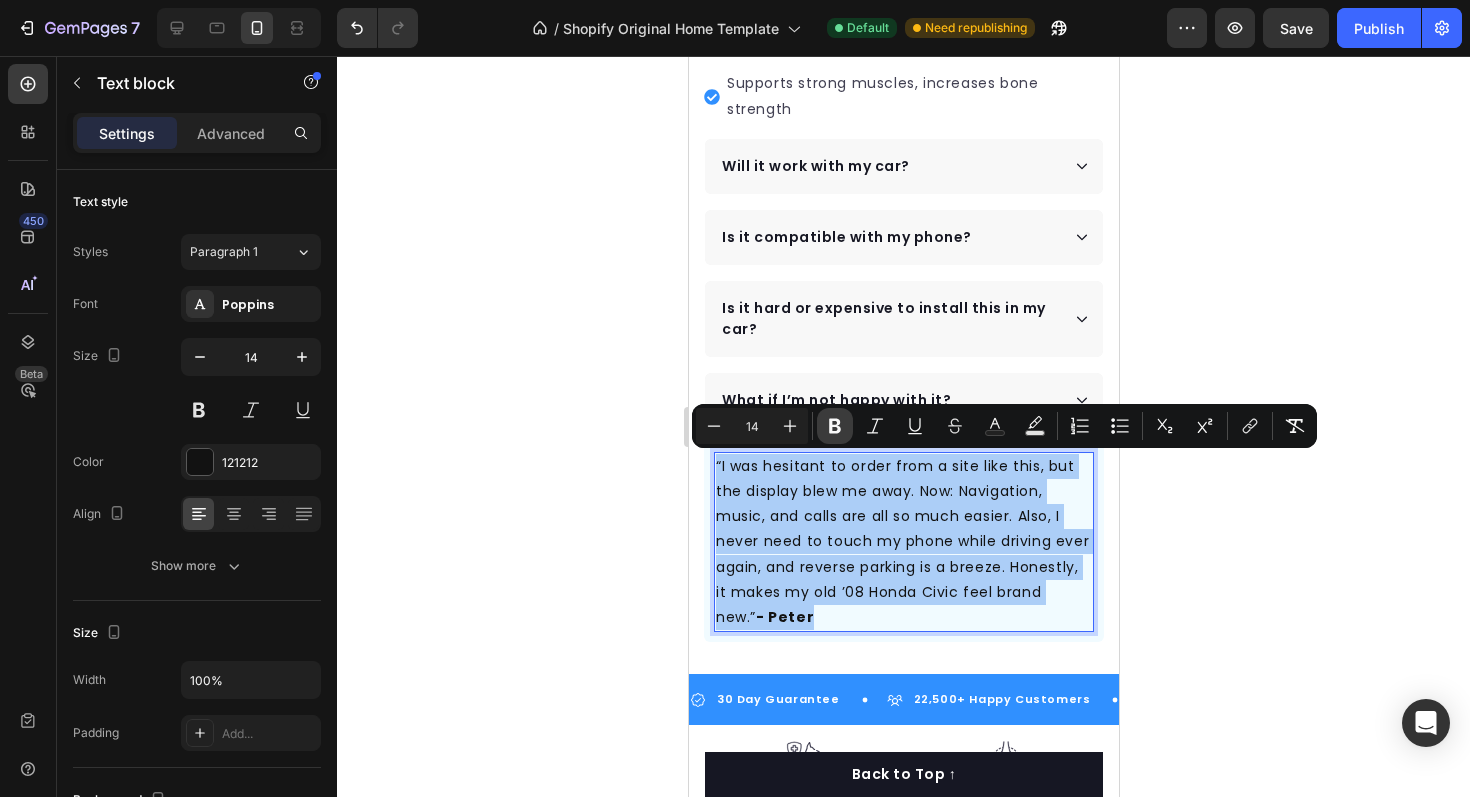 click on "Bold" at bounding box center [835, 426] 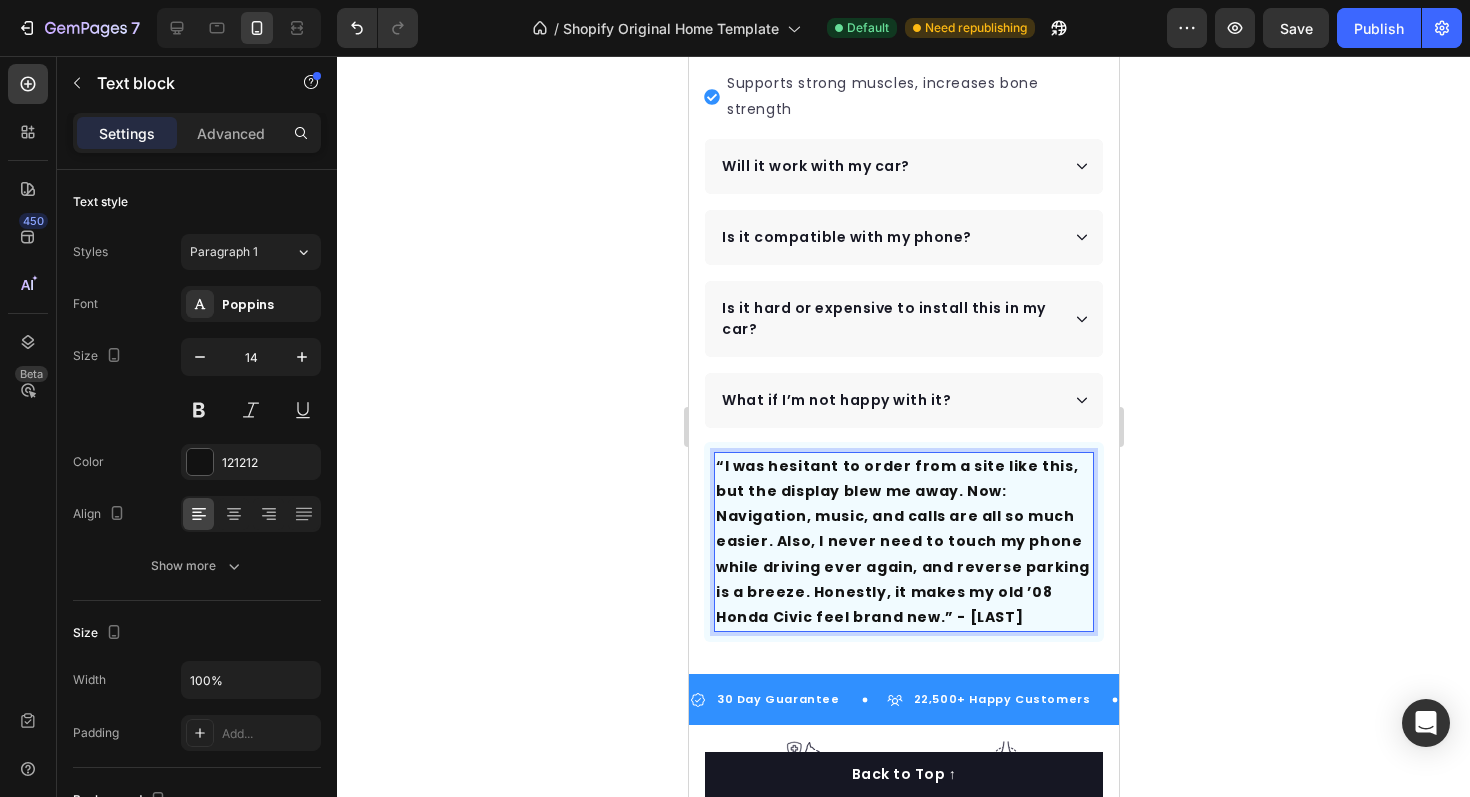 click on "“I was hesitant to order from a site like this, but the display blew me away. Now: Navigation, music, and calls are all so much easier. Also, I never need to touch my phone while driving ever again, and reverse parking is a breeze. Honestly, it makes my old ’08 Honda Civic feel brand new.” - [LAST]" at bounding box center [902, 541] 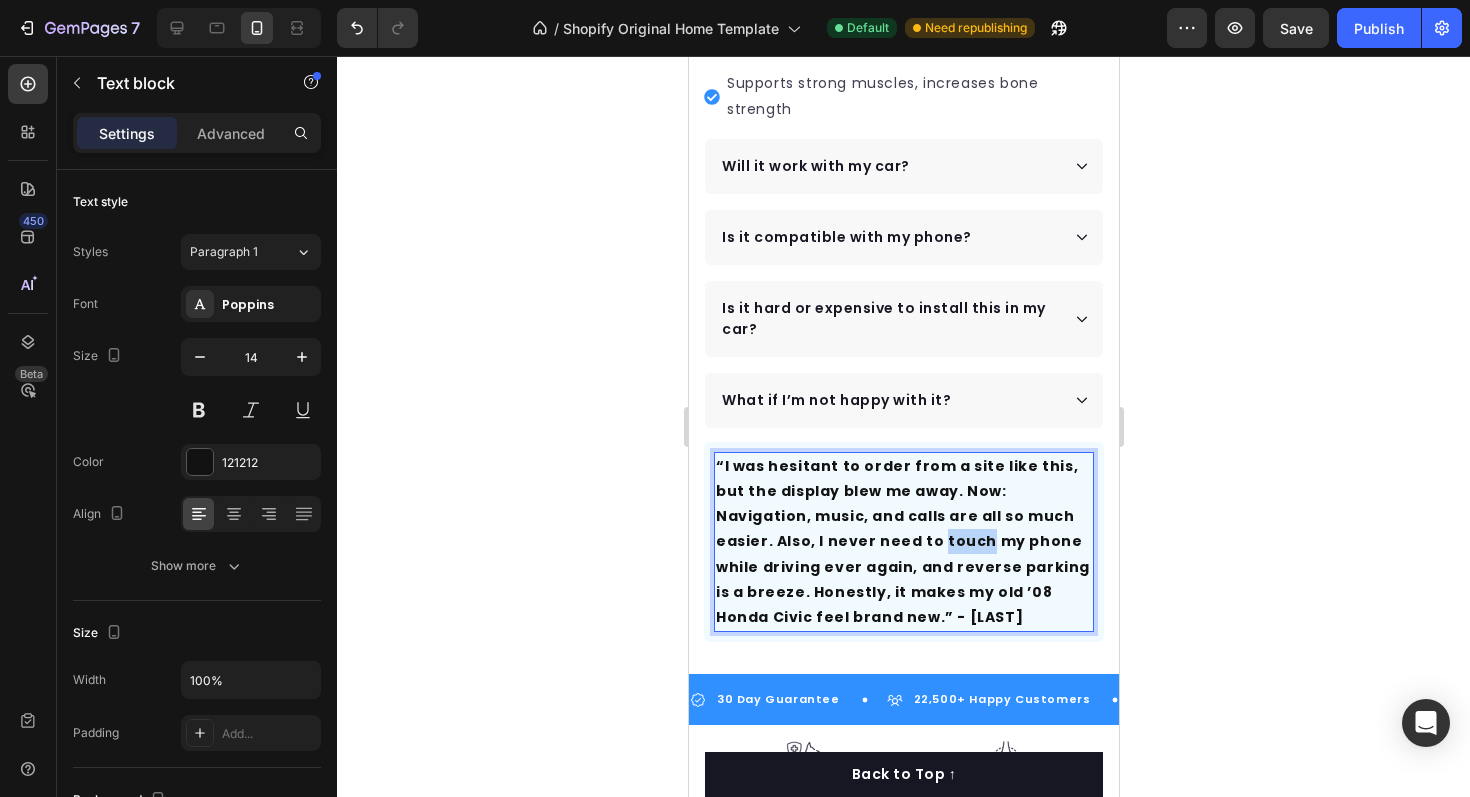 click on "“I was hesitant to order from a site like this, but the display blew me away. Now: Navigation, music, and calls are all so much easier. Also, I never need to touch my phone while driving ever again, and reverse parking is a breeze. Honestly, it makes my old ’08 Honda Civic feel brand new.” - [LAST]" at bounding box center (902, 541) 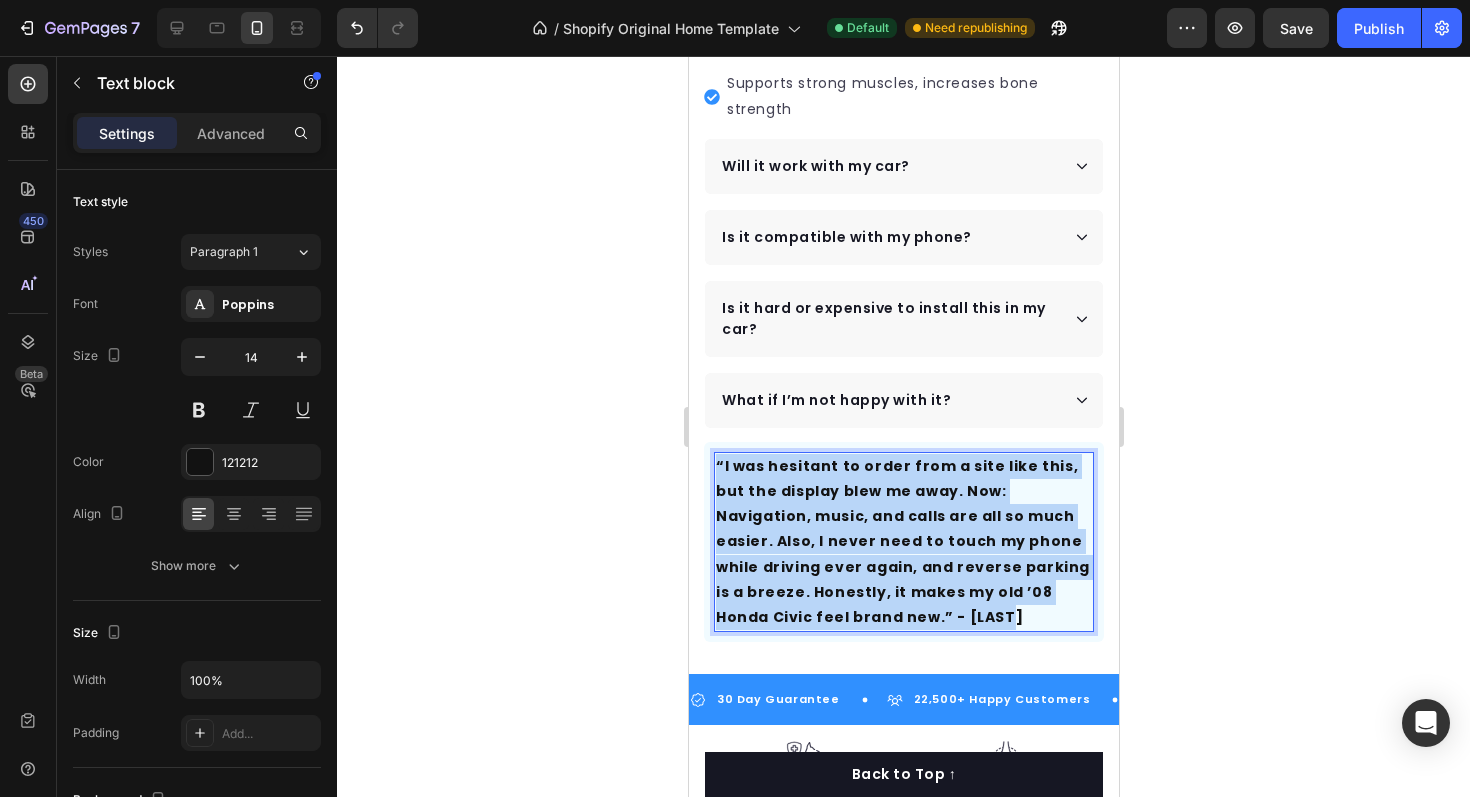 click on "“I was hesitant to order from a site like this, but the display blew me away. Now: Navigation, music, and calls are all so much easier. Also, I never need to touch my phone while driving ever again, and reverse parking is a breeze. Honestly, it makes my old ’08 Honda Civic feel brand new.” - [LAST]" at bounding box center (902, 541) 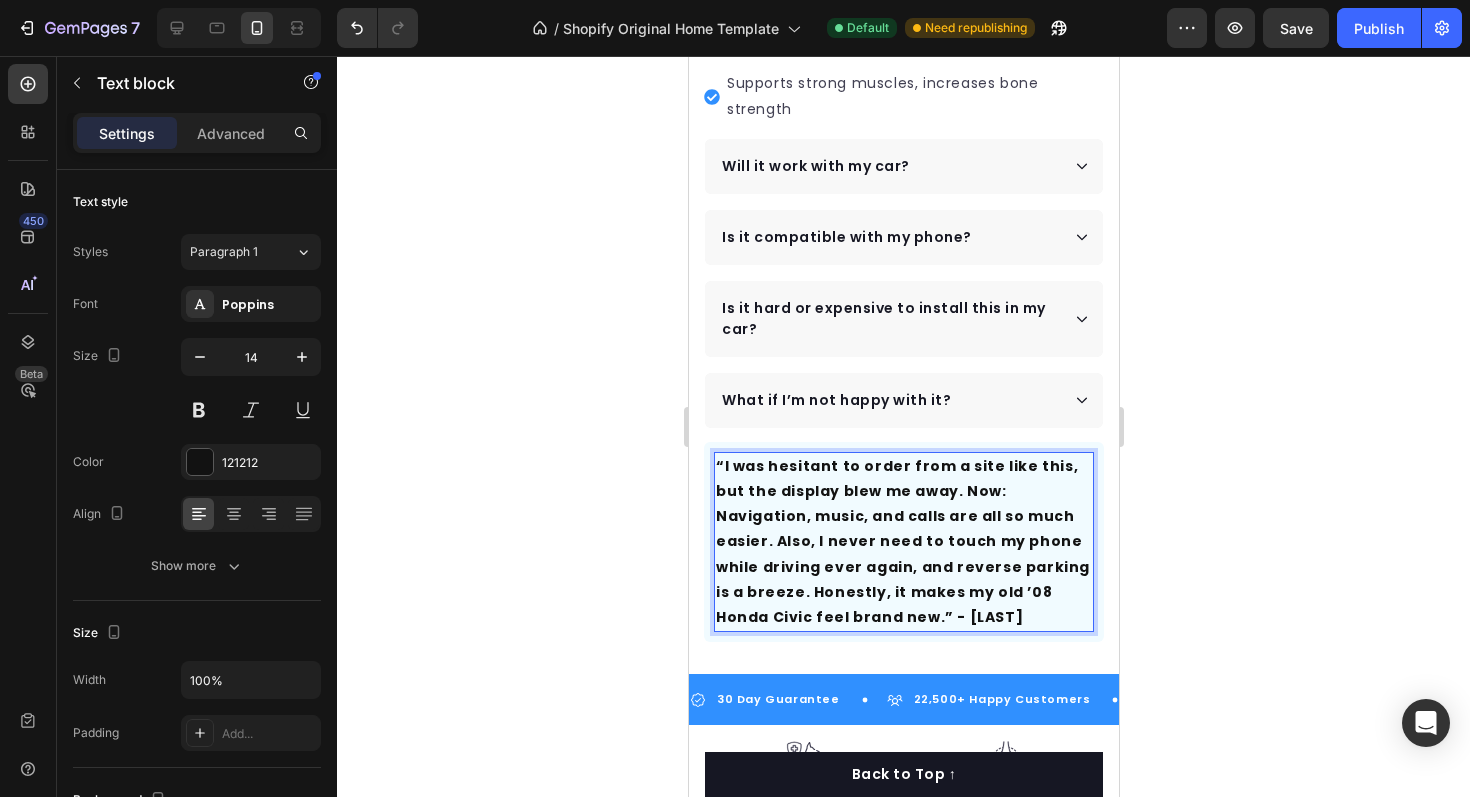 click on "“I was hesitant to order from a site like this, but the display blew me away. Now: Navigation, music, and calls are all so much easier. Also, I never need to touch my phone while driving ever again, and reverse parking is a breeze. Honestly, it makes my old ’08 Honda Civic feel brand new.” - [LAST]" at bounding box center [902, 541] 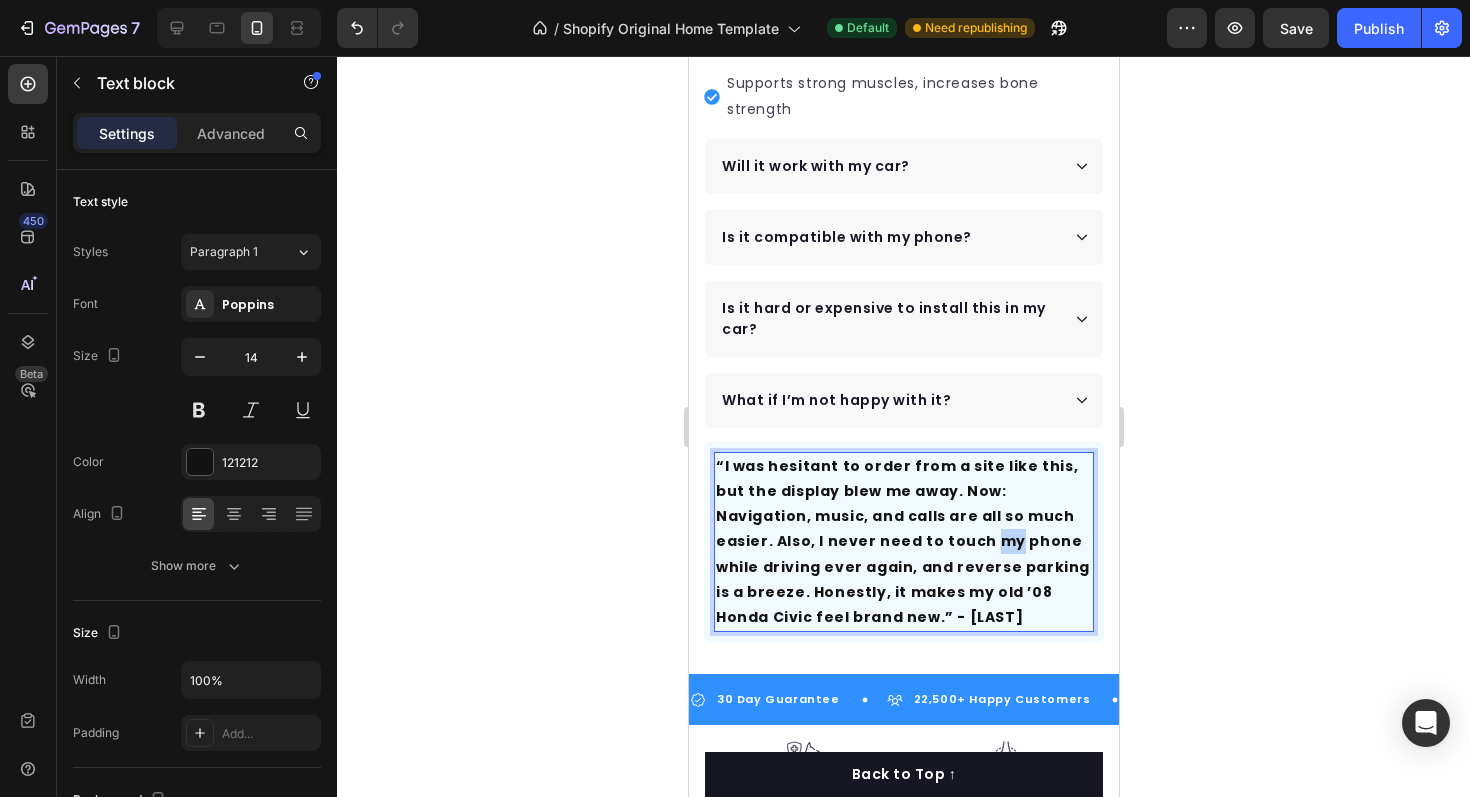click on "“I was hesitant to order from a site like this, but the display blew me away. Now: Navigation, music, and calls are all so much easier. Also, I never need to touch my phone while driving ever again, and reverse parking is a breeze. Honestly, it makes my old ’08 Honda Civic feel brand new.” - [LAST]" at bounding box center [902, 541] 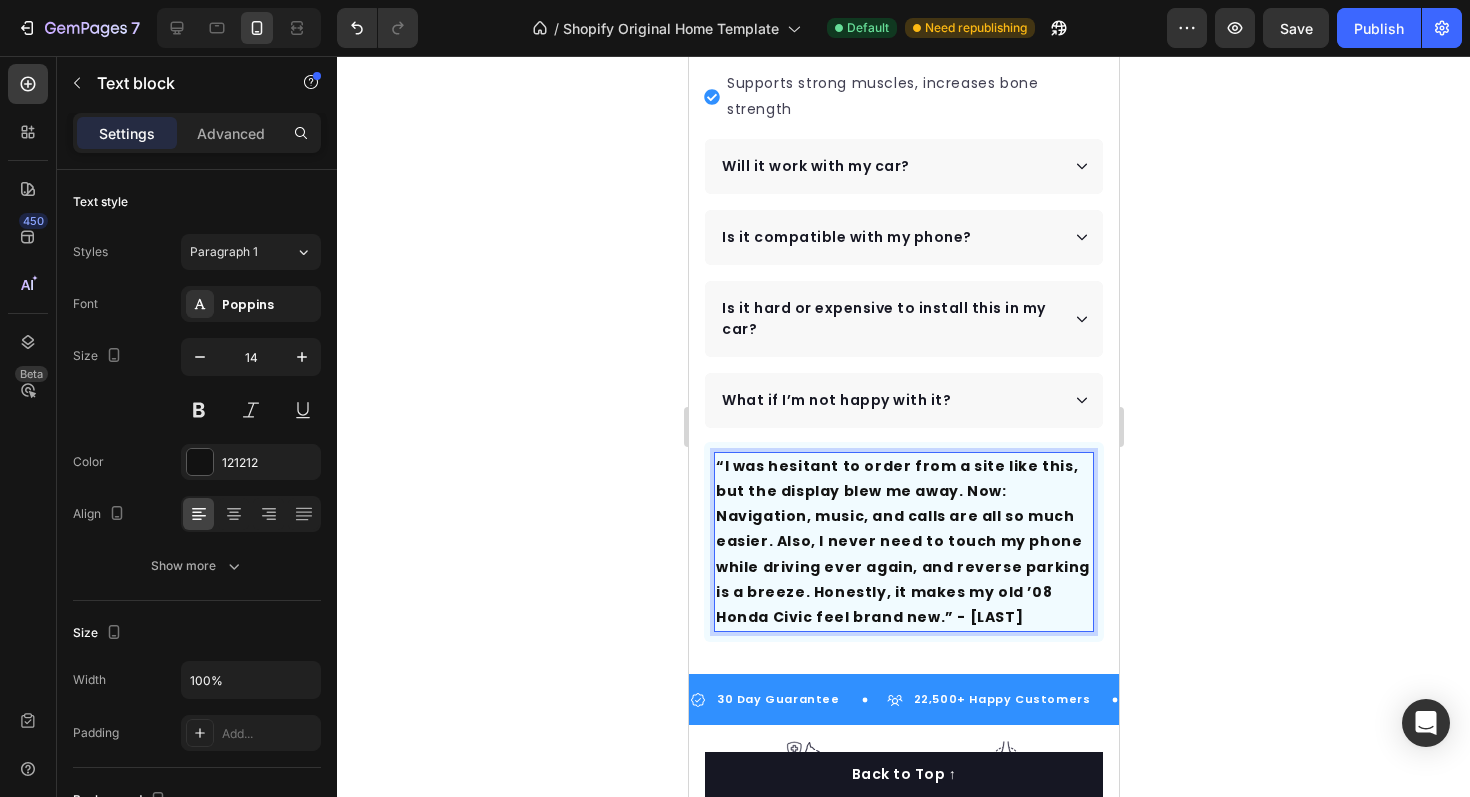 click on "“I was hesitant to order from a site like this, but the display blew me away. Now: Navigation, music, and calls are all so much easier. Also, I never need to touch my phone while driving ever again, and reverse parking is a breeze. Honestly, it makes my old ’08 Honda Civic feel brand new.” - [LAST]" at bounding box center [902, 541] 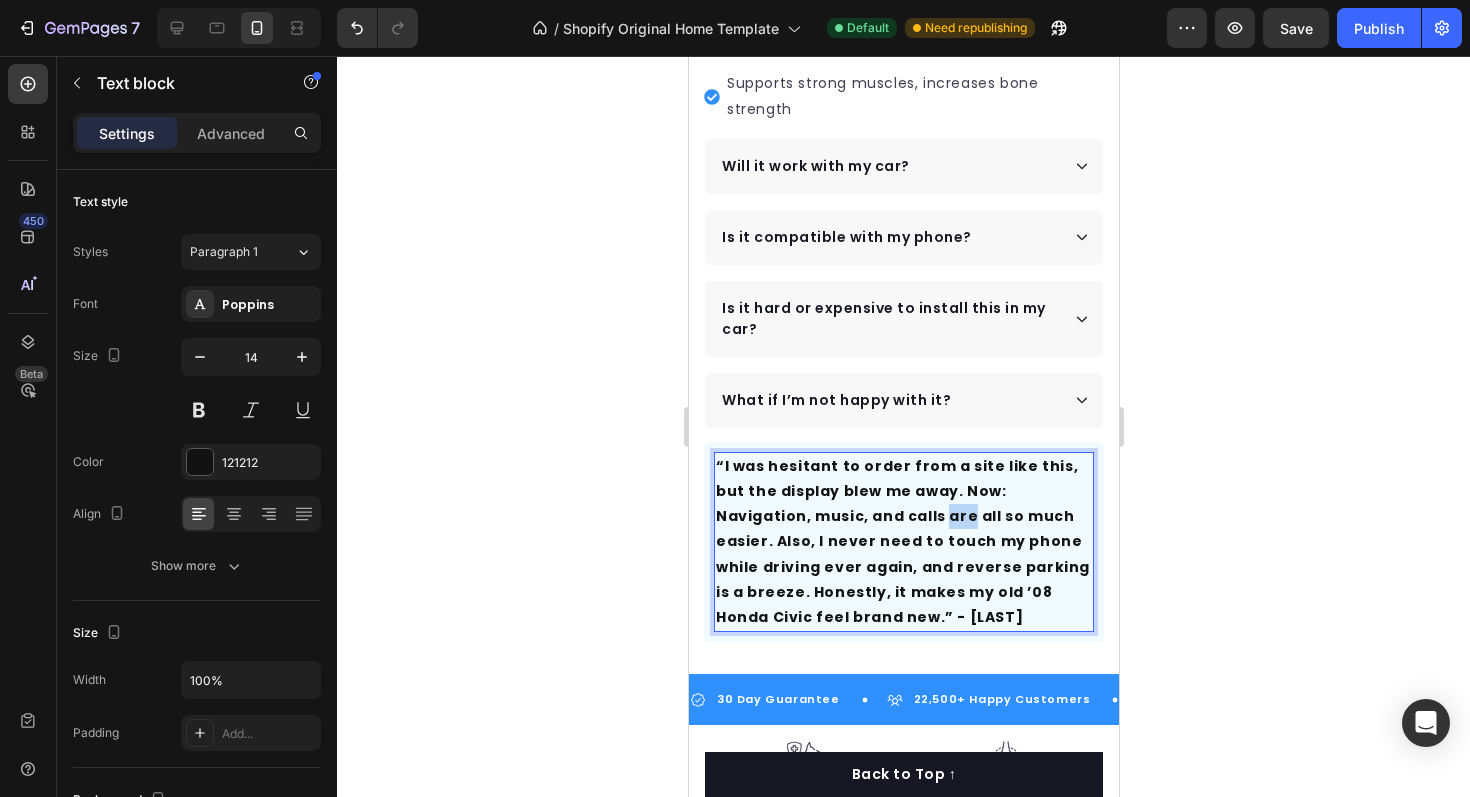 click on "“I was hesitant to order from a site like this, but the display blew me away. Now: Navigation, music, and calls are all so much easier. Also, I never need to touch my phone while driving ever again, and reverse parking is a breeze. Honestly, it makes my old ’08 Honda Civic feel brand new.” - [LAST]" at bounding box center (902, 541) 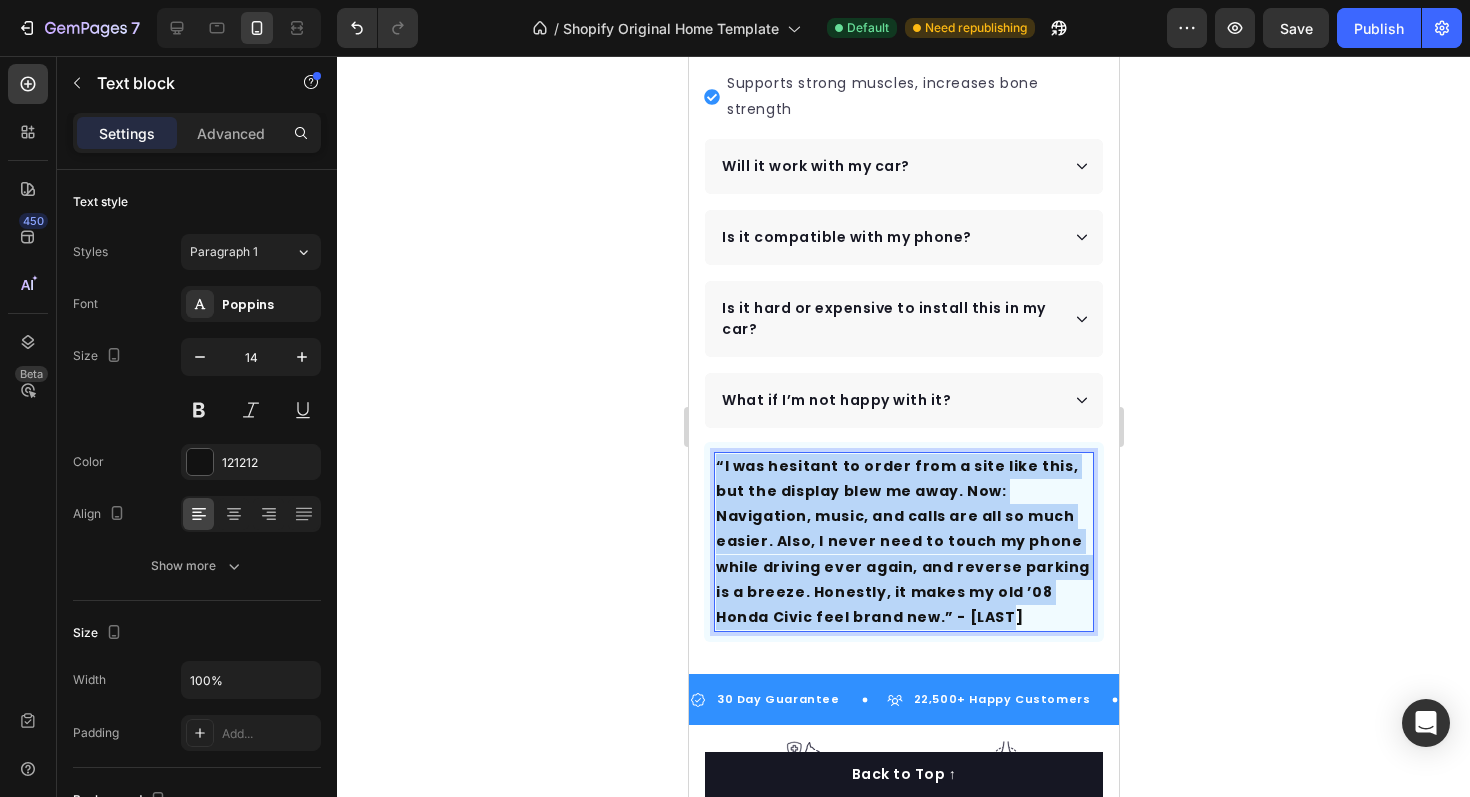 click on "“I was hesitant to order from a site like this, but the display blew me away. Now: Navigation, music, and calls are all so much easier. Also, I never need to touch my phone while driving ever again, and reverse parking is a breeze. Honestly, it makes my old ’08 Honda Civic feel brand new.” - [LAST]" at bounding box center (902, 541) 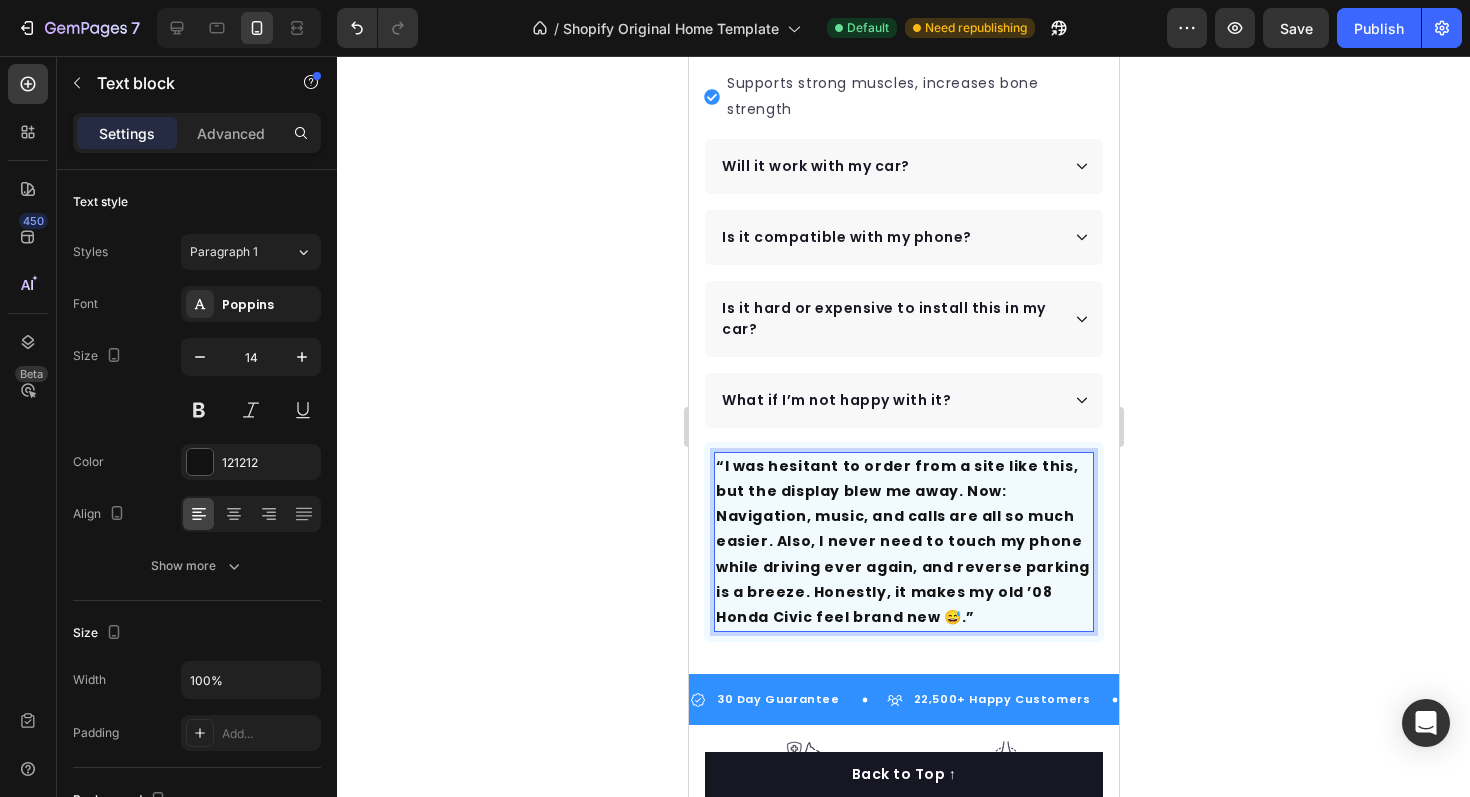 click on "“I was hesitant to order from a site like this, but the display blew me away. Now: Navigation, music, and calls are all so much easier. Also, I never need to touch my phone while driving ever again, and reverse parking is a breeze. Honestly, it makes my old ’08 Honda Civic feel brand new 😅.”" at bounding box center [902, 541] 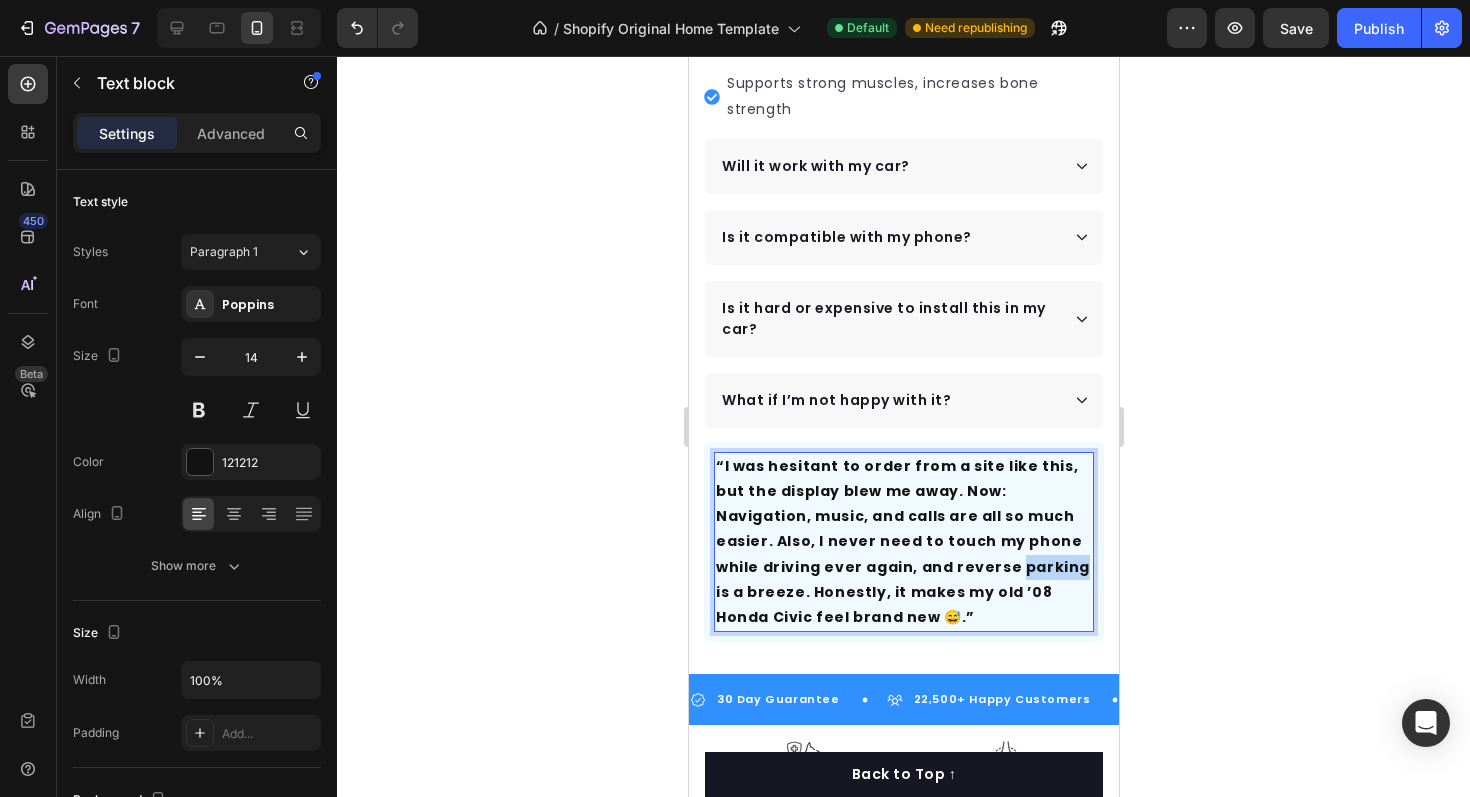 click on "“I was hesitant to order from a site like this, but the display blew me away. Now: Navigation, music, and calls are all so much easier. Also, I never need to touch my phone while driving ever again, and reverse parking is a breeze. Honestly, it makes my old ’08 Honda Civic feel brand new 😅.”" at bounding box center (902, 541) 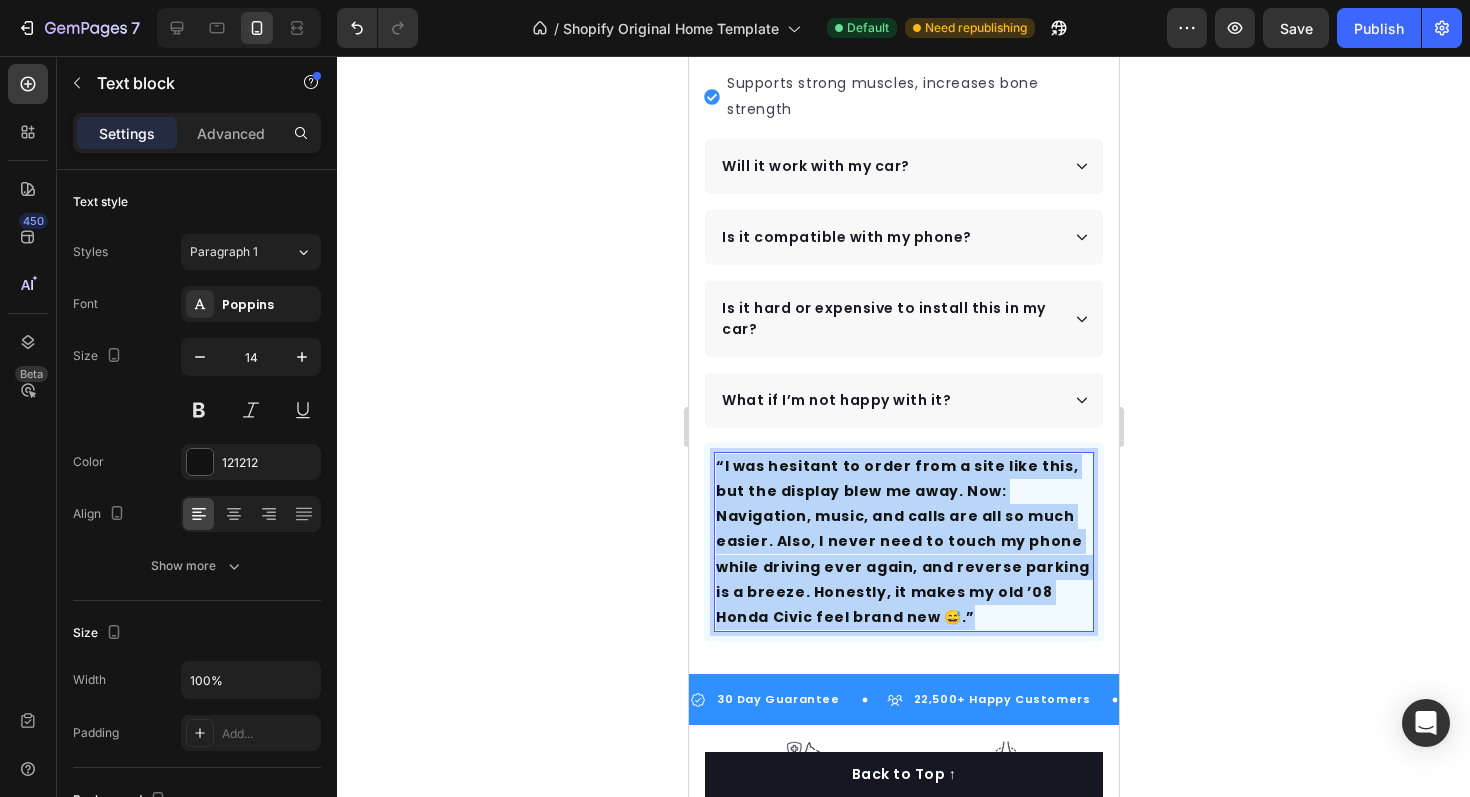 click on "“I was hesitant to order from a site like this, but the display blew me away. Now: Navigation, music, and calls are all so much easier. Also, I never need to touch my phone while driving ever again, and reverse parking is a breeze. Honestly, it makes my old ’08 Honda Civic feel brand new 😅.”" at bounding box center [902, 541] 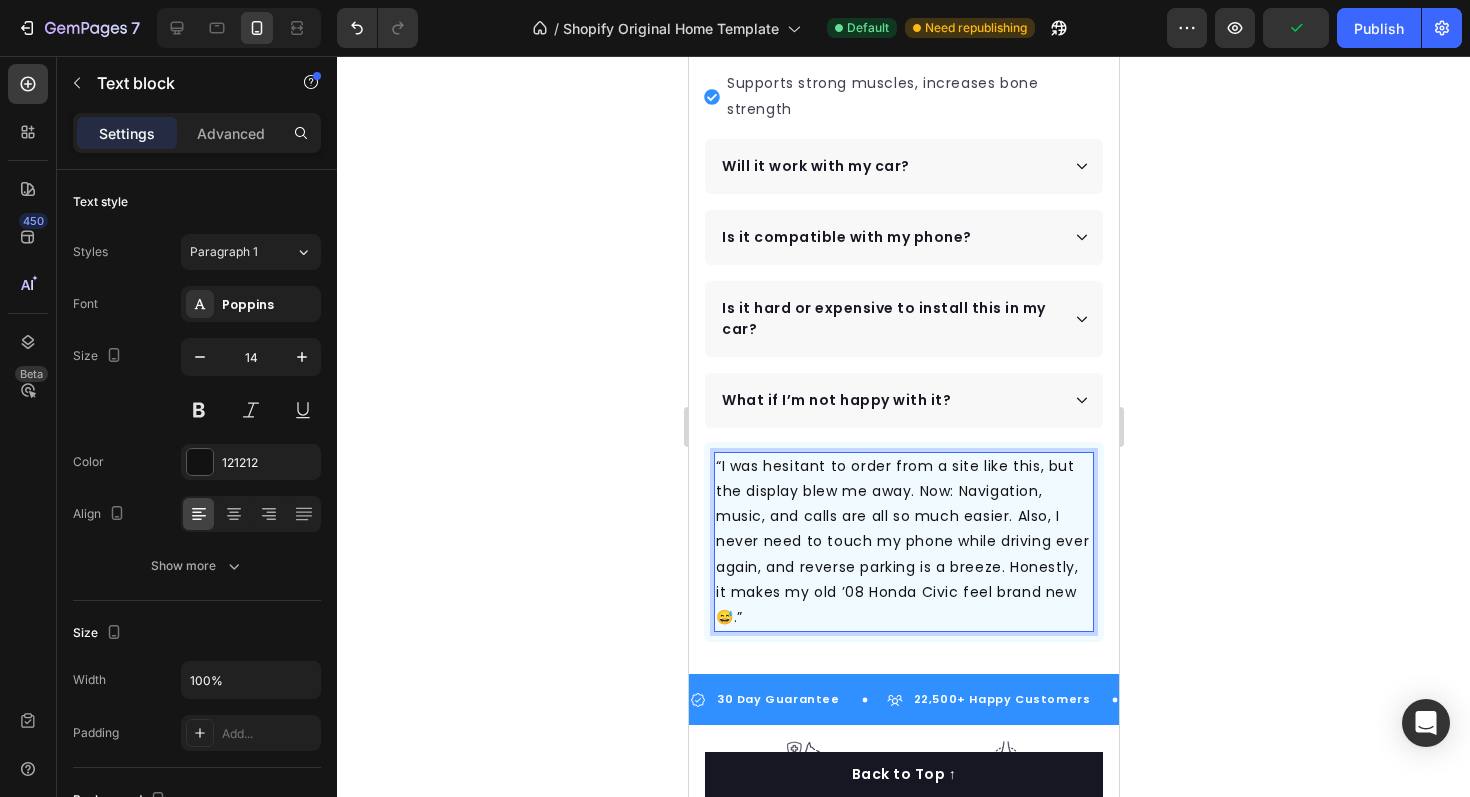 click on "“I was hesitant to order from a site like this, but the display blew me away. Now: Navigation, music, and calls are all so much easier. Also, I never need to touch my phone while driving ever again, and reverse parking is a breeze. Honestly, it makes my old ’08 Honda Civic feel brand new 😅.”" at bounding box center (903, 542) 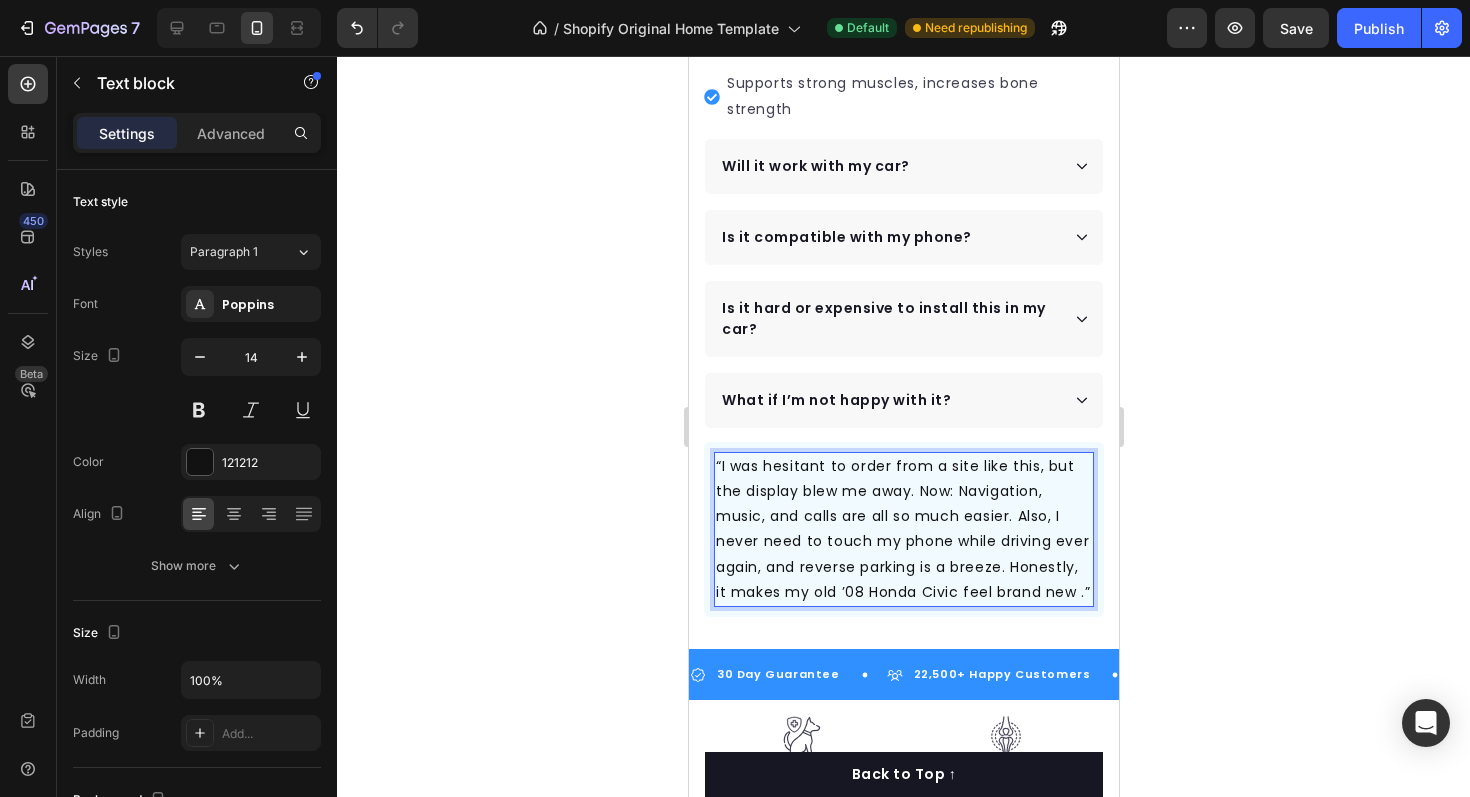 click on "“I was hesitant to order from a site like this, but the display blew me away. Now: Navigation, music, and calls are all so much easier. Also, I never need to touch my phone while driving ever again, and reverse parking is a breeze. Honestly, it makes my old ’08 Honda Civic feel brand new .”" at bounding box center [903, 529] 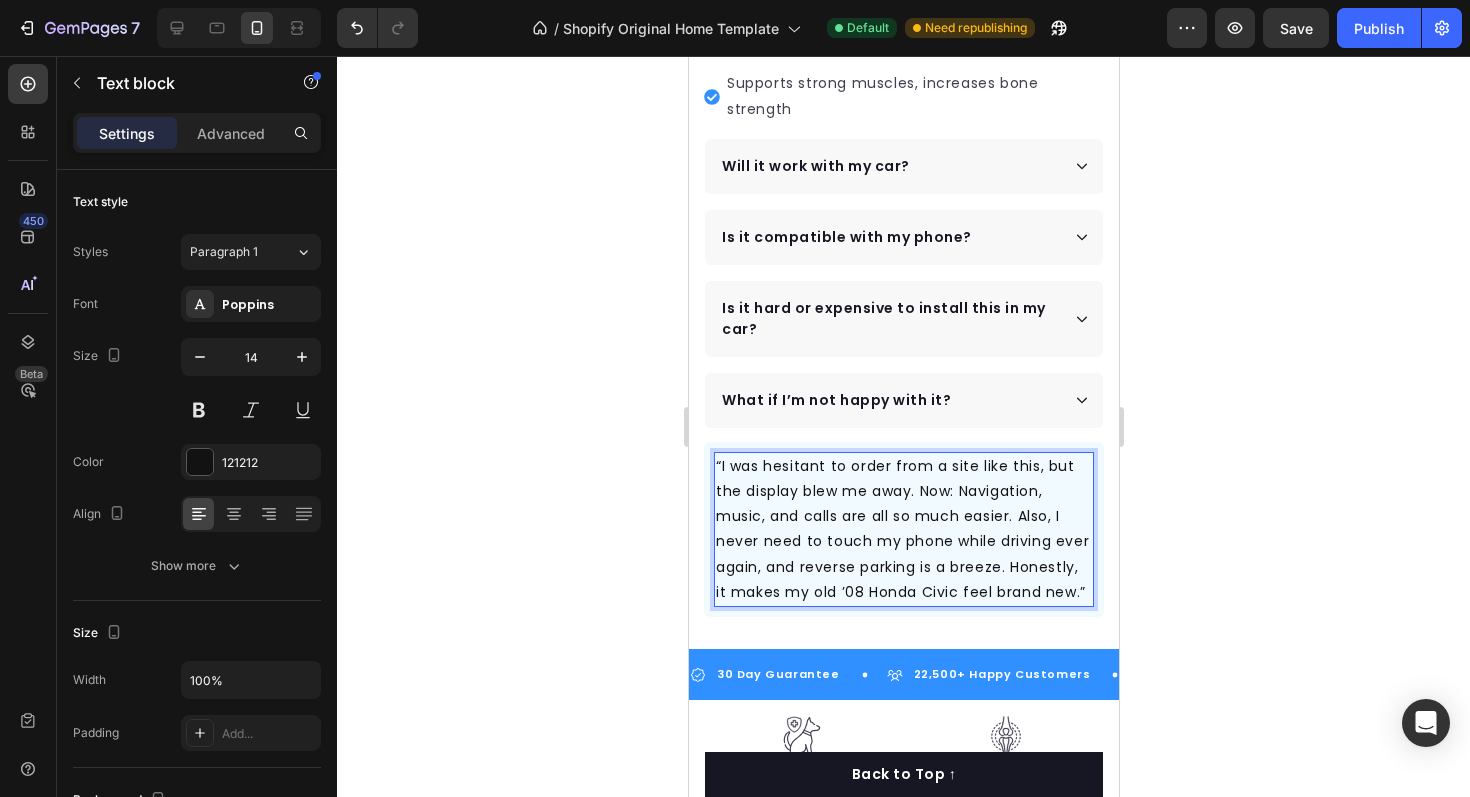 click on "“I was hesitant to order from a site like this, but the display blew me away. Now: Navigation, music, and calls are all so much easier. Also, I never need to touch my phone while driving ever again, and reverse parking is a breeze. Honestly, it makes my old ’08 Honda Civic feel brand new.”" at bounding box center [903, 529] 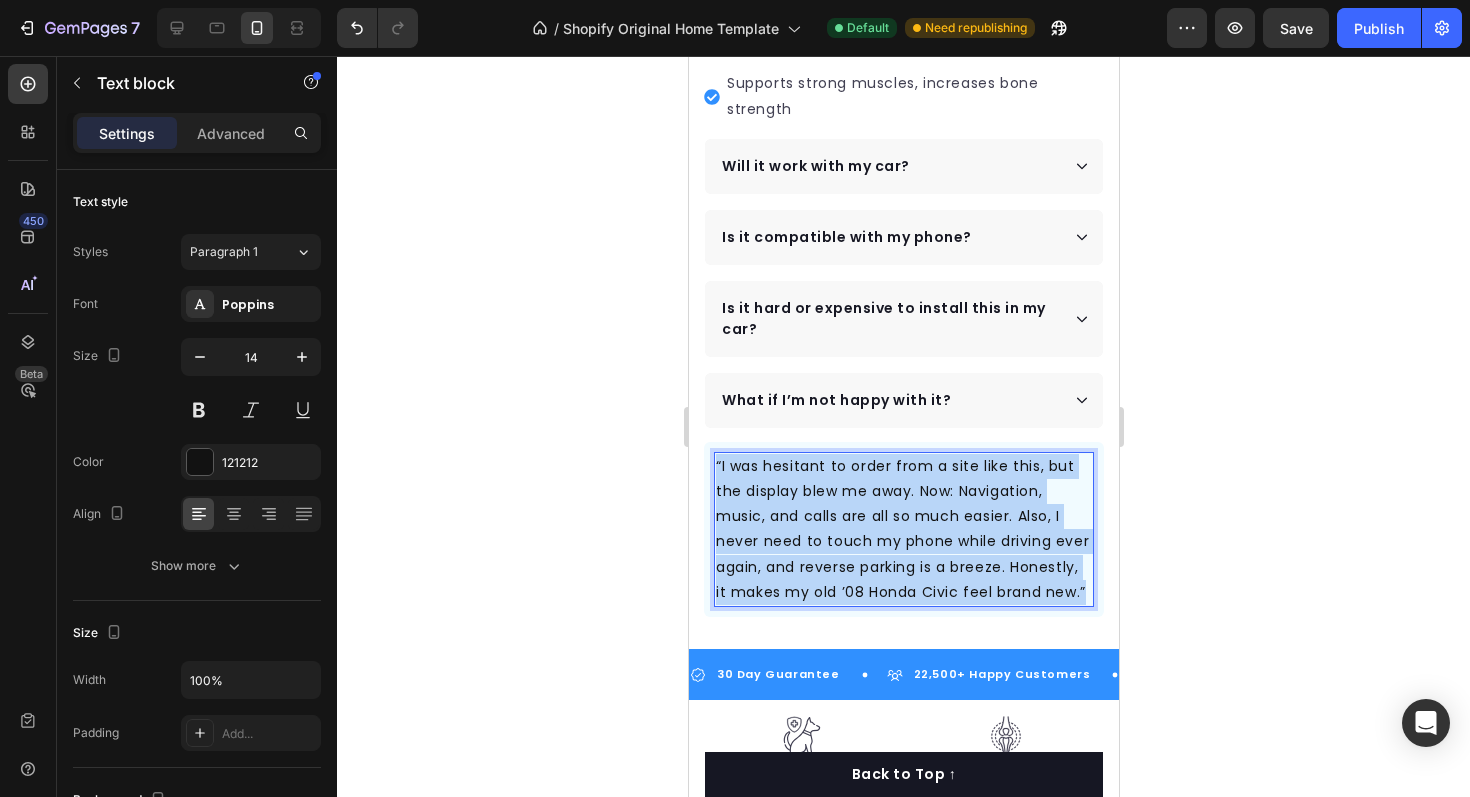 drag, startPoint x: 1090, startPoint y: 591, endPoint x: 712, endPoint y: 459, distance: 400.38483 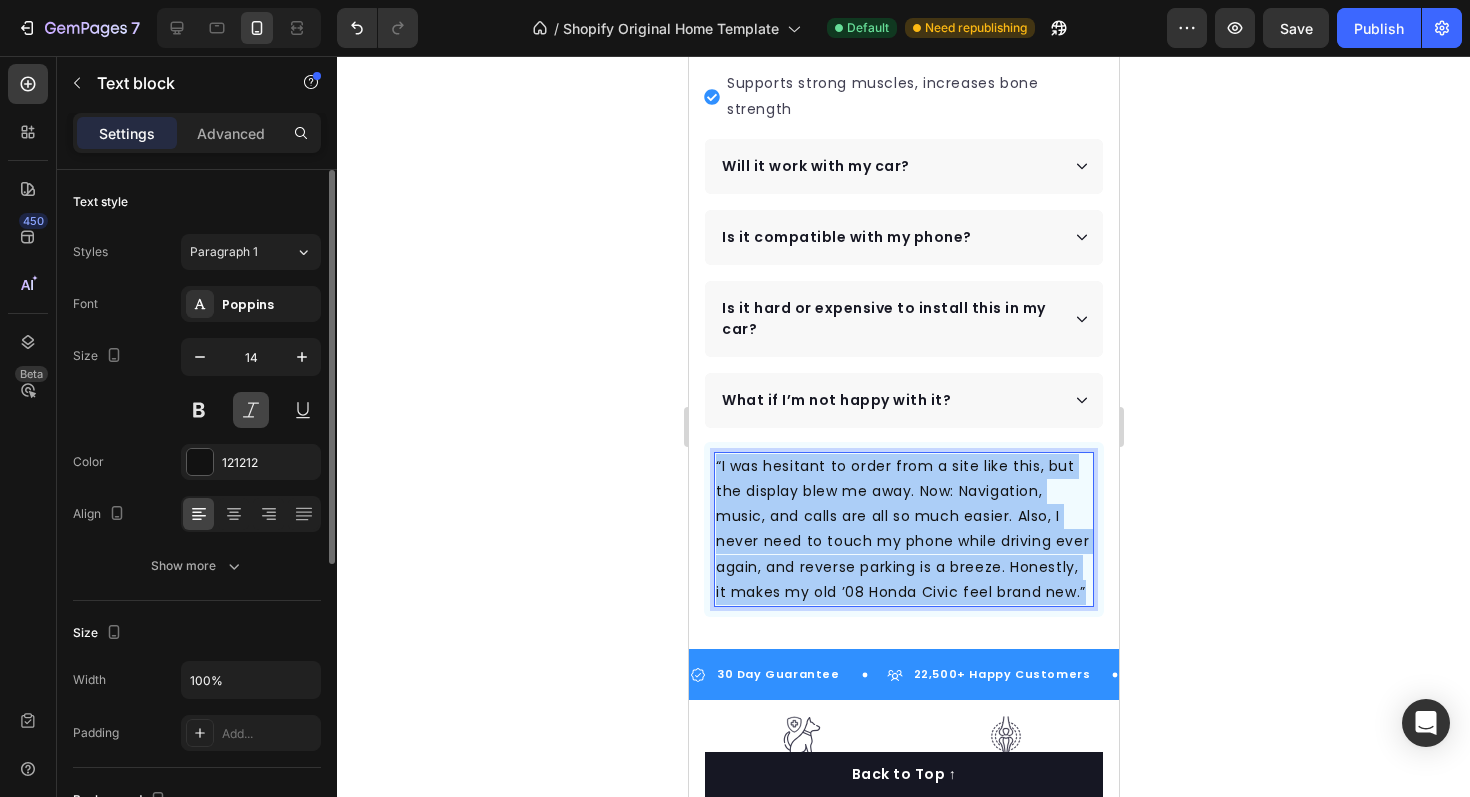 click at bounding box center [251, 410] 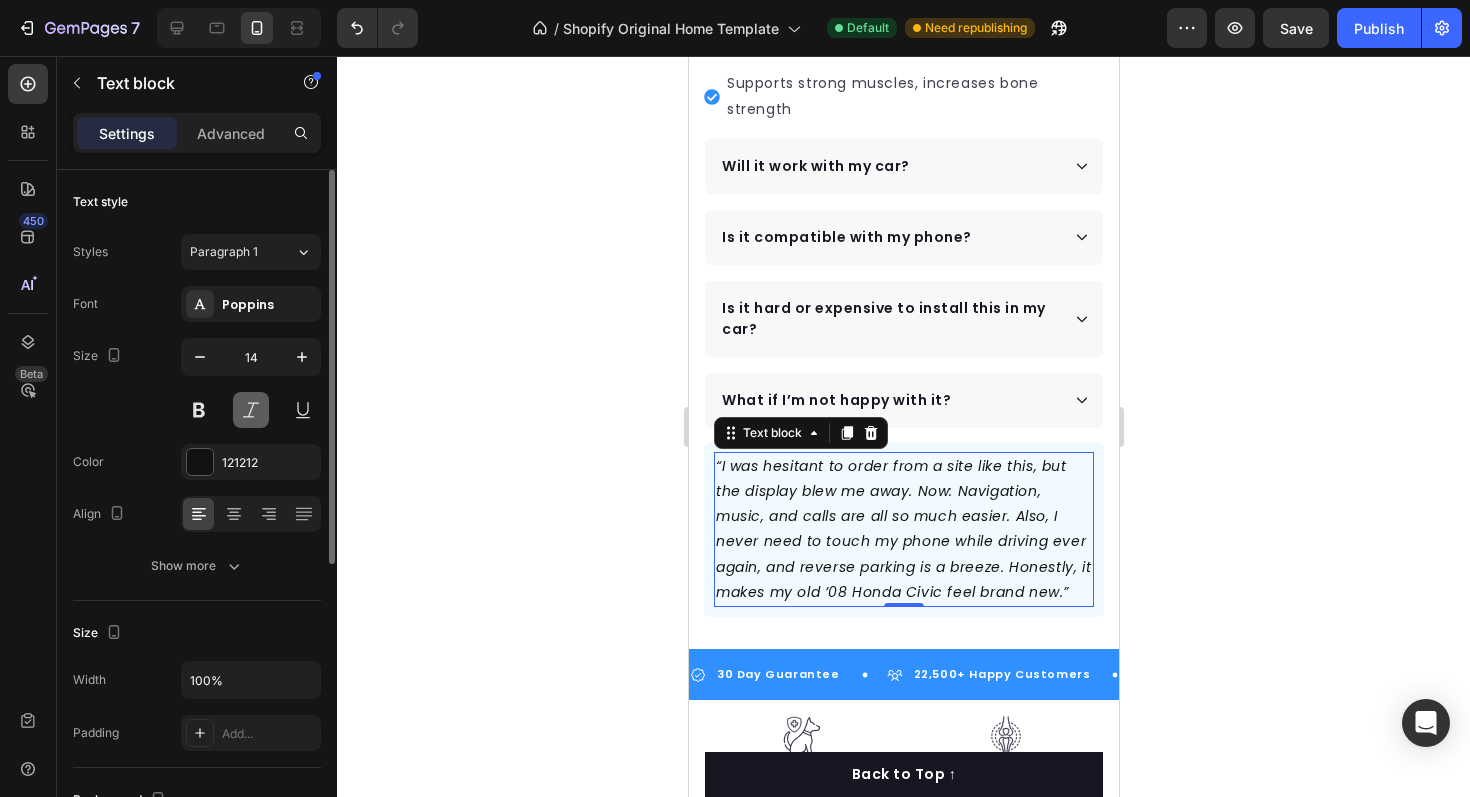 click at bounding box center [251, 410] 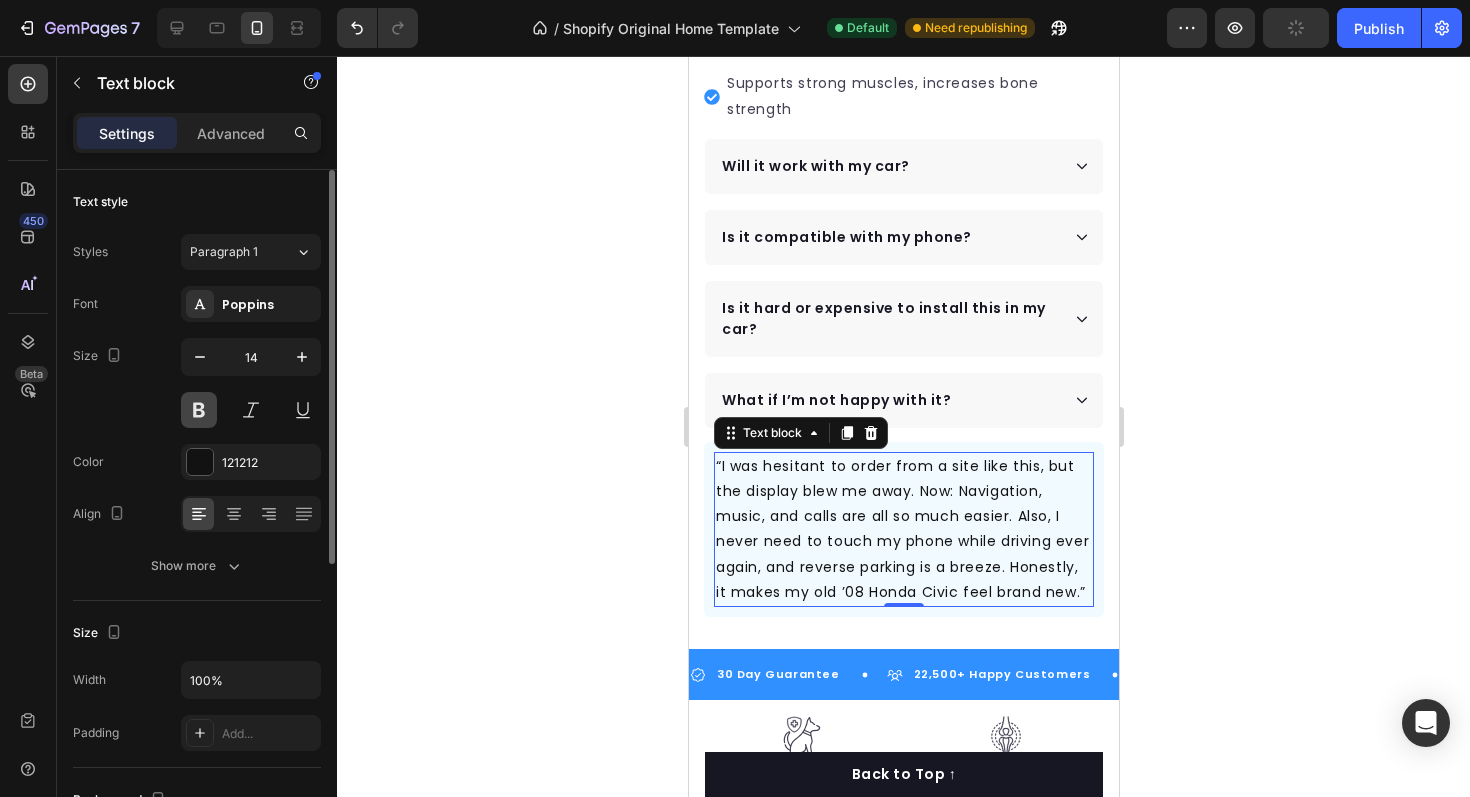 click at bounding box center (199, 410) 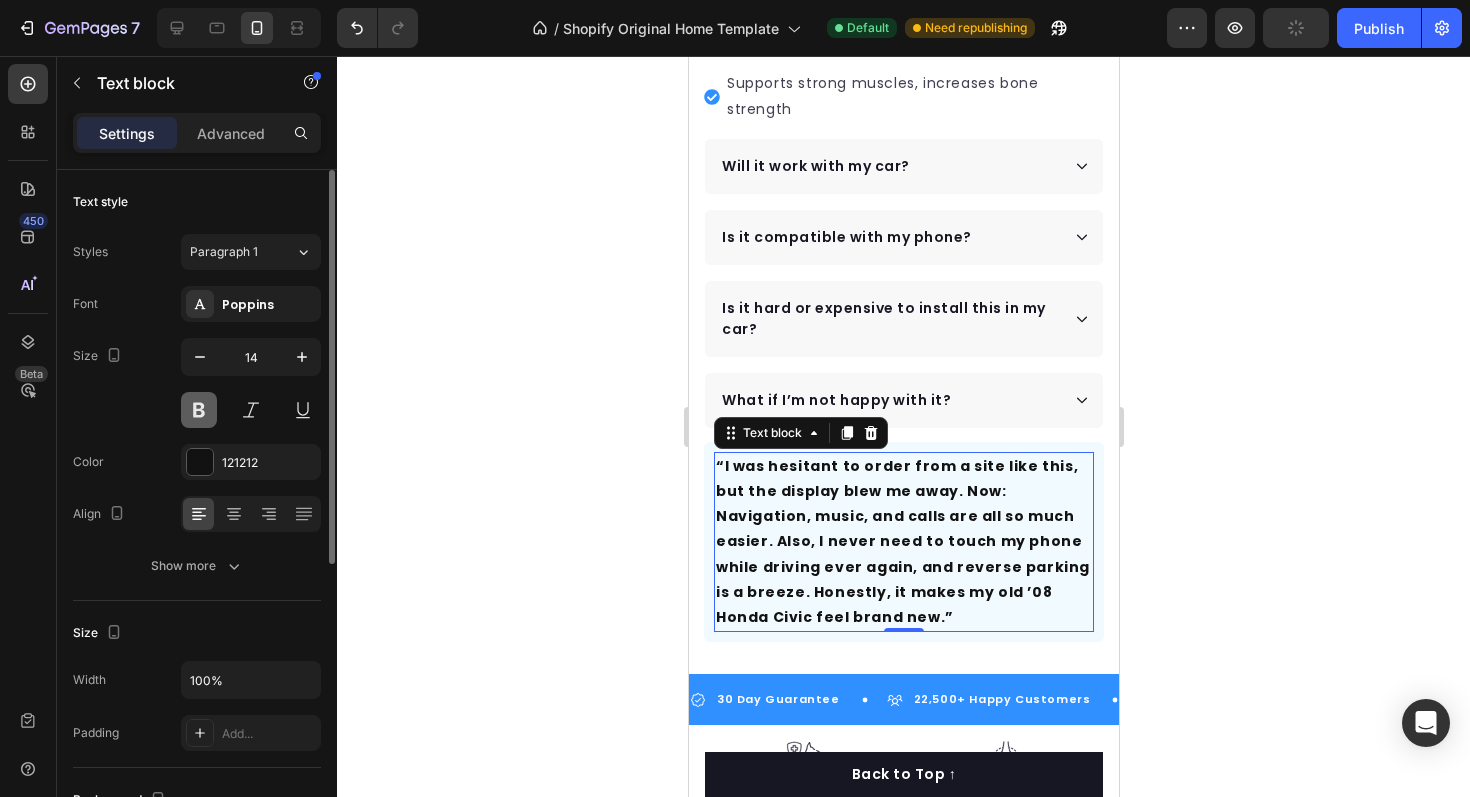 click at bounding box center [199, 410] 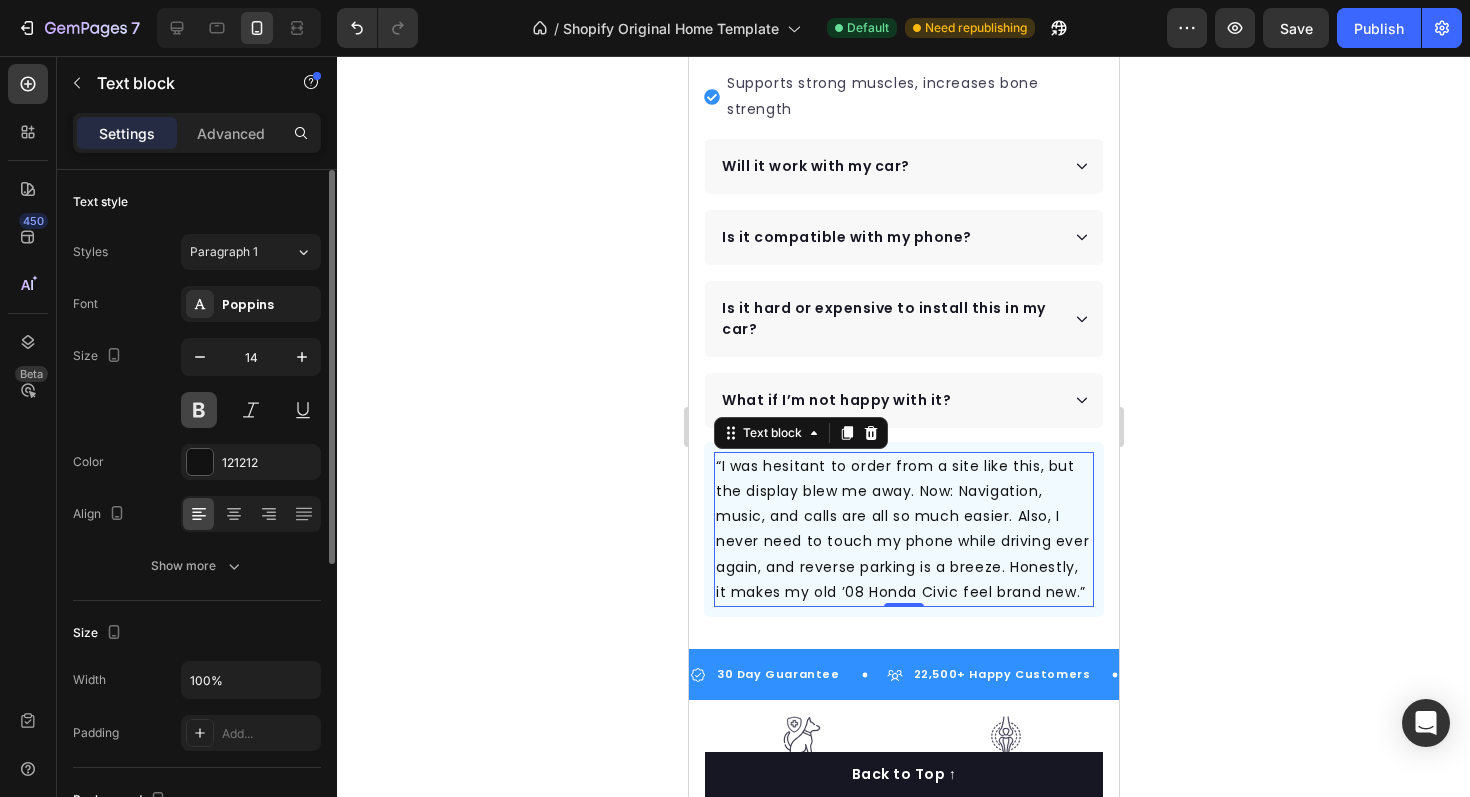click at bounding box center [199, 410] 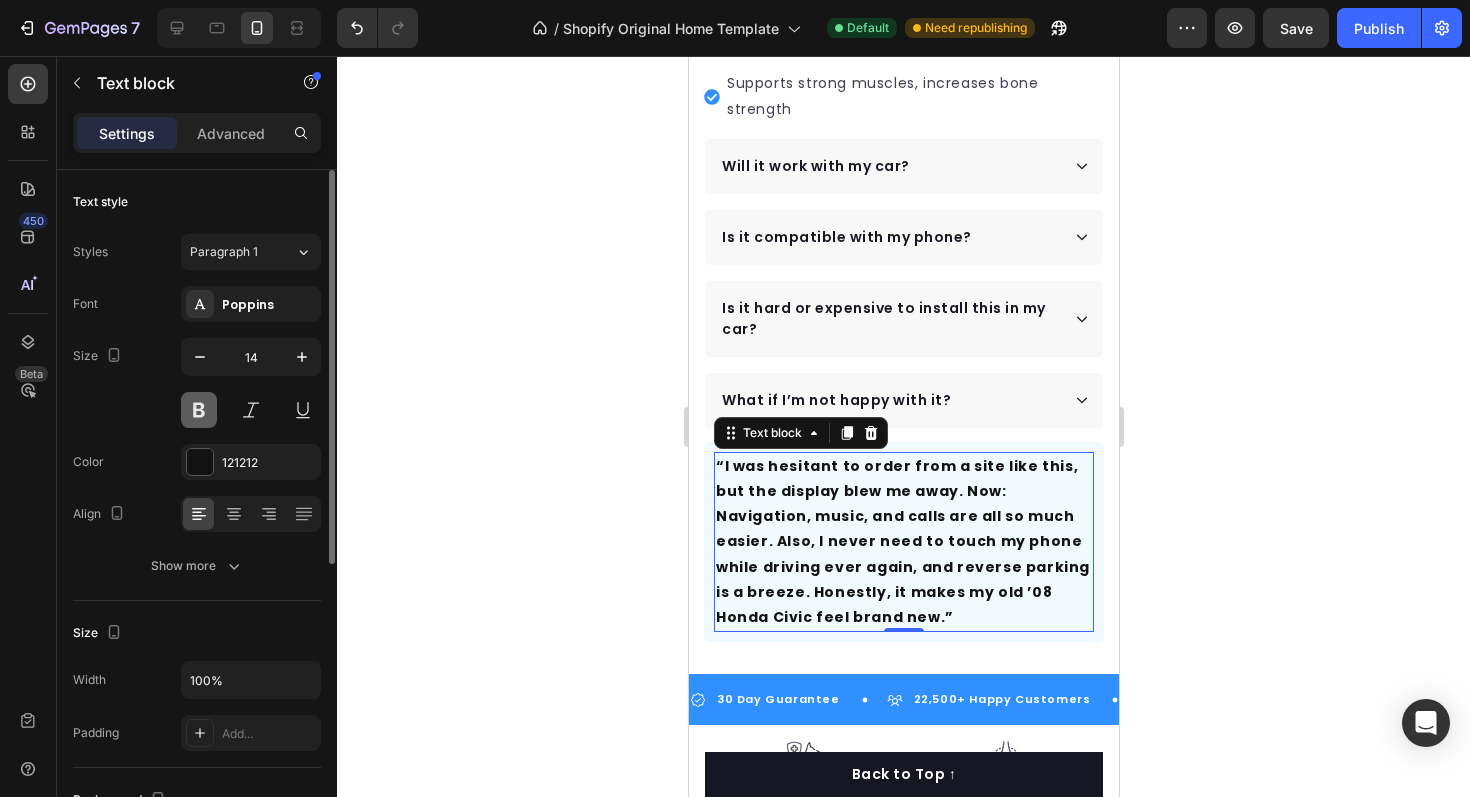 click at bounding box center [199, 410] 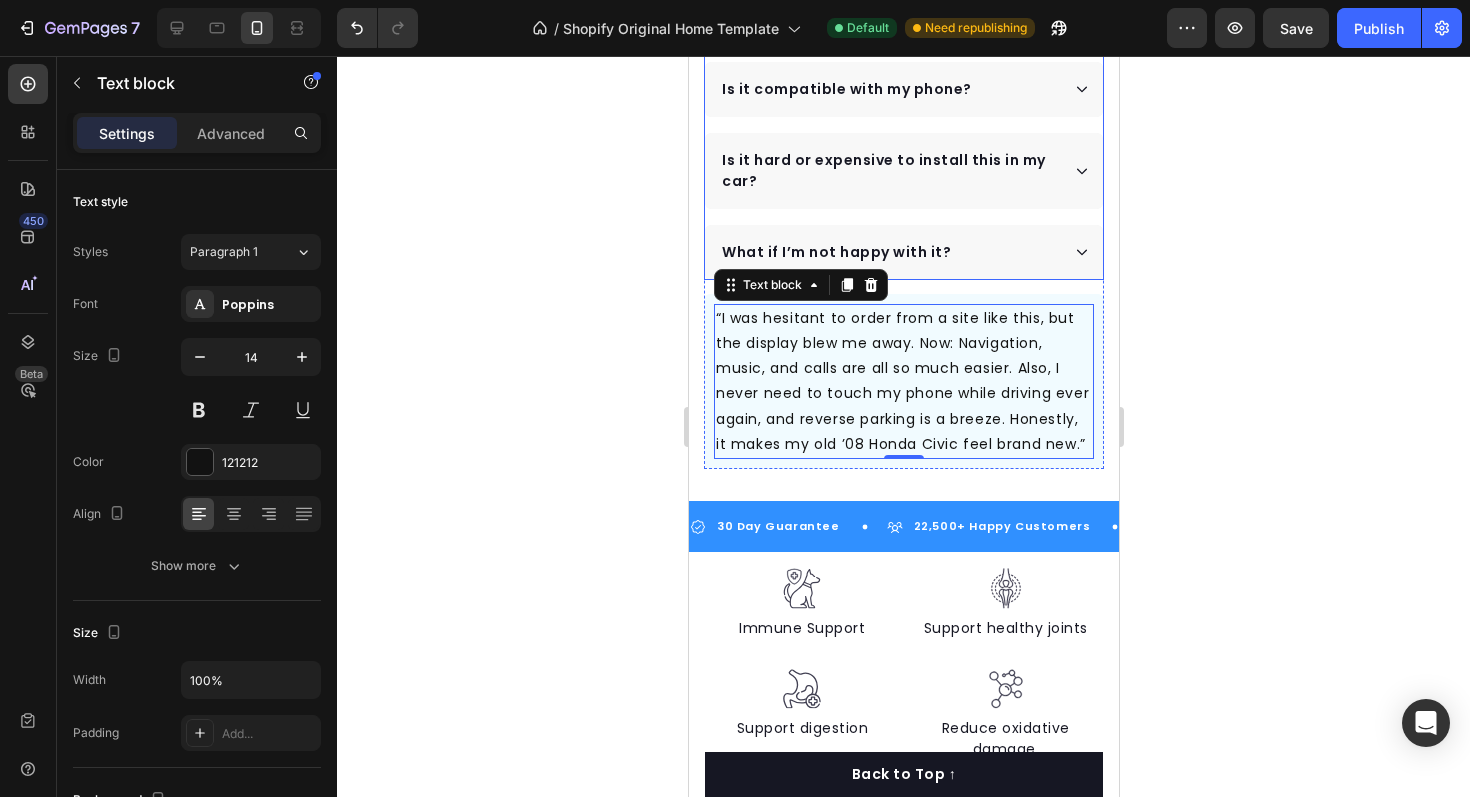 scroll, scrollTop: 1006, scrollLeft: 0, axis: vertical 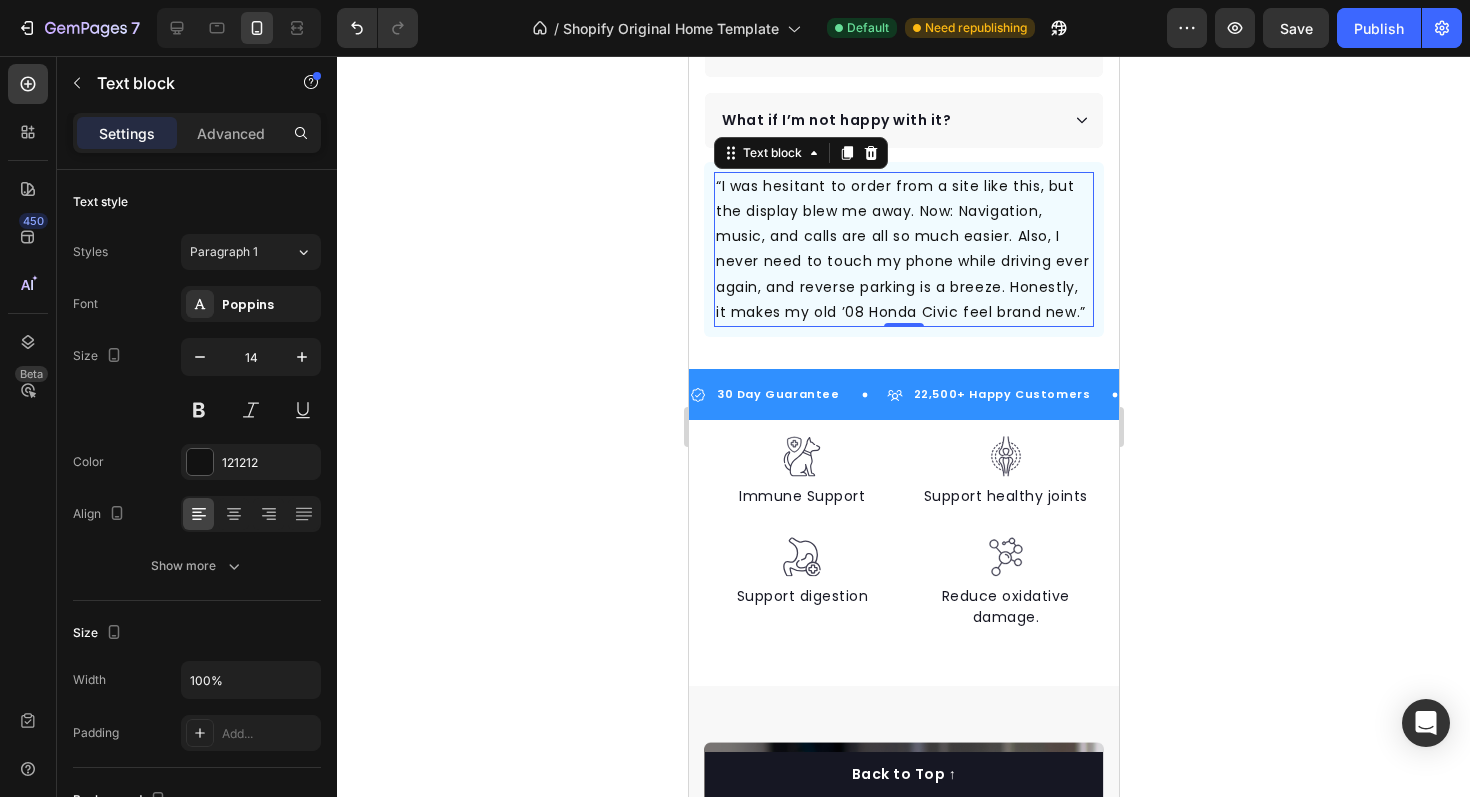 click on "“I was hesitant to order from a site like this, but the display blew me away. Now: Navigation, music, and calls are all so much easier. Also, I never need to touch my phone while driving ever again, and reverse parking is a breeze. Honestly, it makes my old ’08 Honda Civic feel brand new.”" at bounding box center (903, 249) 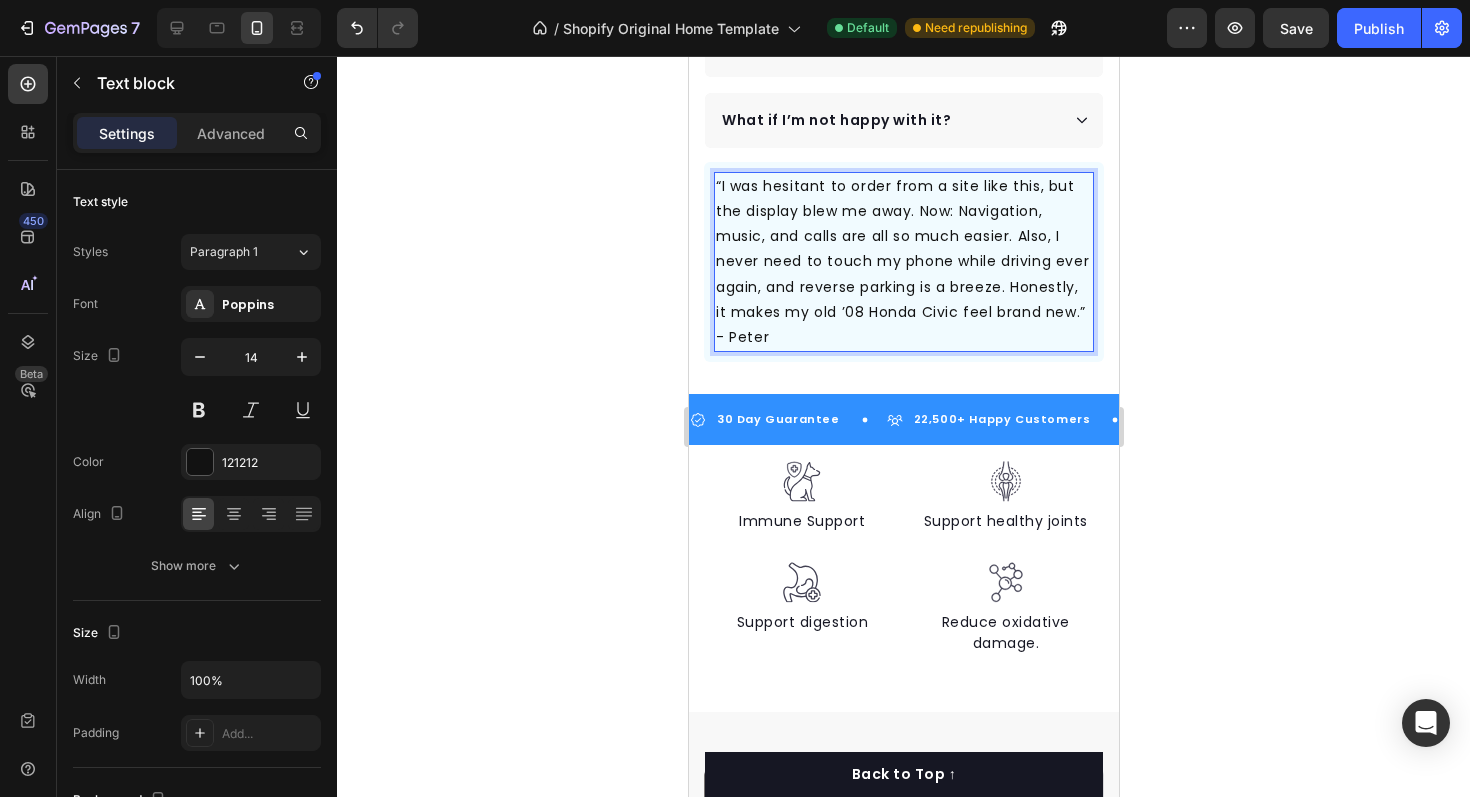 click on "“I was hesitant to order from a site like this, but the display blew me away. Now: Navigation, music, and calls are all so much easier. Also, I never need to touch my phone while driving ever again, and reverse parking is a breeze. Honestly, it makes my old ’08 Honda Civic feel brand new.” - [LAST]" at bounding box center [903, 262] 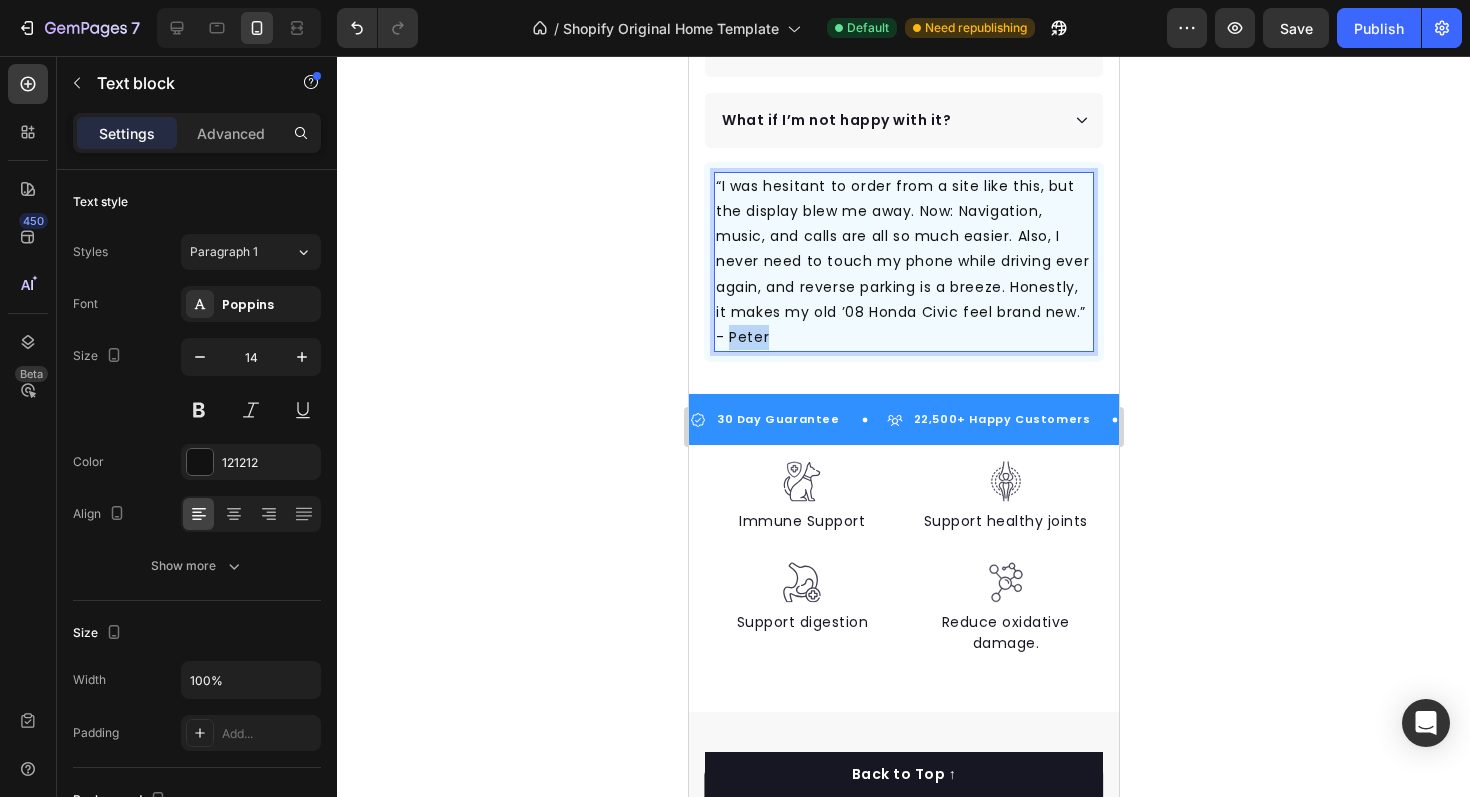 click on "“I was hesitant to order from a site like this, but the display blew me away. Now: Navigation, music, and calls are all so much easier. Also, I never need to touch my phone while driving ever again, and reverse parking is a breeze. Honestly, it makes my old ’08 Honda Civic feel brand new.” - [LAST]" at bounding box center (903, 262) 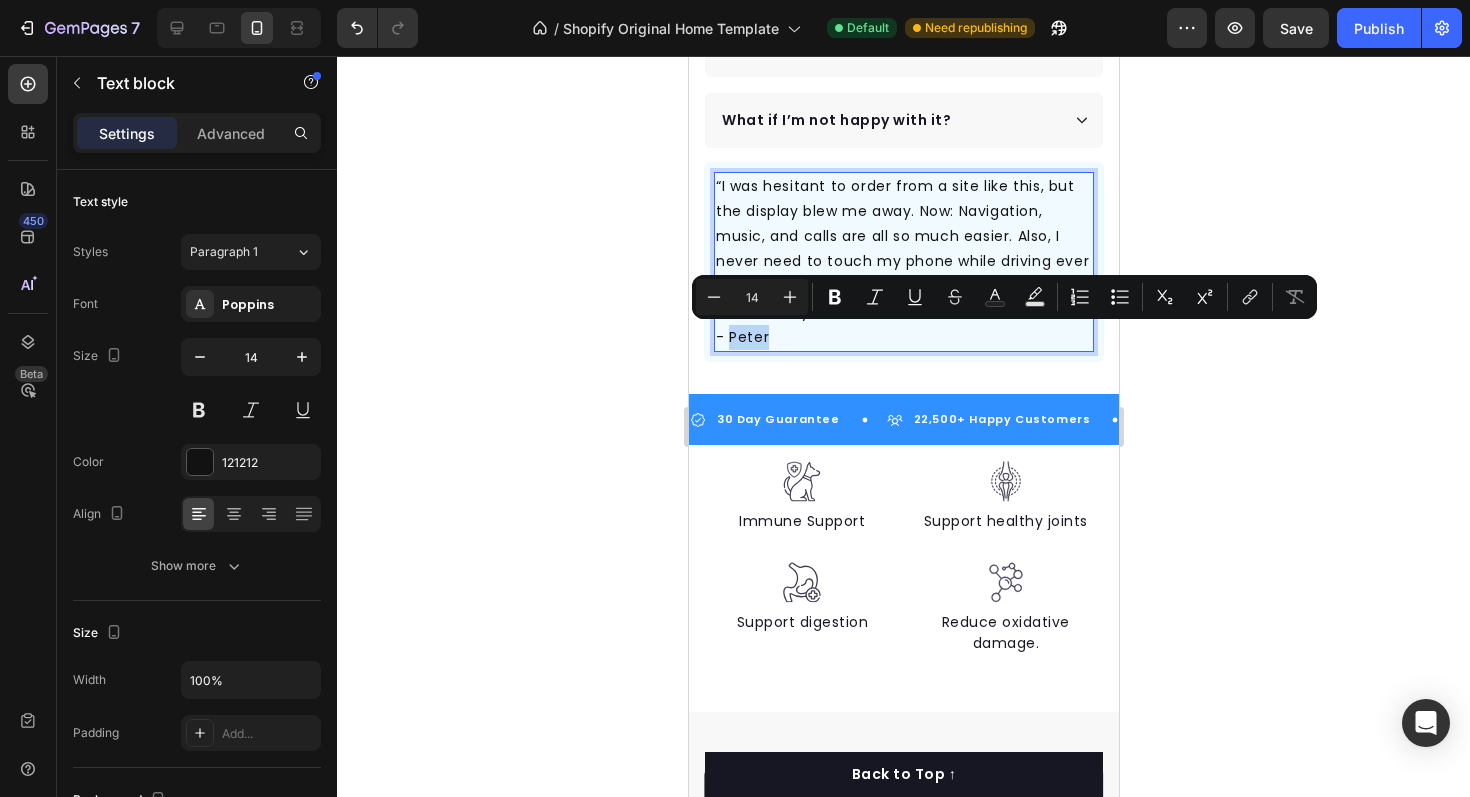 click on "“I was hesitant to order from a site like this, but the display blew me away. Now: Navigation, music, and calls are all so much easier. Also, I never need to touch my phone while driving ever again, and reverse parking is a breeze. Honestly, it makes my old ’08 Honda Civic feel brand new.” - [LAST]" at bounding box center [903, 262] 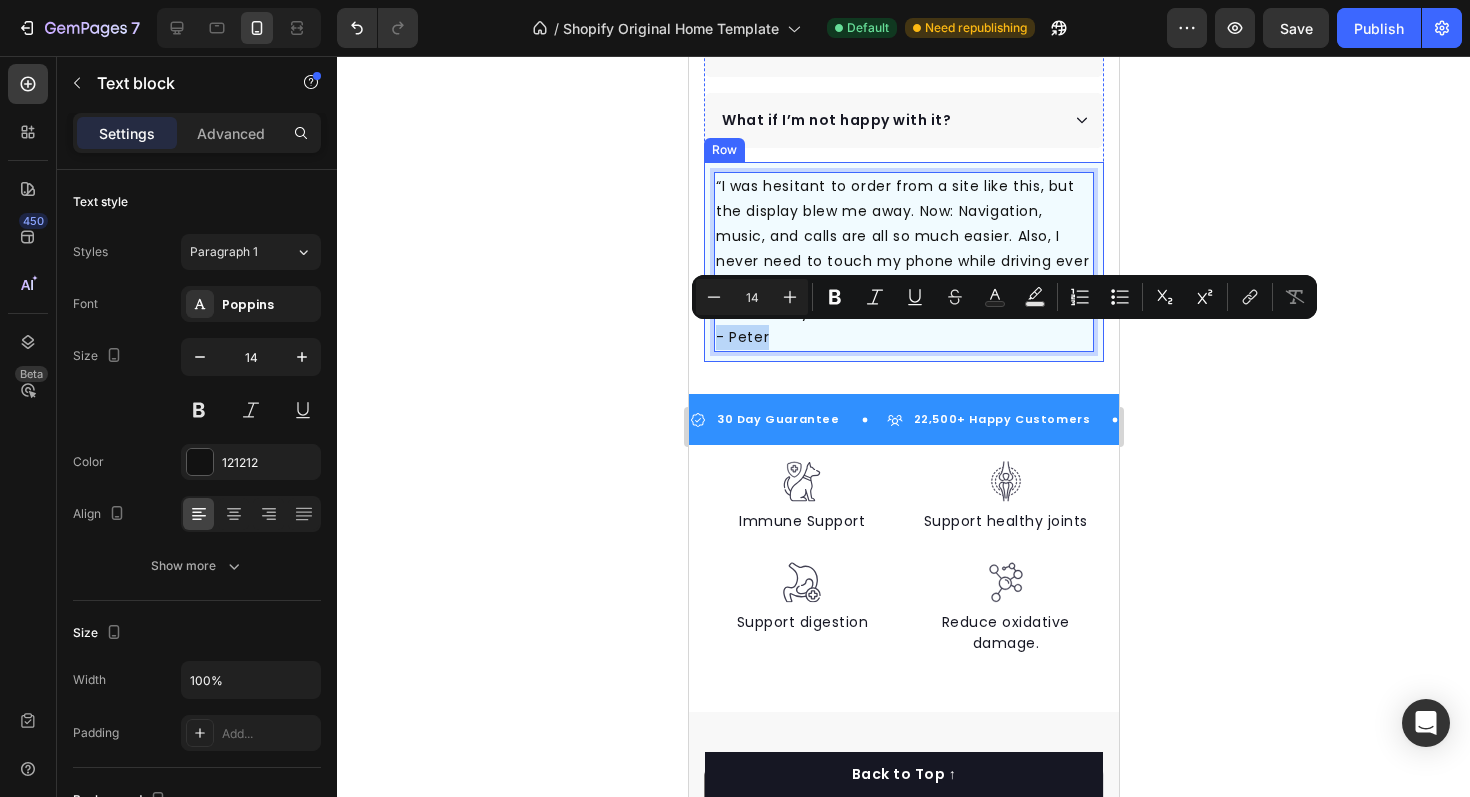 drag, startPoint x: 772, startPoint y: 341, endPoint x: 691, endPoint y: 342, distance: 81.00617 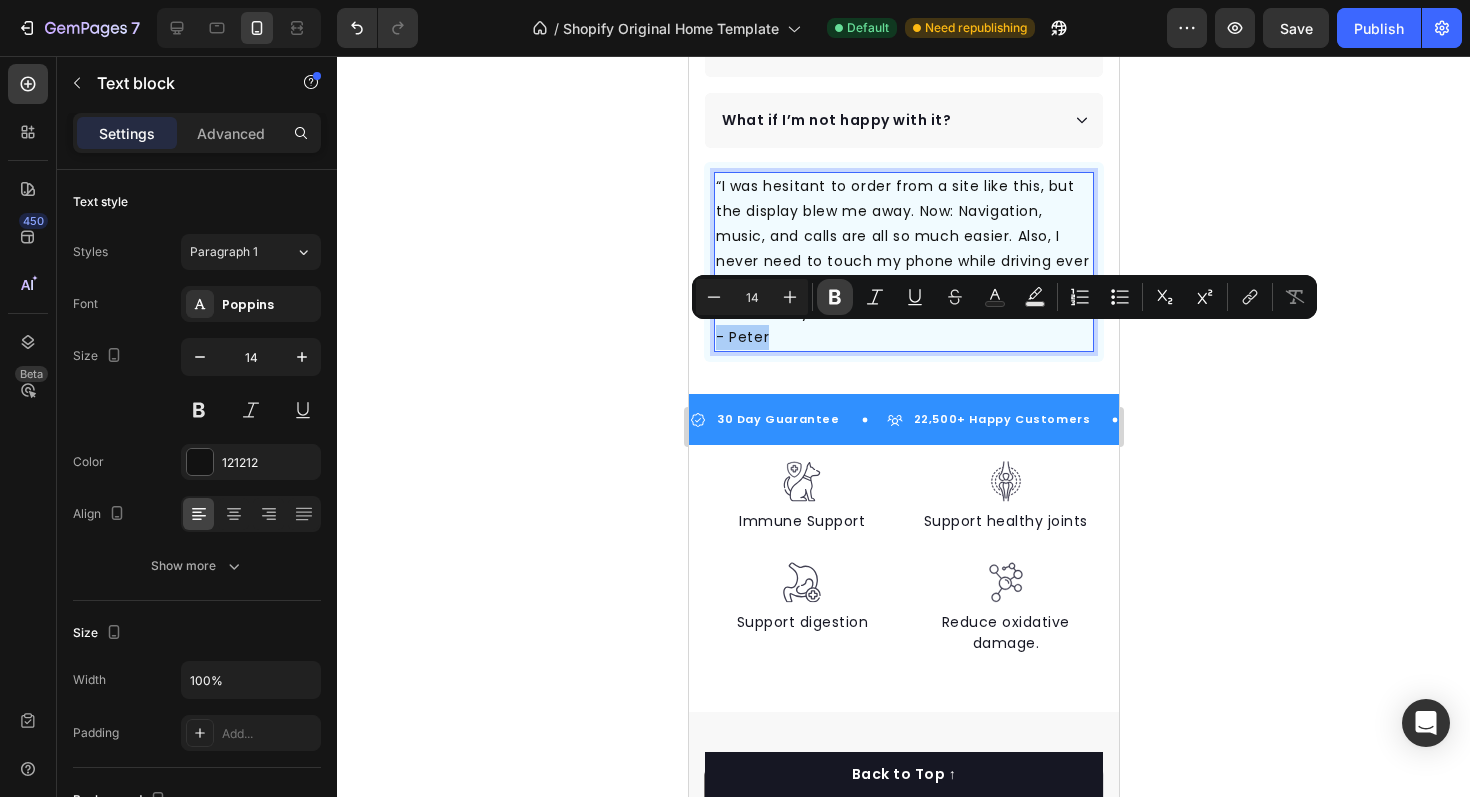 click 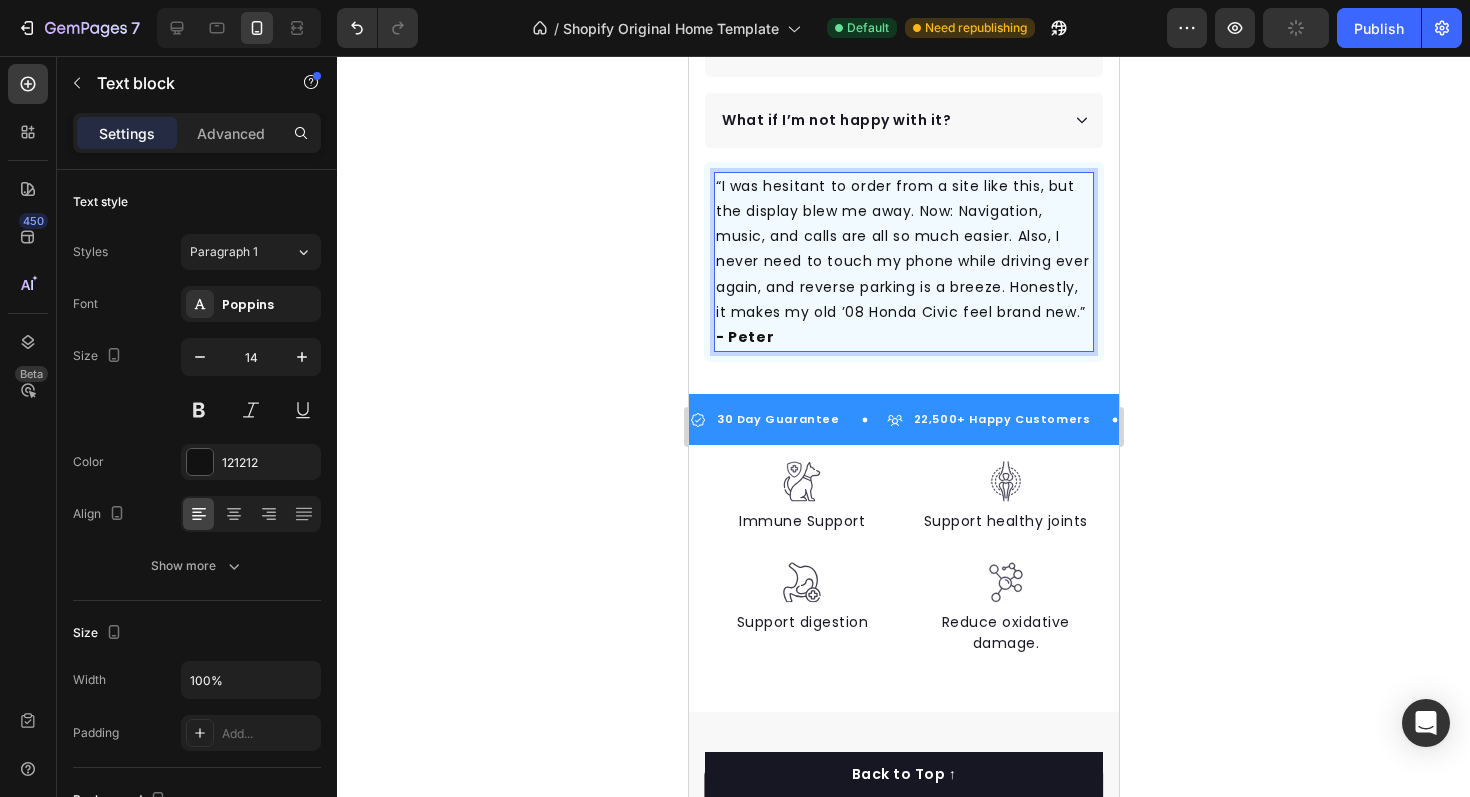 click on "“I was hesitant to order from a site like this, but the display blew me away. Now: Navigation, music, and calls are all so much easier. Also, I never need to touch my phone while driving ever again, and reverse parking is a breeze. Honestly, it makes my old ’08 Honda Civic feel brand new.” - [LAST]" at bounding box center (903, 262) 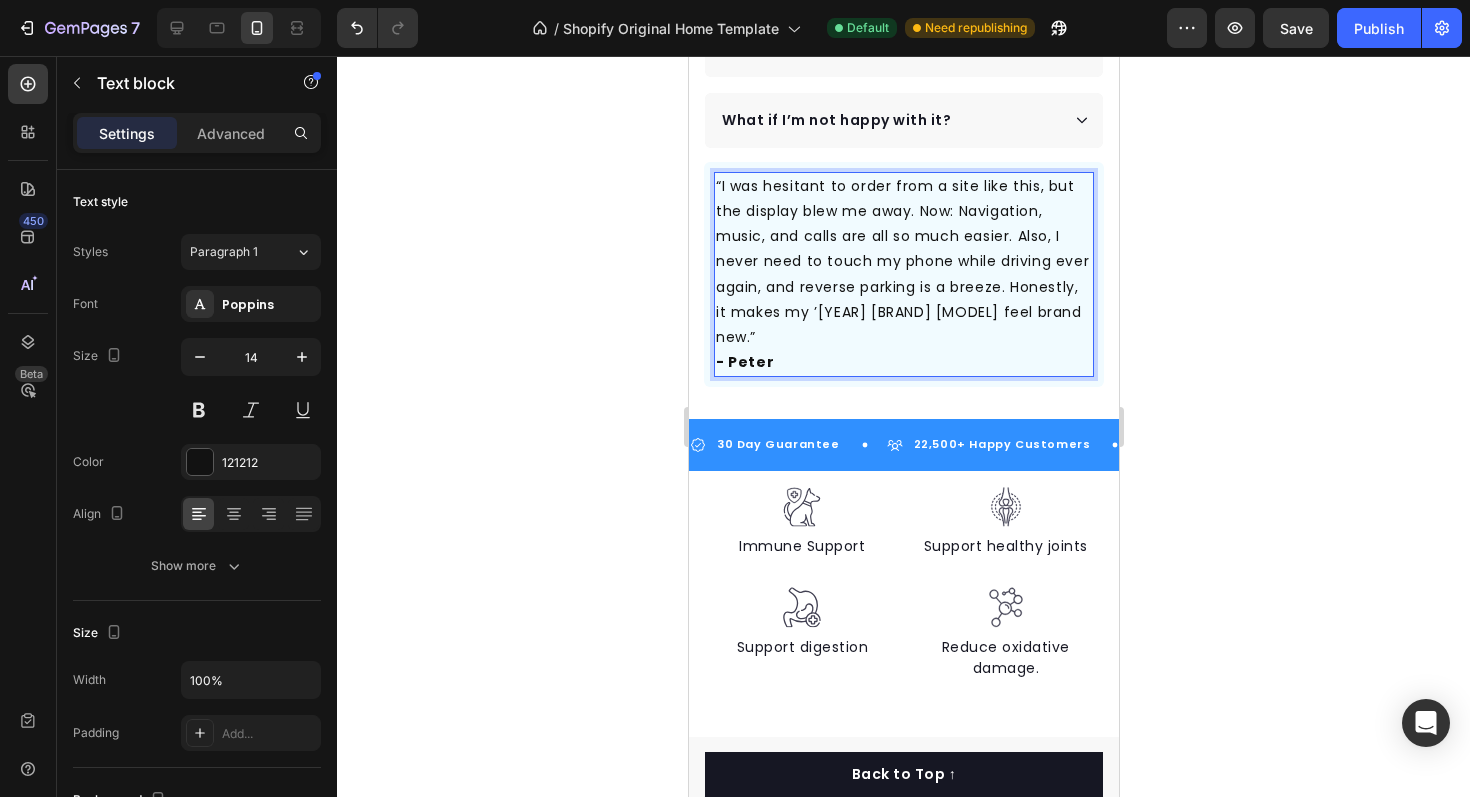 click on "“I was hesitant to order from a site like this, but the display blew me away. Now: Navigation, music, and calls are all so much easier. Also, I never need to touch my phone while driving ever again, and reverse parking is a breeze. Honestly, it makes my ’08 Honda Civic feel brand new.” - [LAST]" at bounding box center [903, 275] 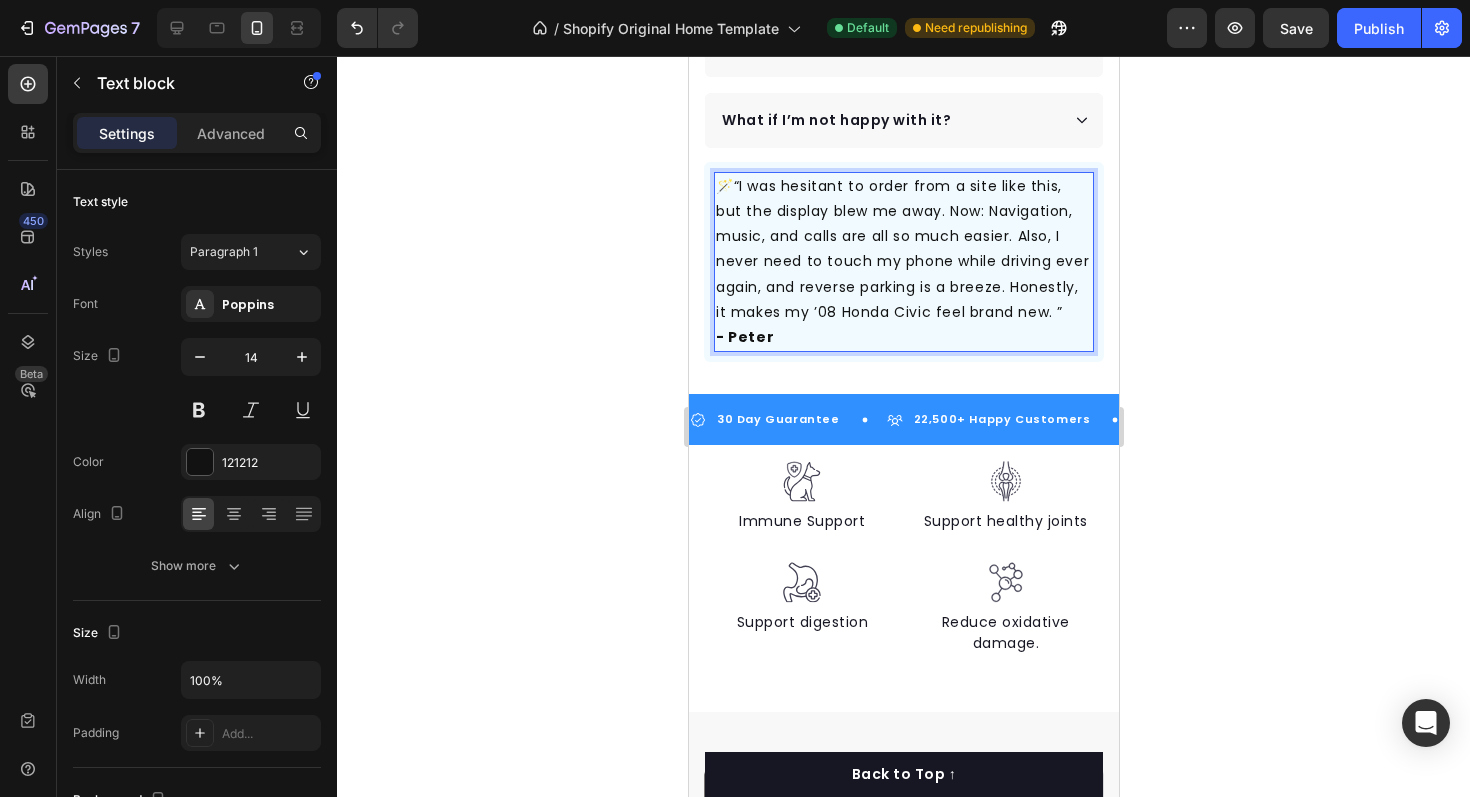 click on "🪄“I was hesitant to order from a site like this, but the display blew me away. Now: Navigation, music, and calls are all so much easier. Also, I never need to touch my phone while driving ever again, and reverse parking is a breeze. Honestly, it makes my ’08 Honda Civic feel brand new. ” - [LAST]" at bounding box center [903, 262] 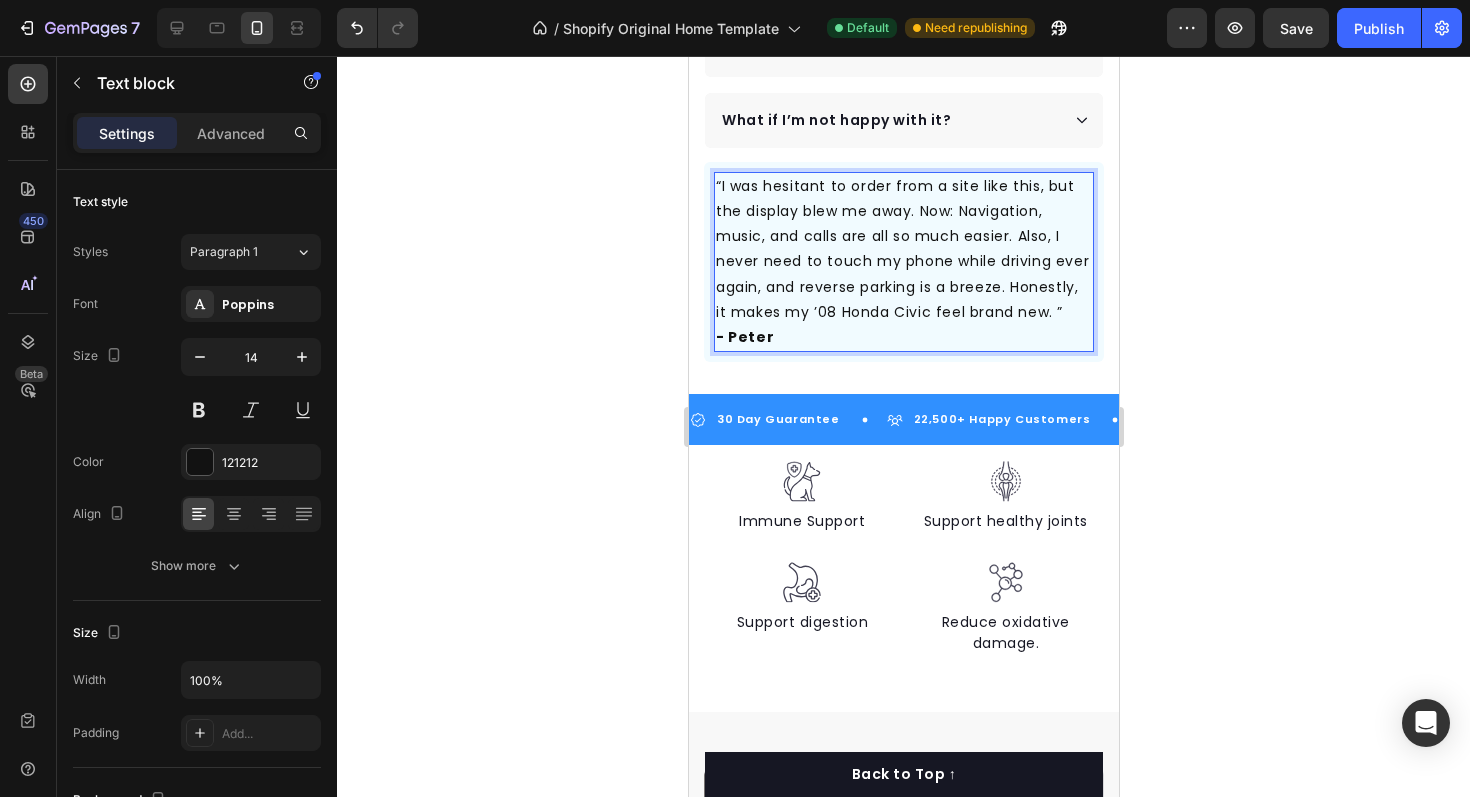 click on "“I was hesitant to order from a site like this, but the display blew me away. Now: Navigation, music, and calls are all so much easier. Also, I never need to touch my phone while driving ever again, and reverse parking is a breeze. Honestly, it makes my ’08 Honda Civic feel brand new. ” - [FIRST]" at bounding box center [903, 262] 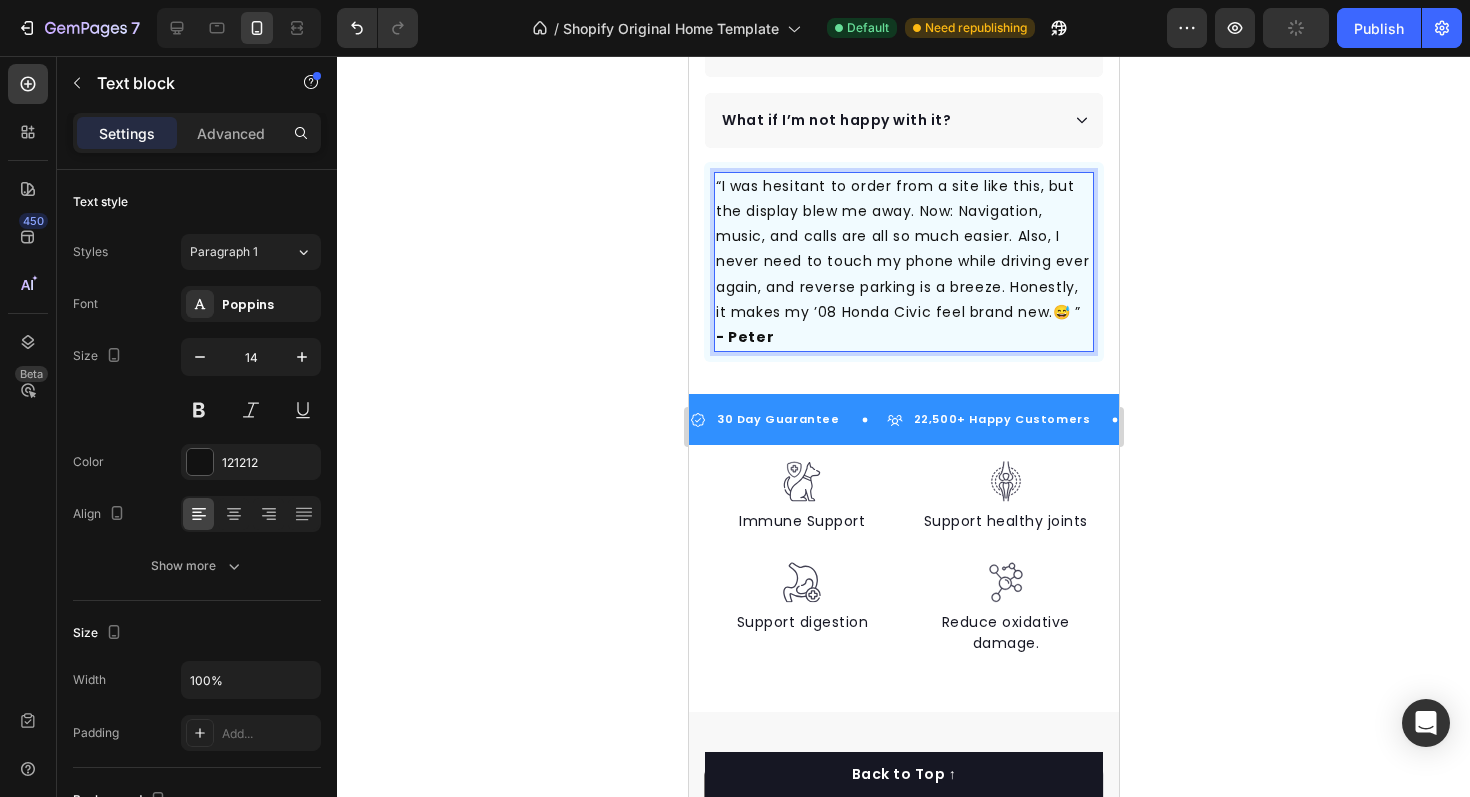 click on "“I was hesitant to order from a site like this, but the display blew me away. Now: Navigation, music, and calls are all so much easier. Also, I never need to touch my phone while driving ever again, and reverse parking is a breeze. Honestly, it makes my ’08 Honda Civic feel brand new.😅 ” - [FIRST]" at bounding box center [903, 262] 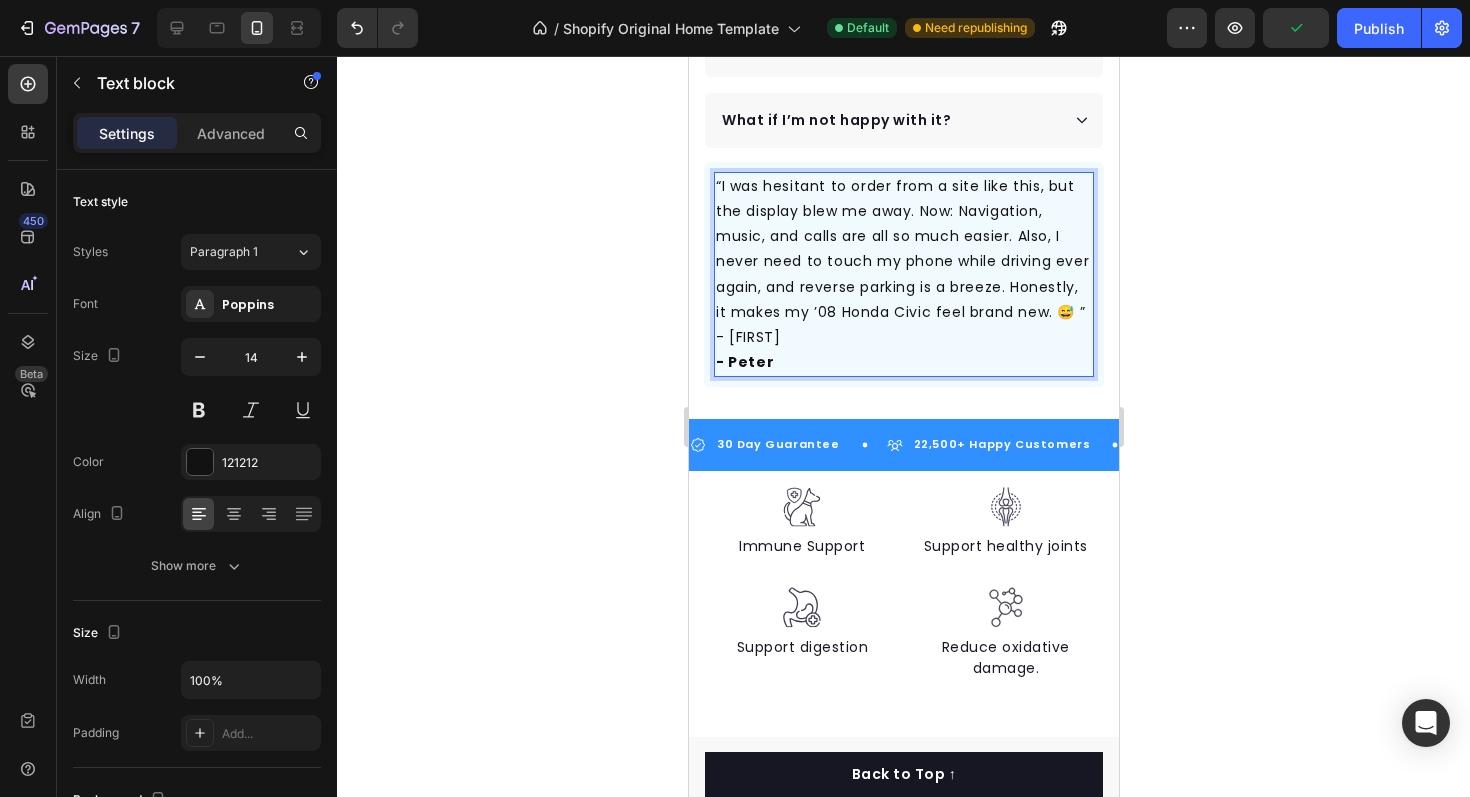 click on "“I was hesitant to order from a site like this, but the display blew me away. Now: Navigation, music, and calls are all so much easier. Also, I never need to touch my phone while driving ever again, and reverse parking is a breeze. Honestly, it makes my ’08 Honda Civic feel brand new. 😅 ” - [PERSON]" at bounding box center [903, 275] 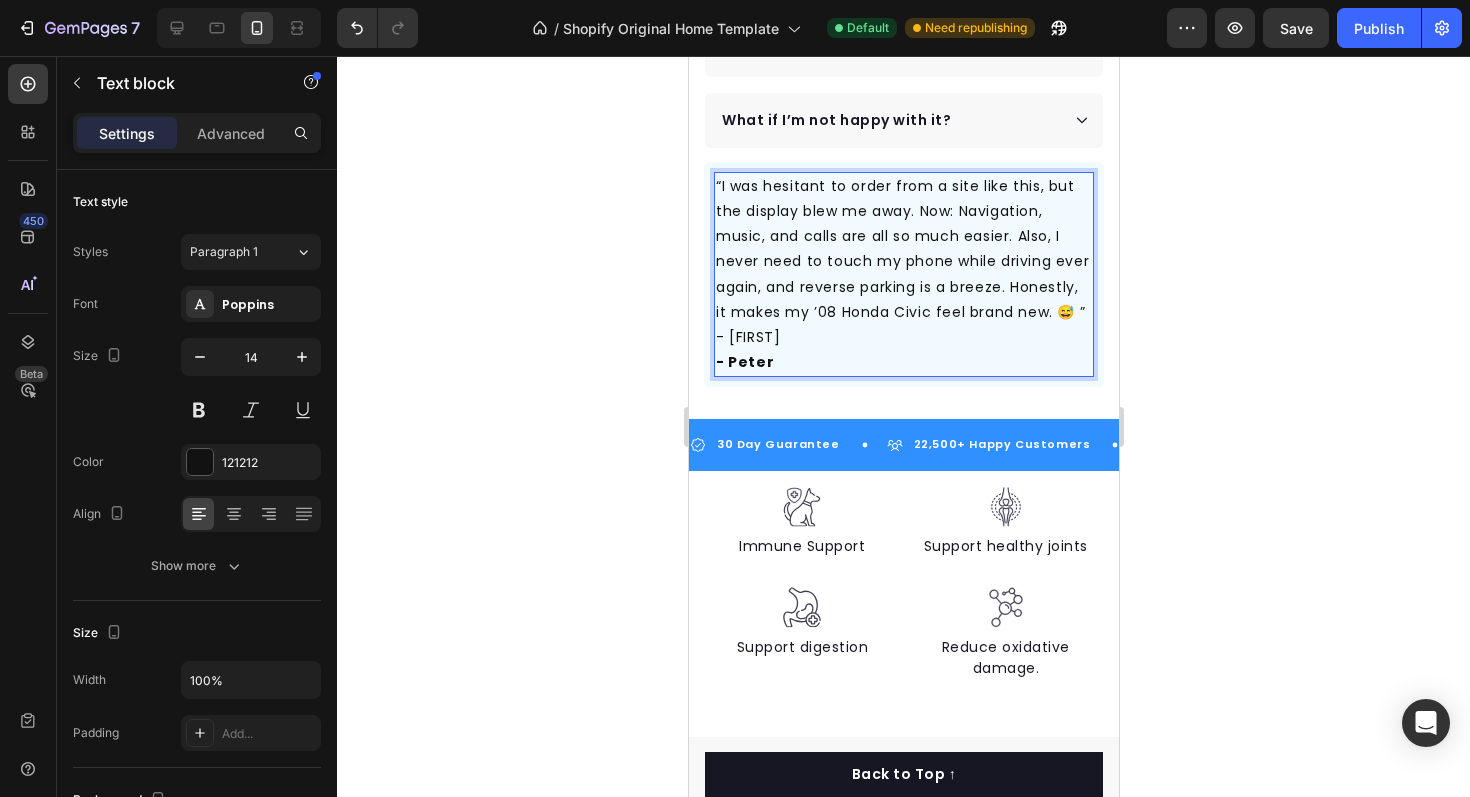 click on "“I was hesitant to order from a site like this, but the display blew me away. Now: Navigation, music, and calls are all so much easier. Also, I never need to touch my phone while driving ever again, and reverse parking is a breeze. Honestly, it makes my ’08 Honda Civic feel brand new. 😅 ” - [PERSON]" at bounding box center [903, 275] 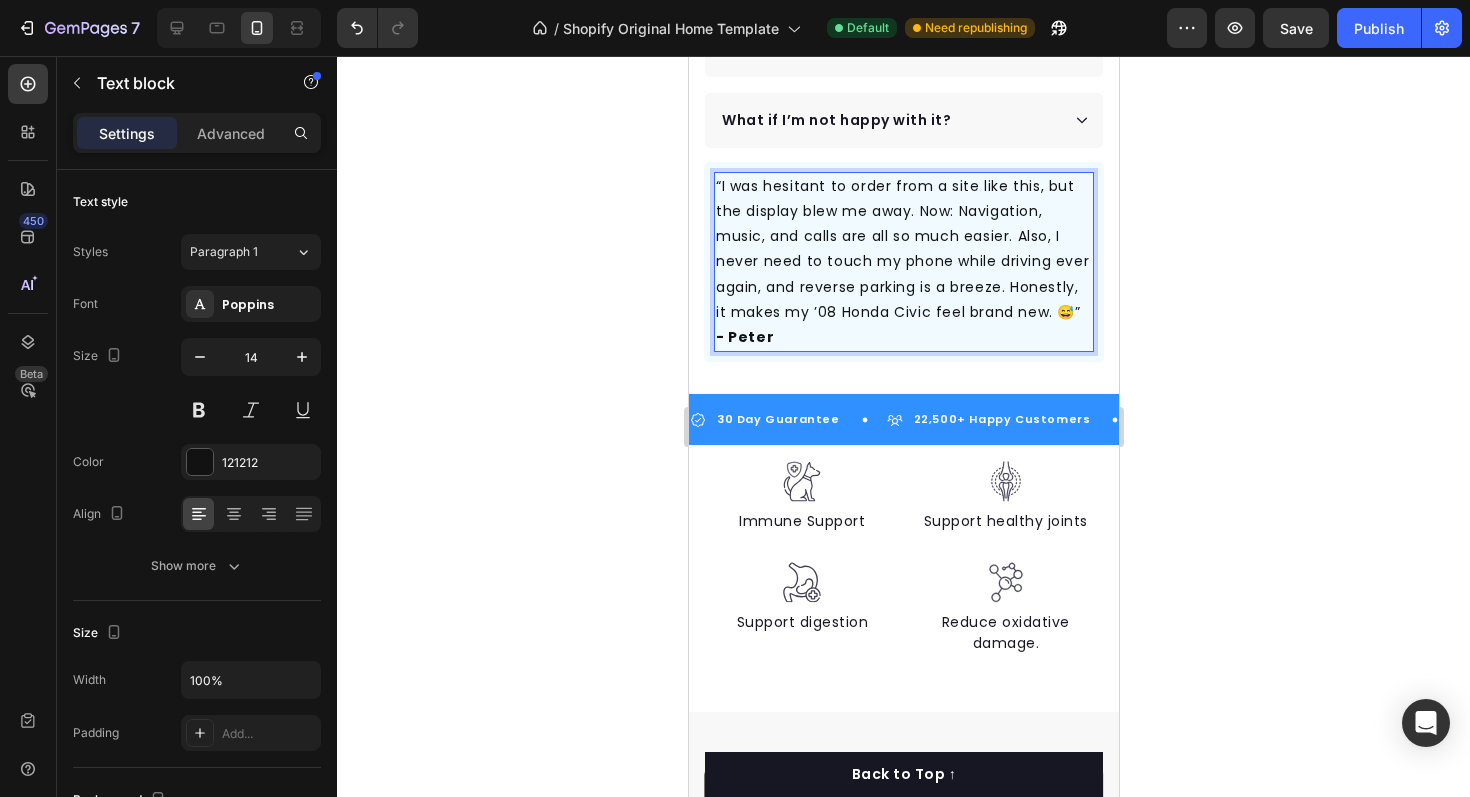click on "“I was hesitant to order from a site like this, but the display blew me away. Now: Navigation, music, and calls are all so much easier. Also, I never need to touch my phone while driving ever again, and reverse parking is a breeze. Honestly, it makes my ’08 Honda Civic feel brand new. 😅” - [PERSON]" at bounding box center (903, 262) 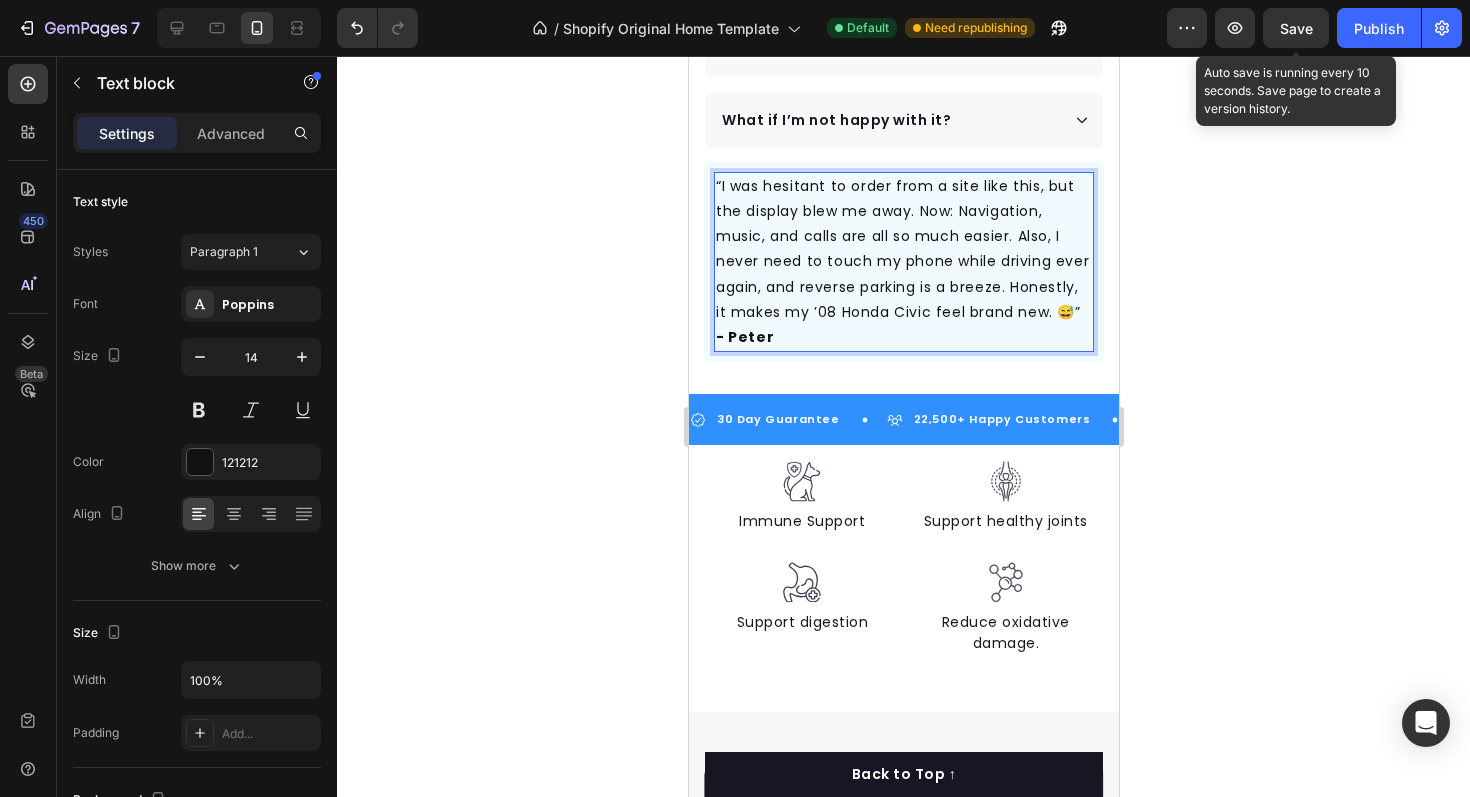 click on "Save" at bounding box center (1296, 28) 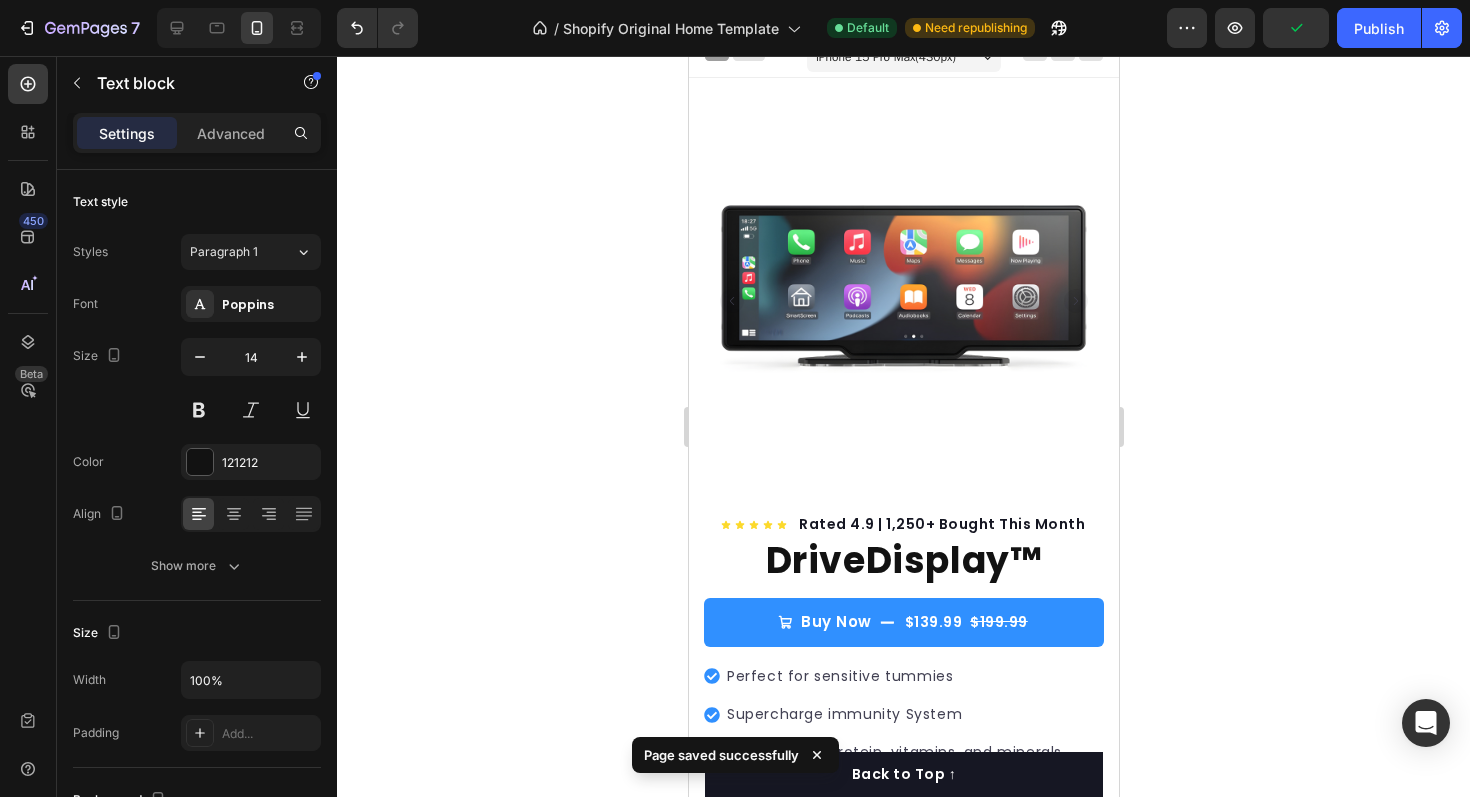 scroll, scrollTop: 24, scrollLeft: 0, axis: vertical 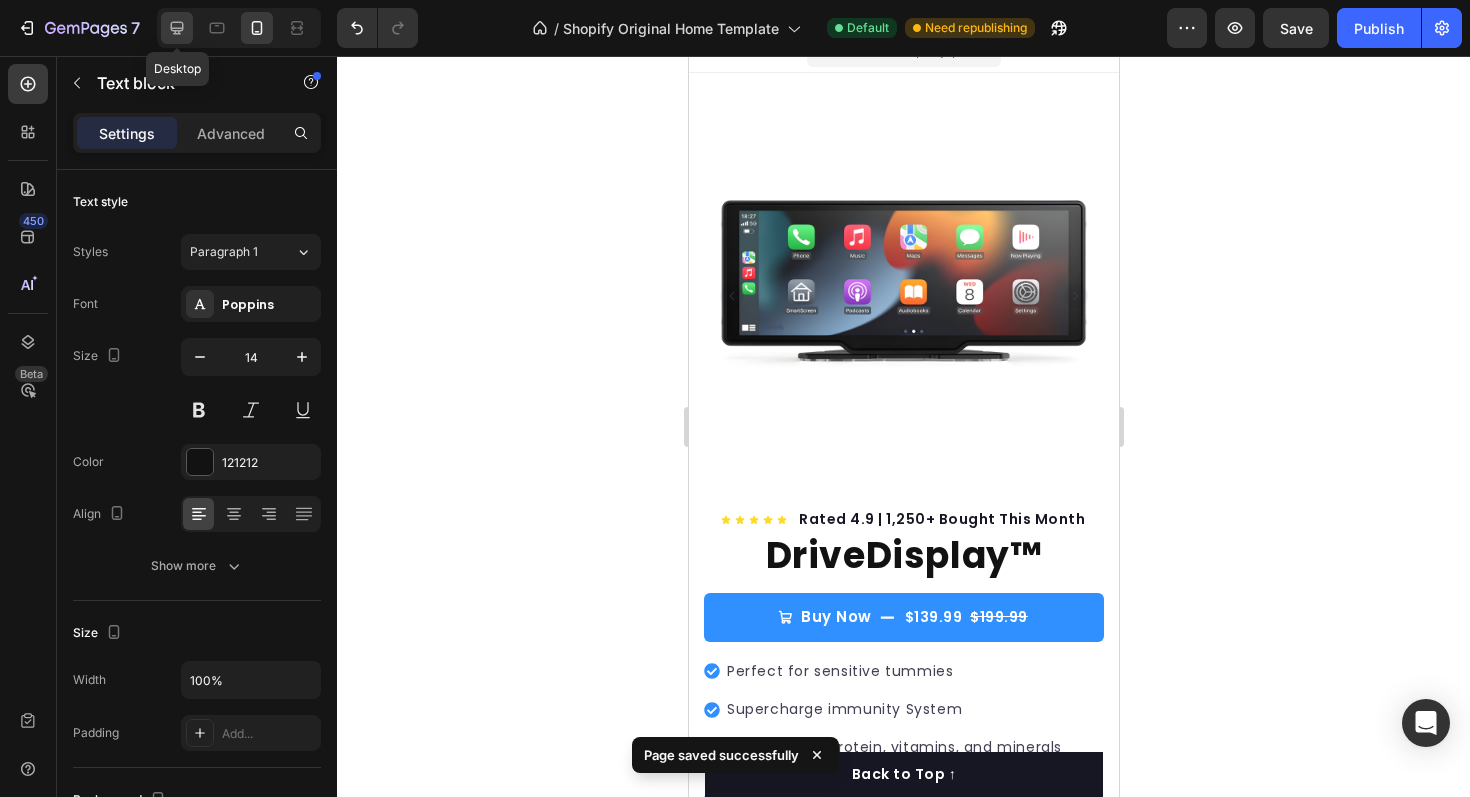 click 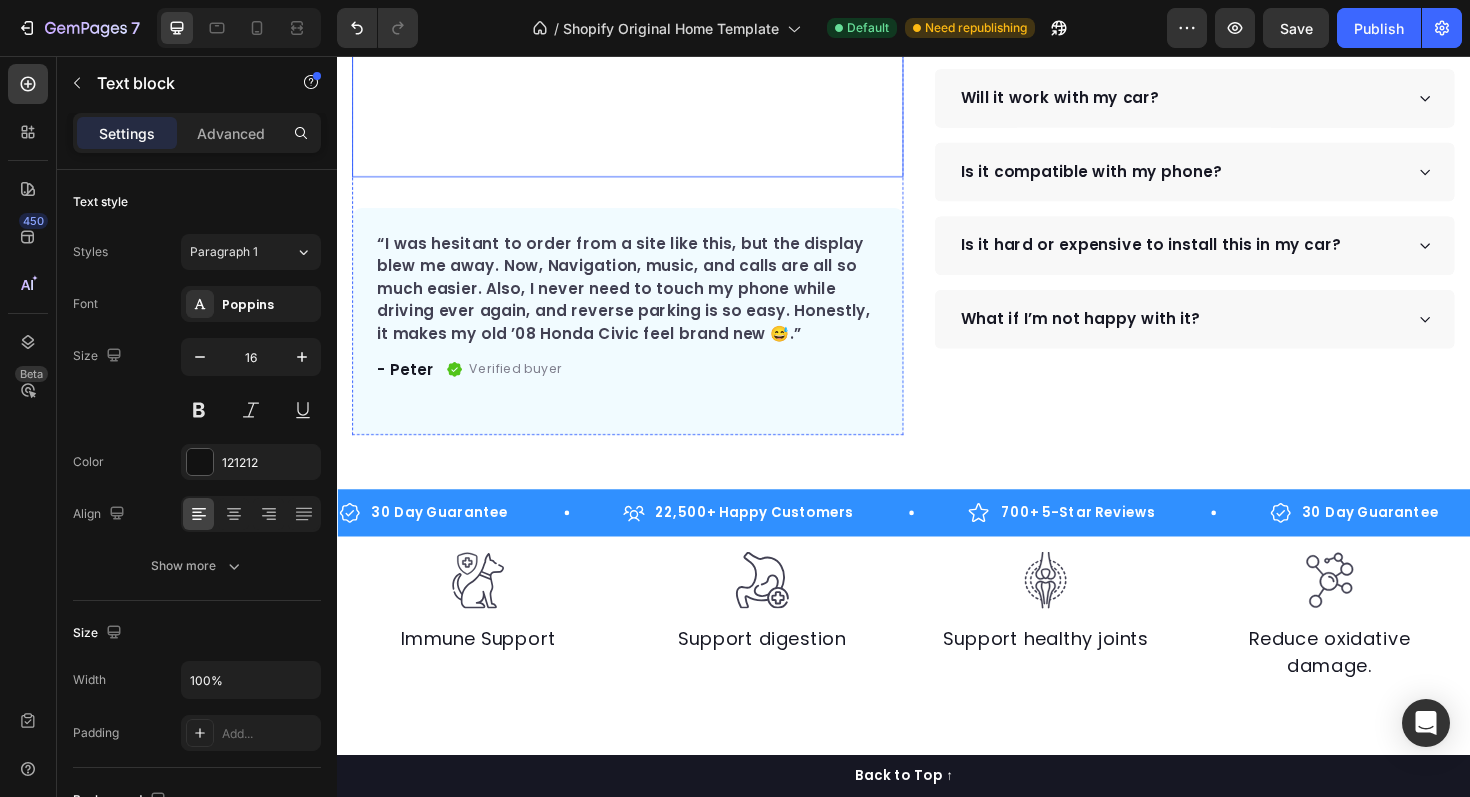 scroll, scrollTop: 514, scrollLeft: 0, axis: vertical 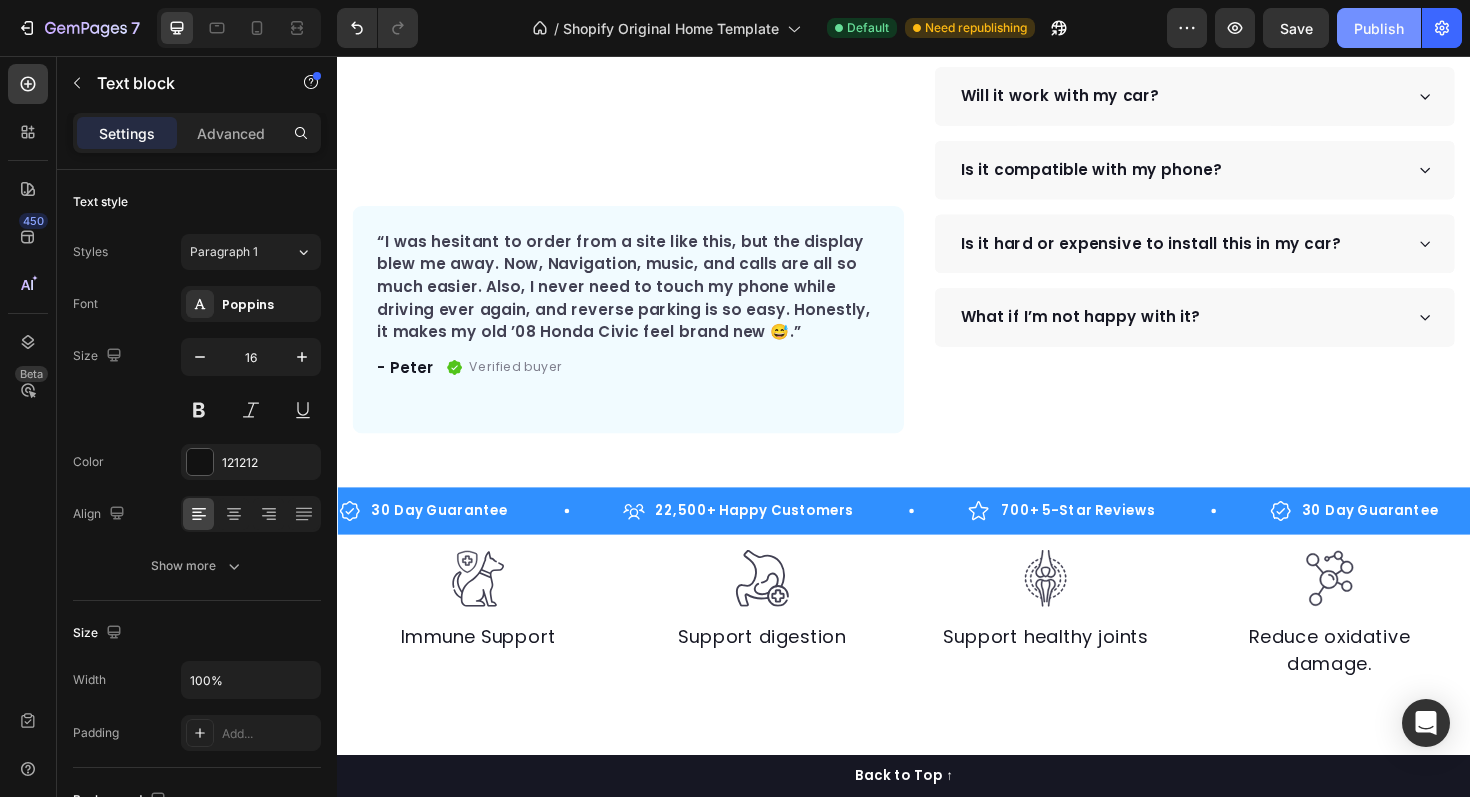 click on "Publish" at bounding box center [1379, 28] 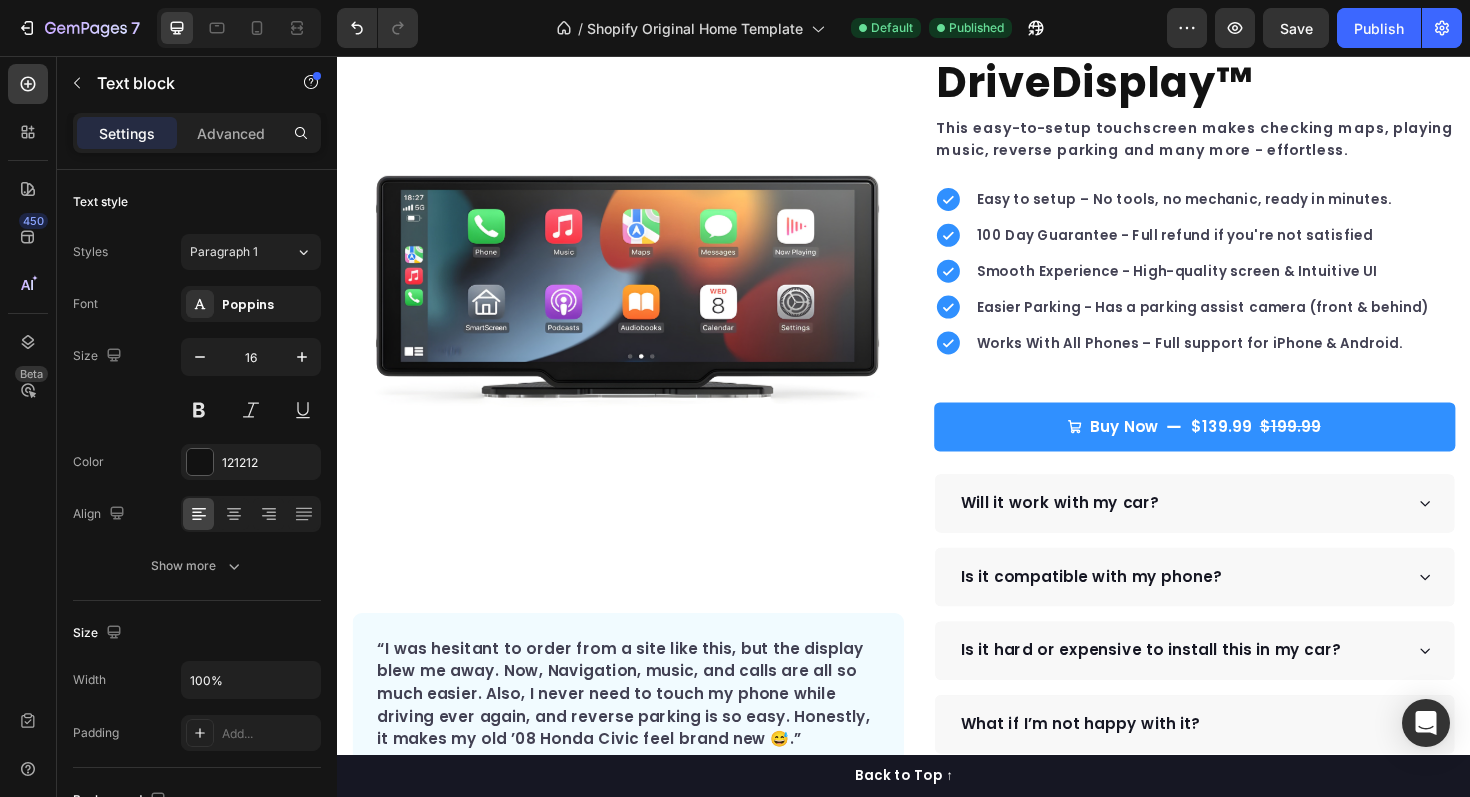 scroll, scrollTop: 12, scrollLeft: 0, axis: vertical 